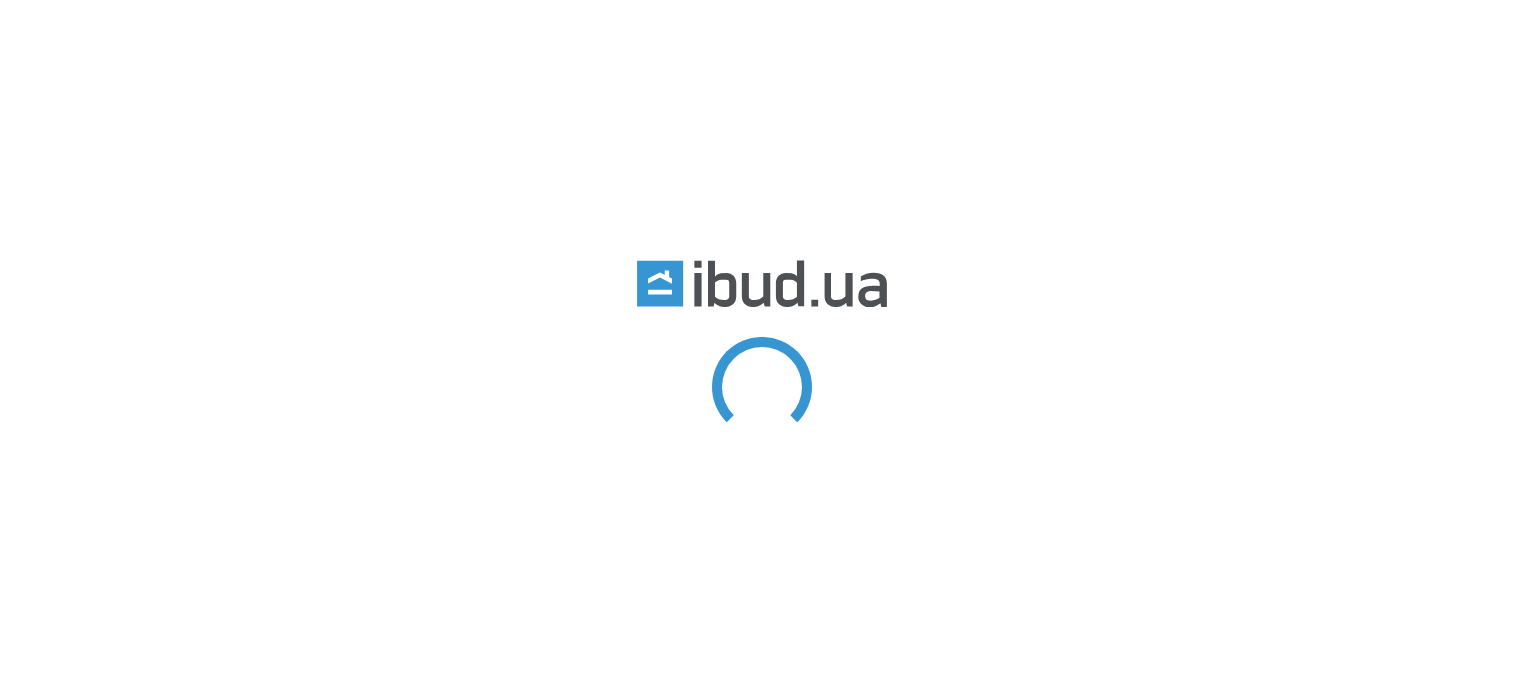 scroll, scrollTop: 0, scrollLeft: 0, axis: both 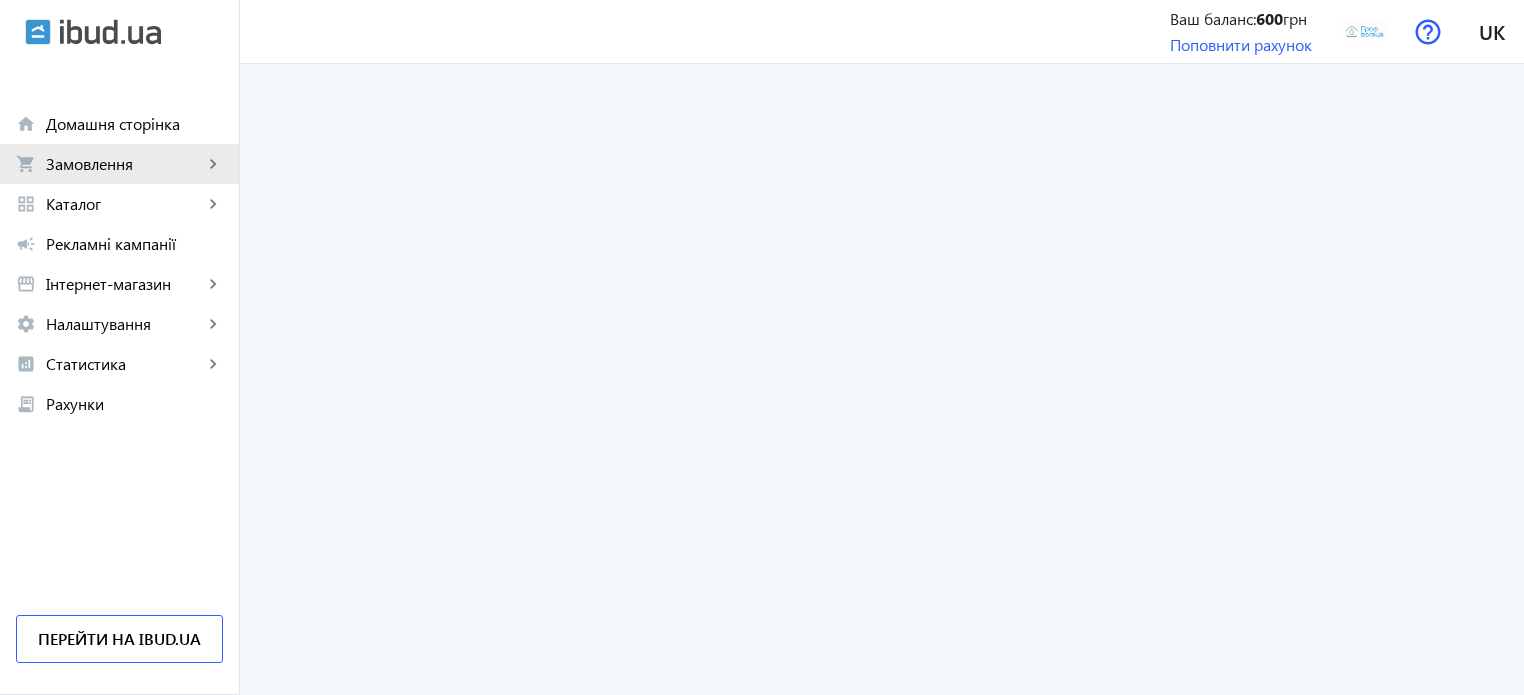 click on "Замовлення" 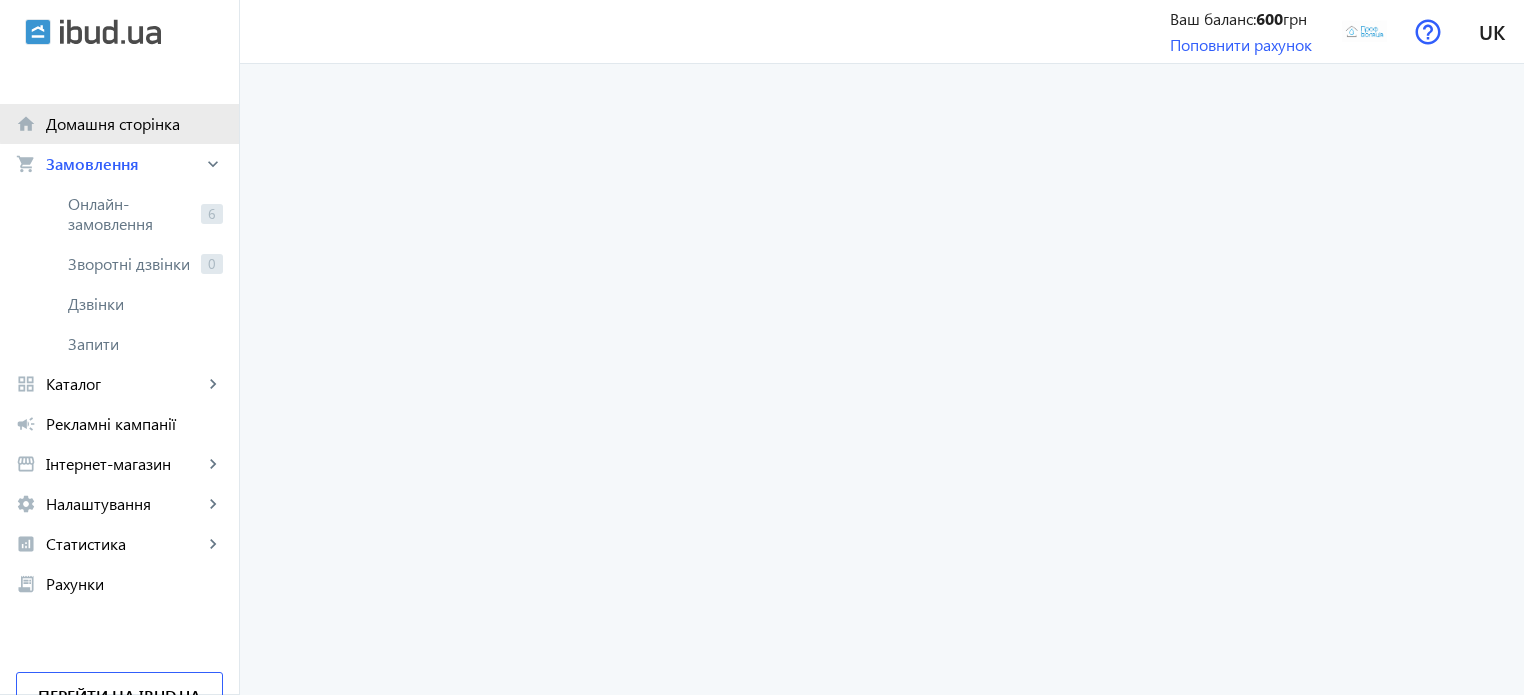 click on "Домашня сторінка" at bounding box center (134, 124) 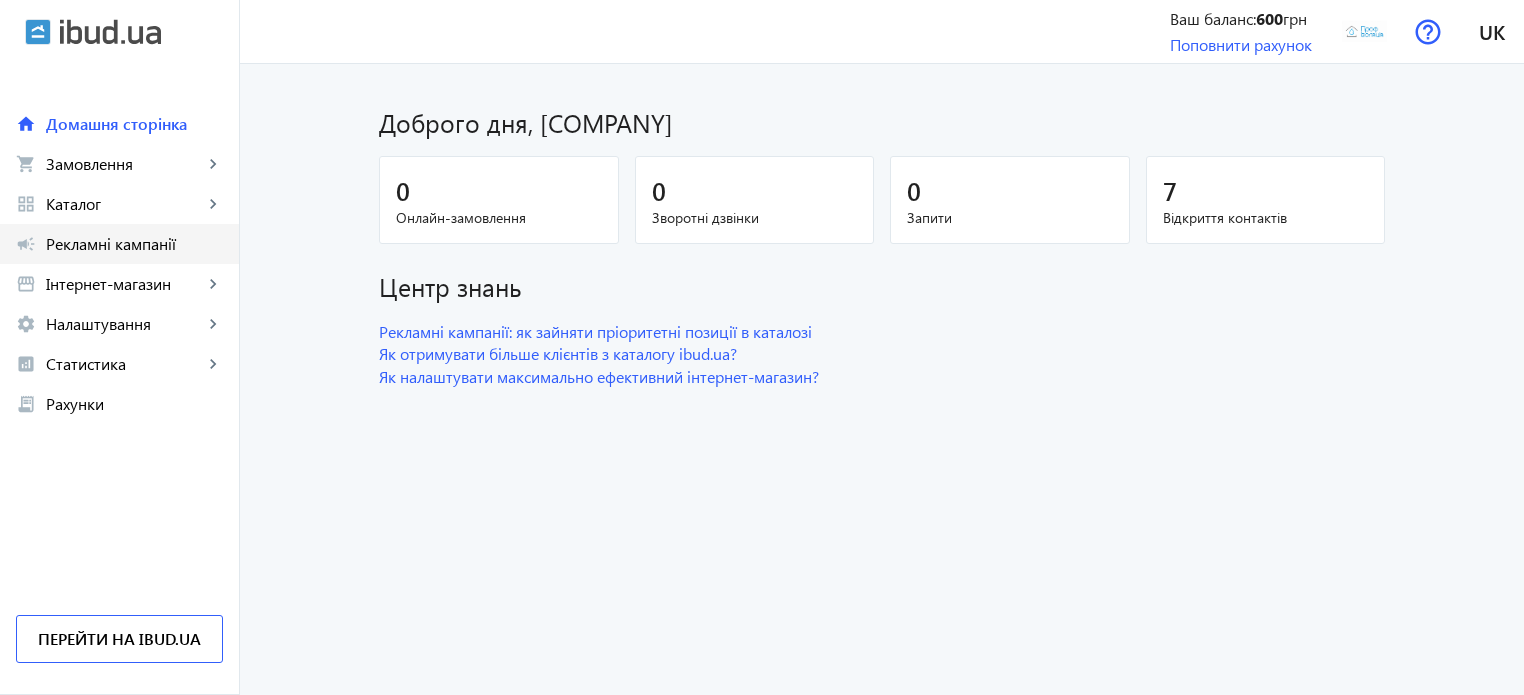 click on "Рекламні кампанії" 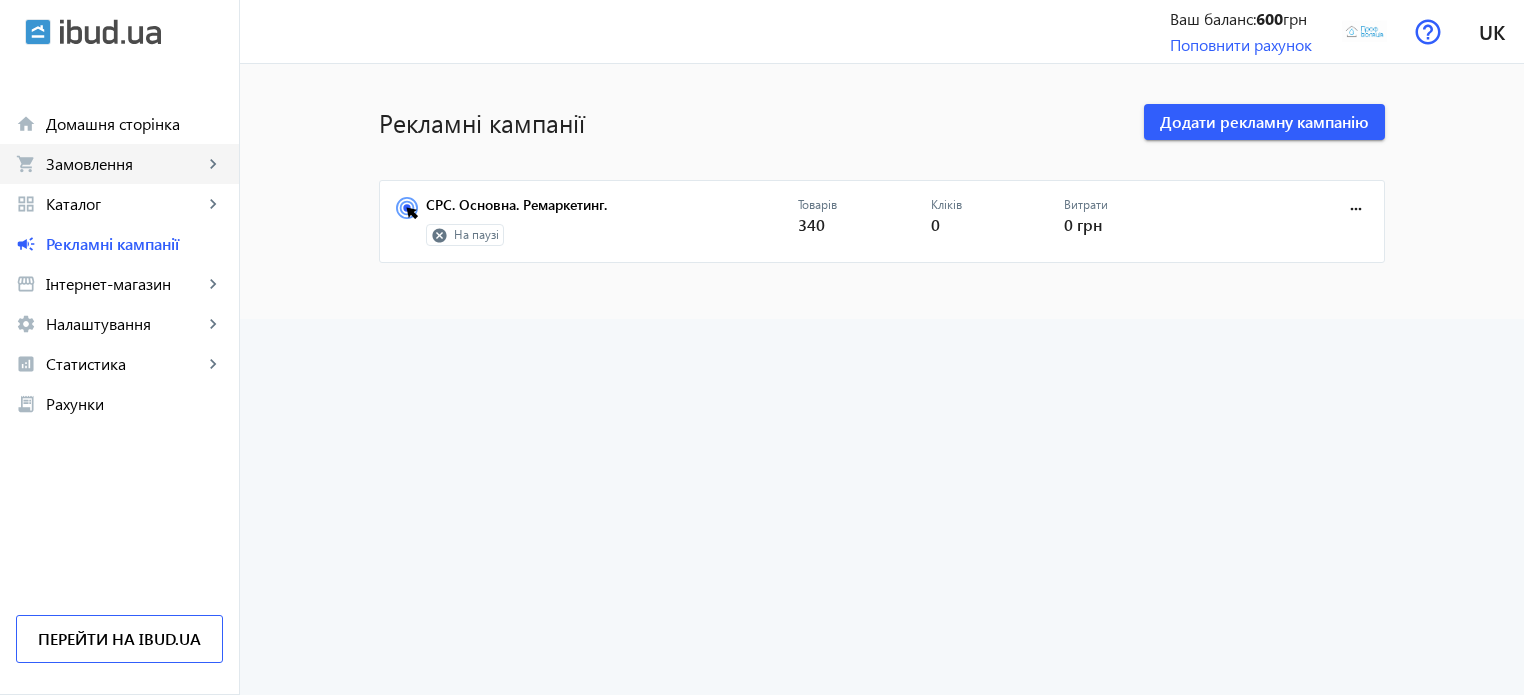 click on "Замовлення" 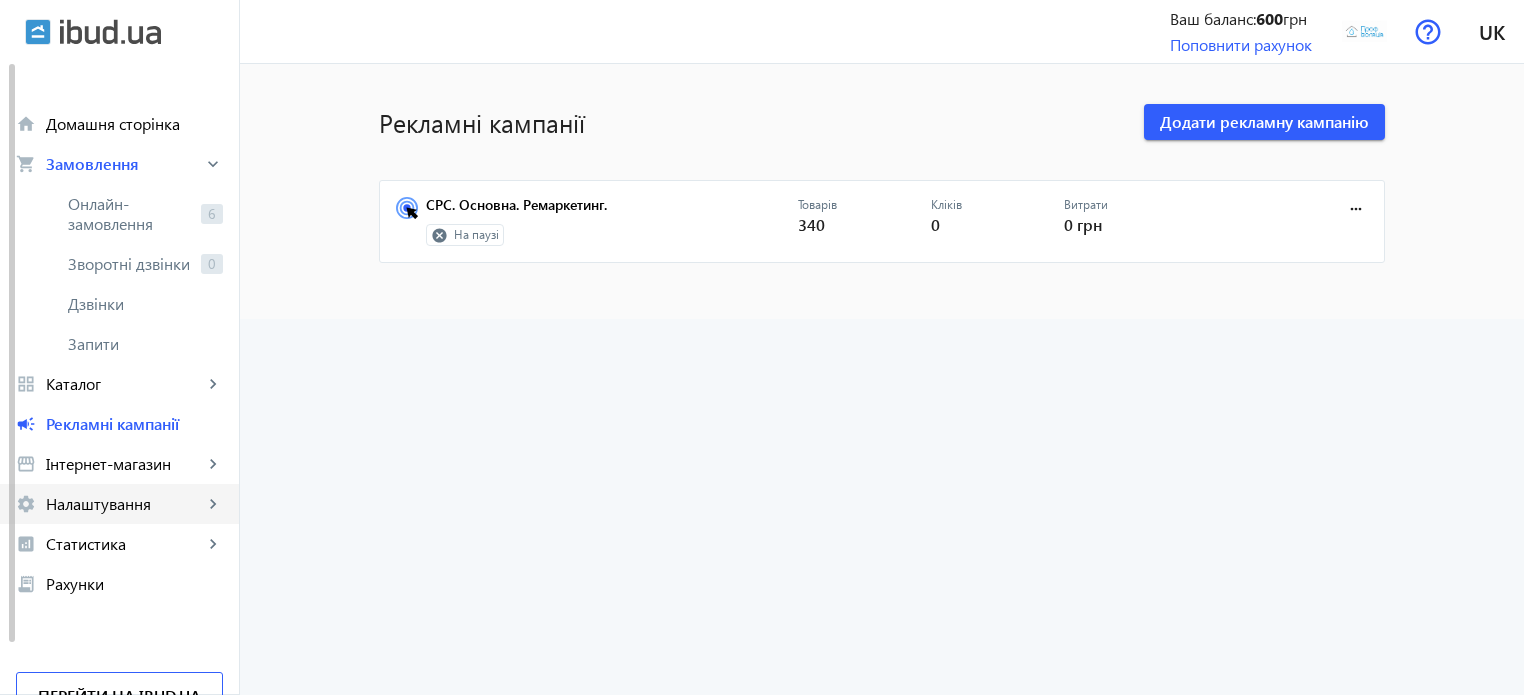 click on "Налаштування" 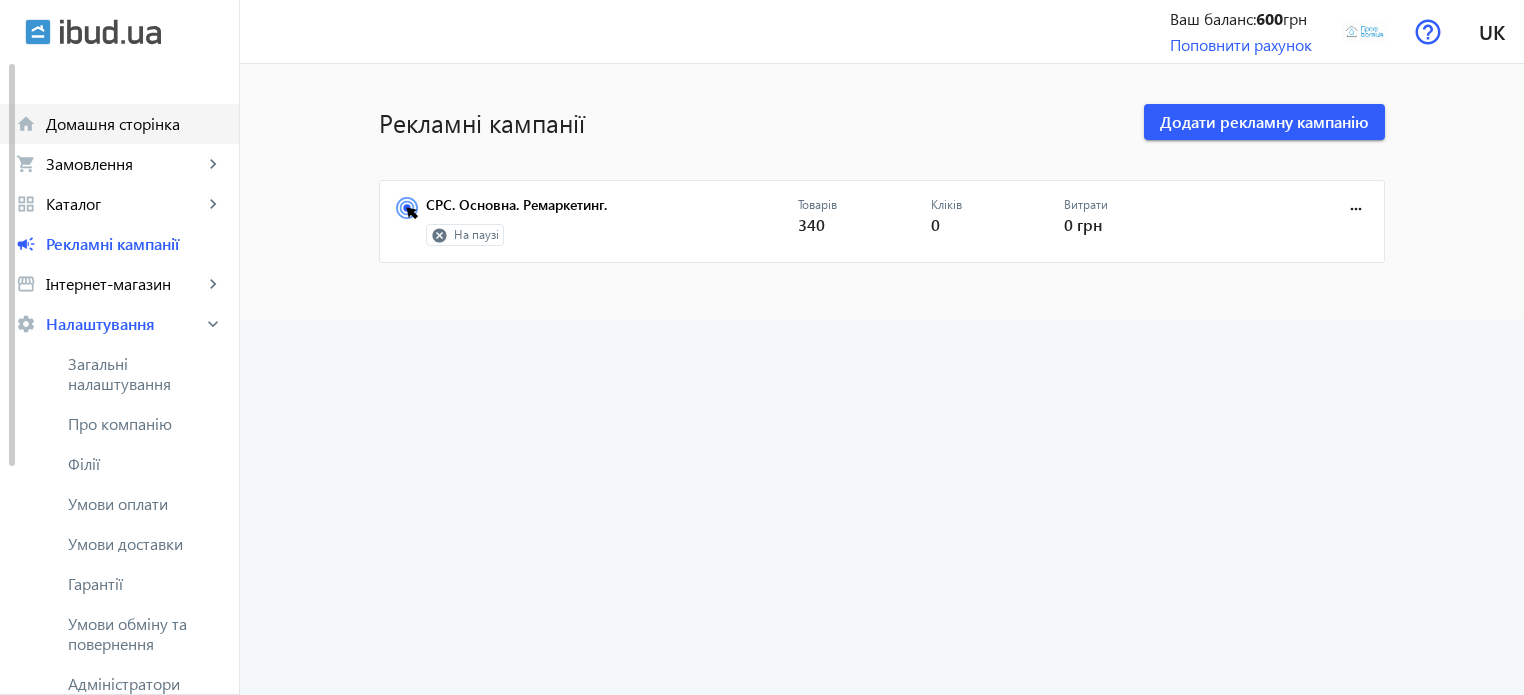 click on "home Домашня сторінка" at bounding box center [119, 124] 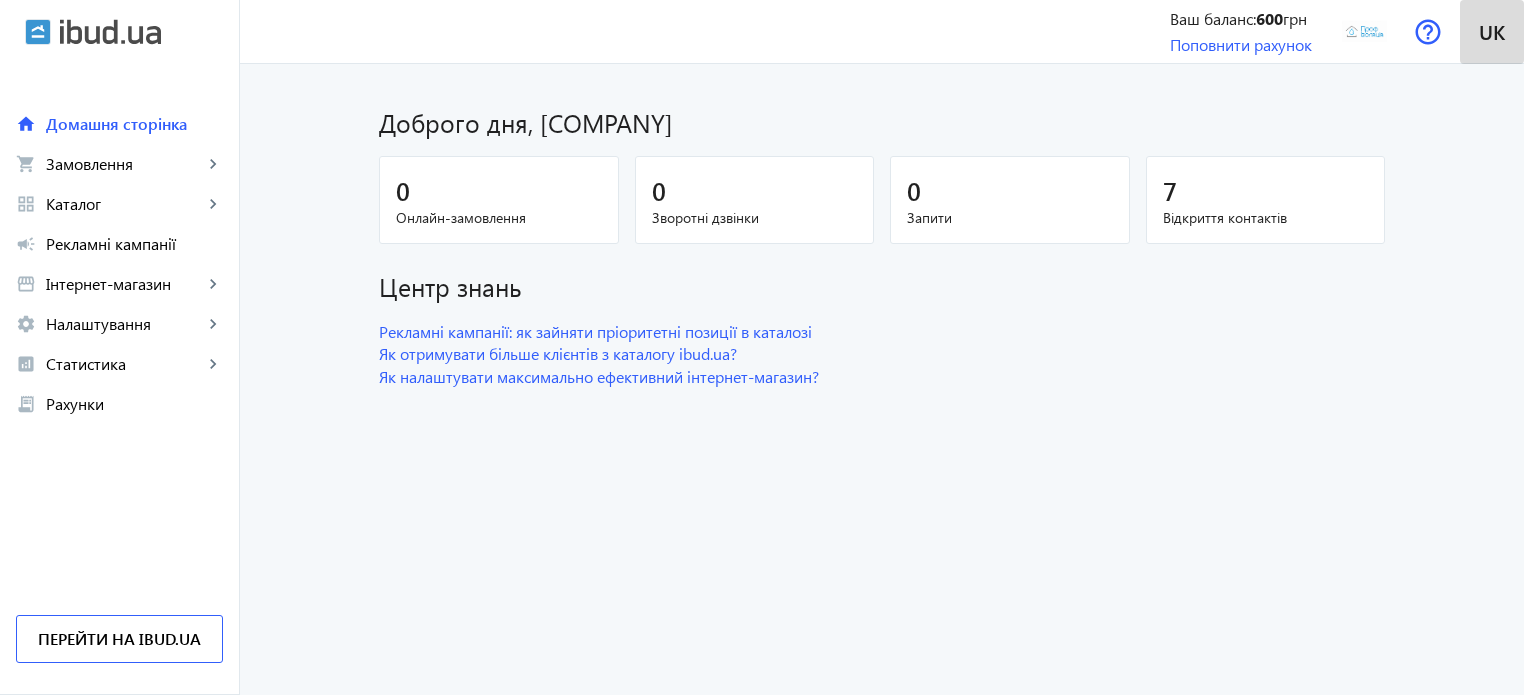 click on "uk" 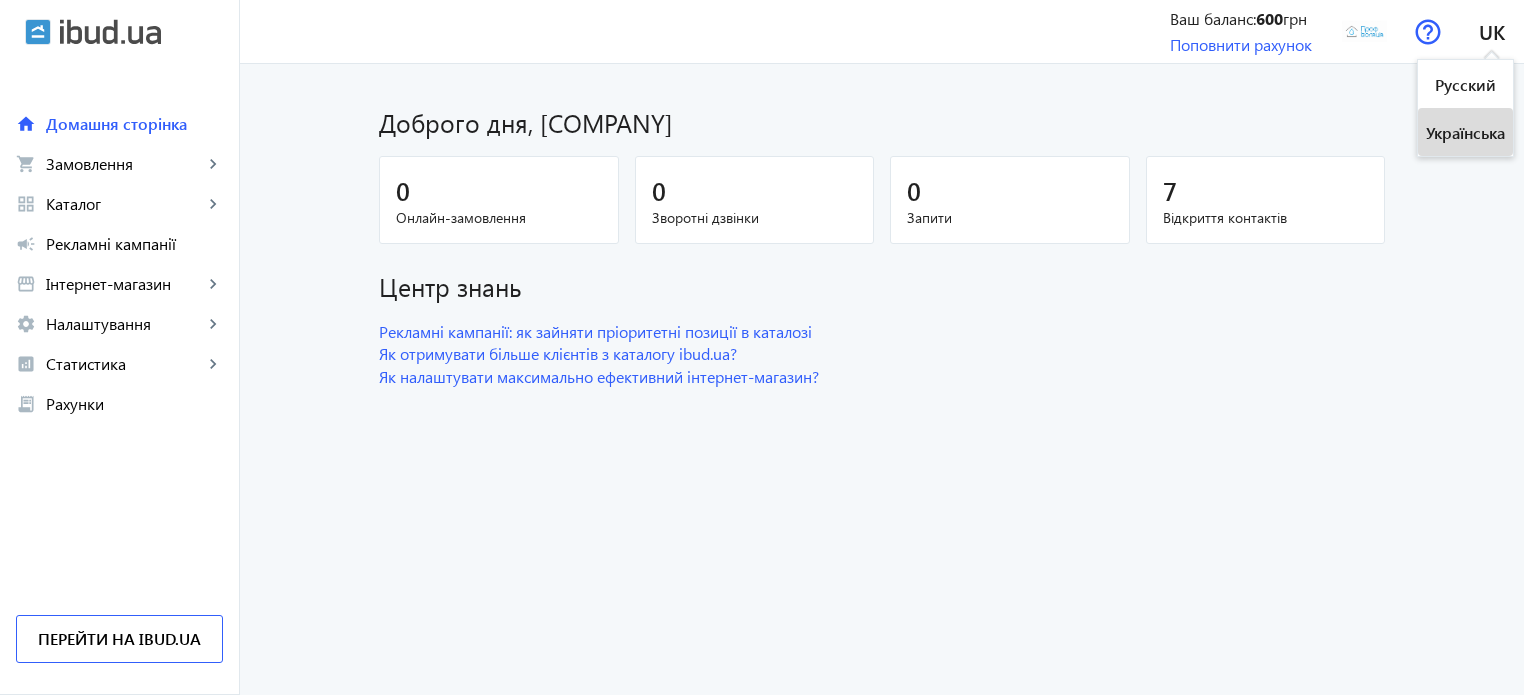 click on "Українська" 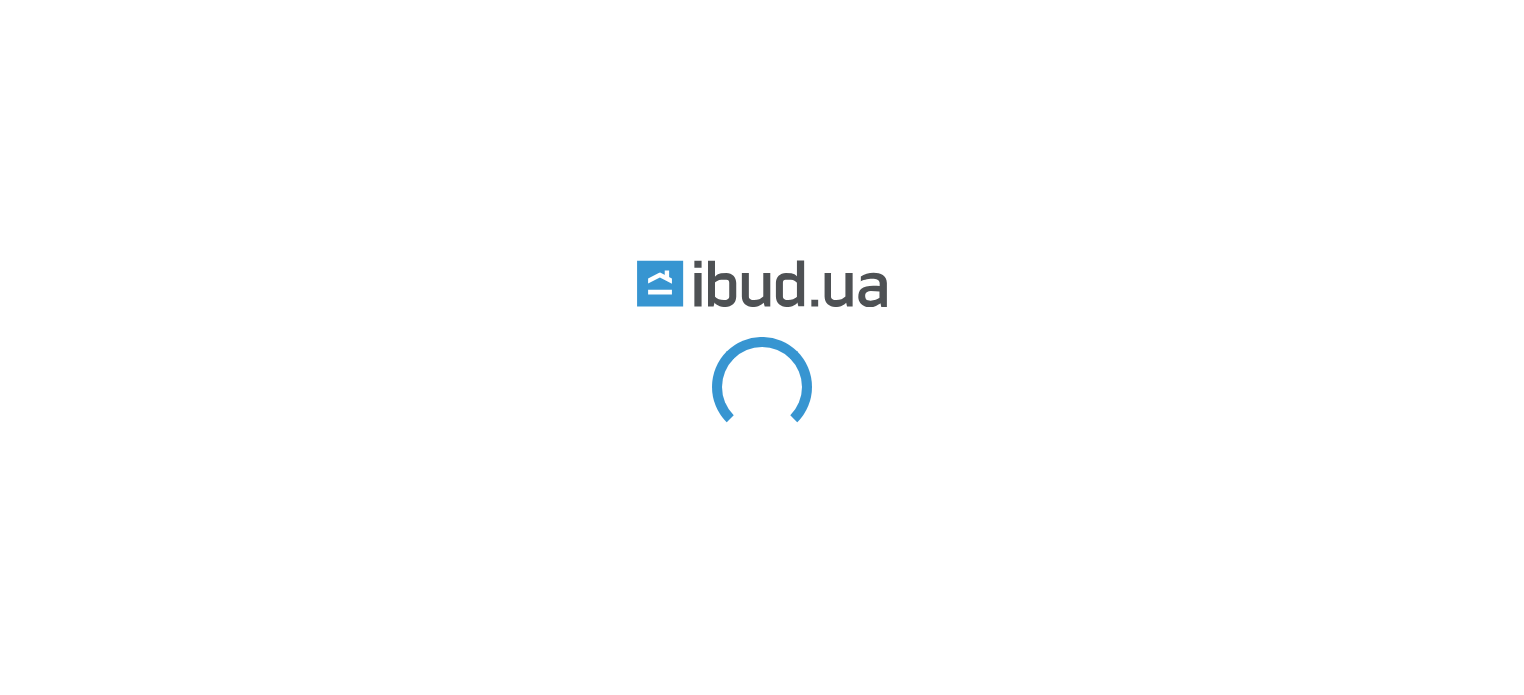 scroll, scrollTop: 0, scrollLeft: 0, axis: both 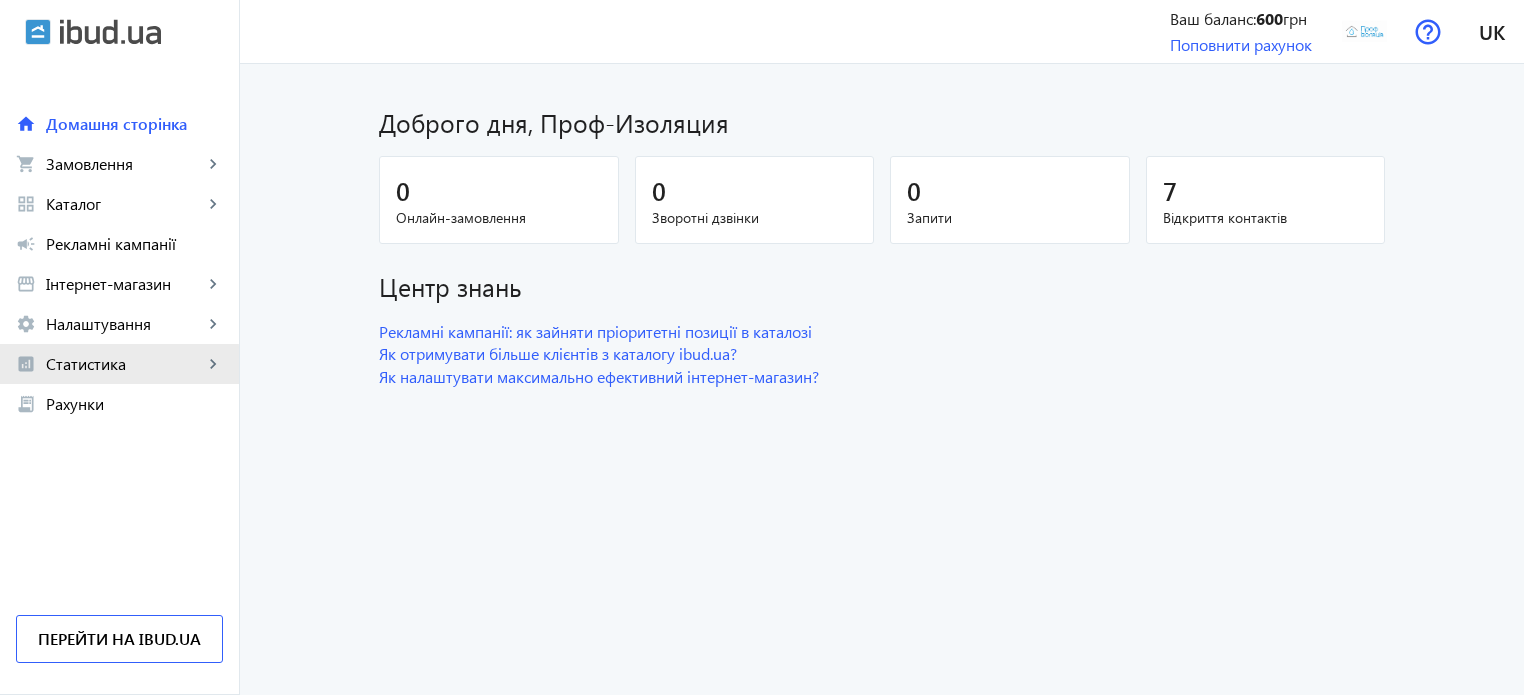 click on "Статистика" 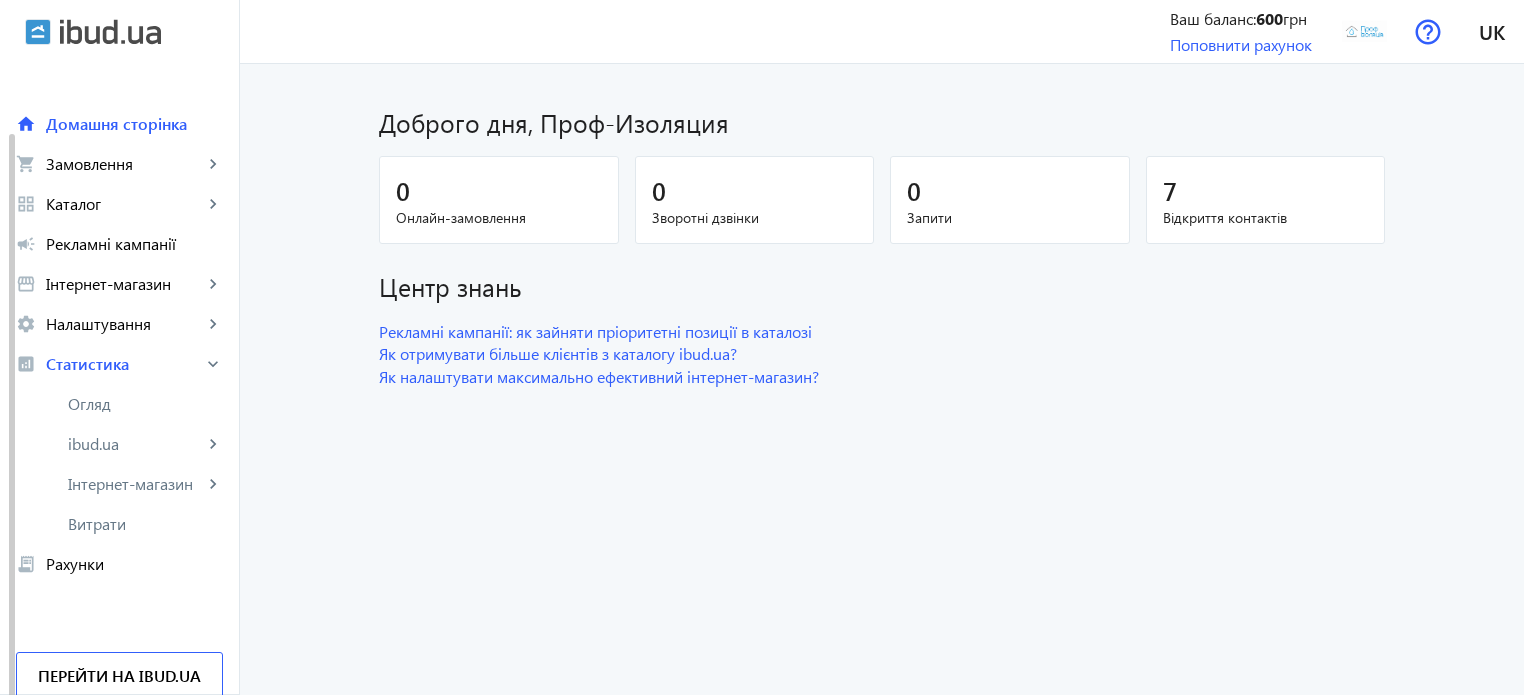 scroll, scrollTop: 36, scrollLeft: 0, axis: vertical 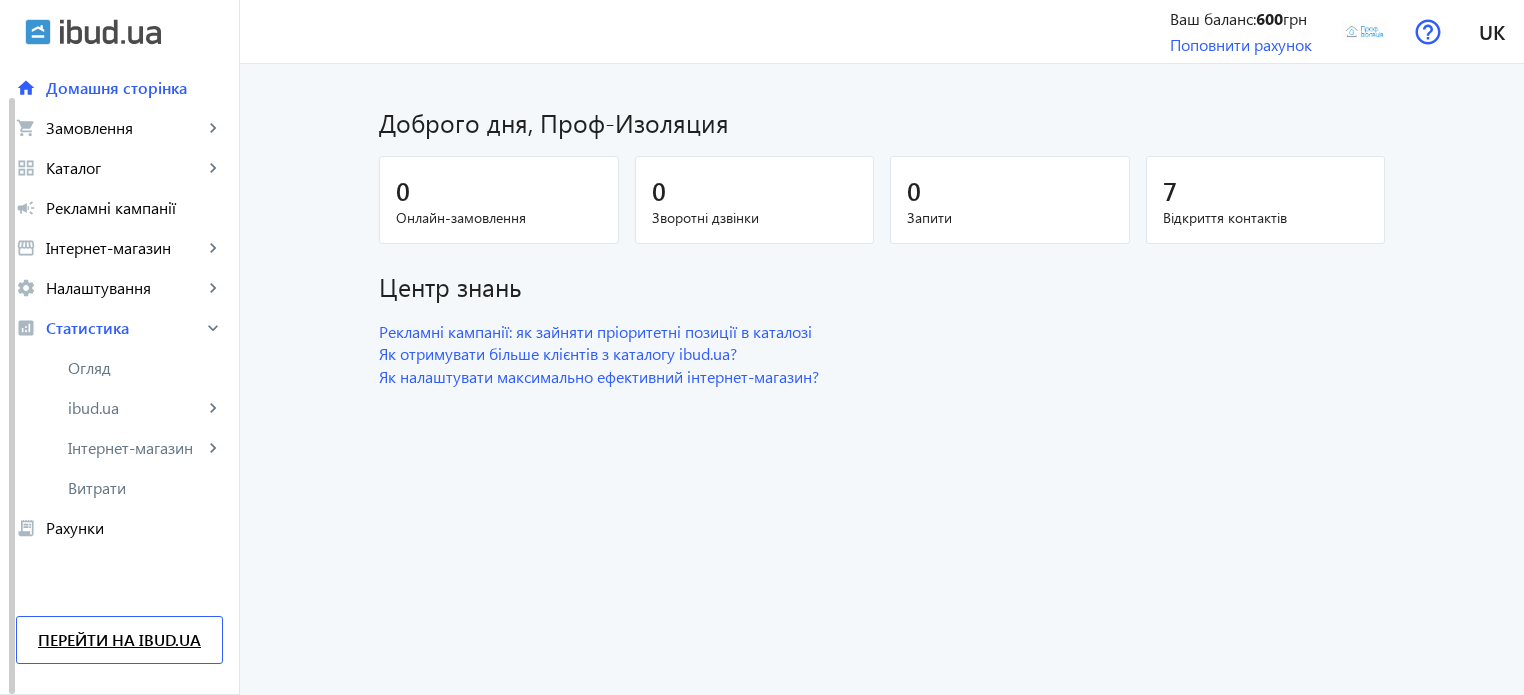 click on "Перейти на ibud.ua" 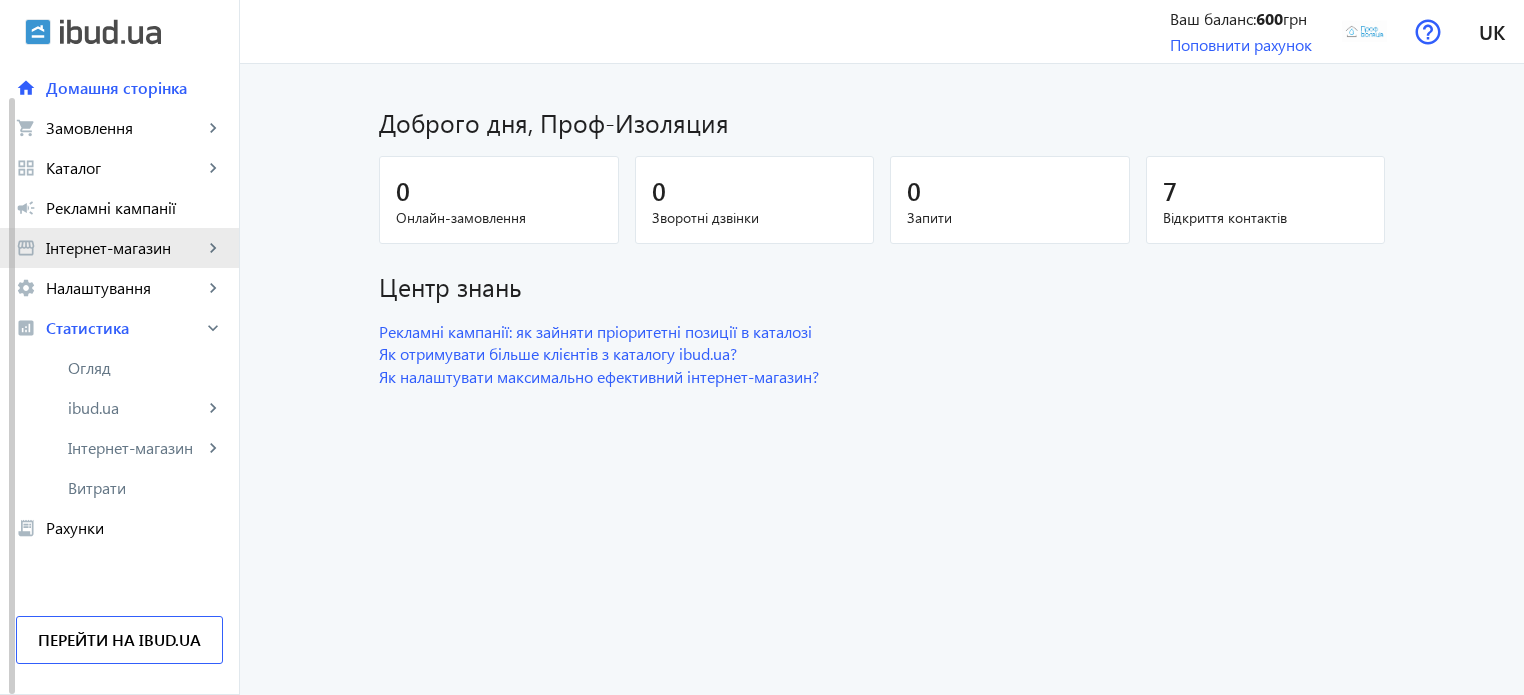 click on "Інтернет-магазин" 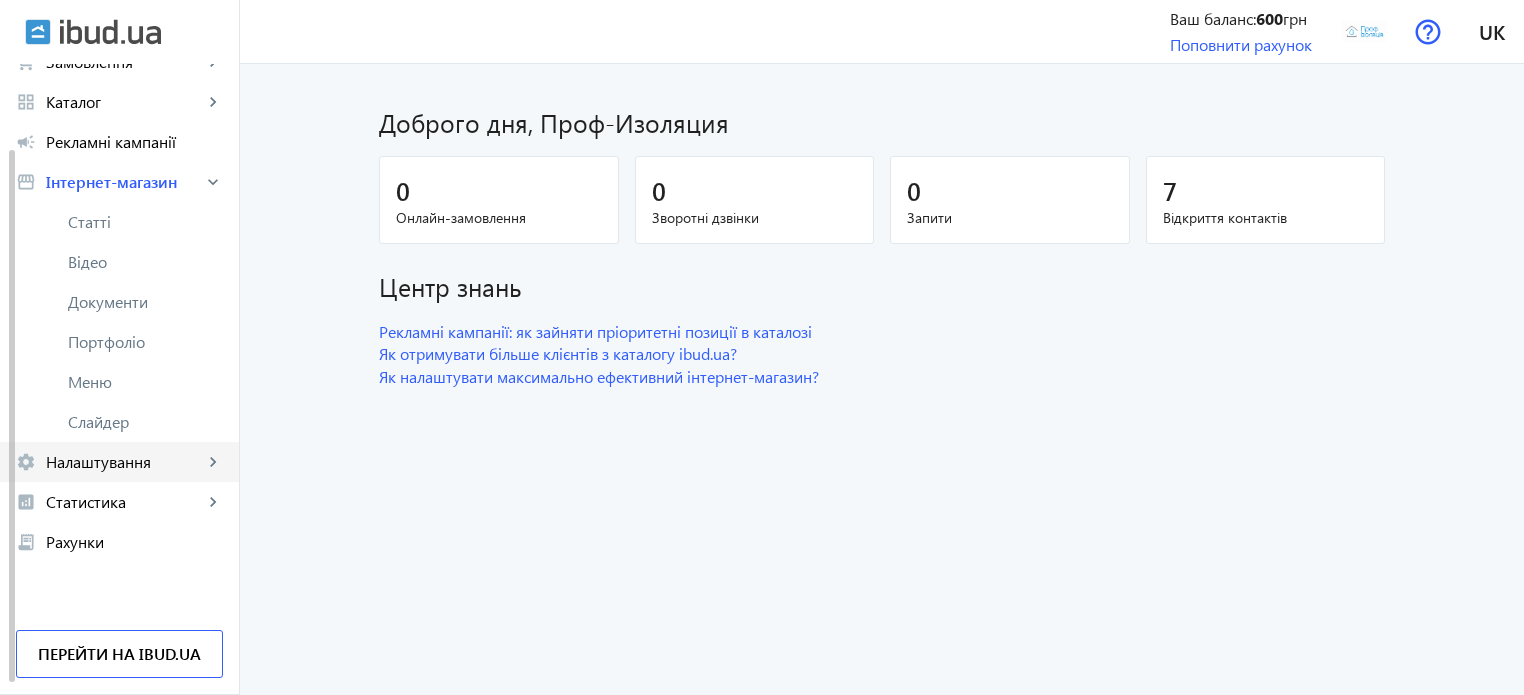 scroll, scrollTop: 116, scrollLeft: 0, axis: vertical 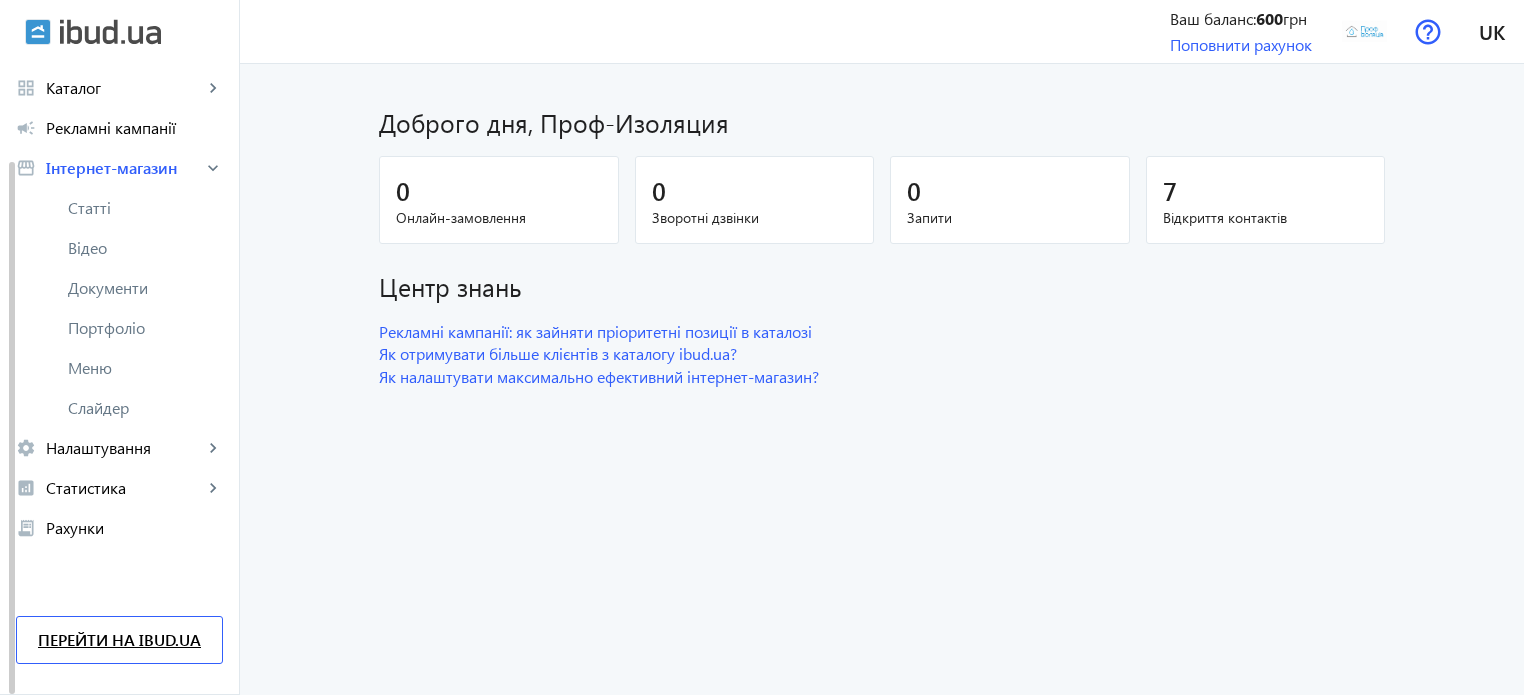 click on "Перейти на ibud.ua" 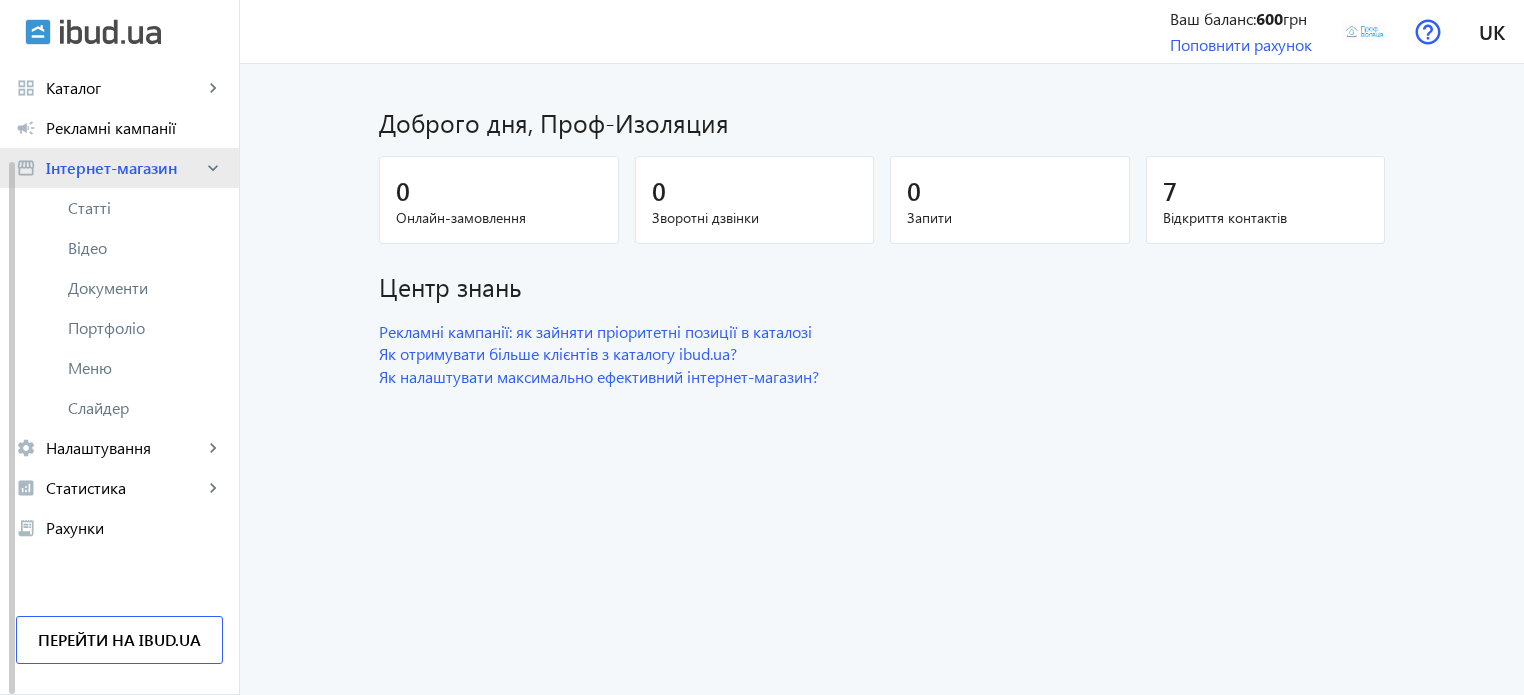 click on "Інтернет-магазин" 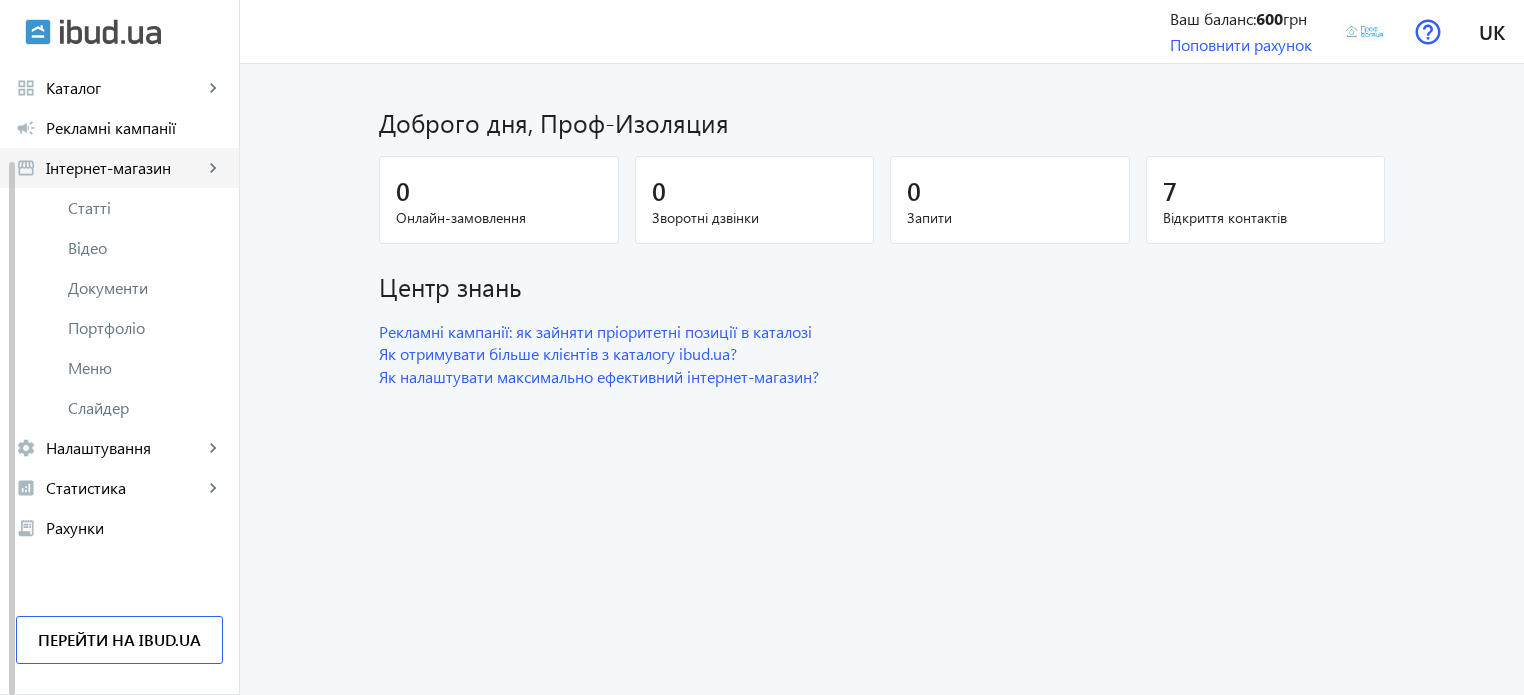 scroll, scrollTop: 0, scrollLeft: 0, axis: both 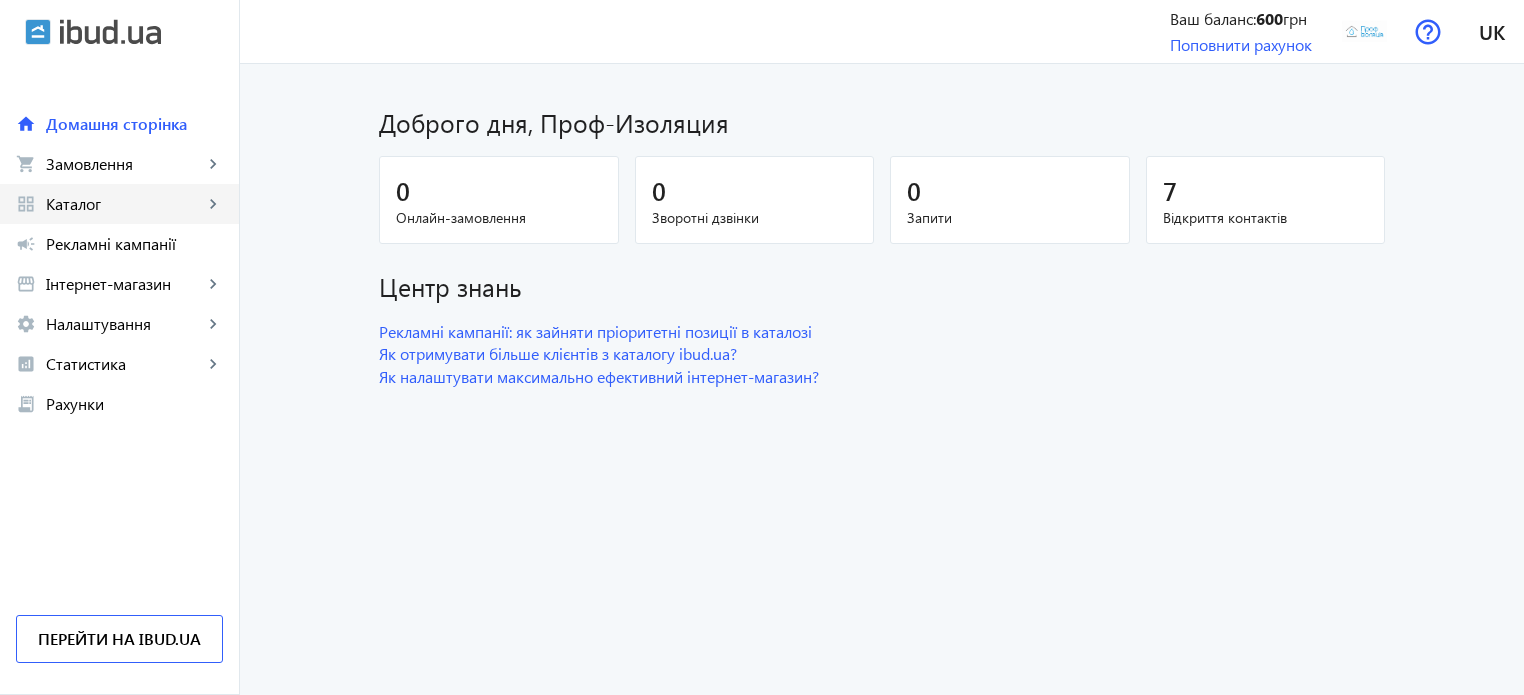 click on "Каталог" 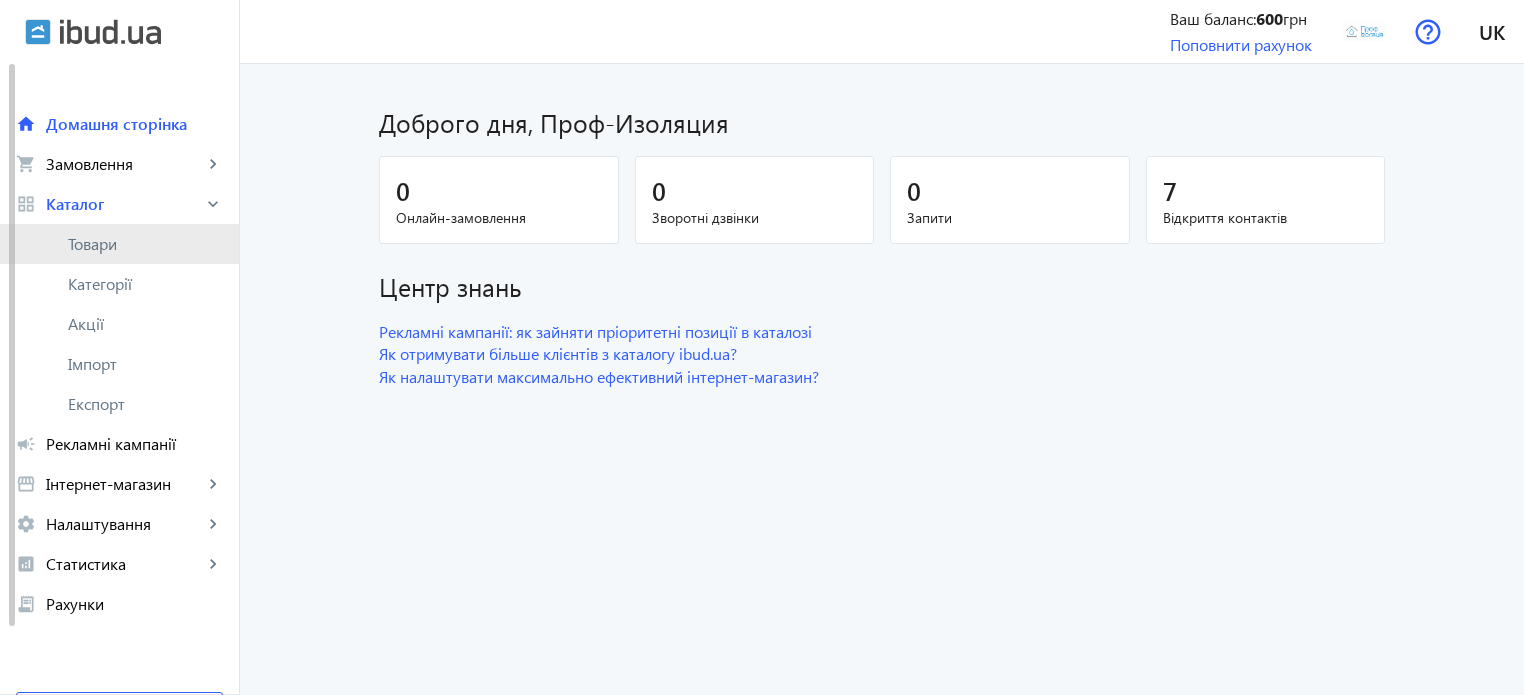 click on "Товари" 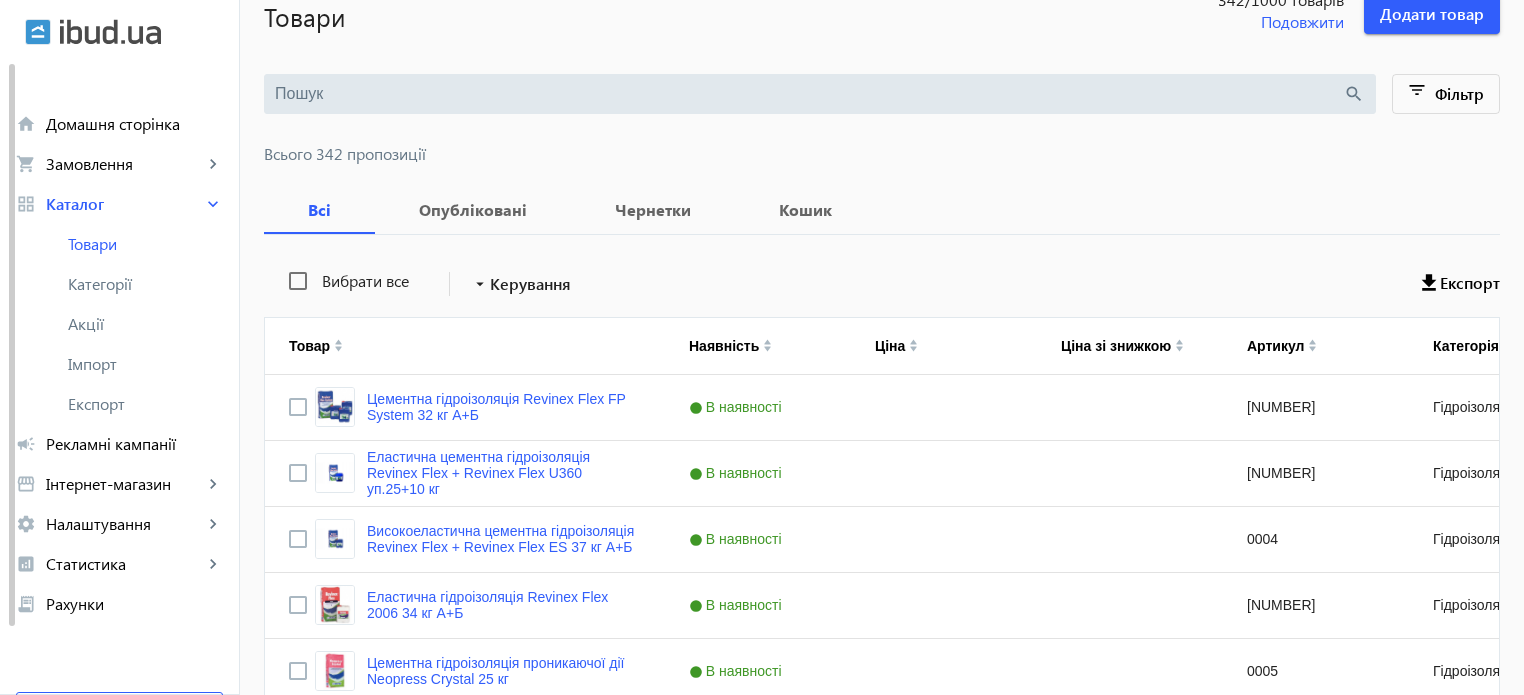 scroll, scrollTop: 66, scrollLeft: 0, axis: vertical 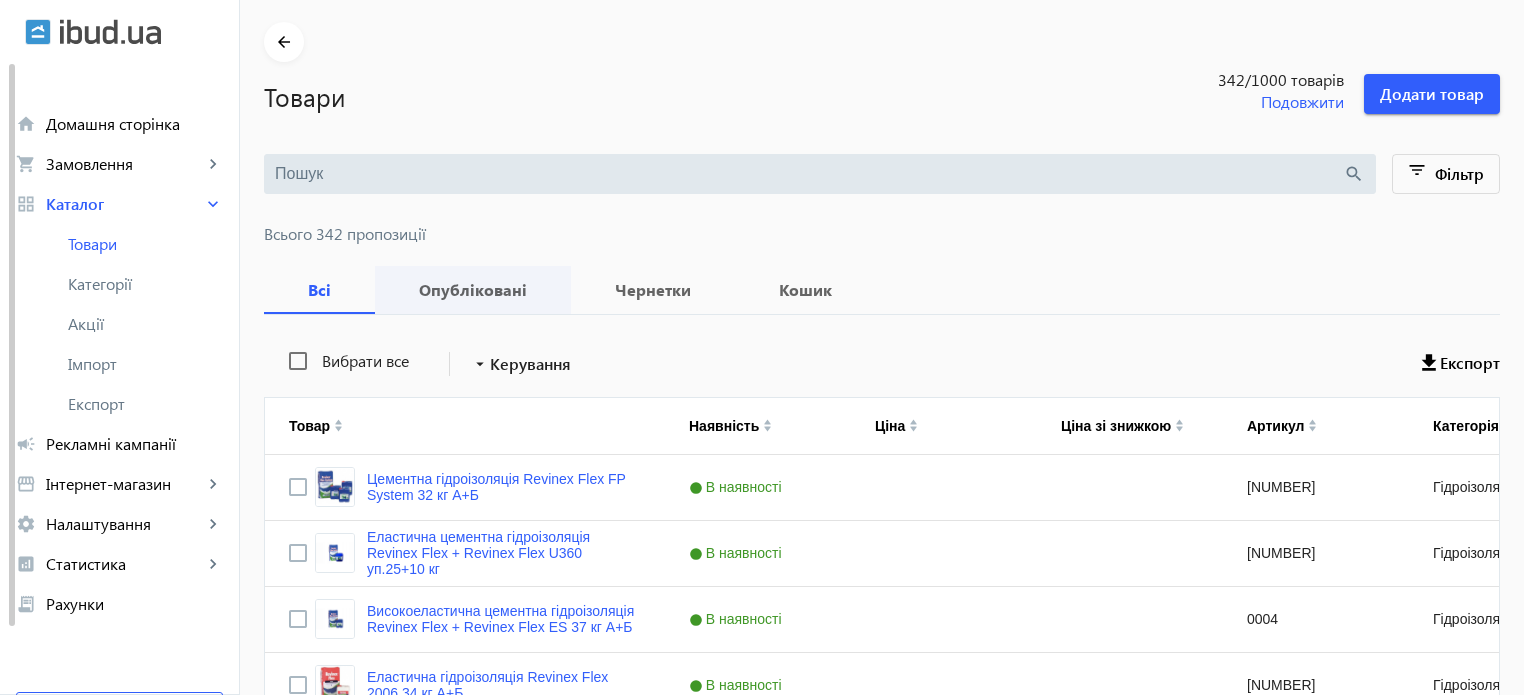 click on "Опубліковані" at bounding box center [473, 290] 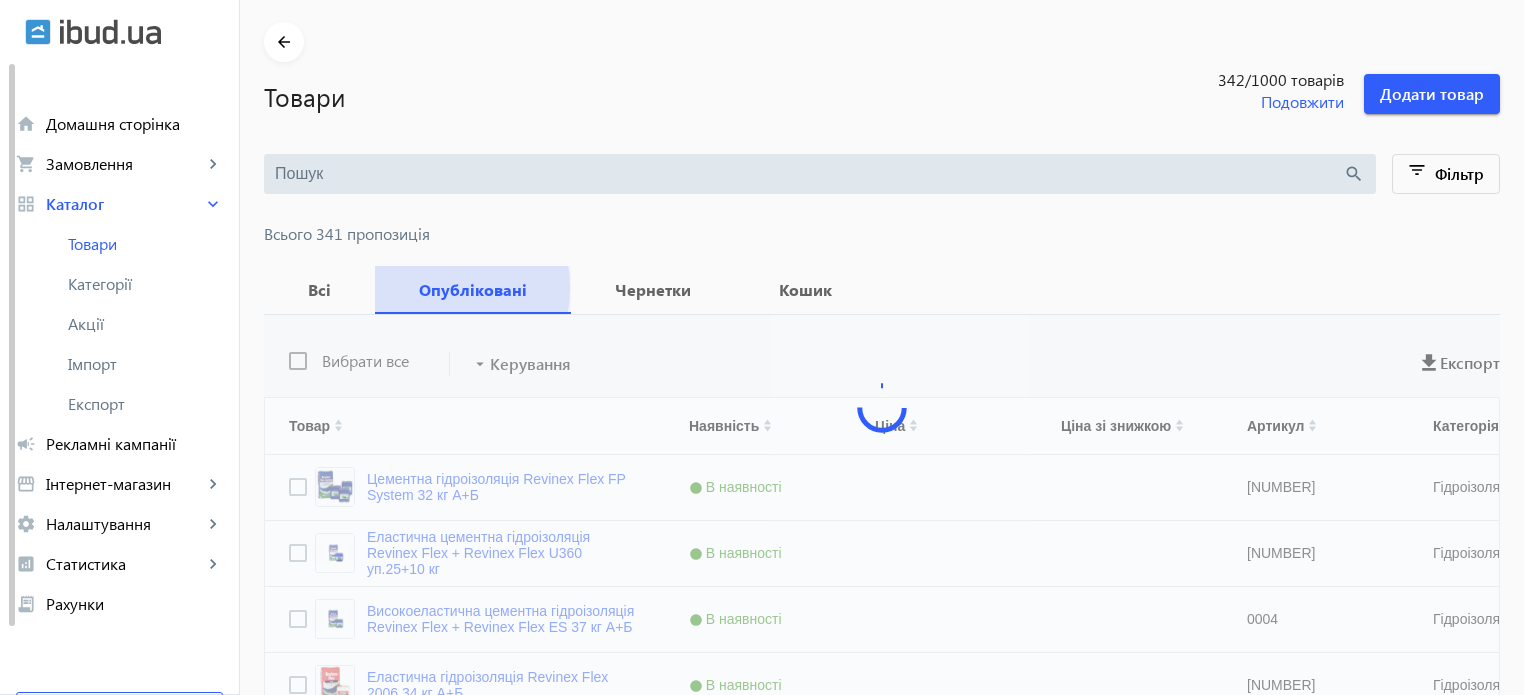 scroll, scrollTop: 0, scrollLeft: 0, axis: both 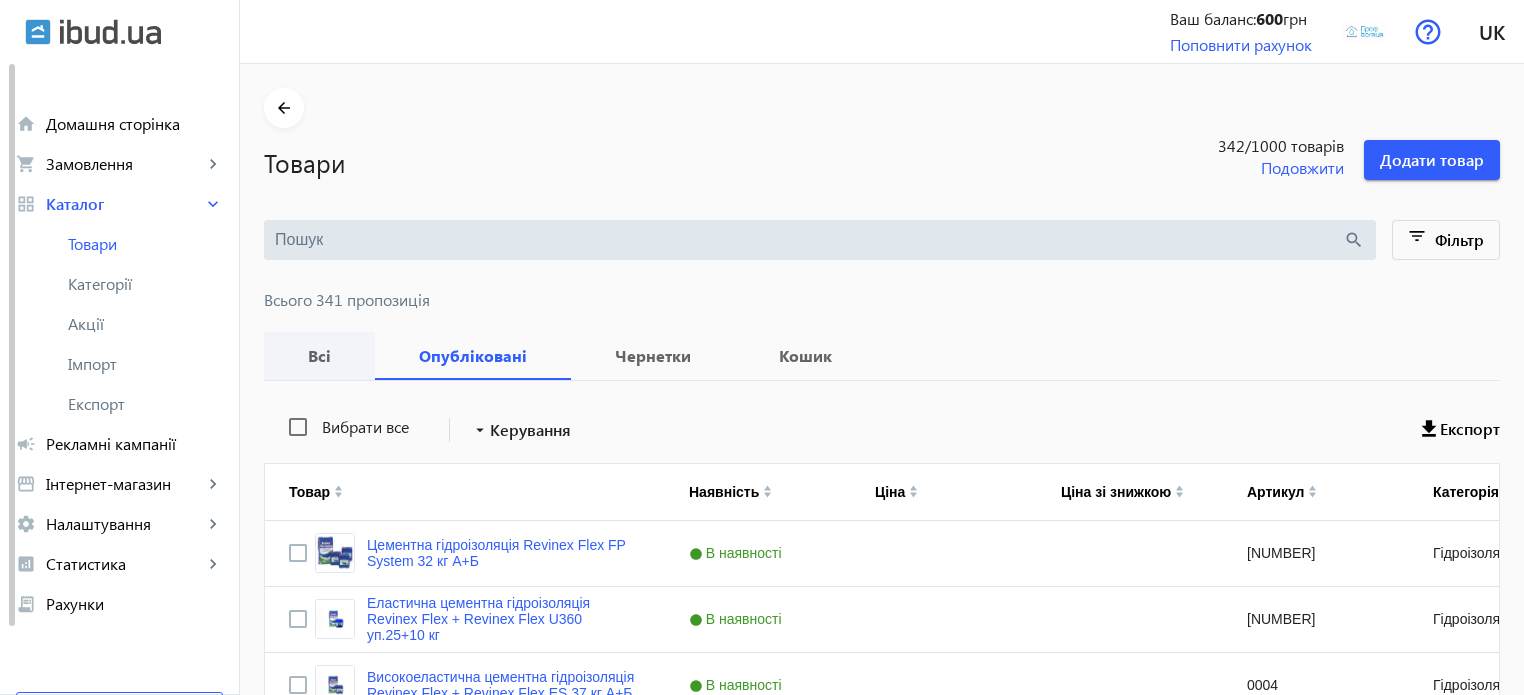 click on "Всі" at bounding box center [319, 356] 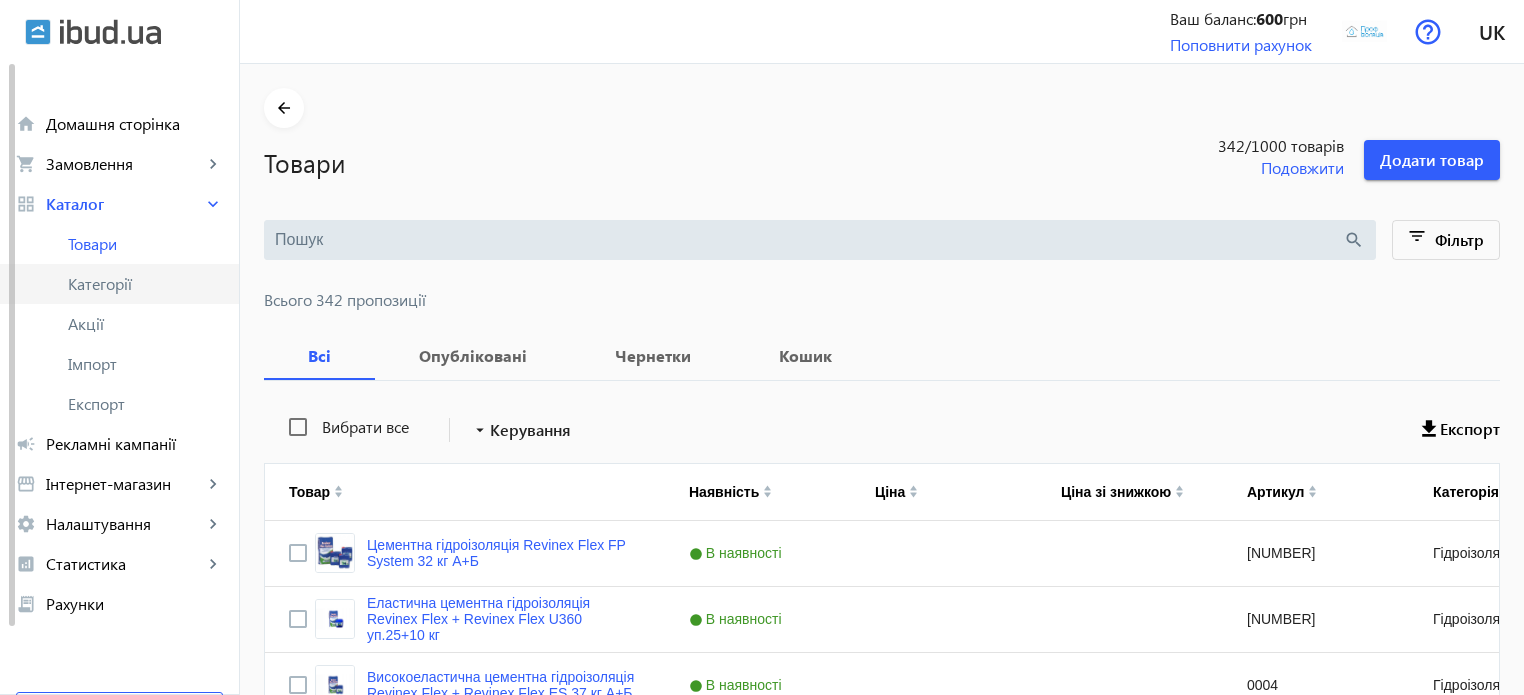 click on "Категорії" 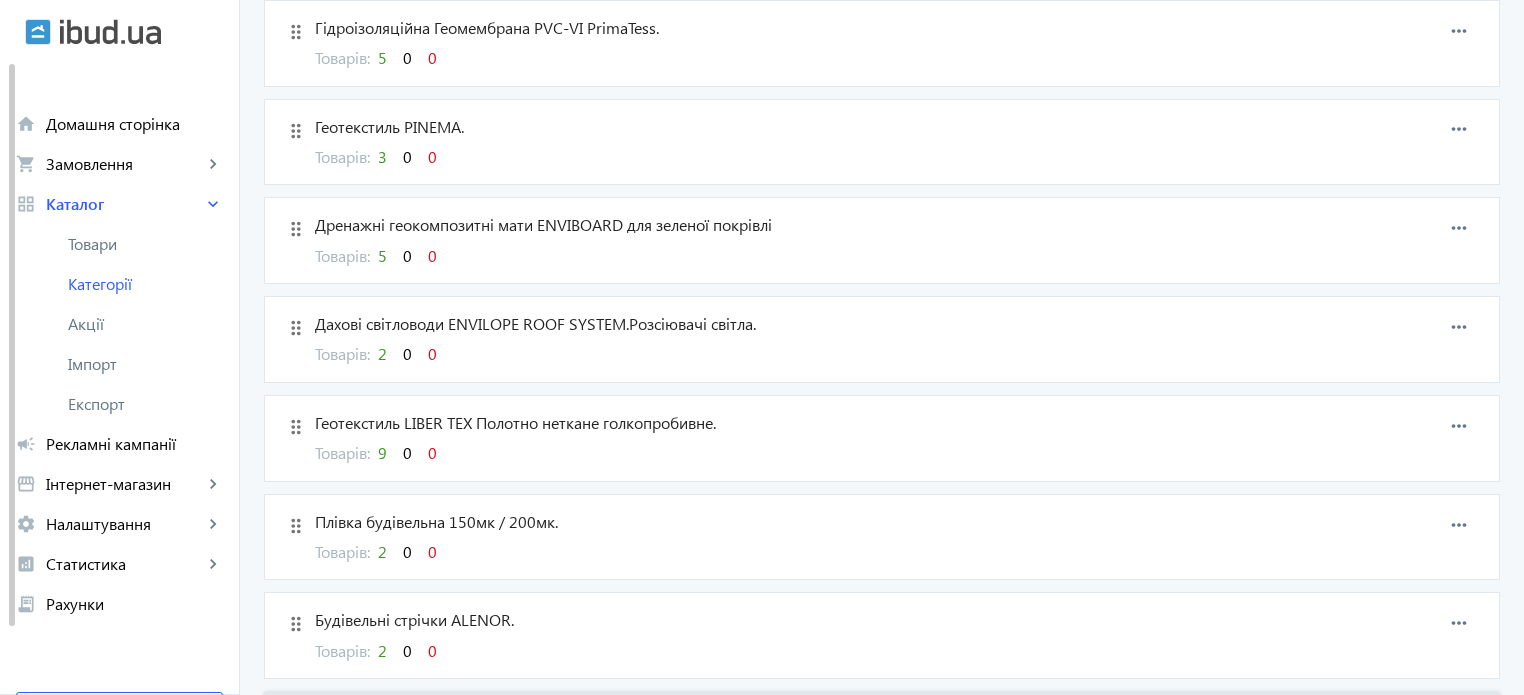 scroll, scrollTop: 1460, scrollLeft: 0, axis: vertical 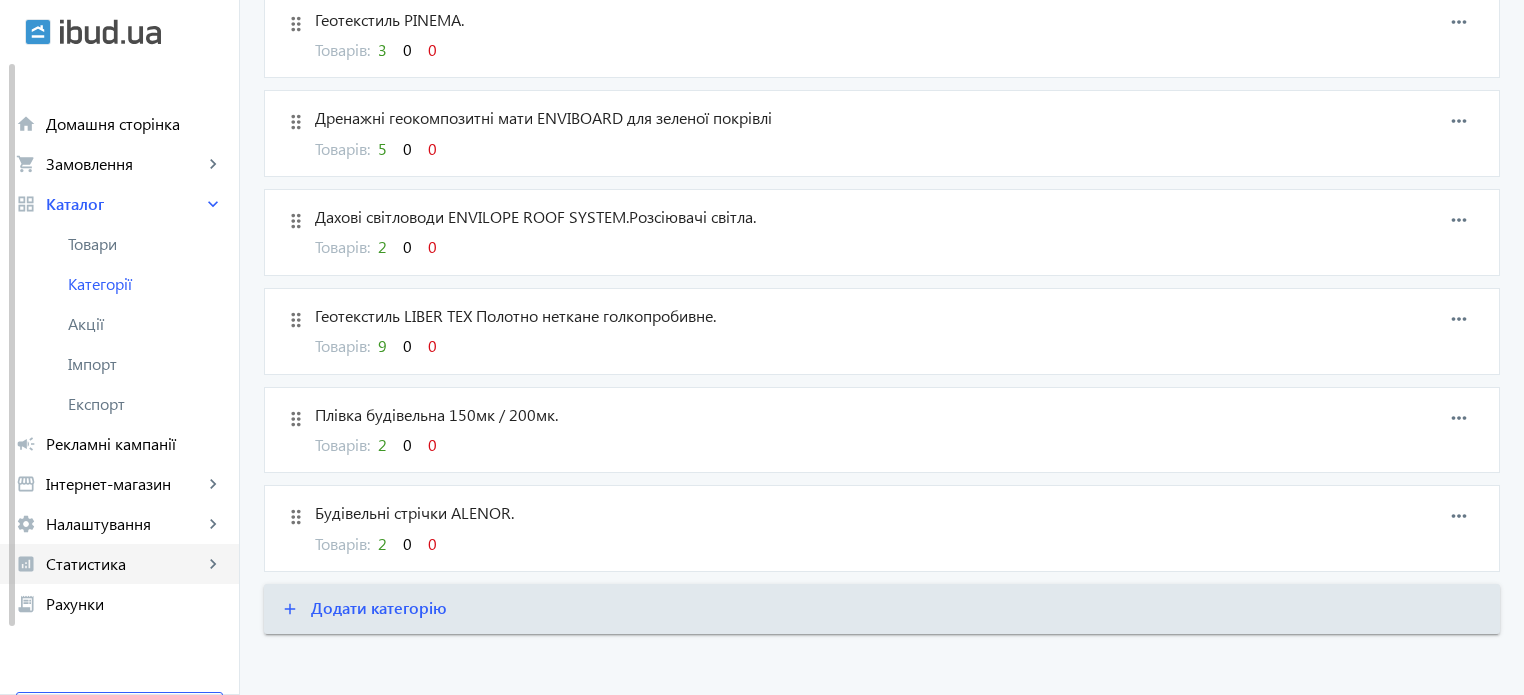 click on "Статистика" 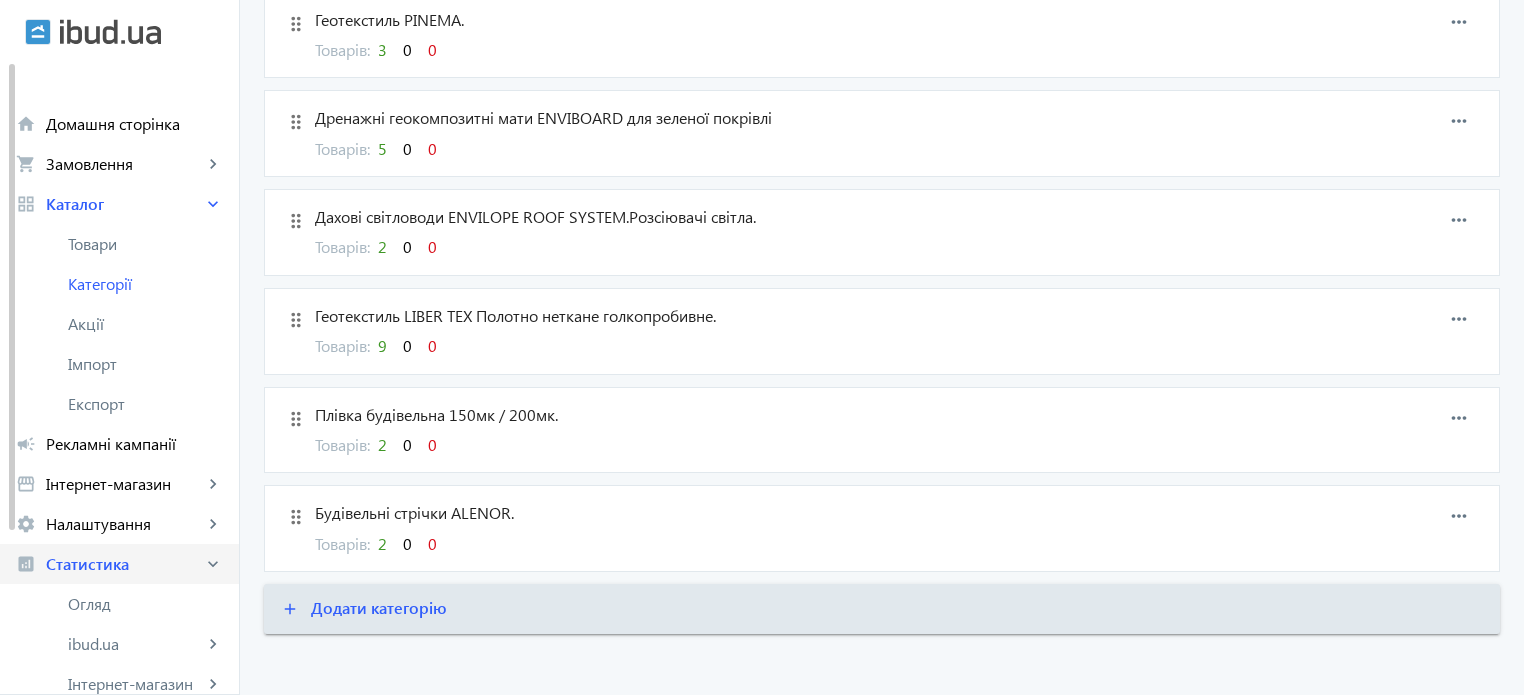scroll, scrollTop: 199, scrollLeft: 0, axis: vertical 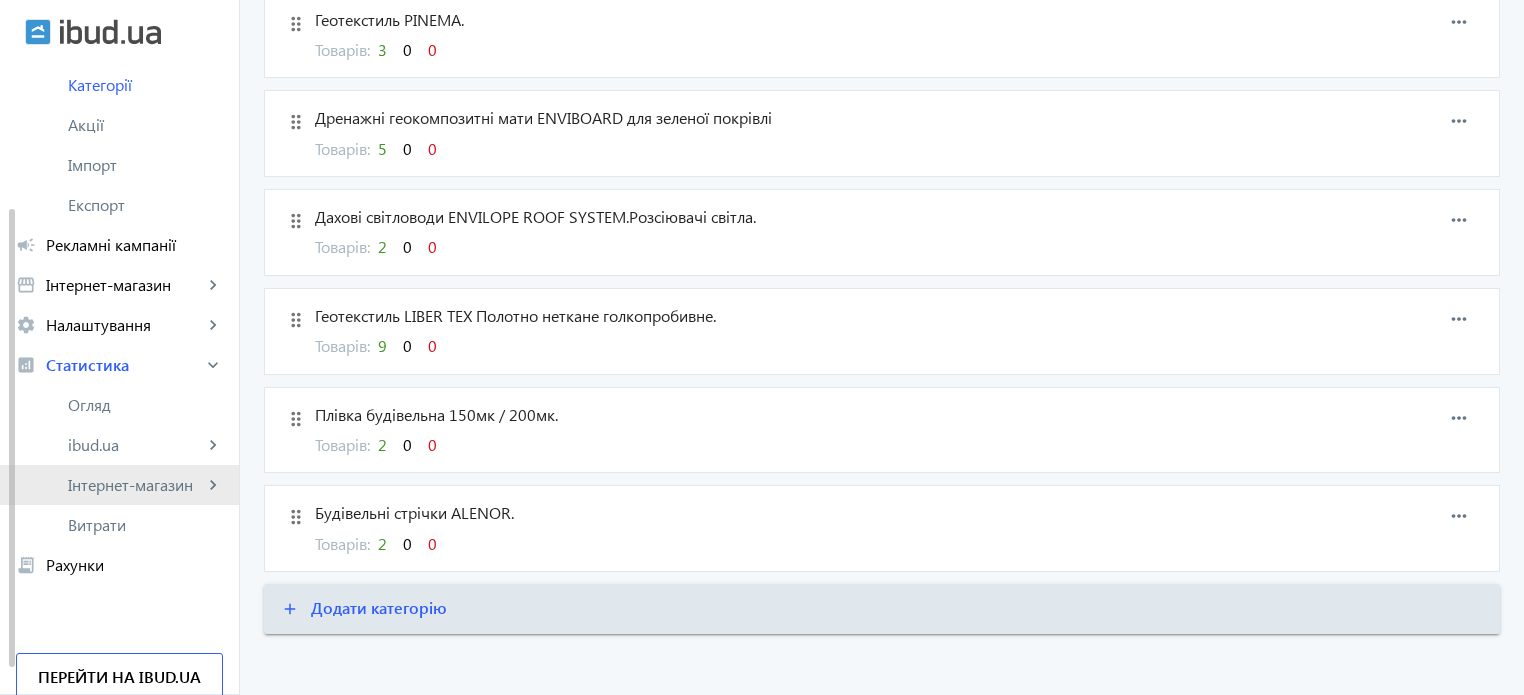 click on "Інтернет-магазин" 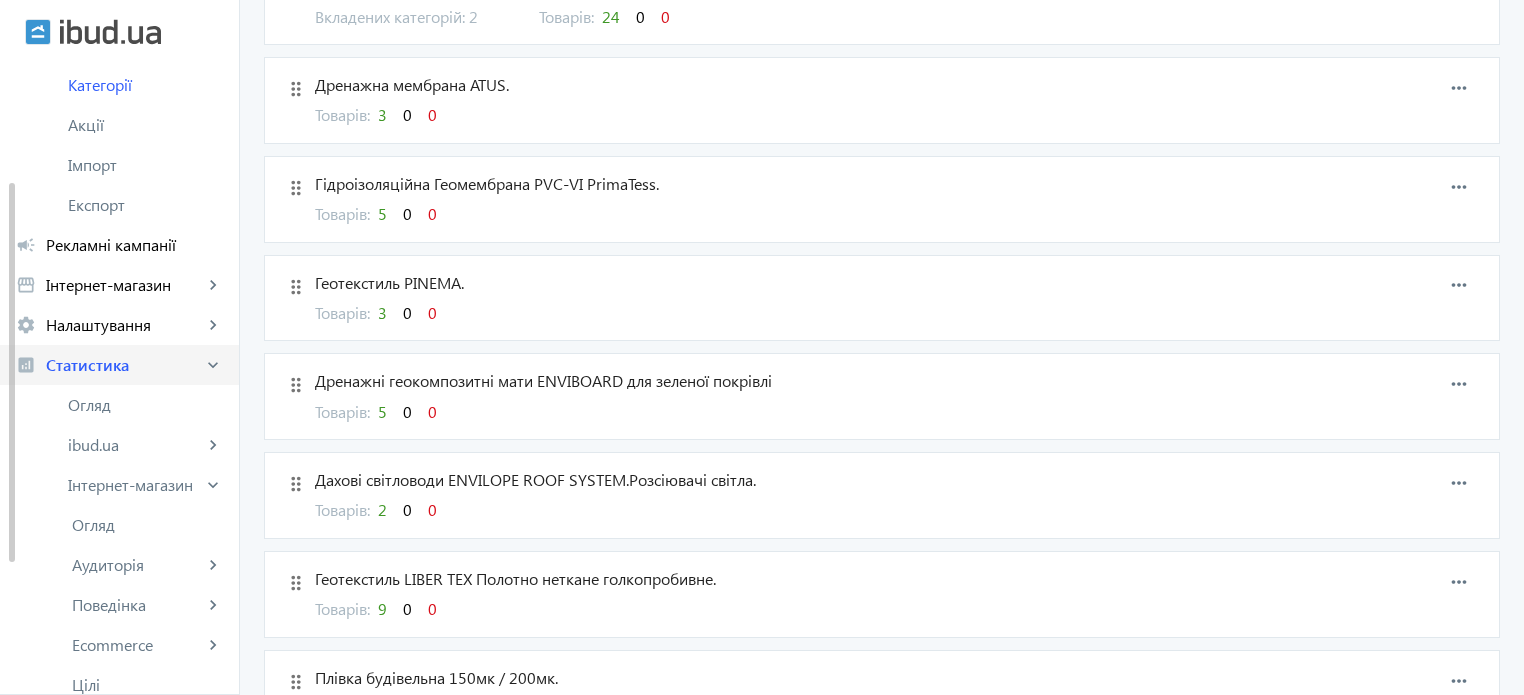 scroll, scrollTop: 1193, scrollLeft: 0, axis: vertical 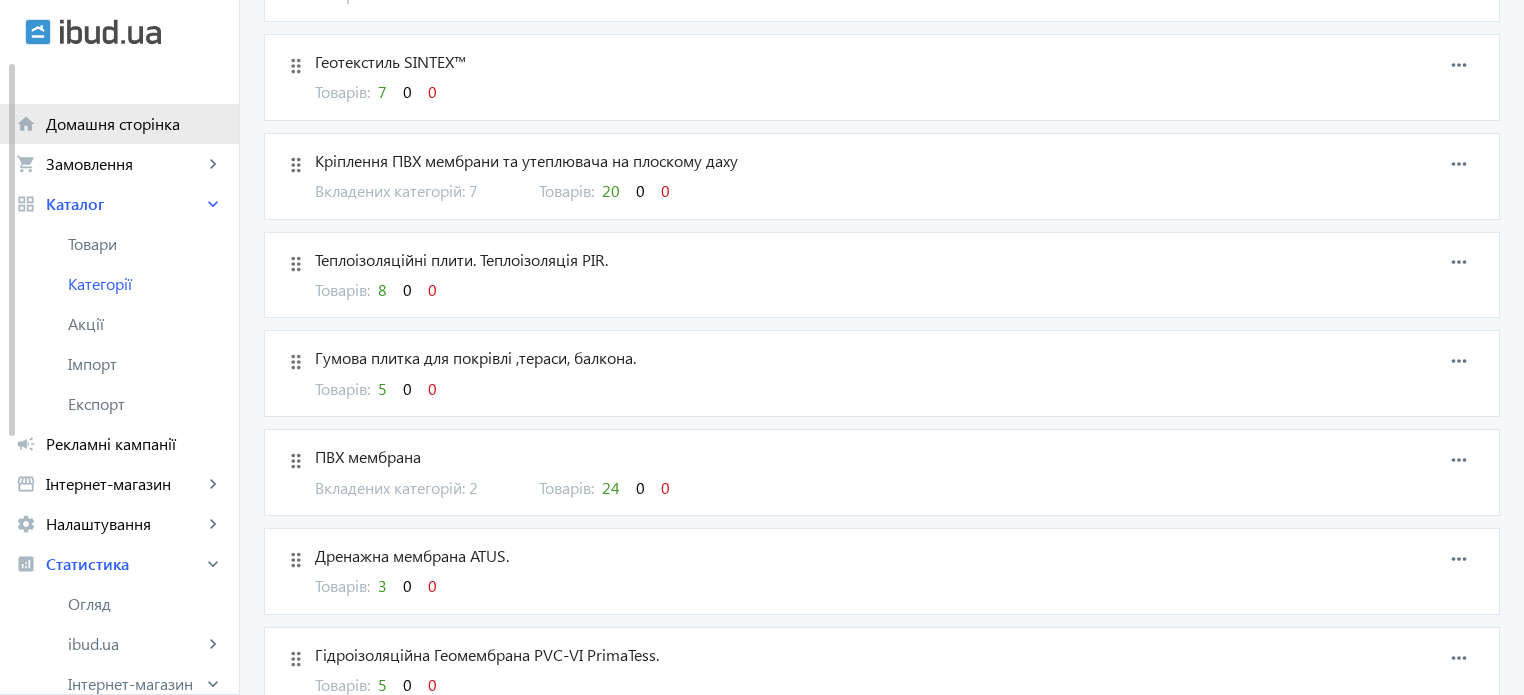 click on "Домашня сторінка" at bounding box center [134, 124] 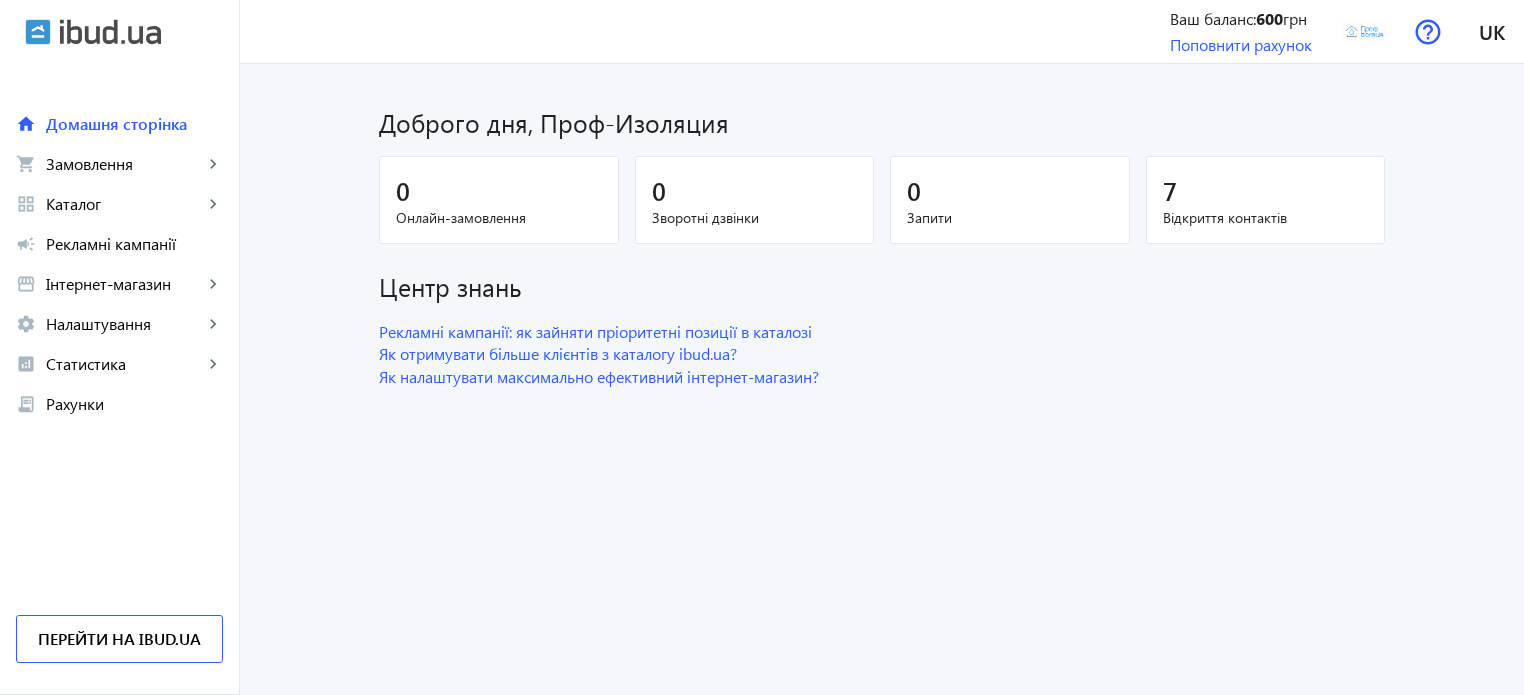 click at bounding box center (110, 32) 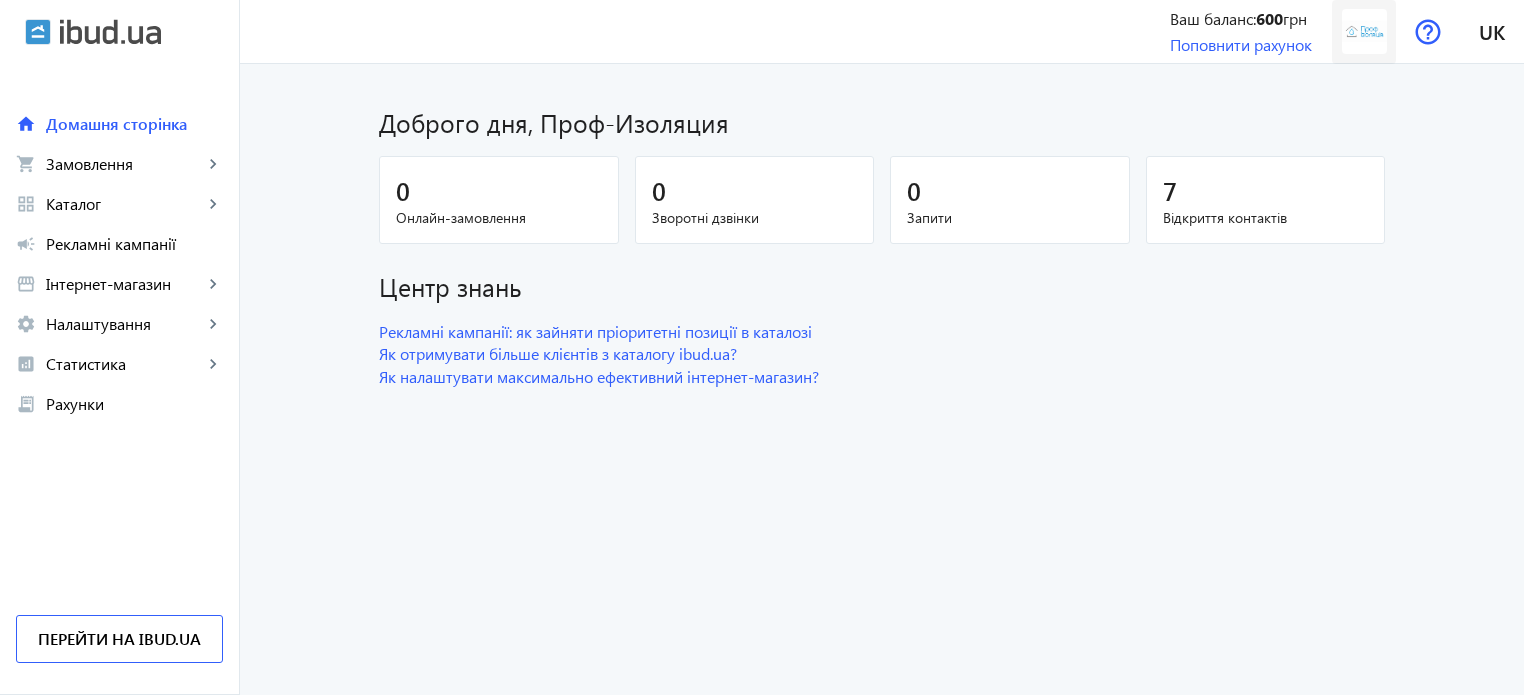 click 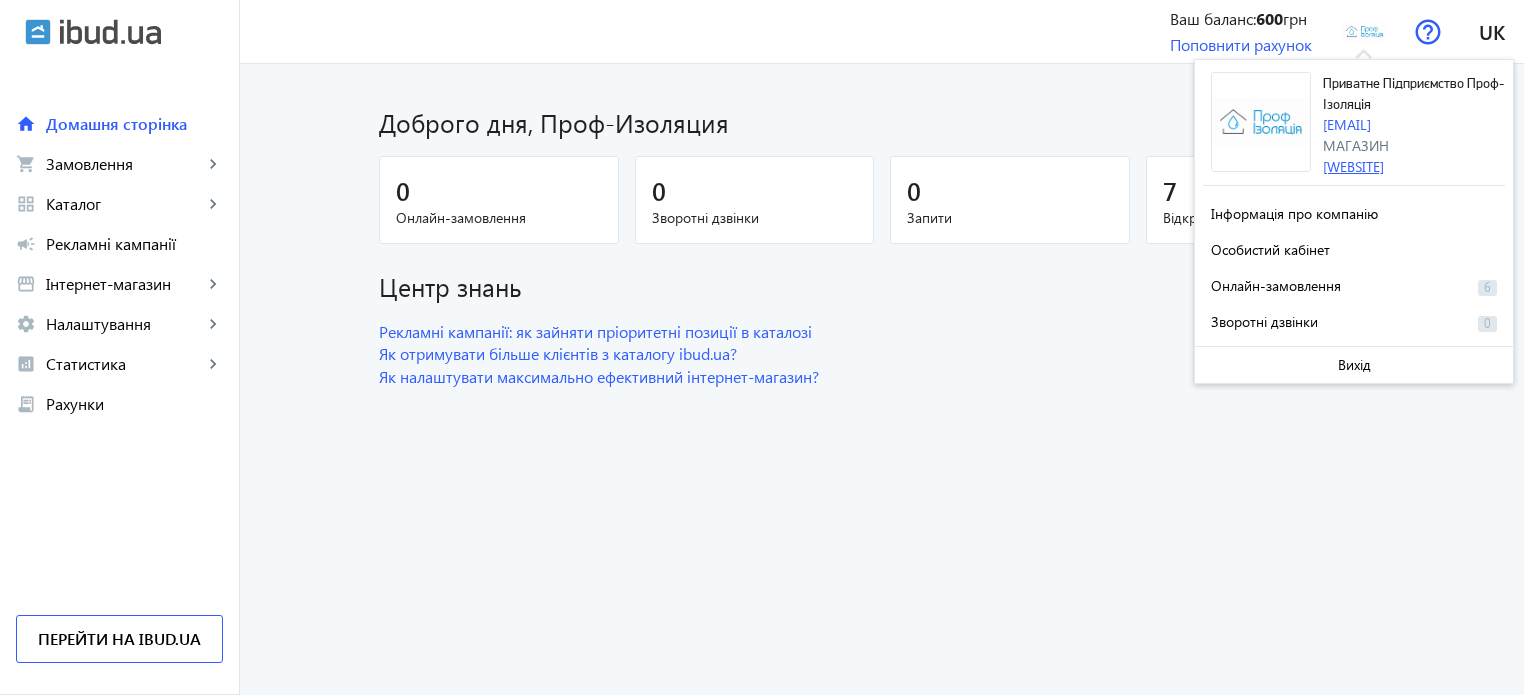click on "[WEBSITE]" 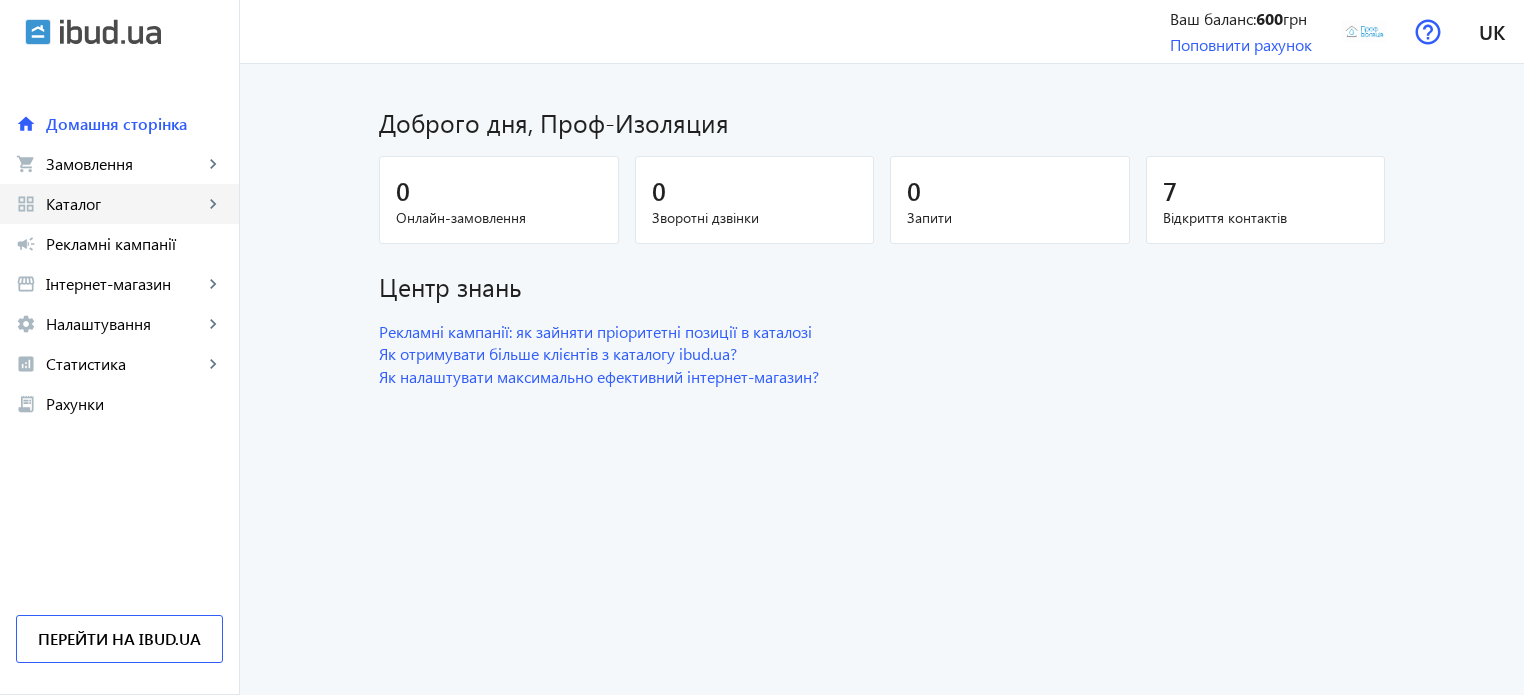 click on "Каталог" 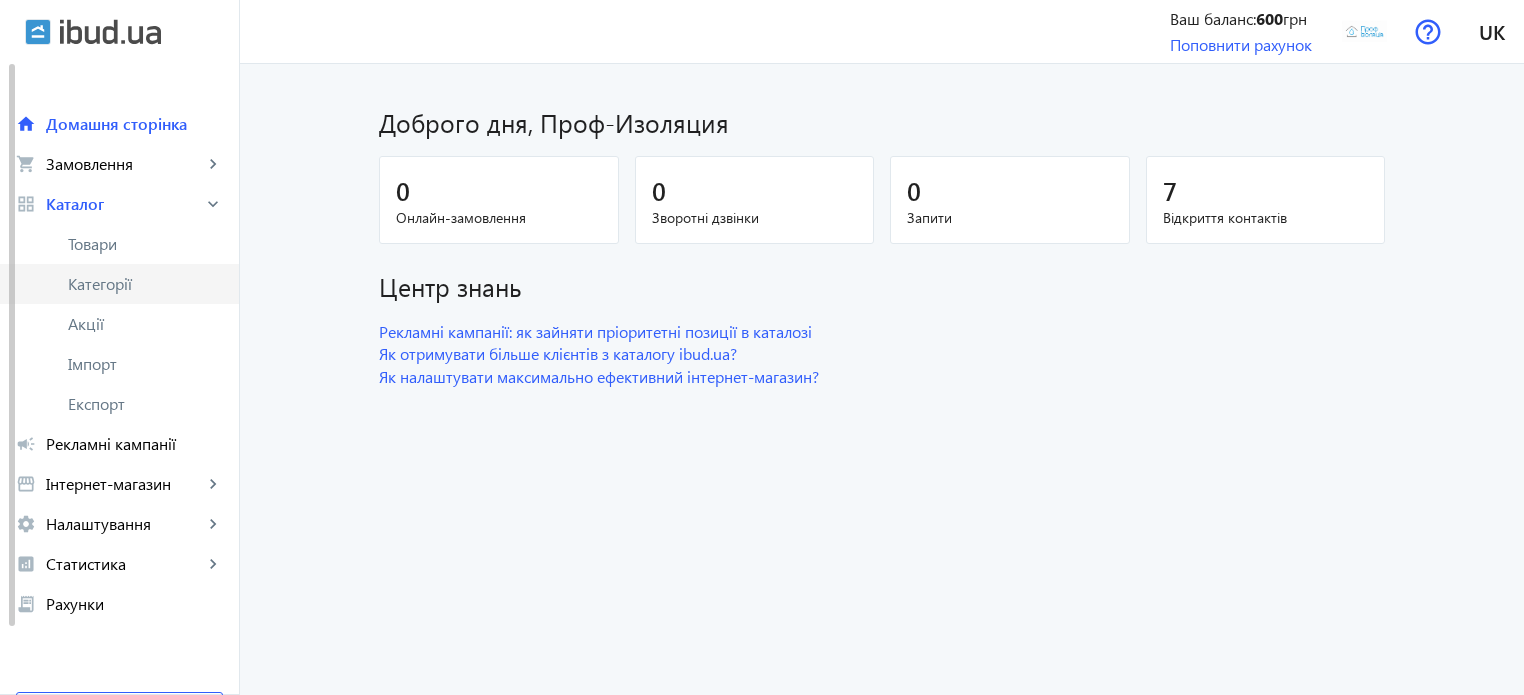 click on "Категорії" 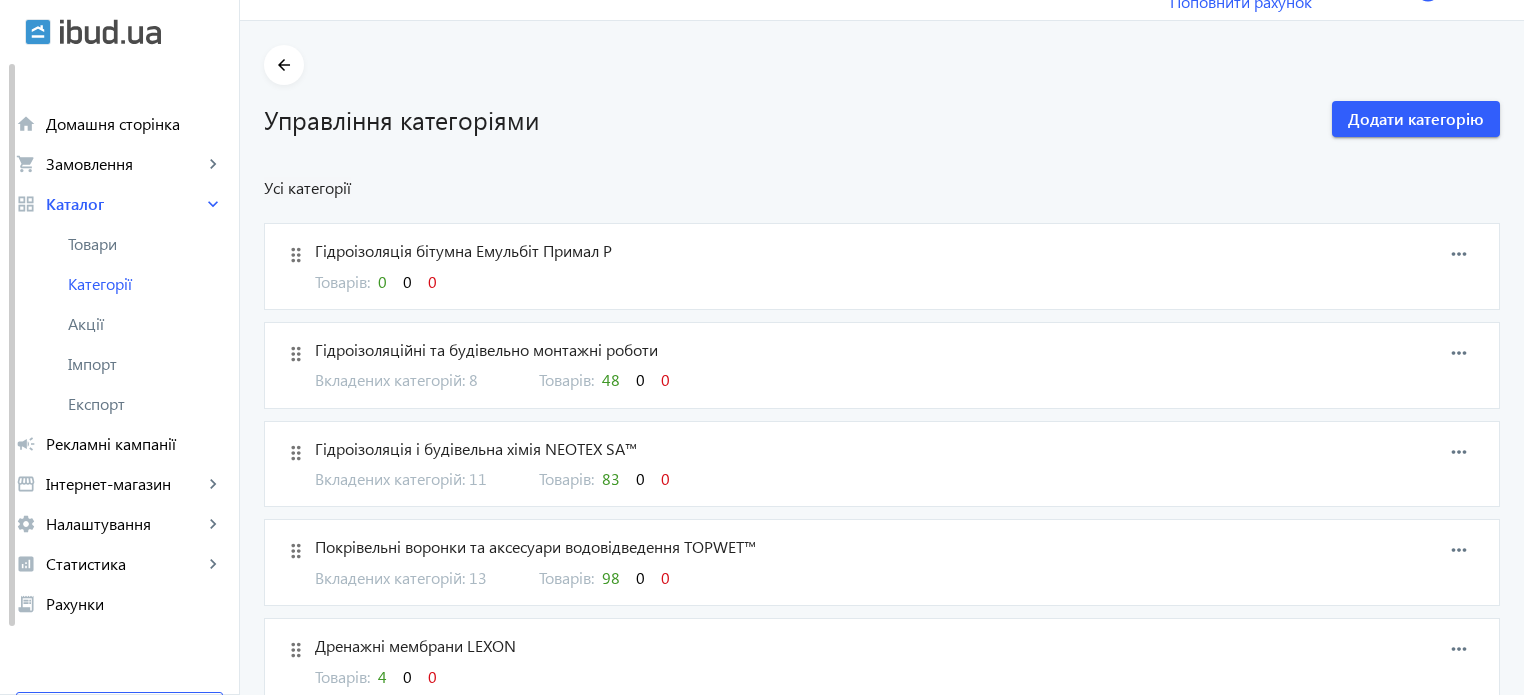 scroll, scrollTop: 66, scrollLeft: 0, axis: vertical 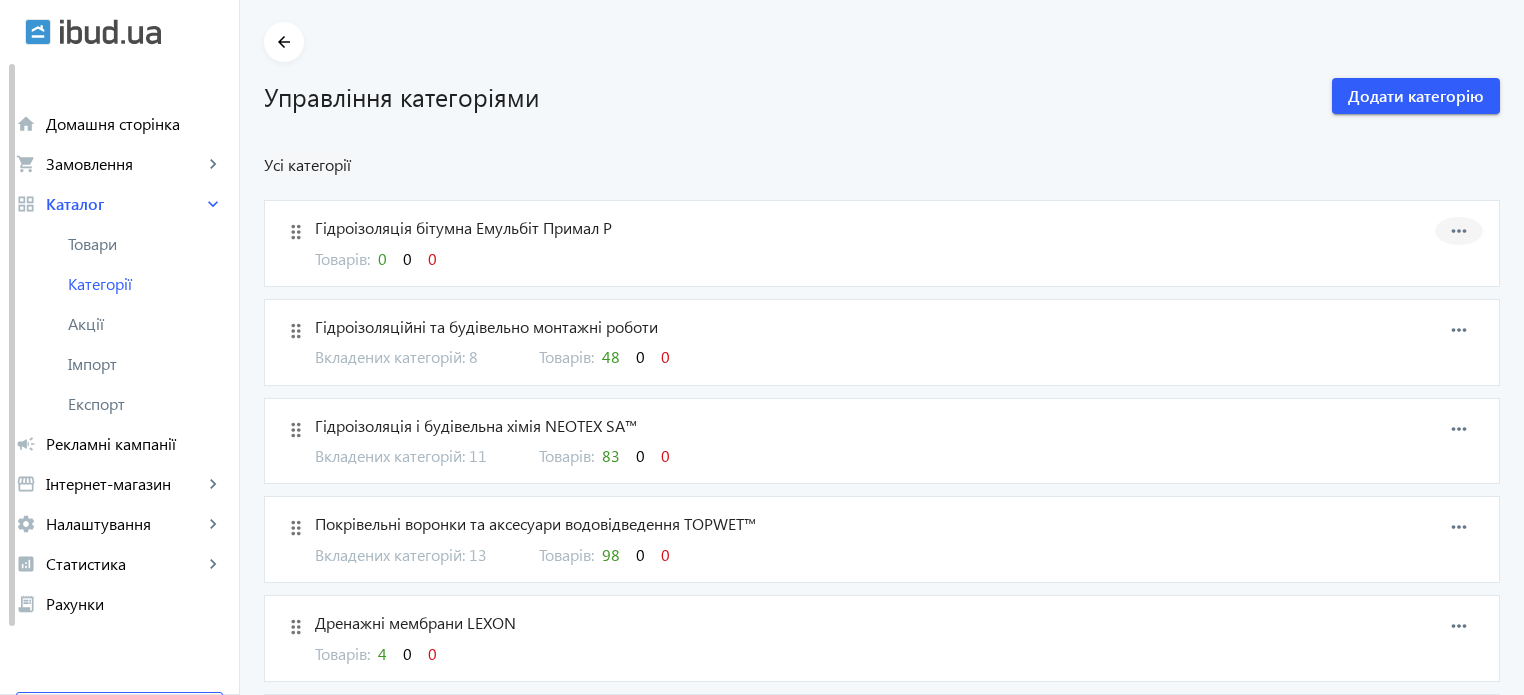 click on "more_horiz" at bounding box center [1459, 231] 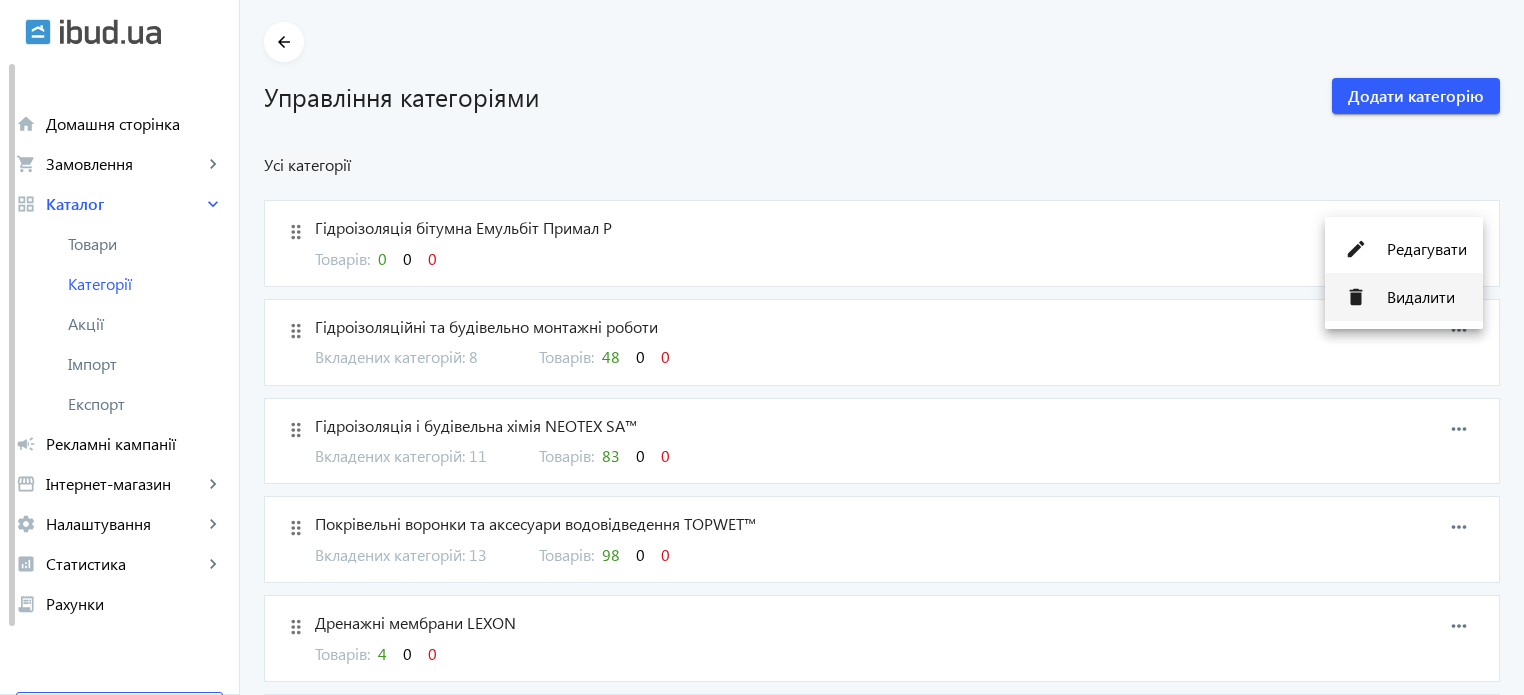 click on "Видалити" at bounding box center [1427, 297] 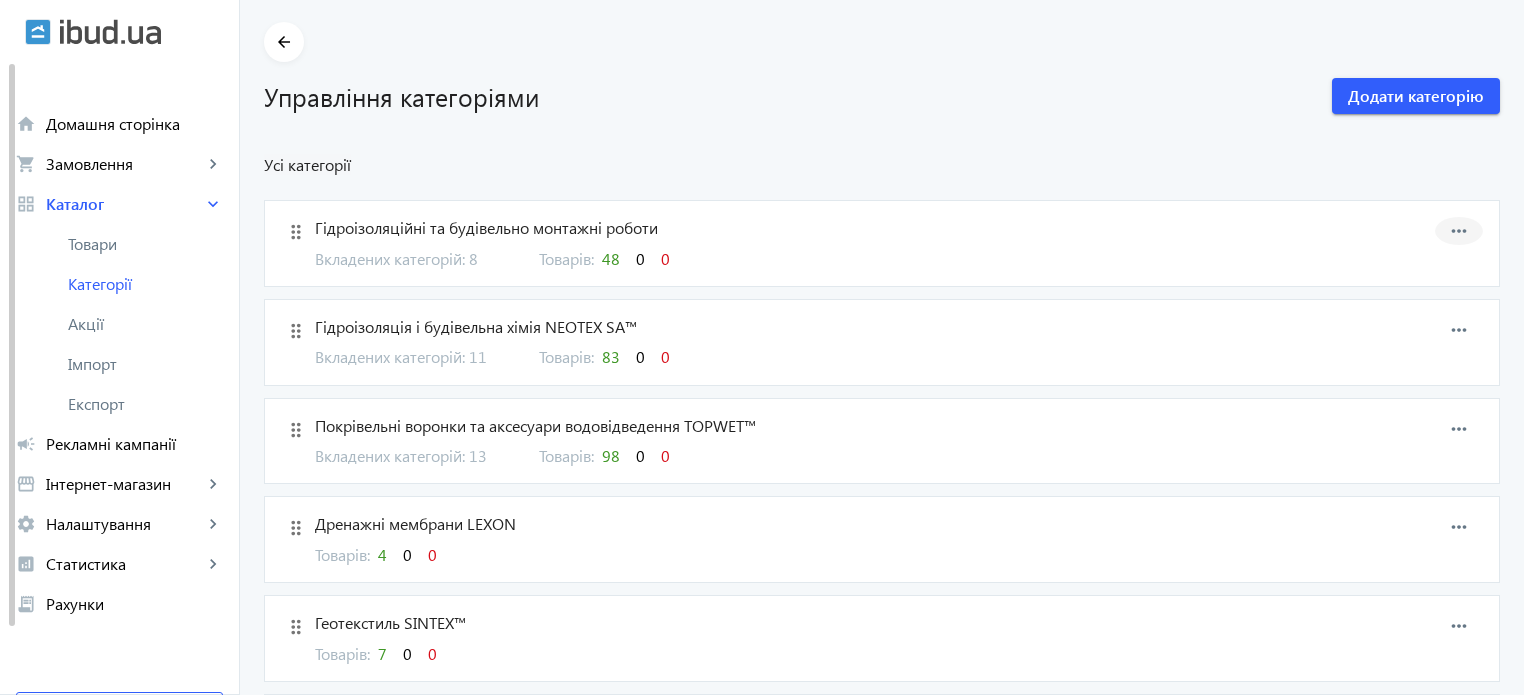 click on "more_horiz" at bounding box center (1459, 231) 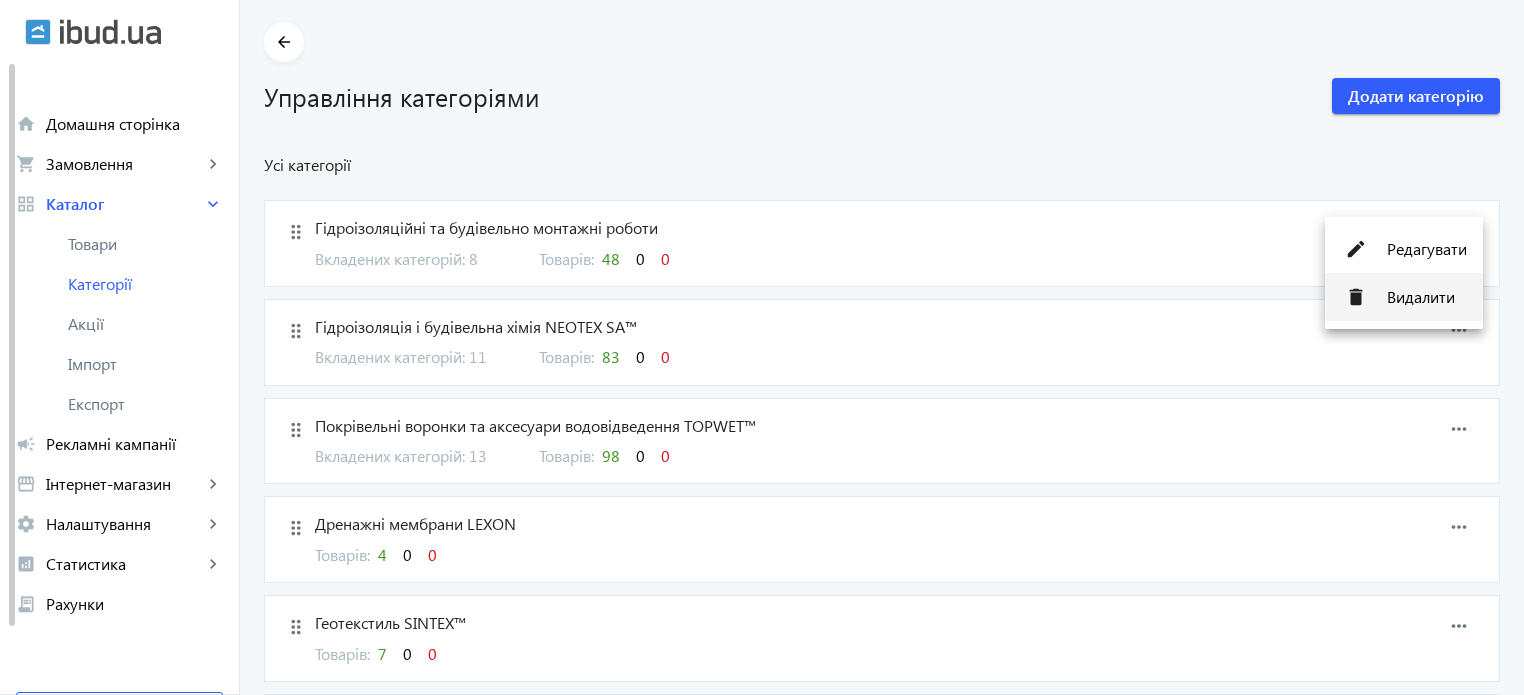 click on "Видалити" at bounding box center [1427, 297] 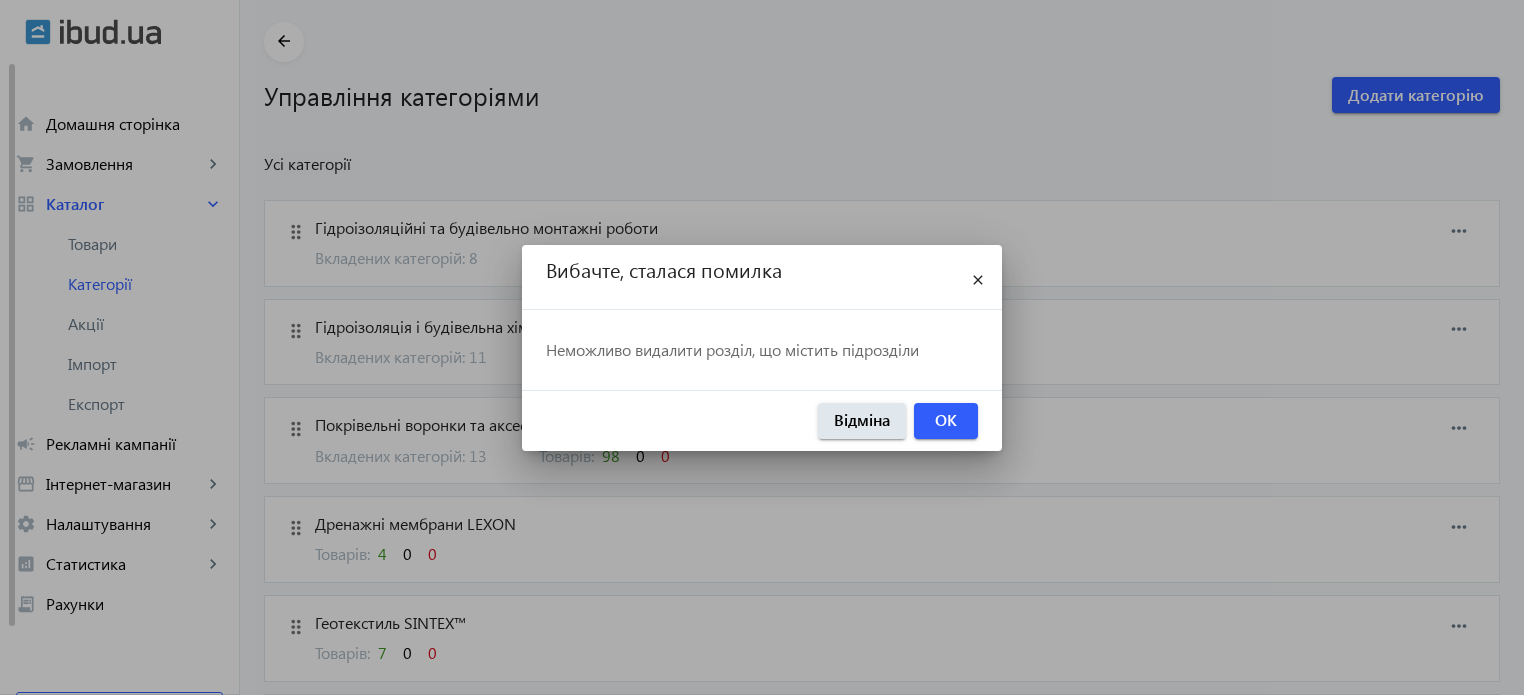 scroll, scrollTop: 0, scrollLeft: 0, axis: both 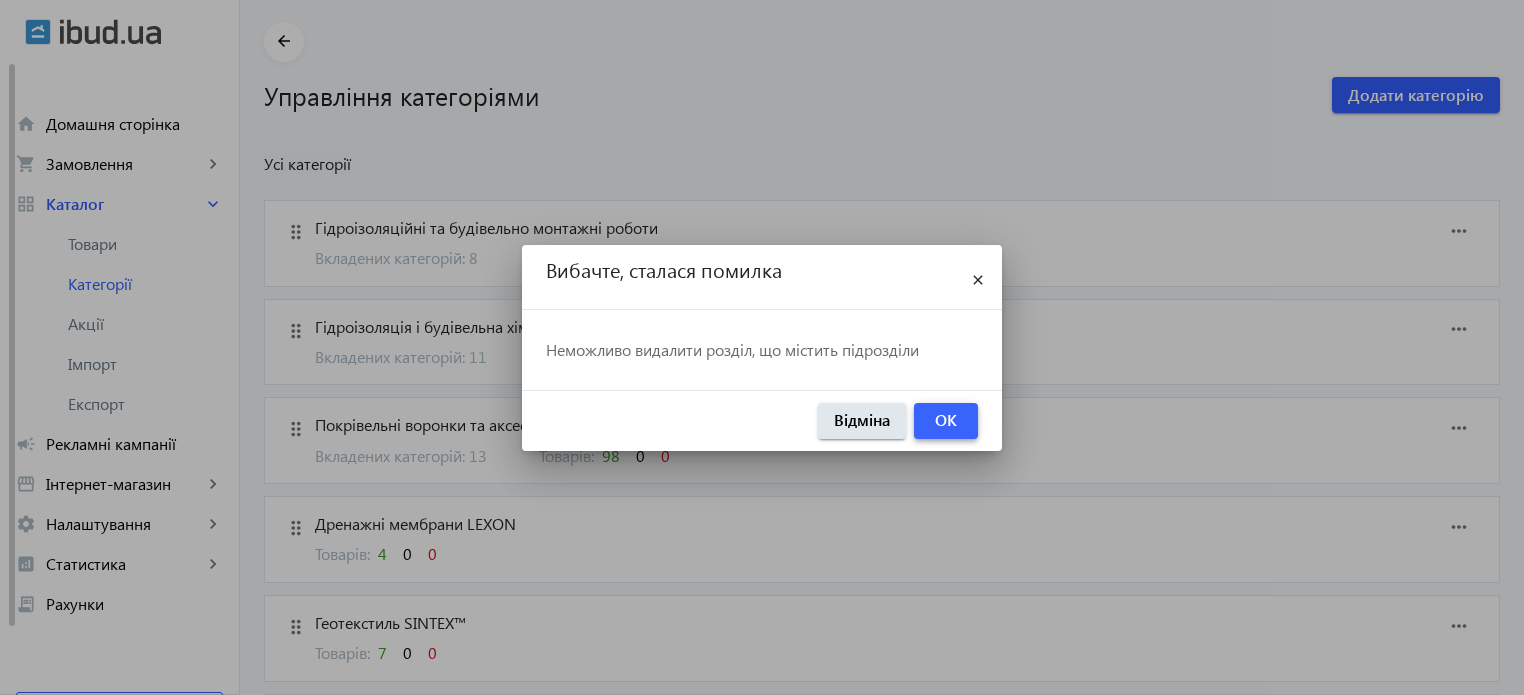 click at bounding box center (946, 421) 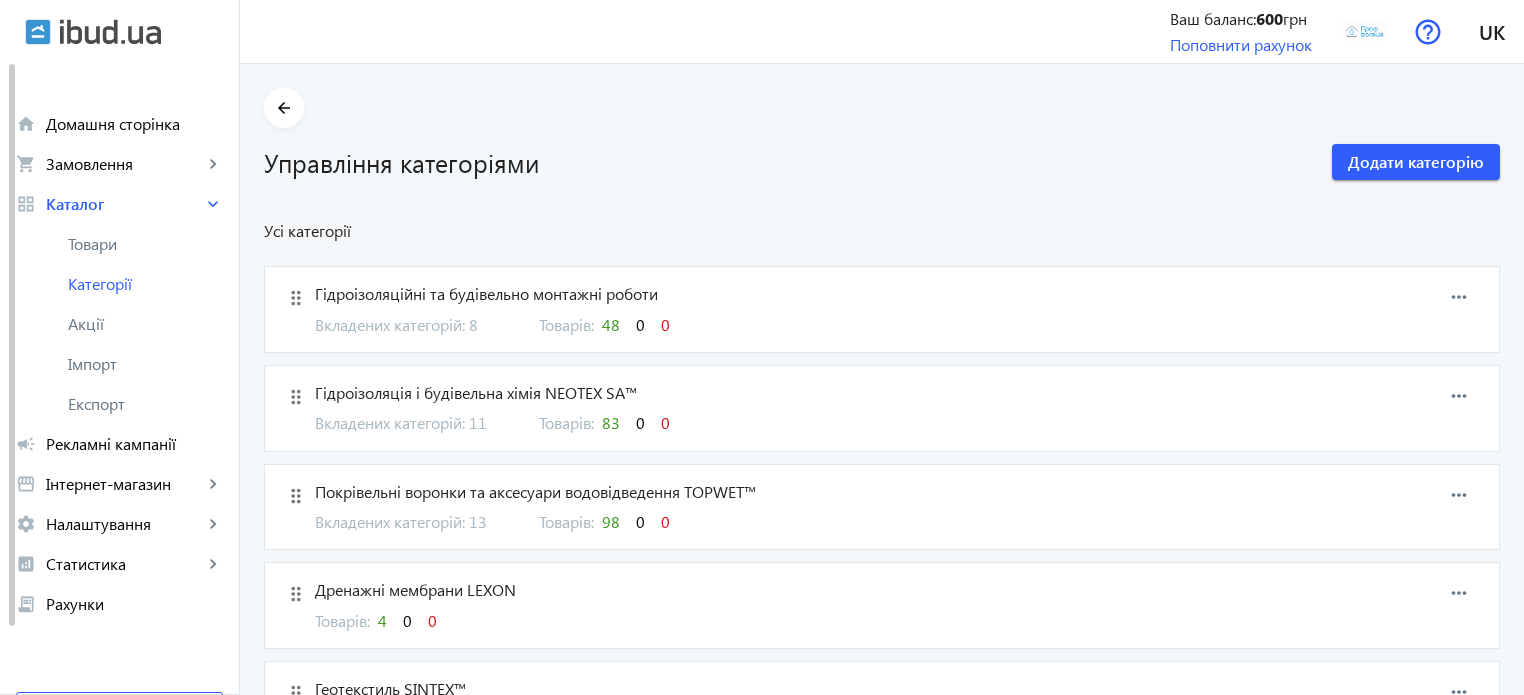 scroll, scrollTop: 66, scrollLeft: 0, axis: vertical 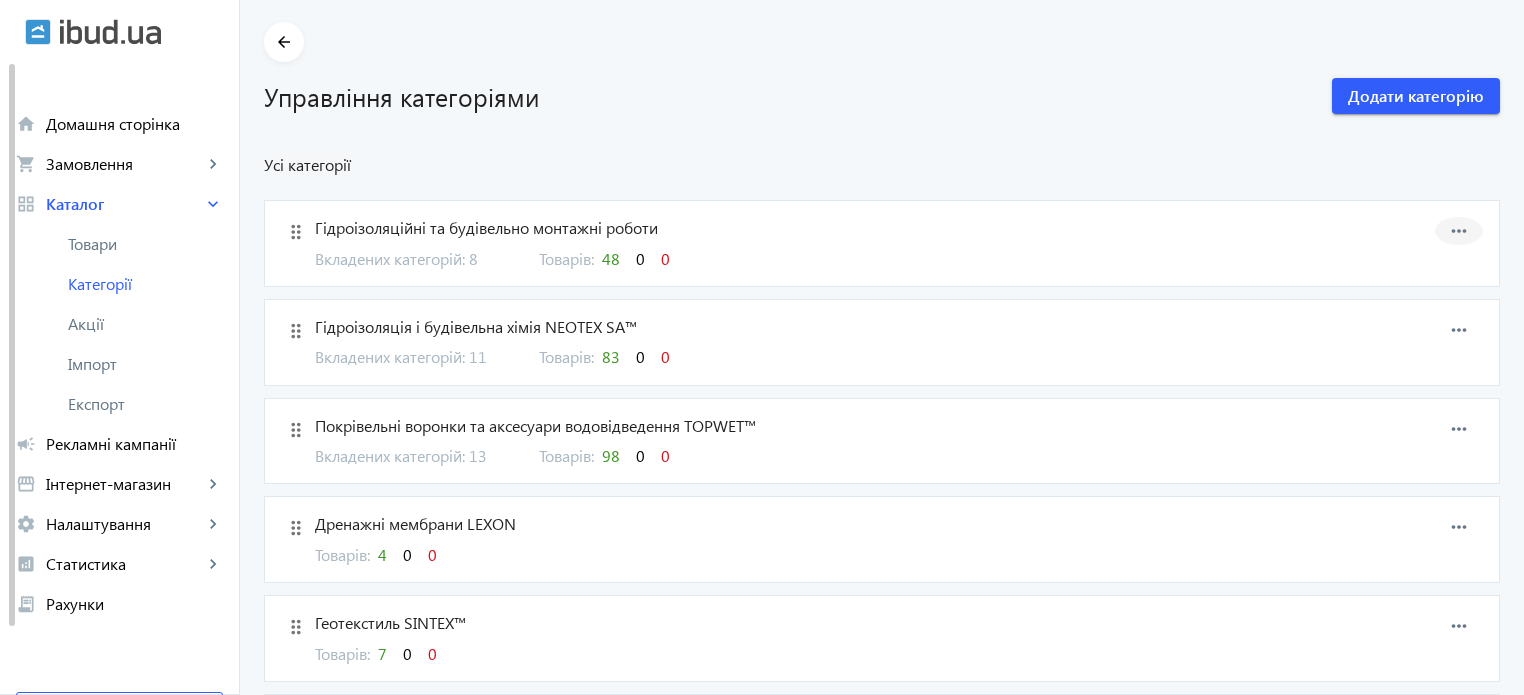 click on "more_horiz" at bounding box center (1459, 231) 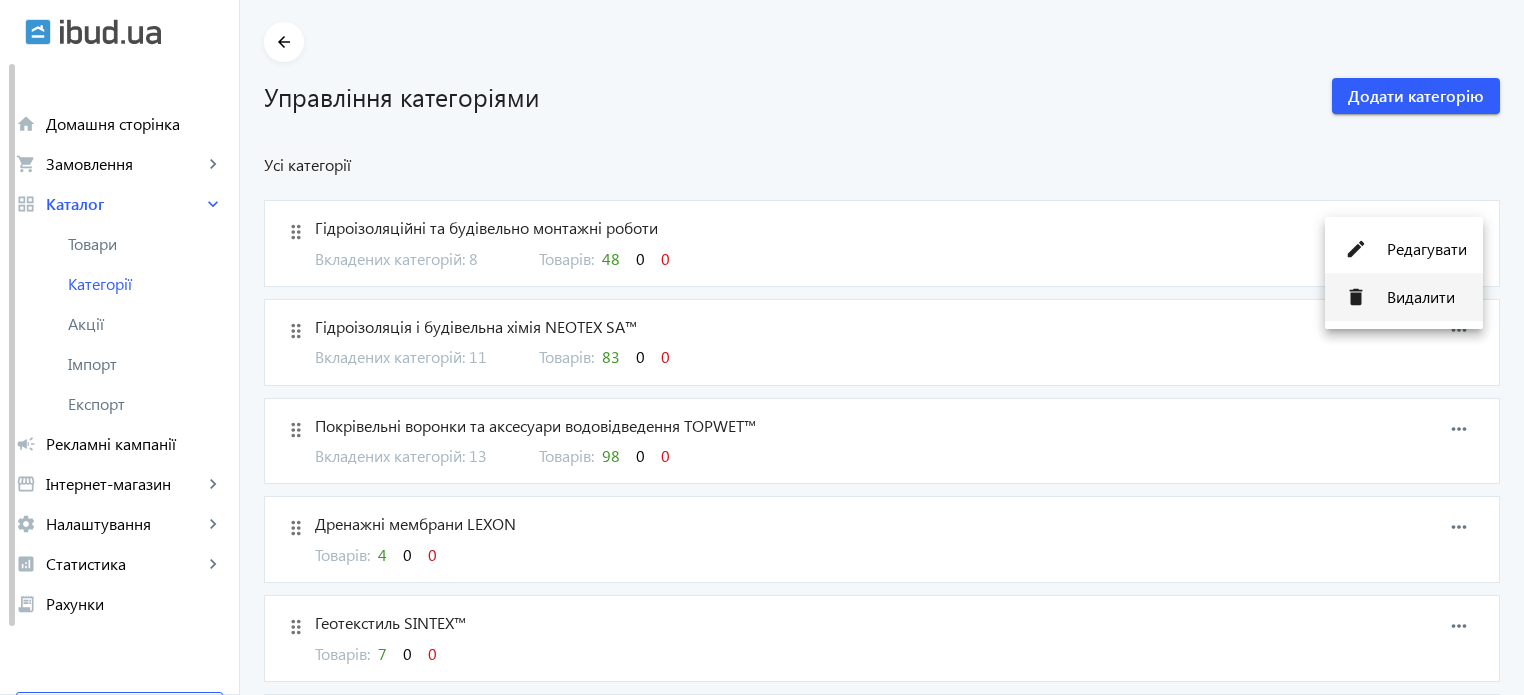 click on "Видалити" at bounding box center [1427, 297] 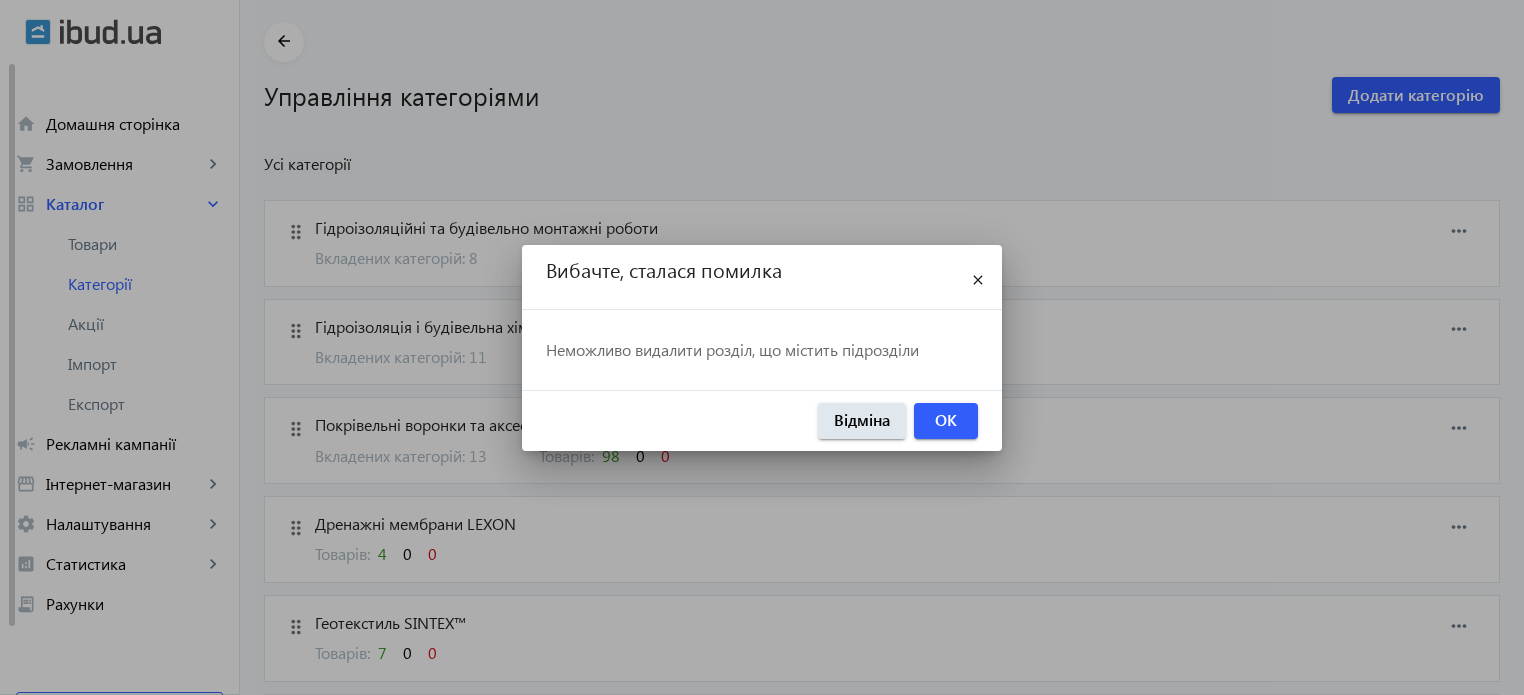 scroll, scrollTop: 0, scrollLeft: 0, axis: both 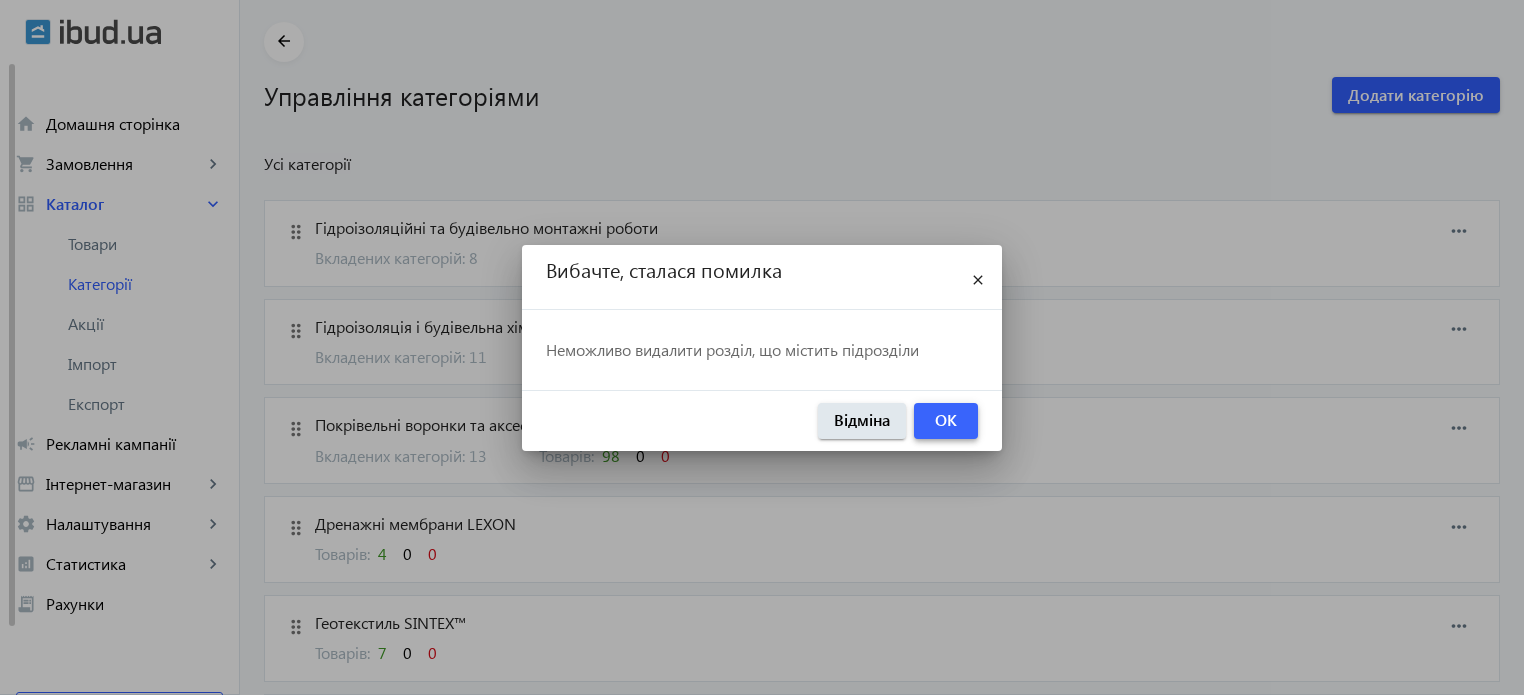 drag, startPoint x: 950, startPoint y: 430, endPoint x: 942, endPoint y: 419, distance: 13.601471 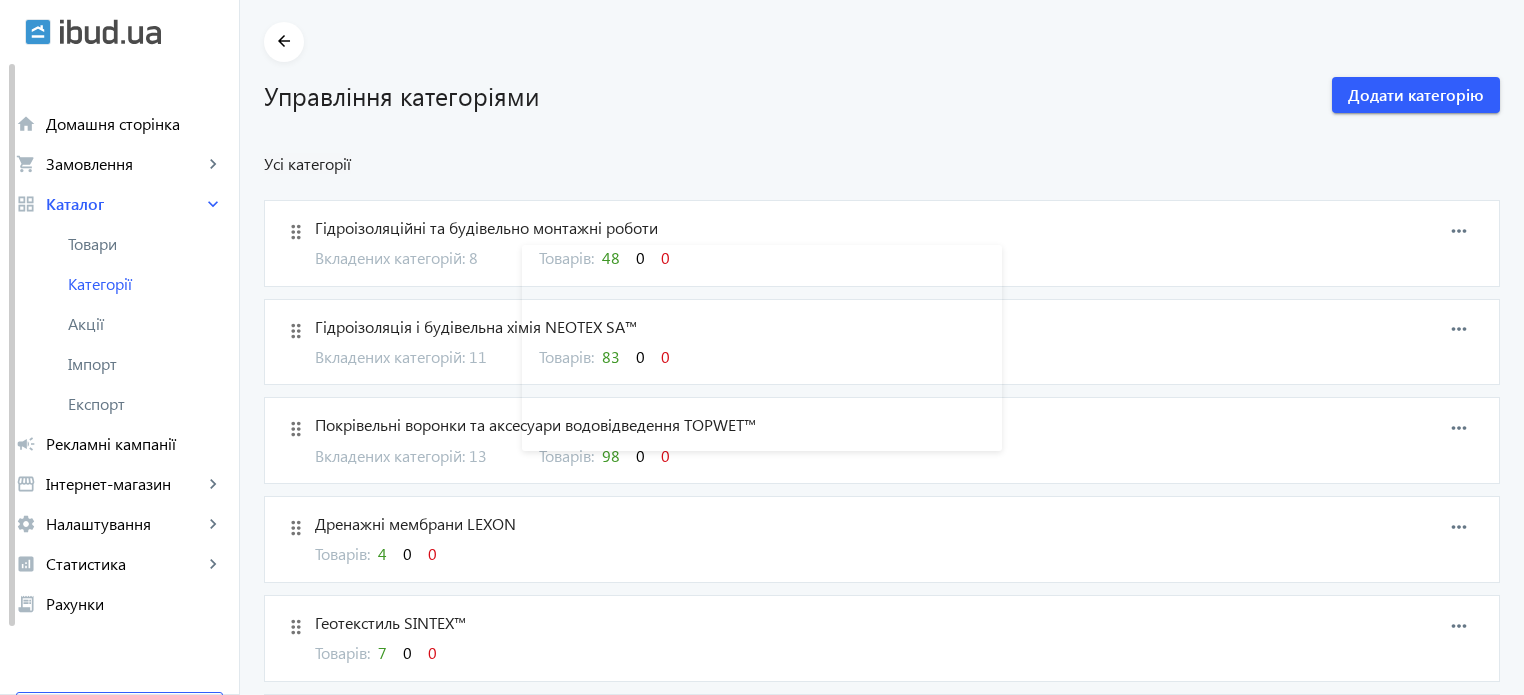scroll, scrollTop: 66, scrollLeft: 0, axis: vertical 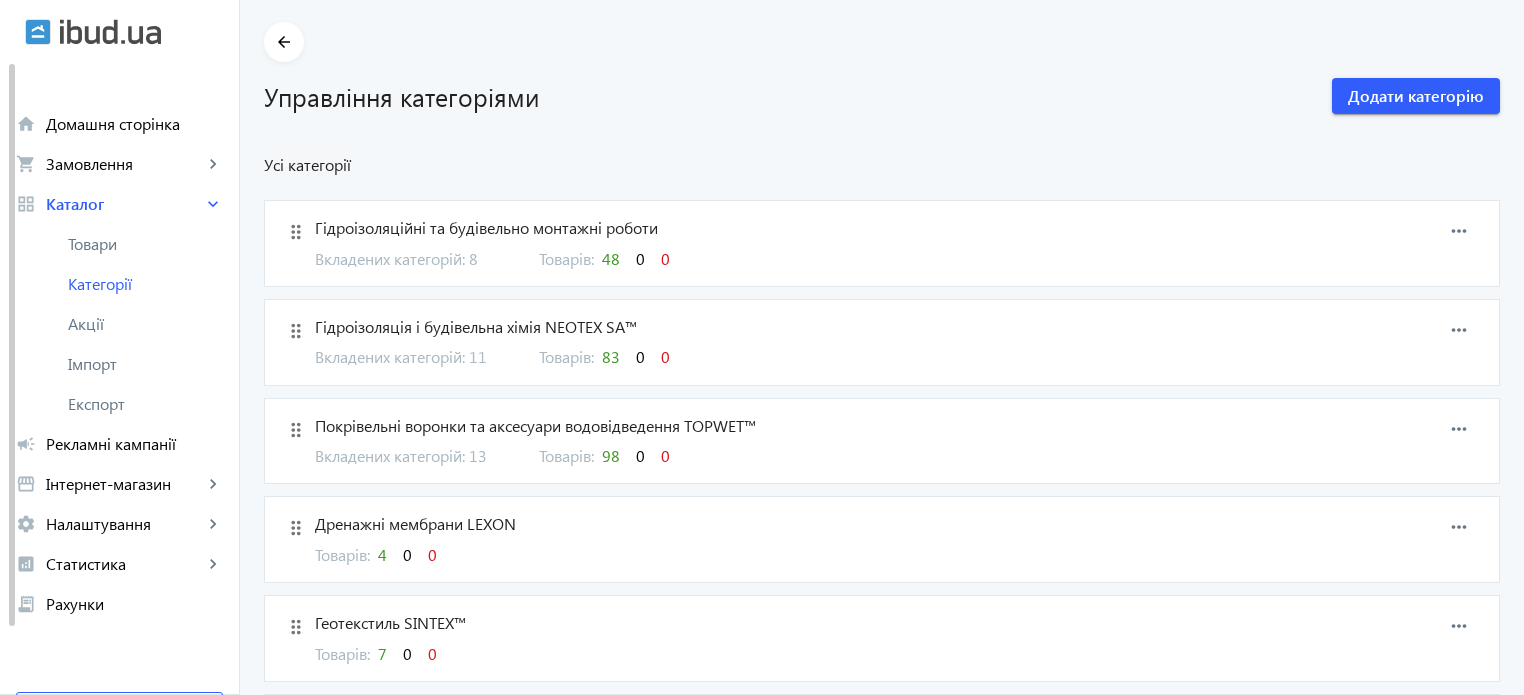 click on "Гідроізоляційні та будівельно монтажні роботи" at bounding box center [794, 228] 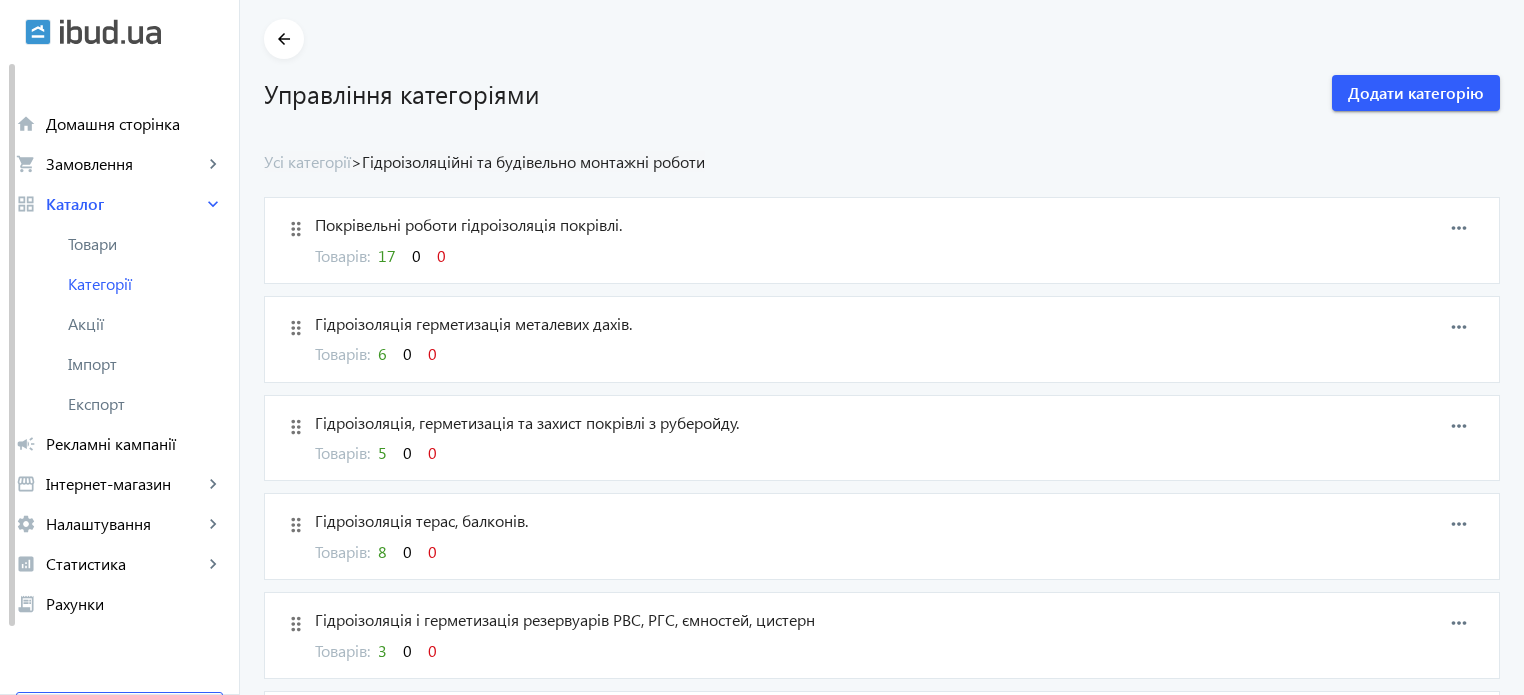 scroll, scrollTop: 0, scrollLeft: 0, axis: both 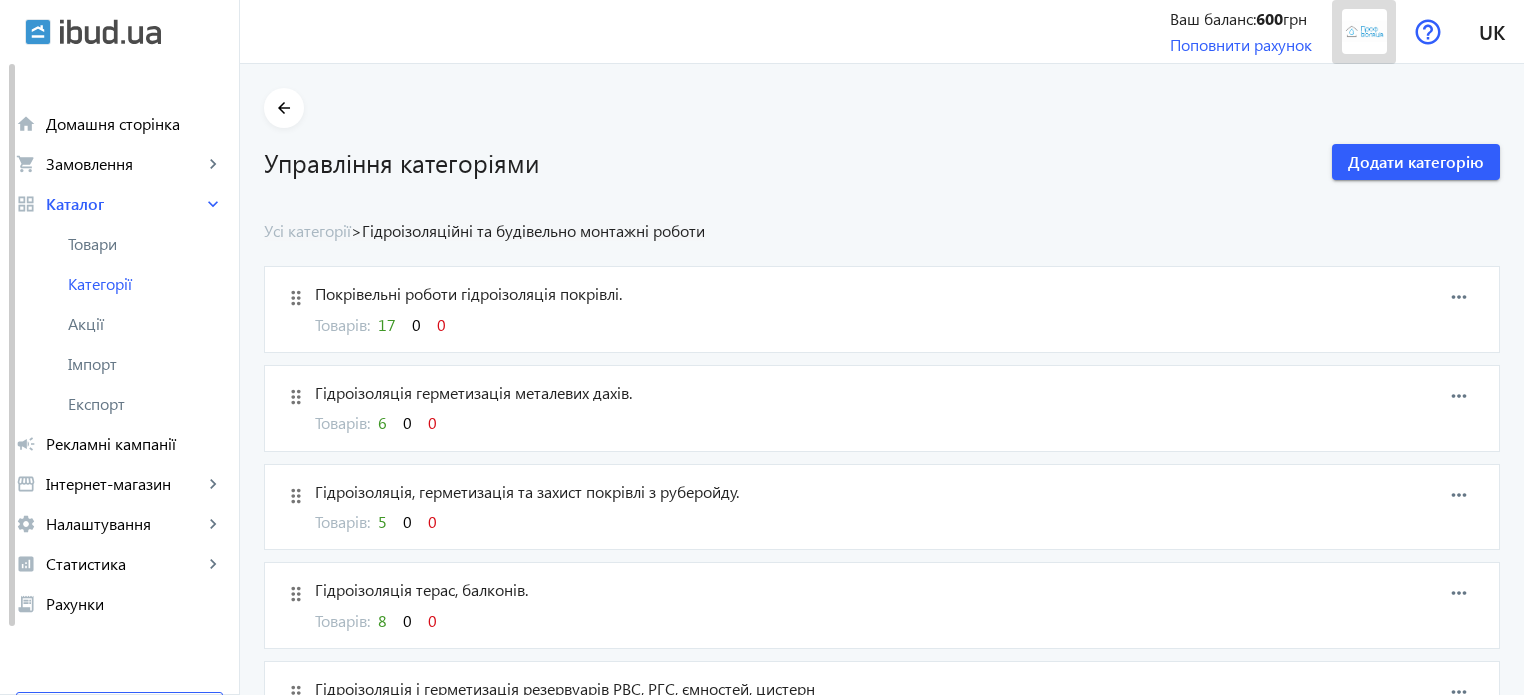 click 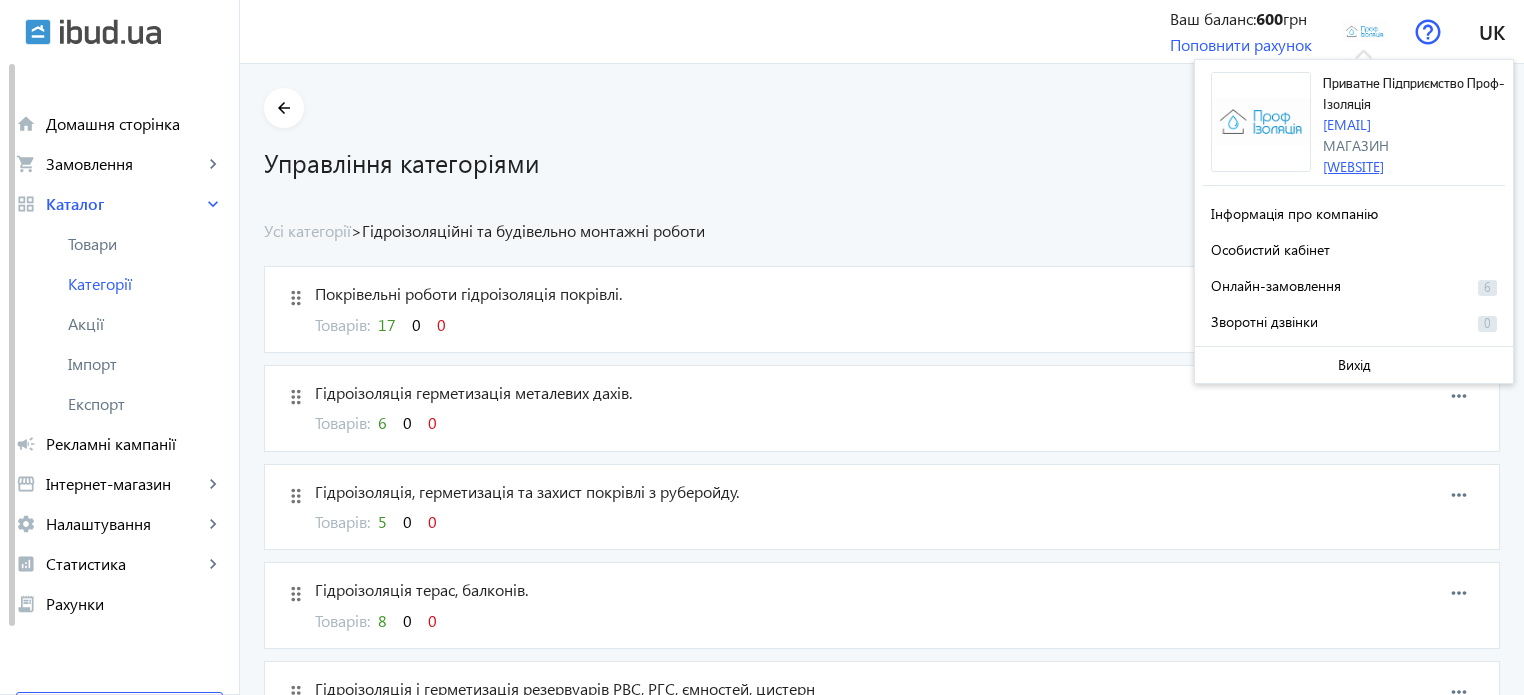 click on "[WEBSITE]" 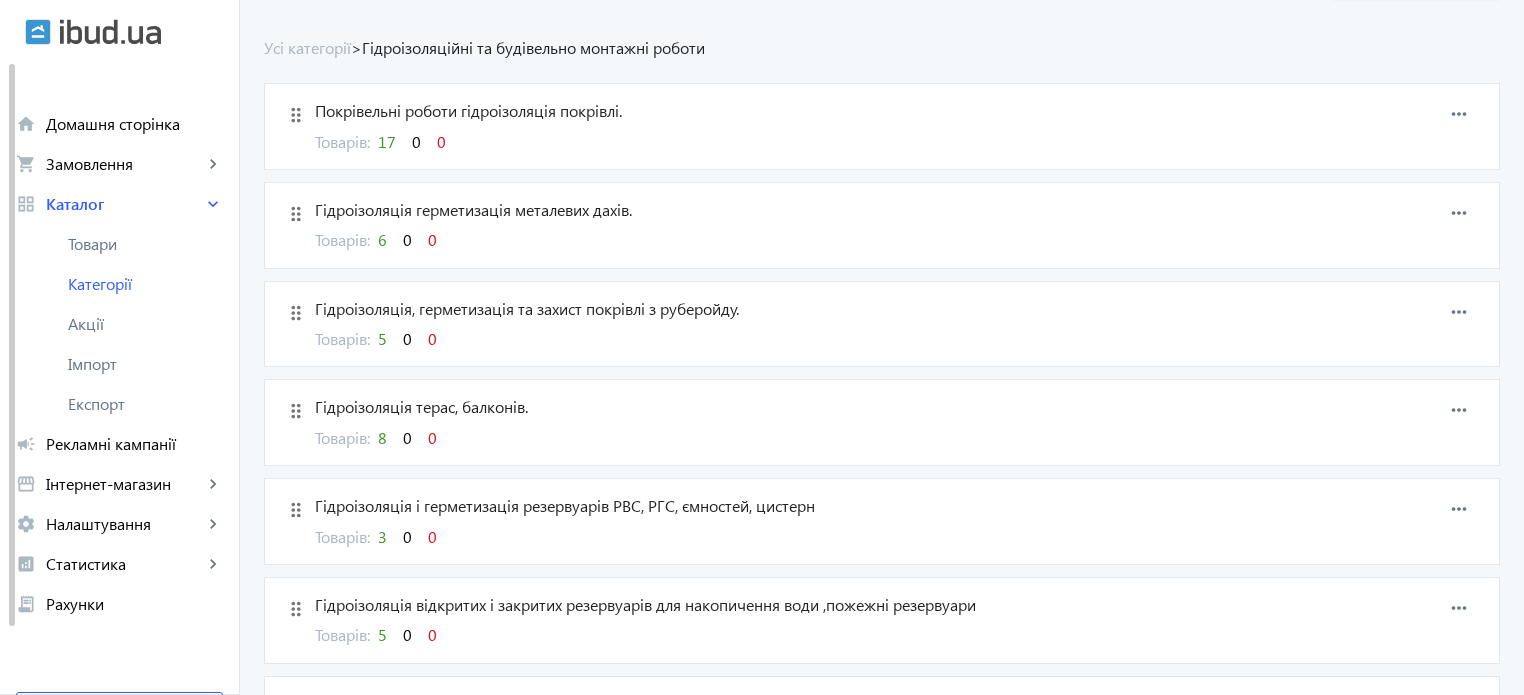 scroll, scrollTop: 200, scrollLeft: 0, axis: vertical 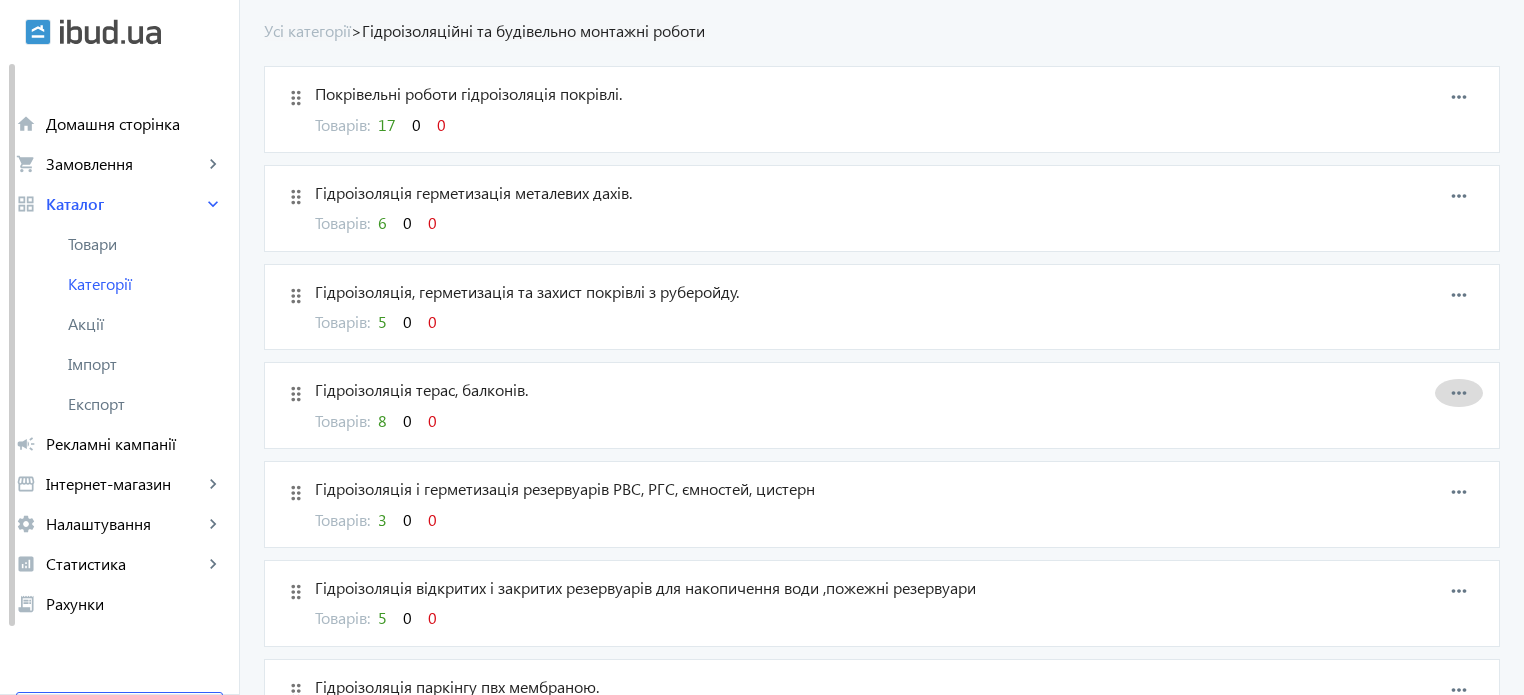 click on "more_horiz" at bounding box center [1459, 393] 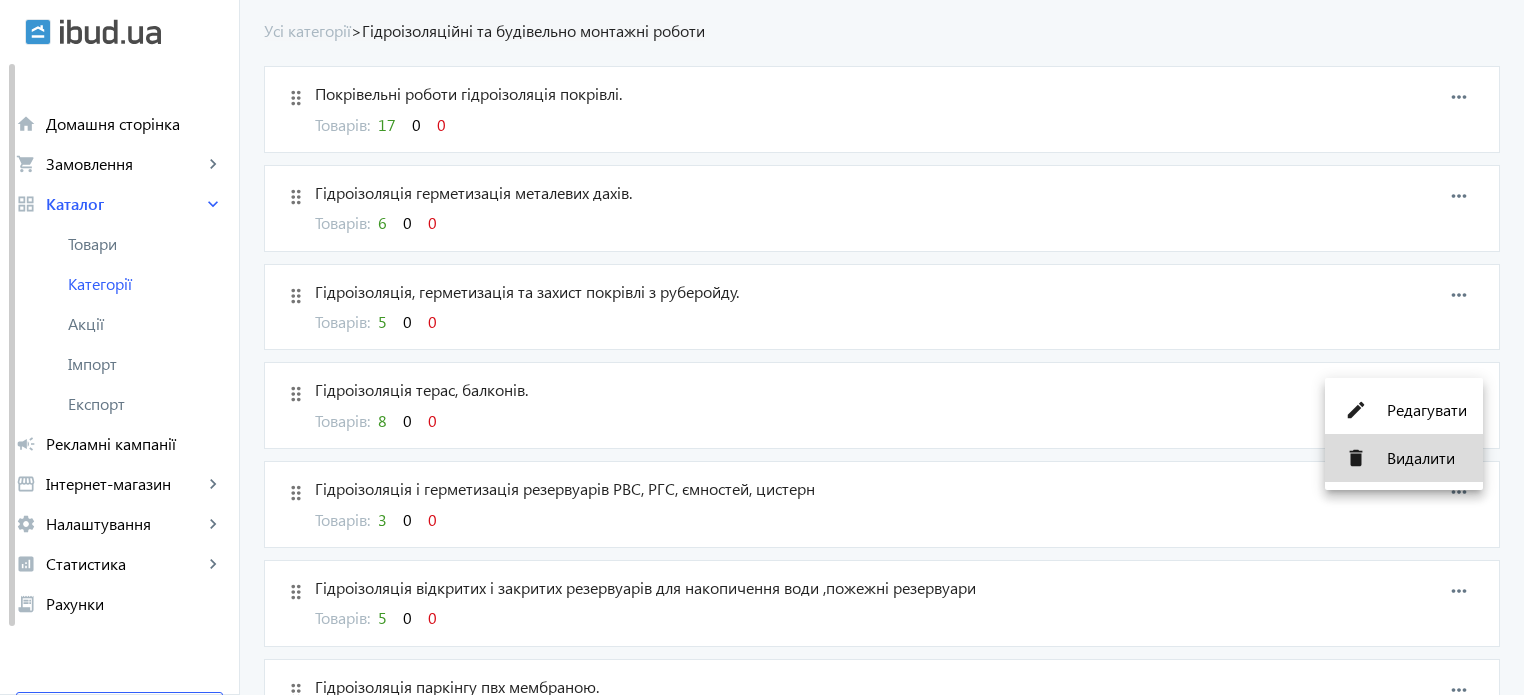 click on "Видалити" at bounding box center [1427, 458] 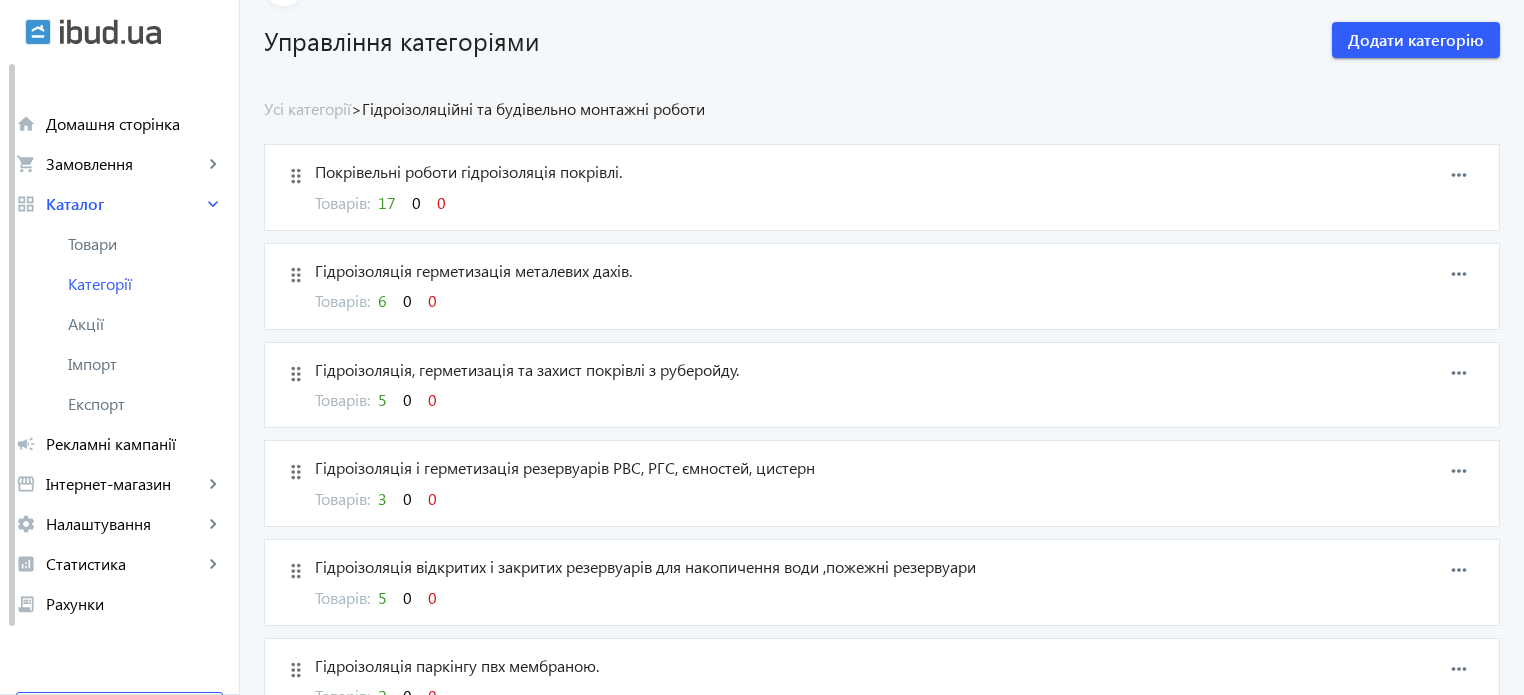scroll, scrollTop: 311, scrollLeft: 0, axis: vertical 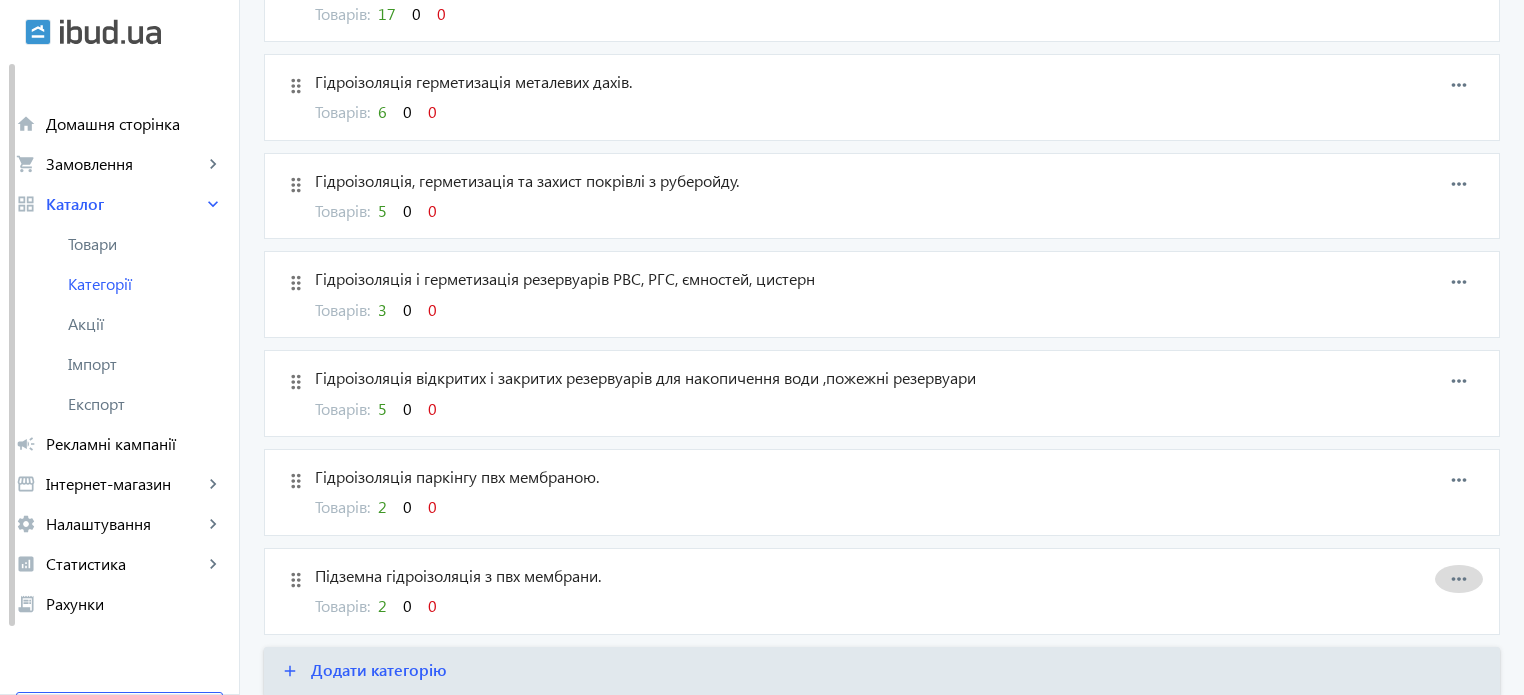 click on "more_horiz" at bounding box center [1459, 579] 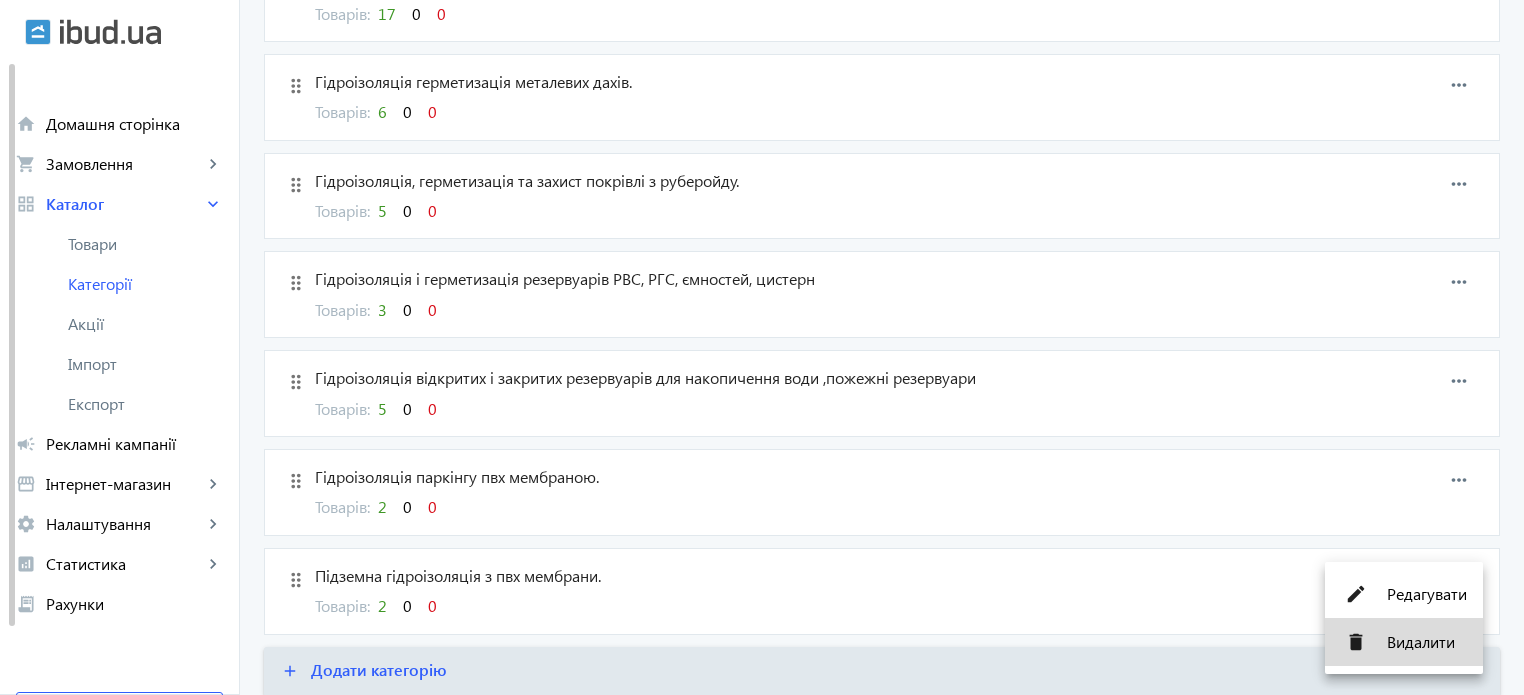 click on "delete Видалити" at bounding box center (1404, 642) 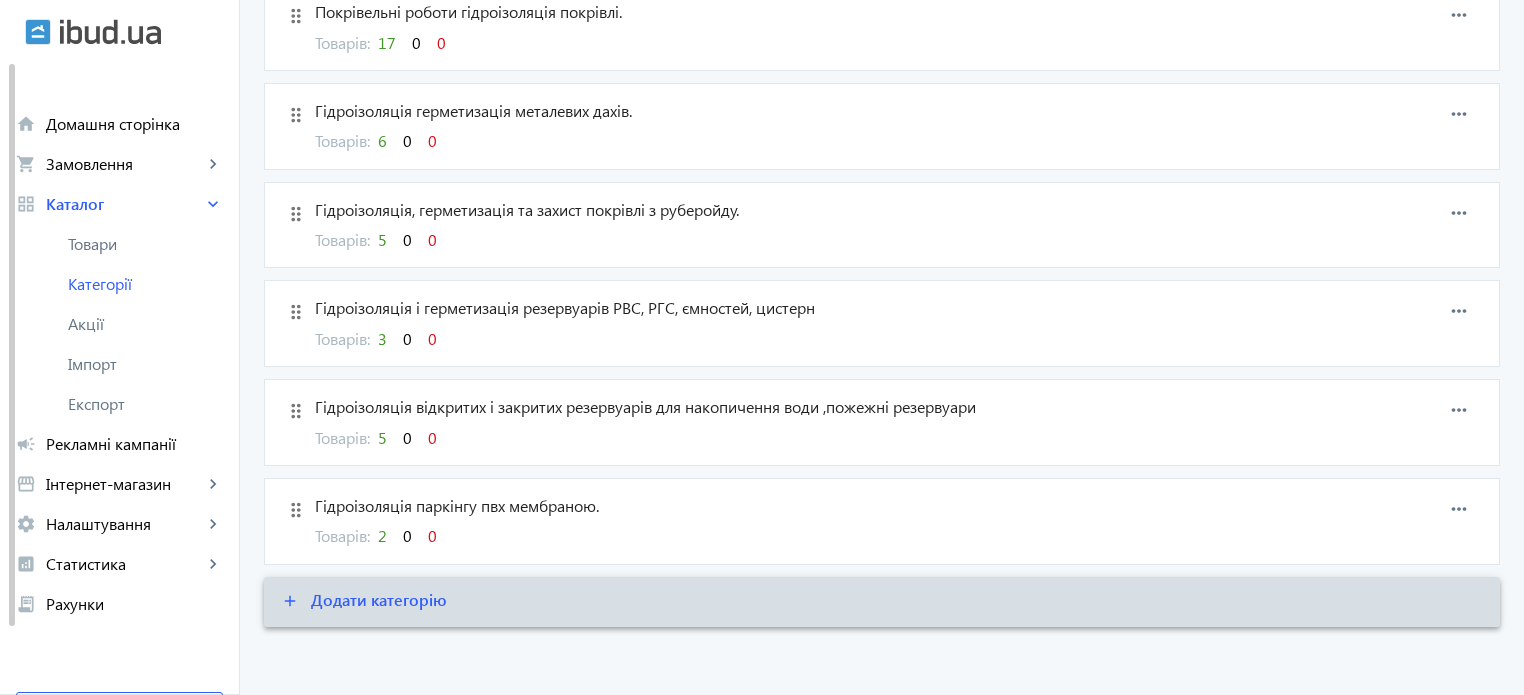 scroll, scrollTop: 279, scrollLeft: 0, axis: vertical 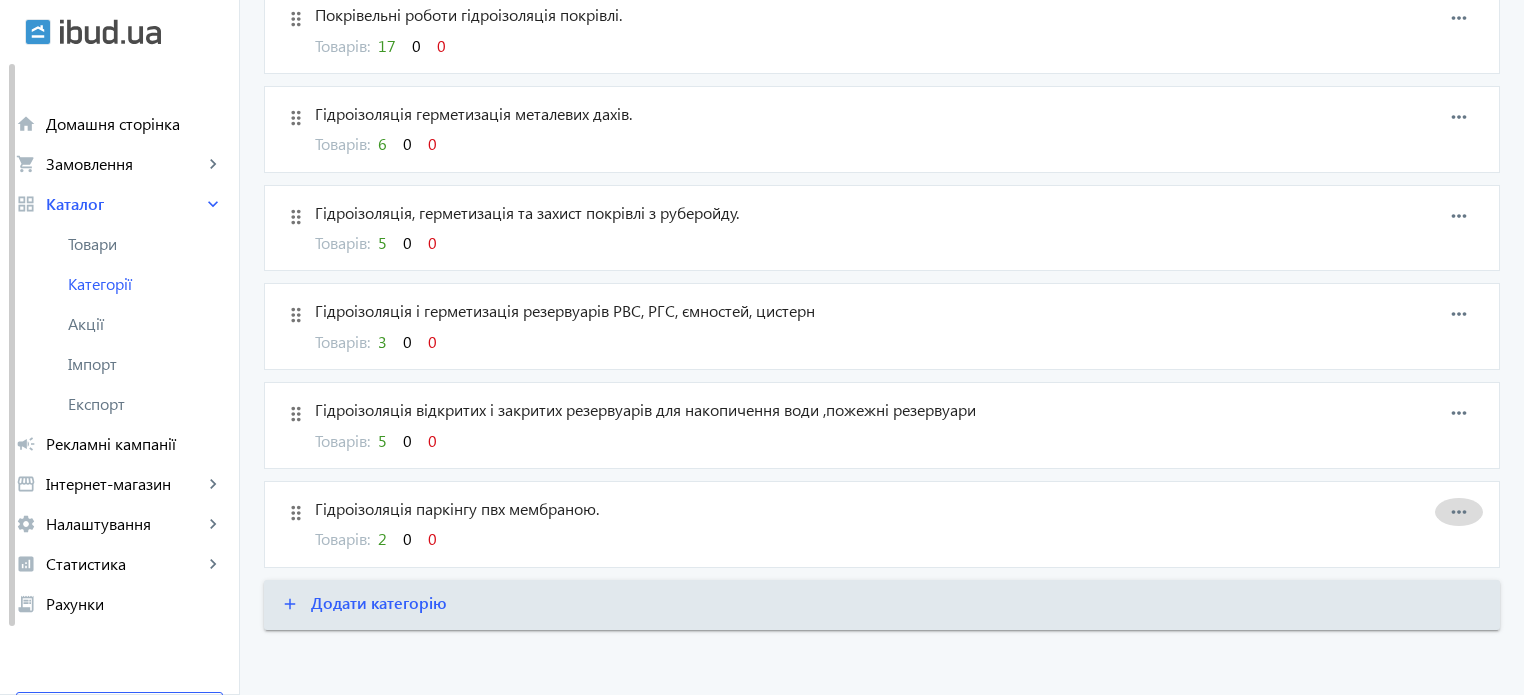 click on "more_horiz" at bounding box center [1459, 512] 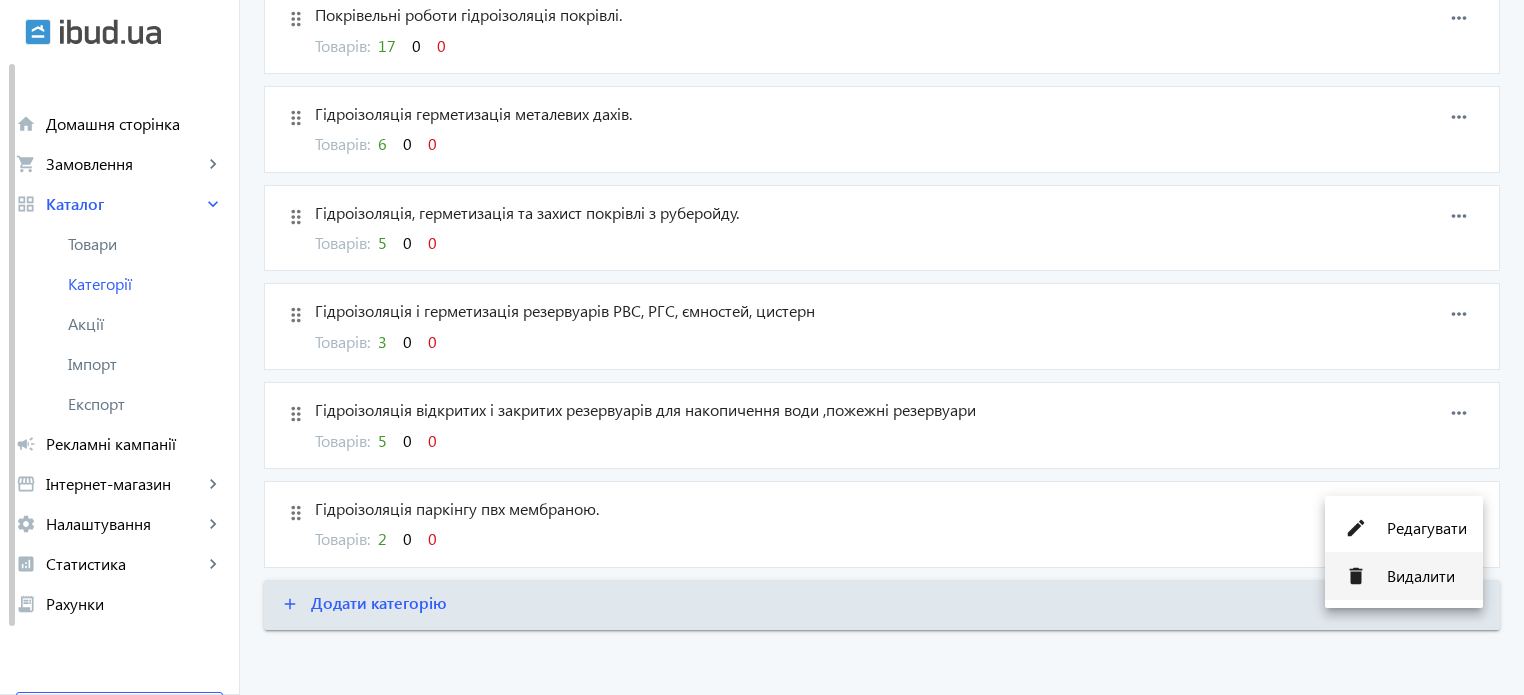 click on "Видалити" at bounding box center [1427, 576] 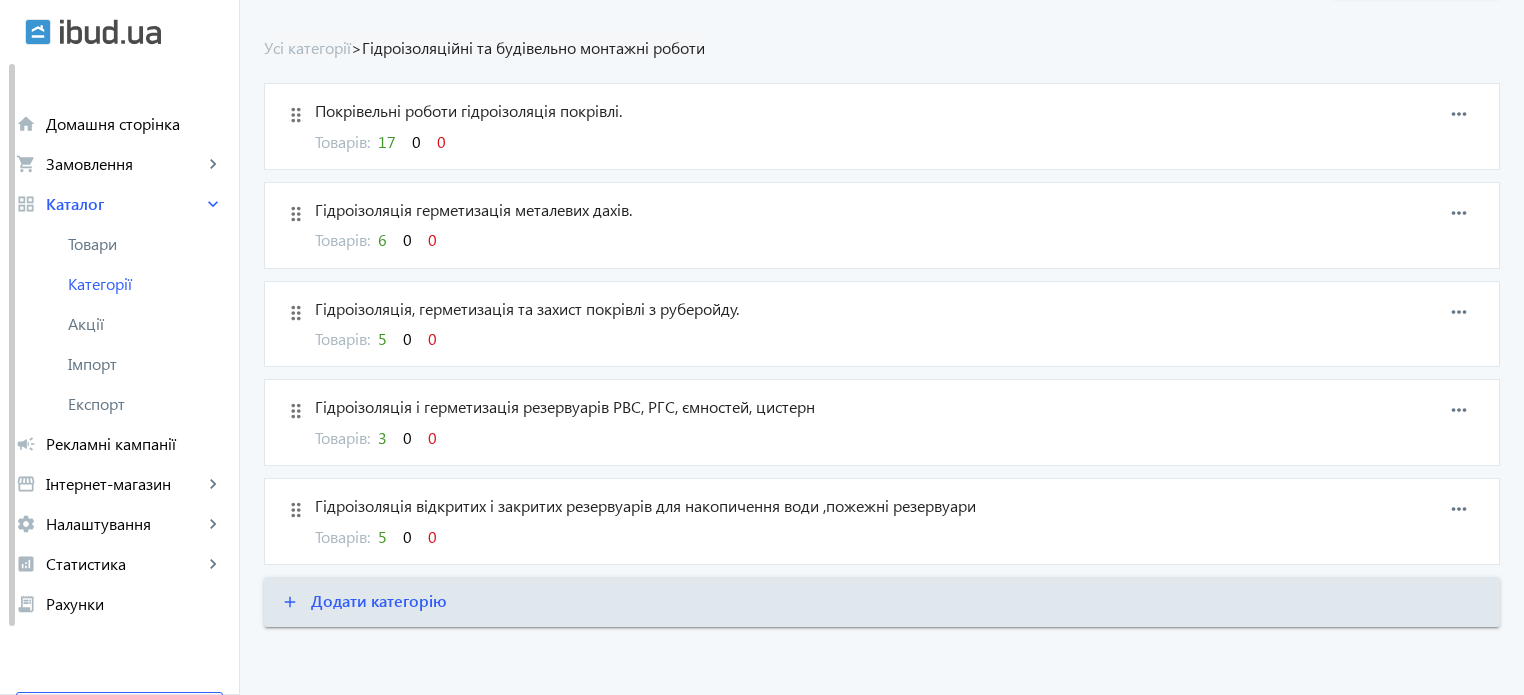 scroll, scrollTop: 180, scrollLeft: 0, axis: vertical 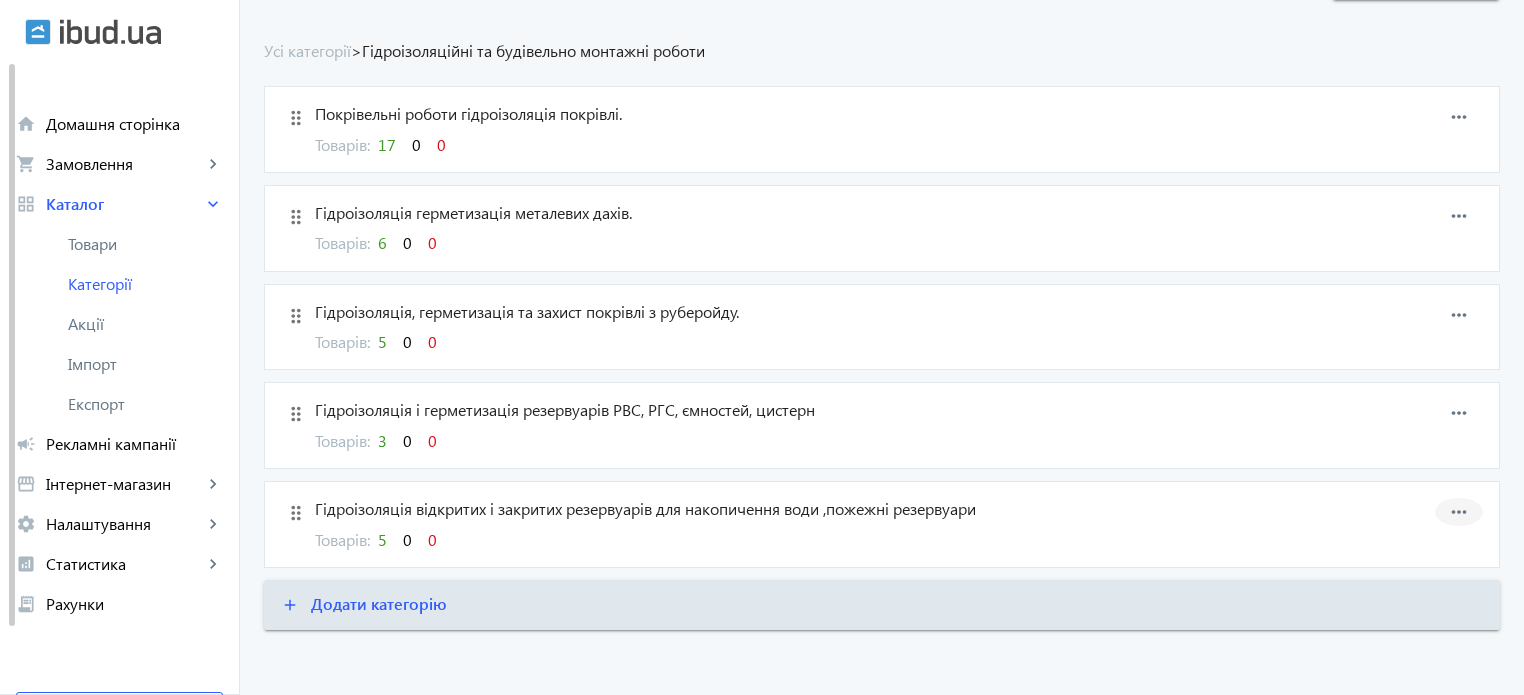 click on "more_horiz" at bounding box center (1459, 512) 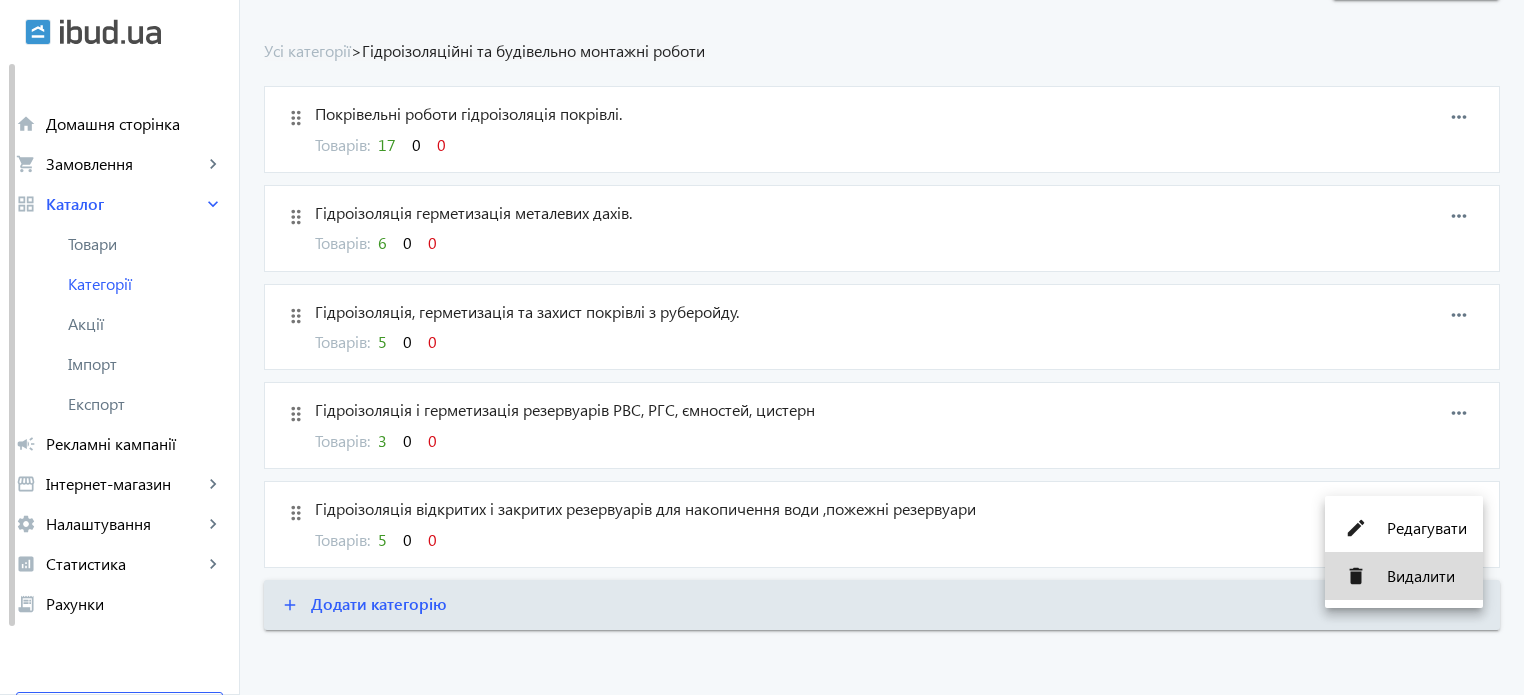 click on "Видалити" at bounding box center [1427, 576] 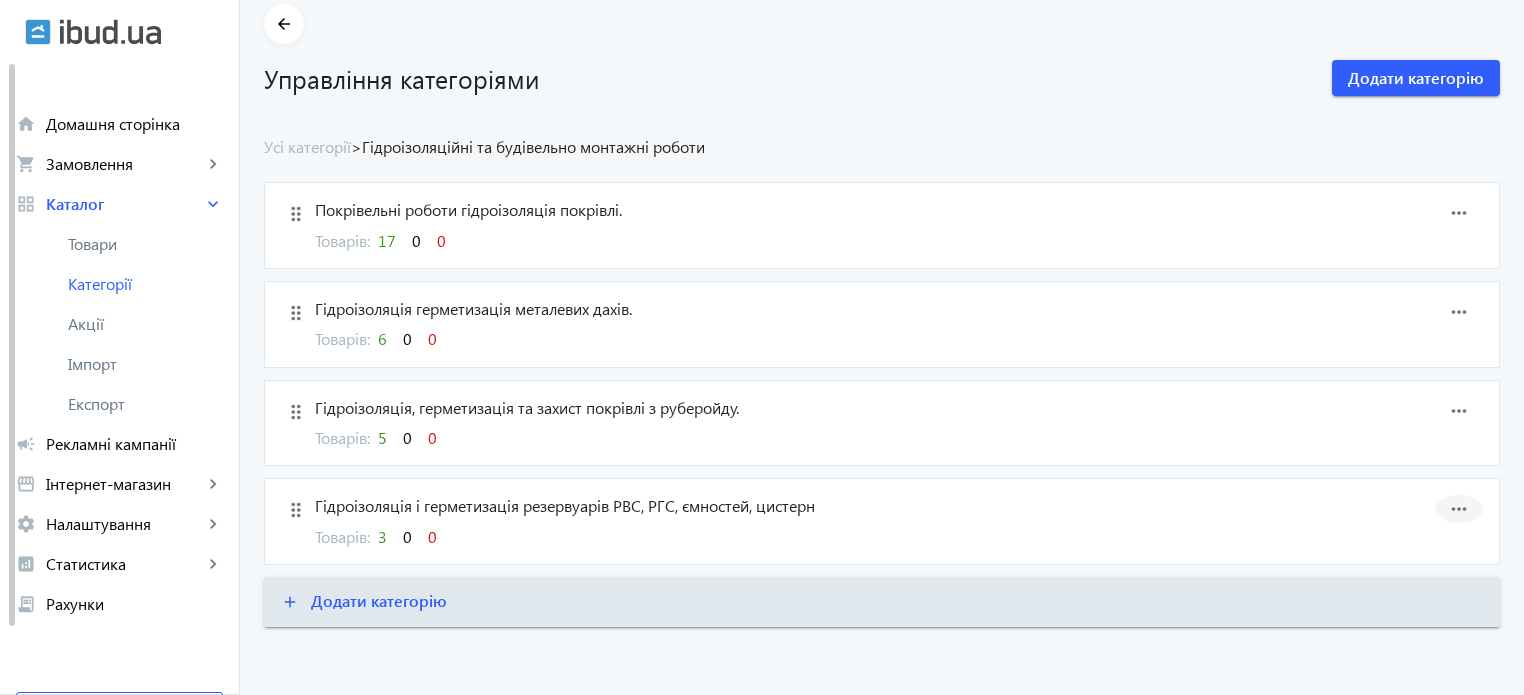 scroll, scrollTop: 82, scrollLeft: 0, axis: vertical 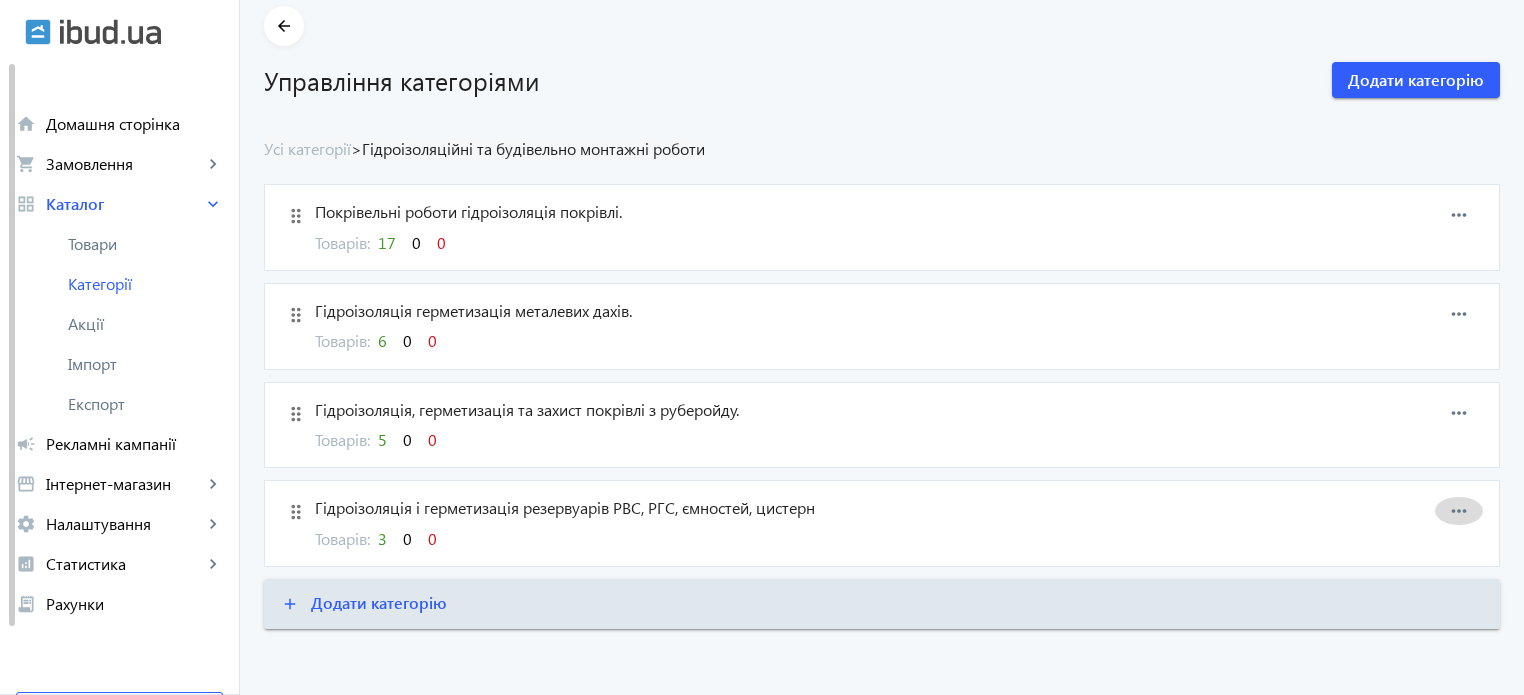 click on "more_horiz" at bounding box center (1459, 511) 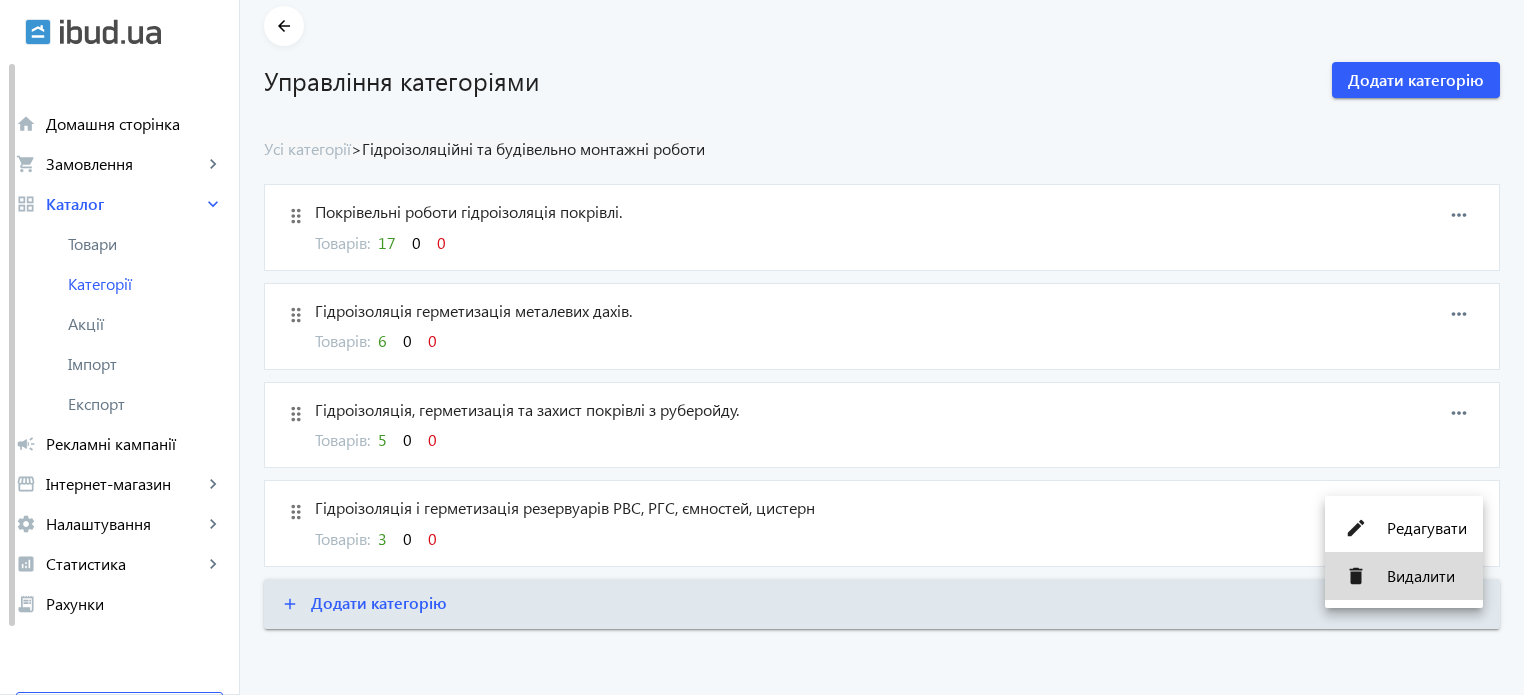 click on "Видалити" at bounding box center [1427, 576] 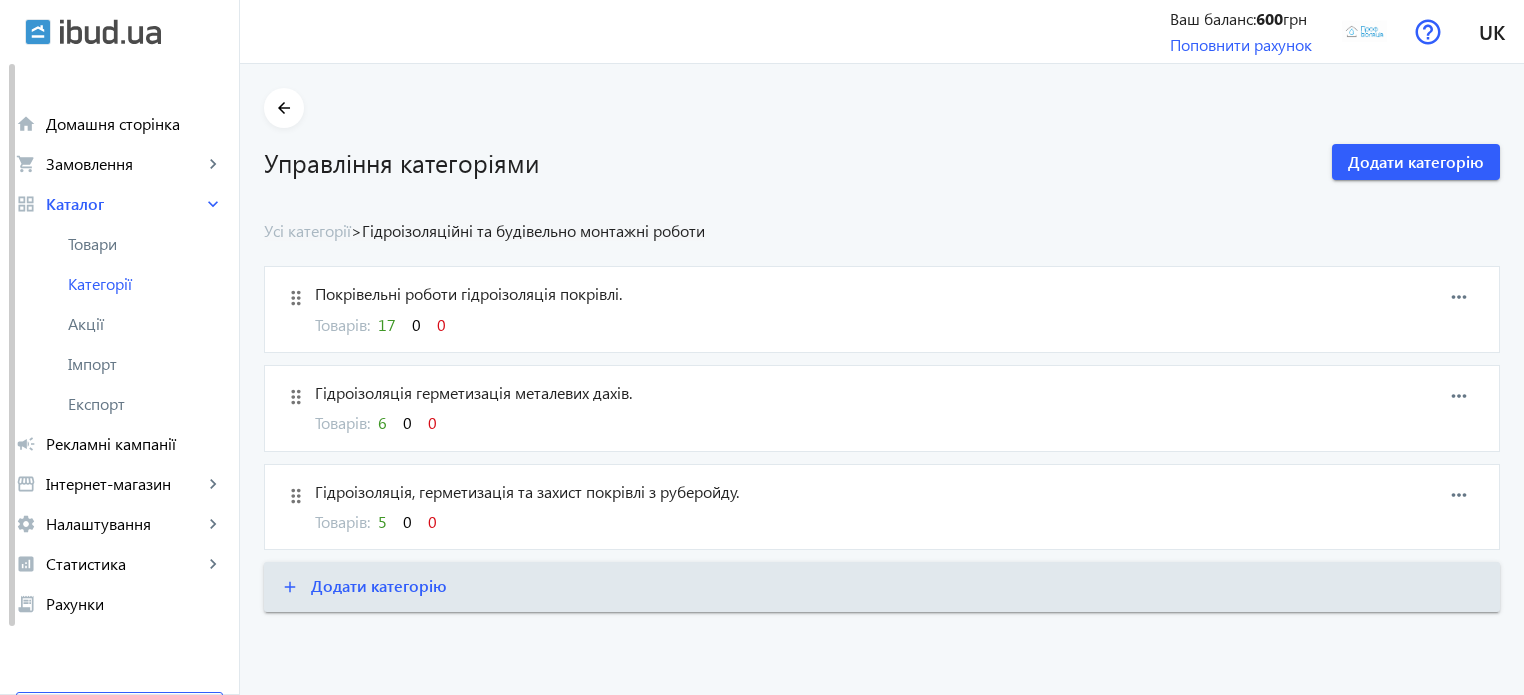 scroll, scrollTop: 0, scrollLeft: 0, axis: both 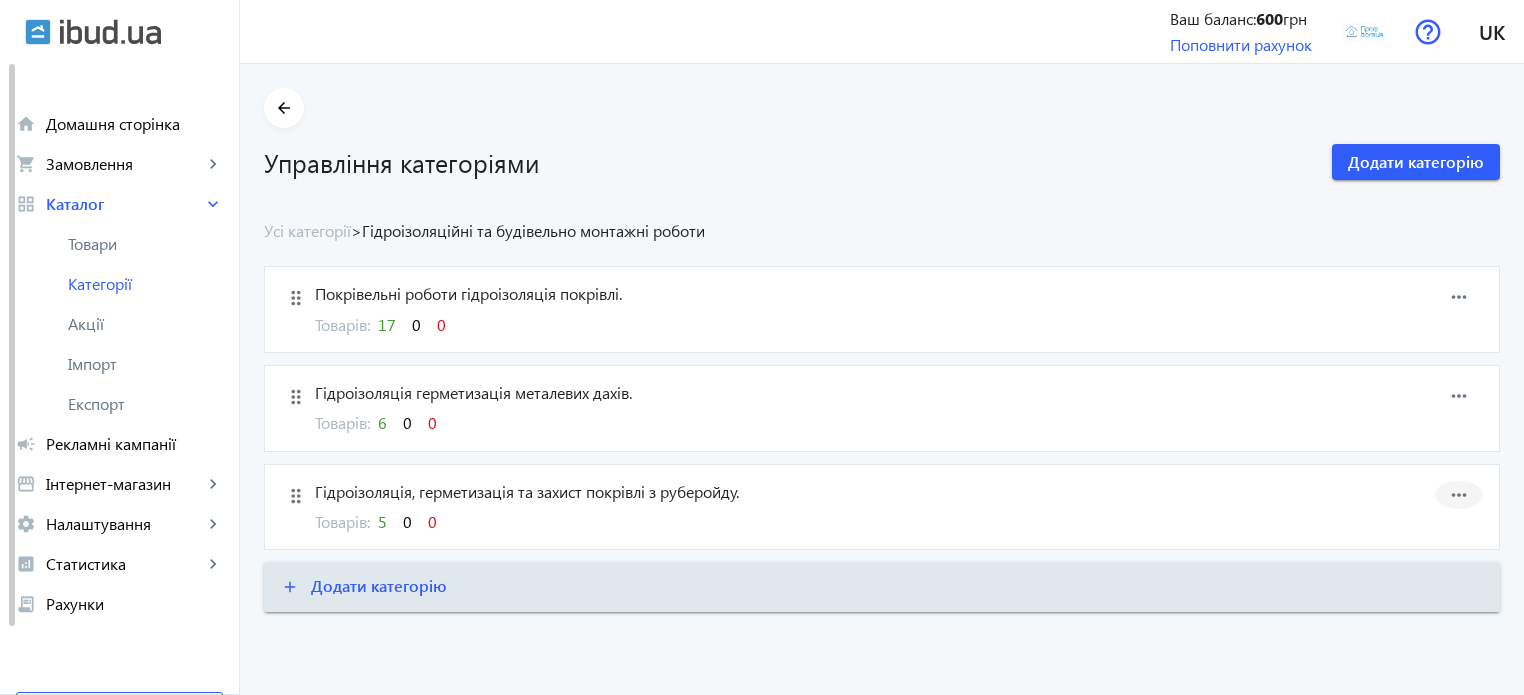 click on "more_horiz" at bounding box center [1459, 495] 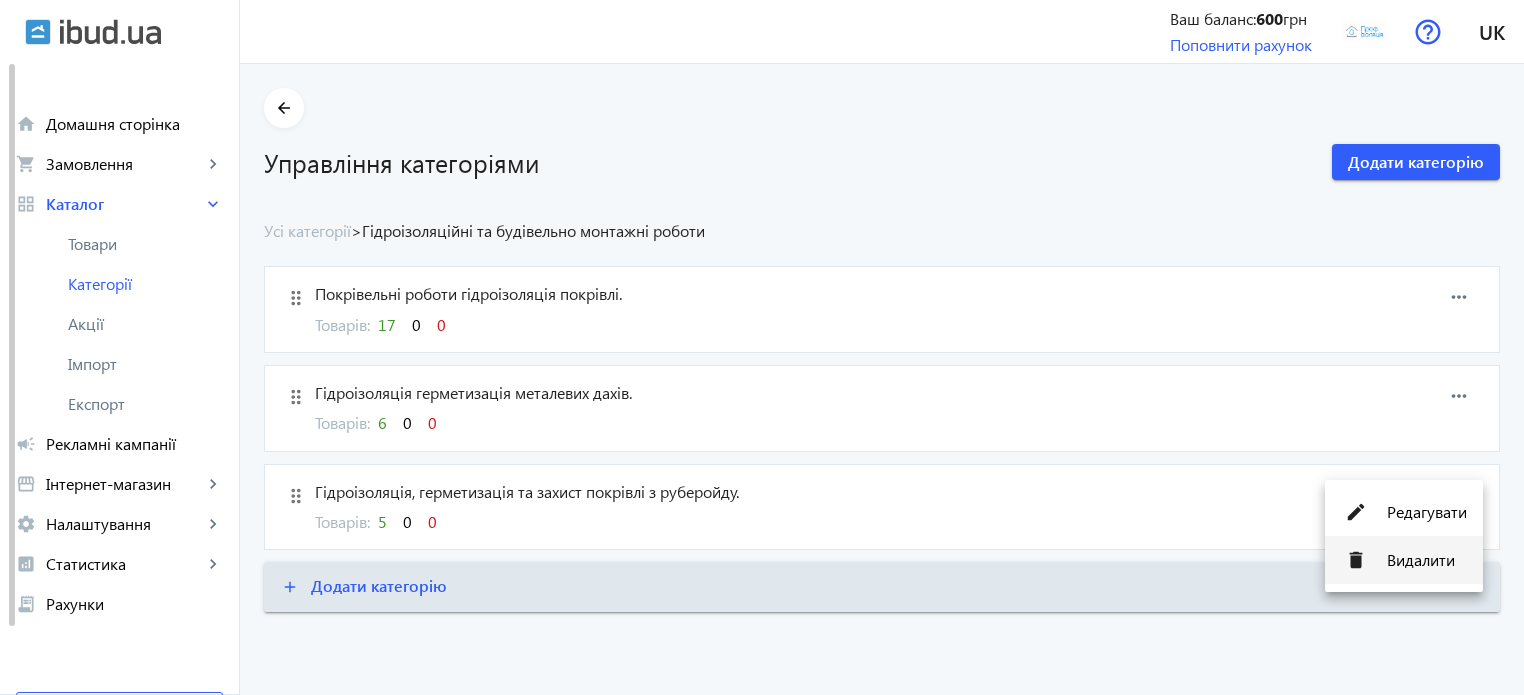 click on "Видалити" at bounding box center (1427, 560) 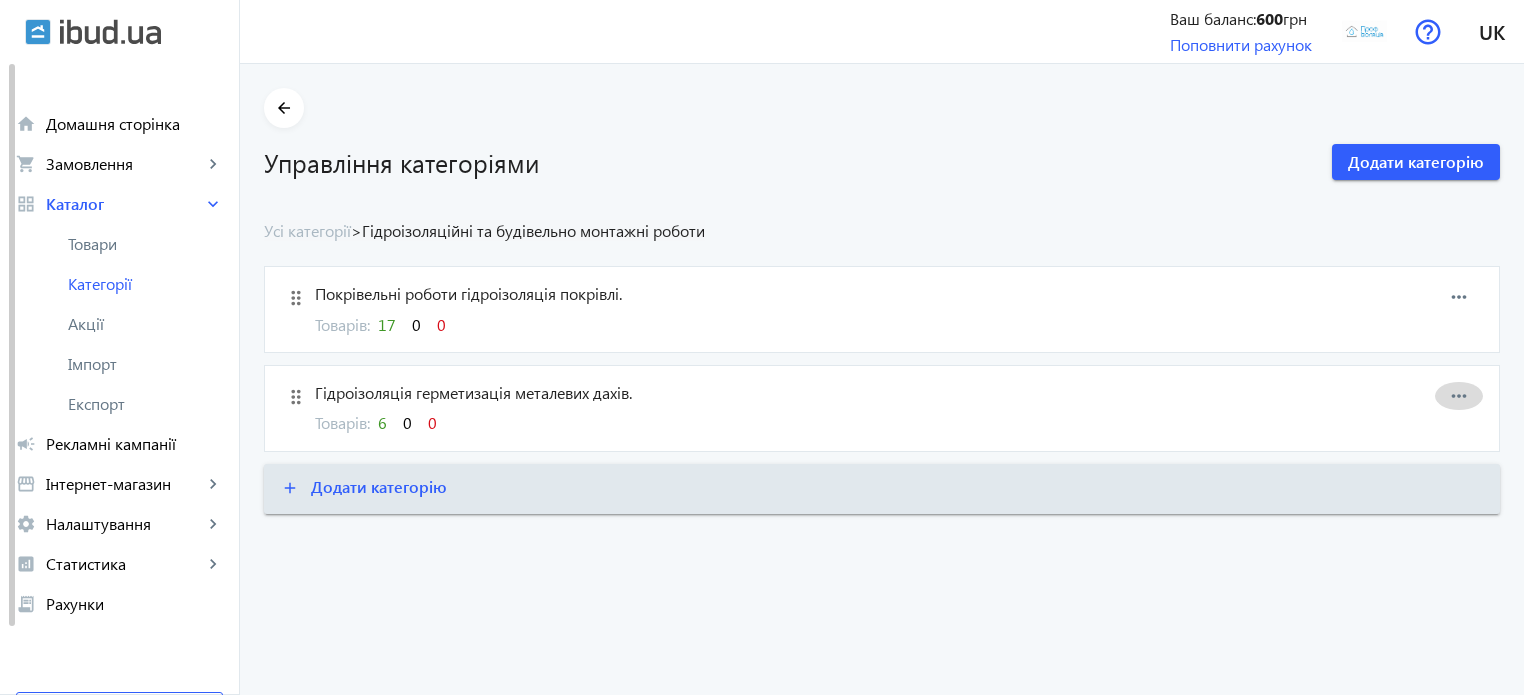 click on "more_horiz" at bounding box center (1459, 396) 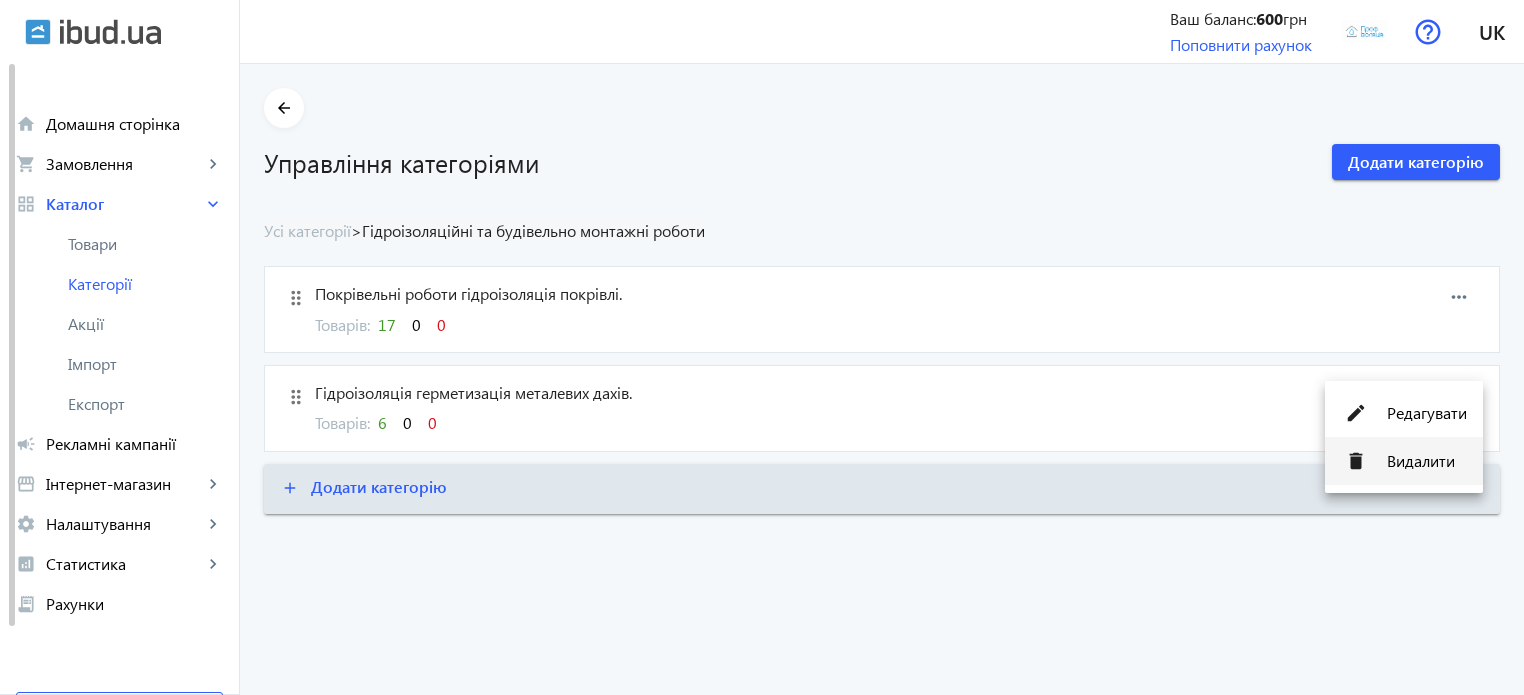 click on "Видалити" at bounding box center [1427, 461] 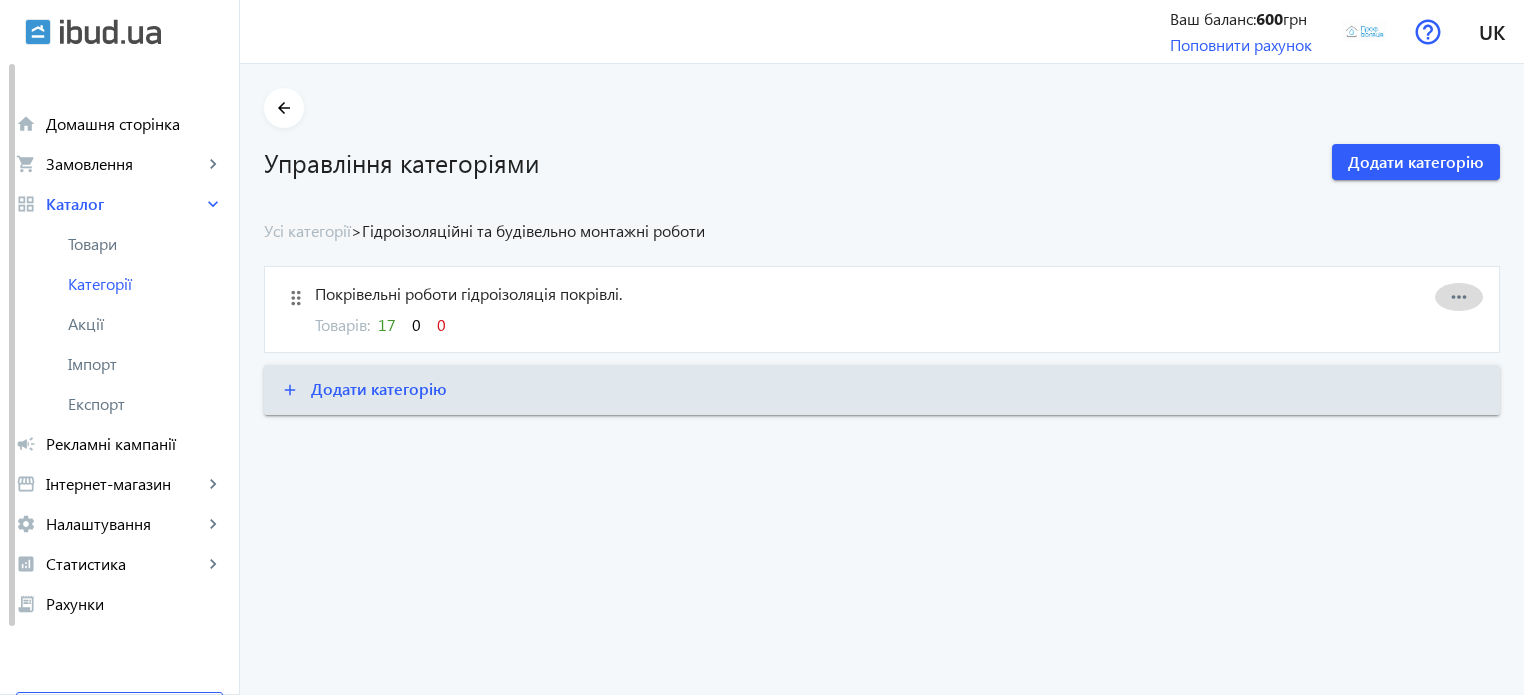 click on "more_horiz" at bounding box center (1459, 297) 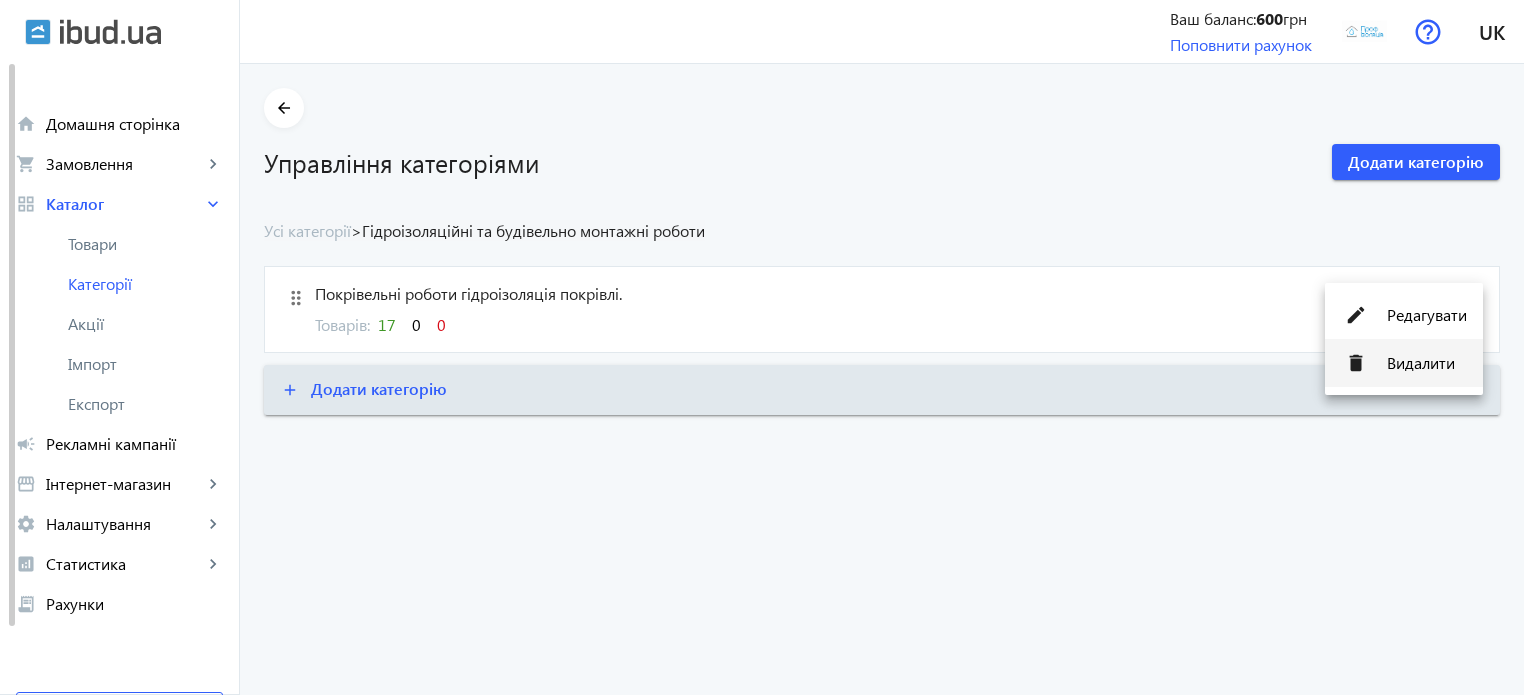 click on "Видалити" at bounding box center (1427, 363) 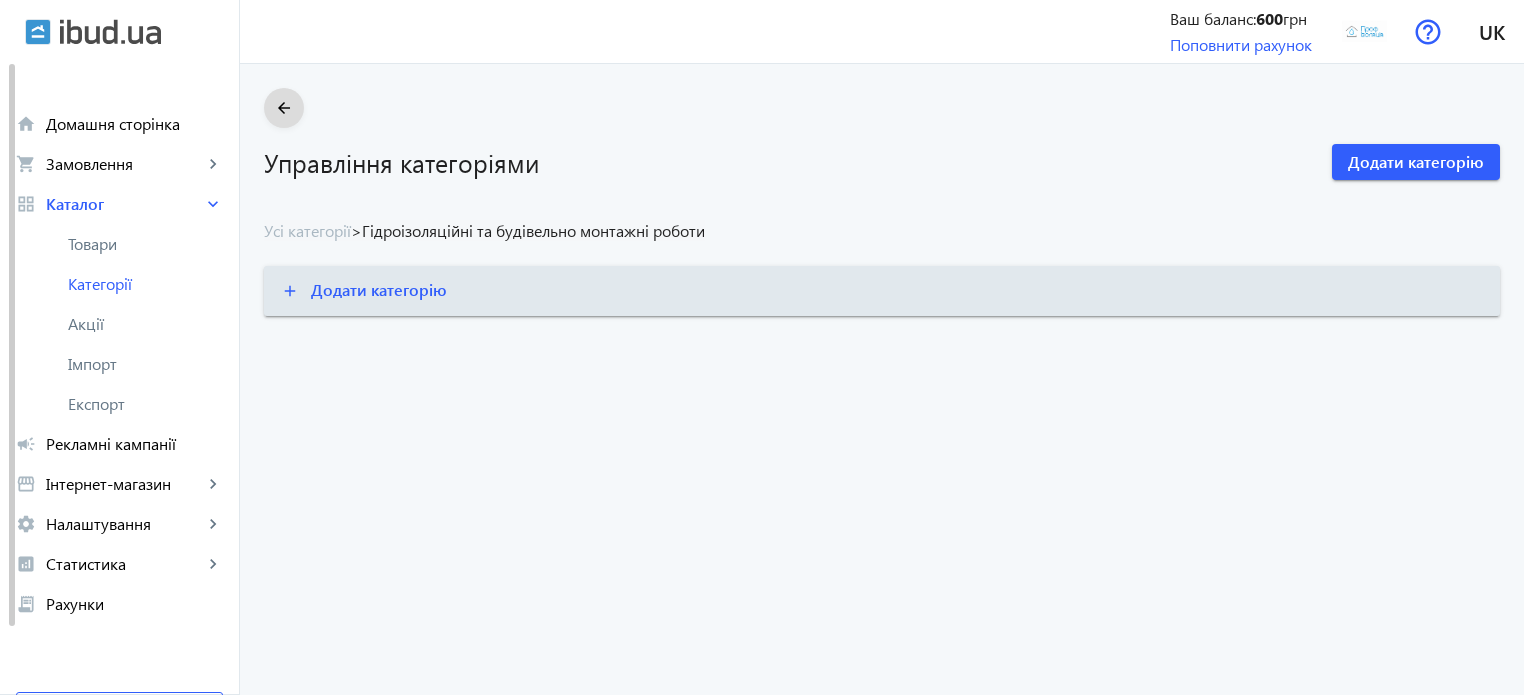 click on "arrow_back" 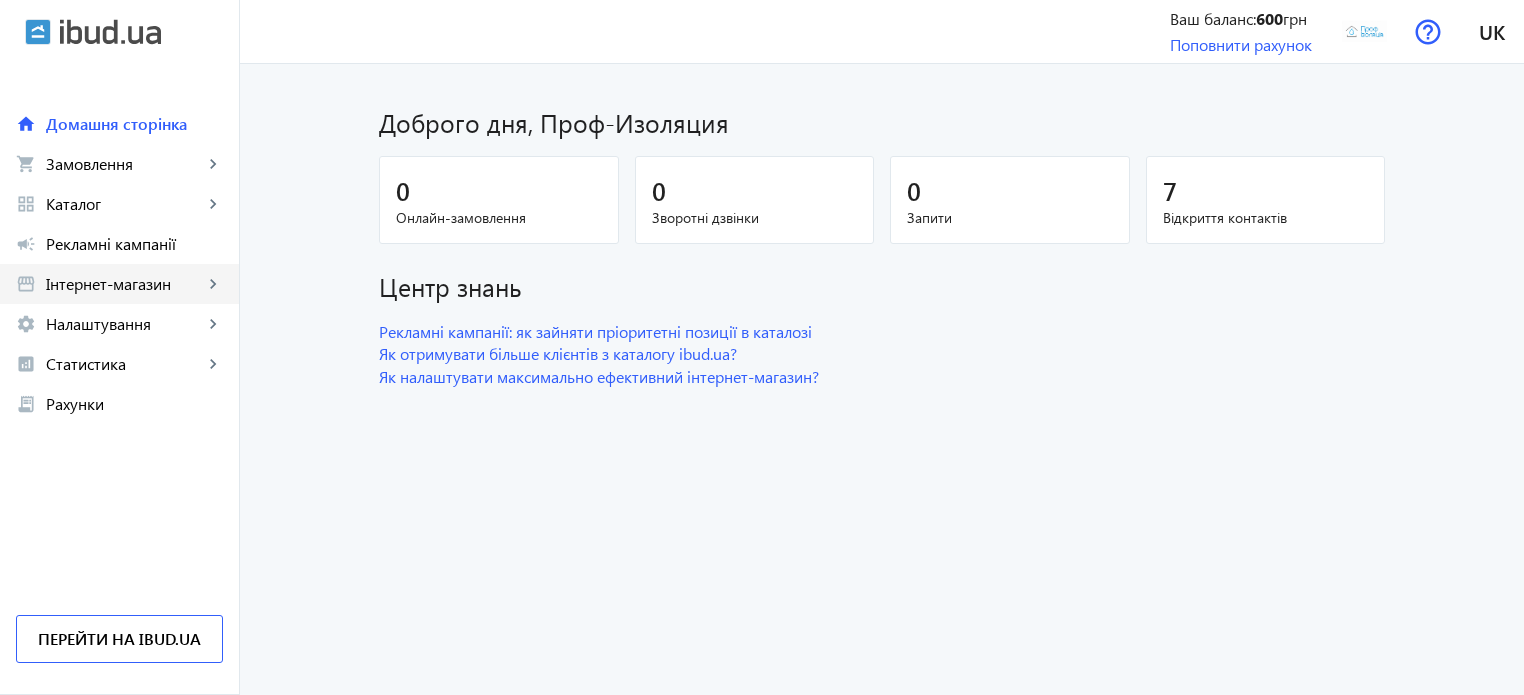 click on "Інтернет-магазин" 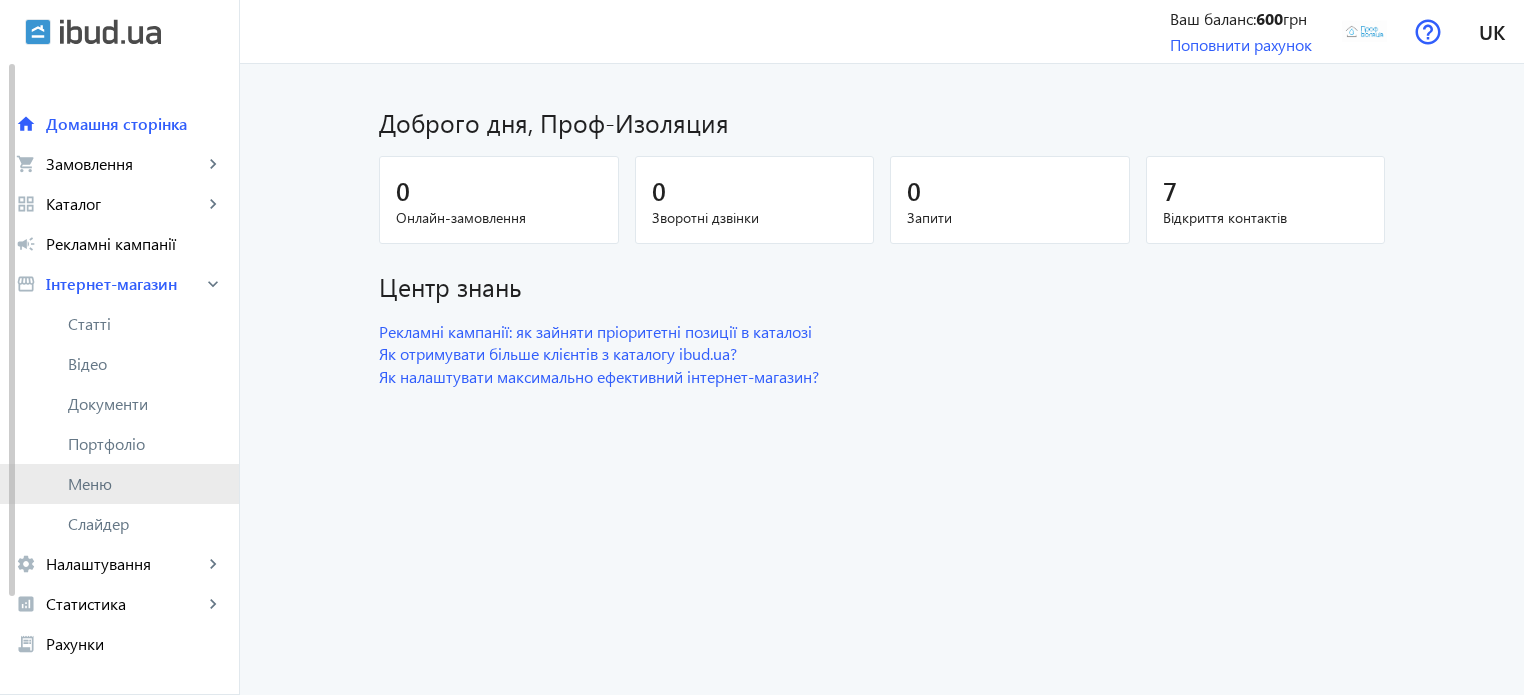 click on "Меню" 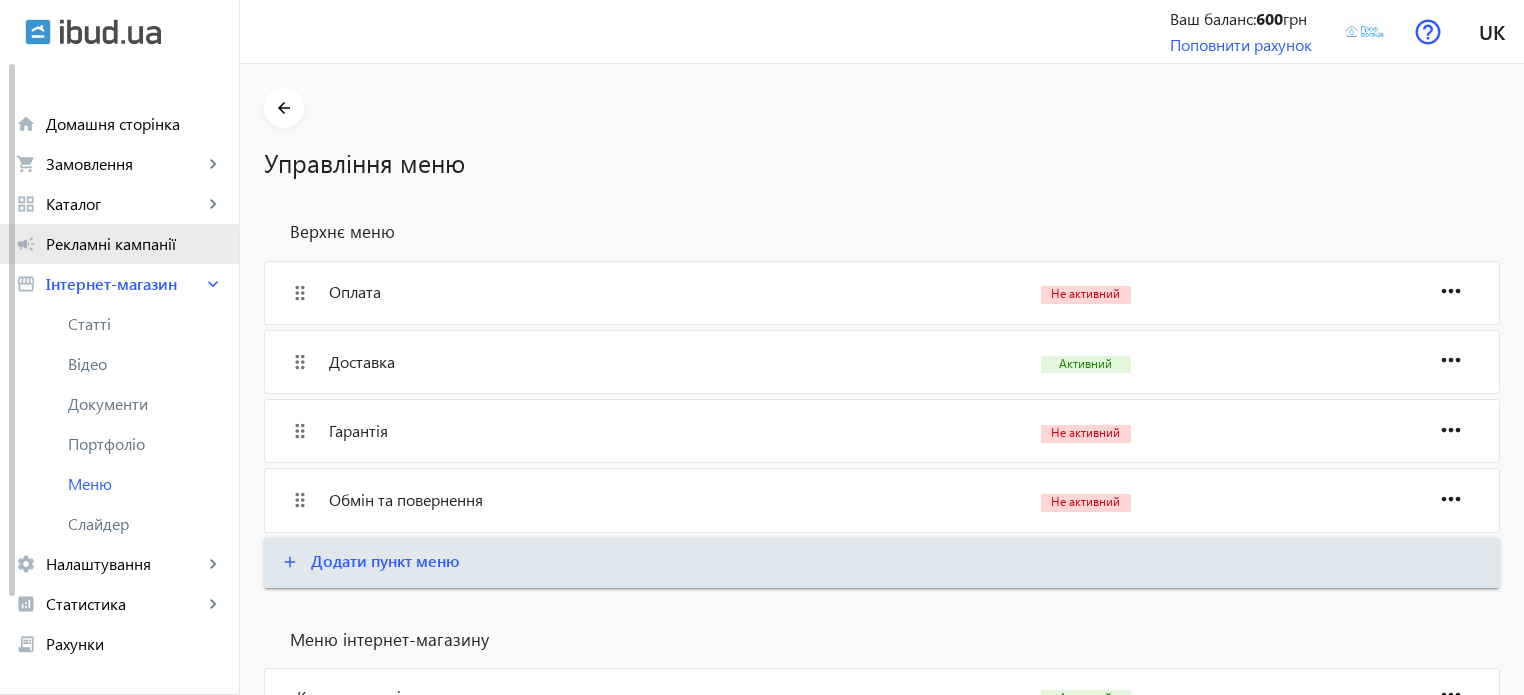 click on "Рекламні кампанії" 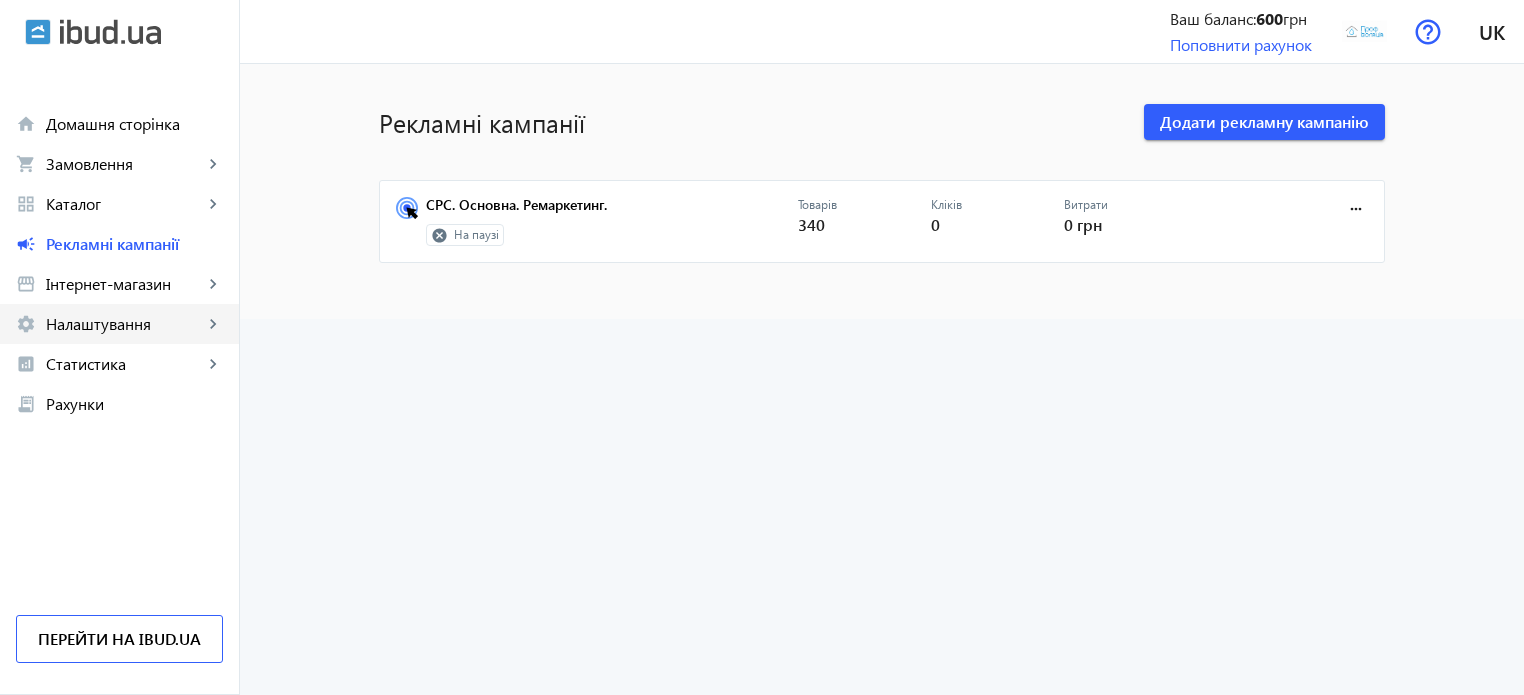 click on "Налаштування" 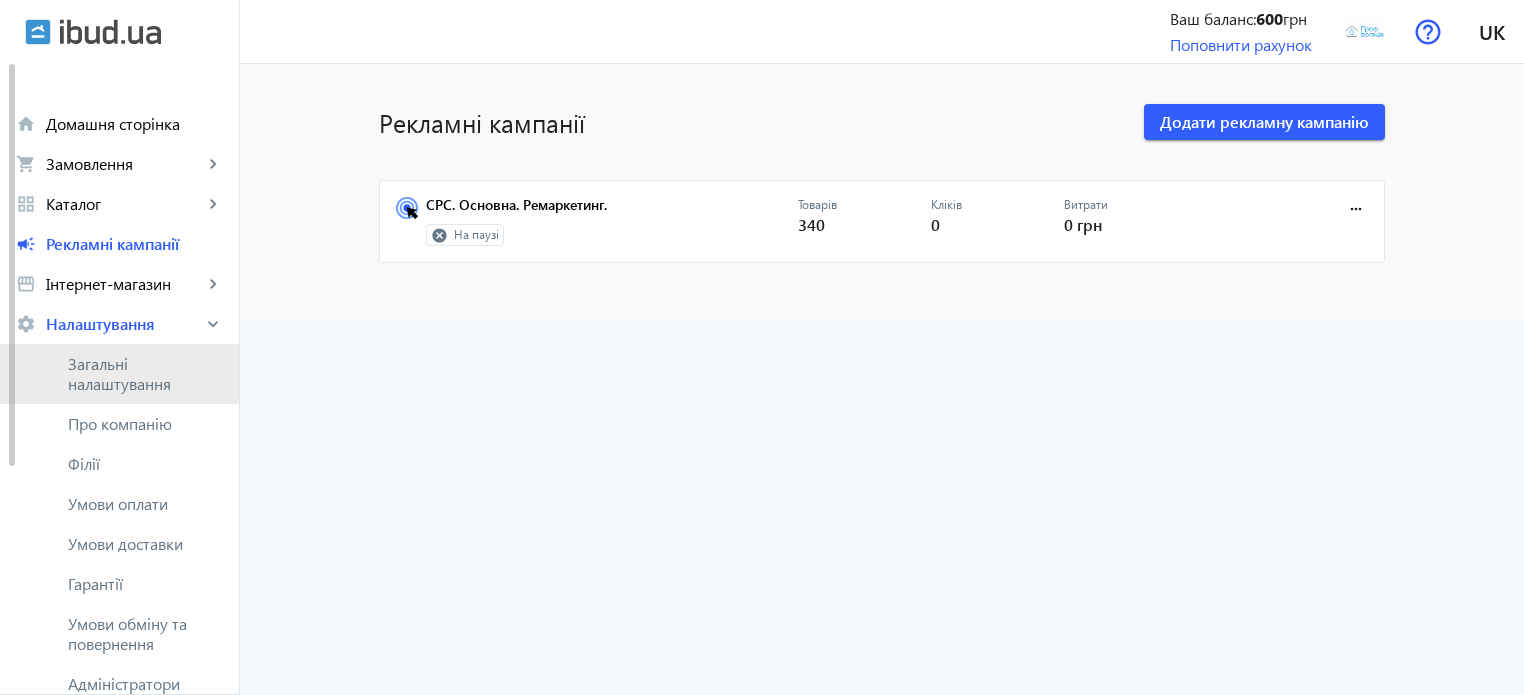click on "Загальні налаштування" 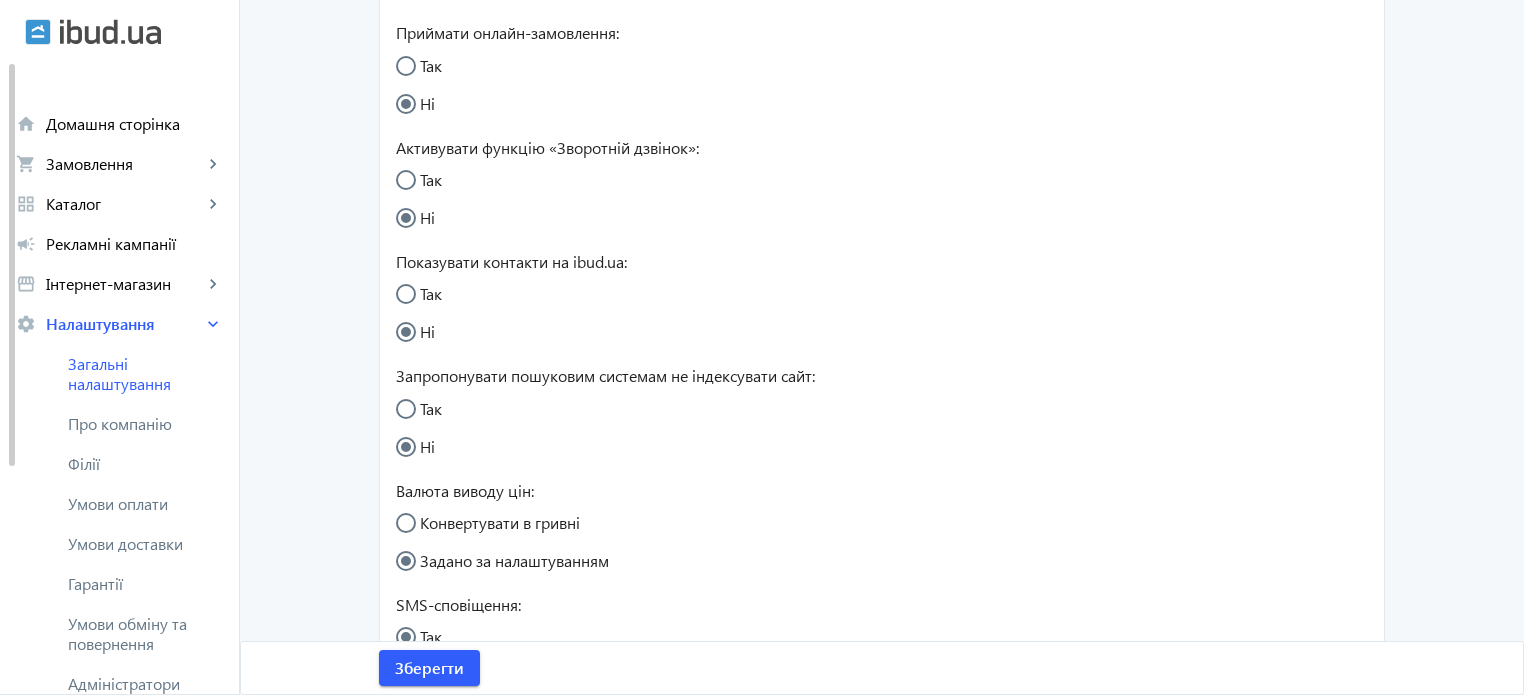 scroll, scrollTop: 466, scrollLeft: 0, axis: vertical 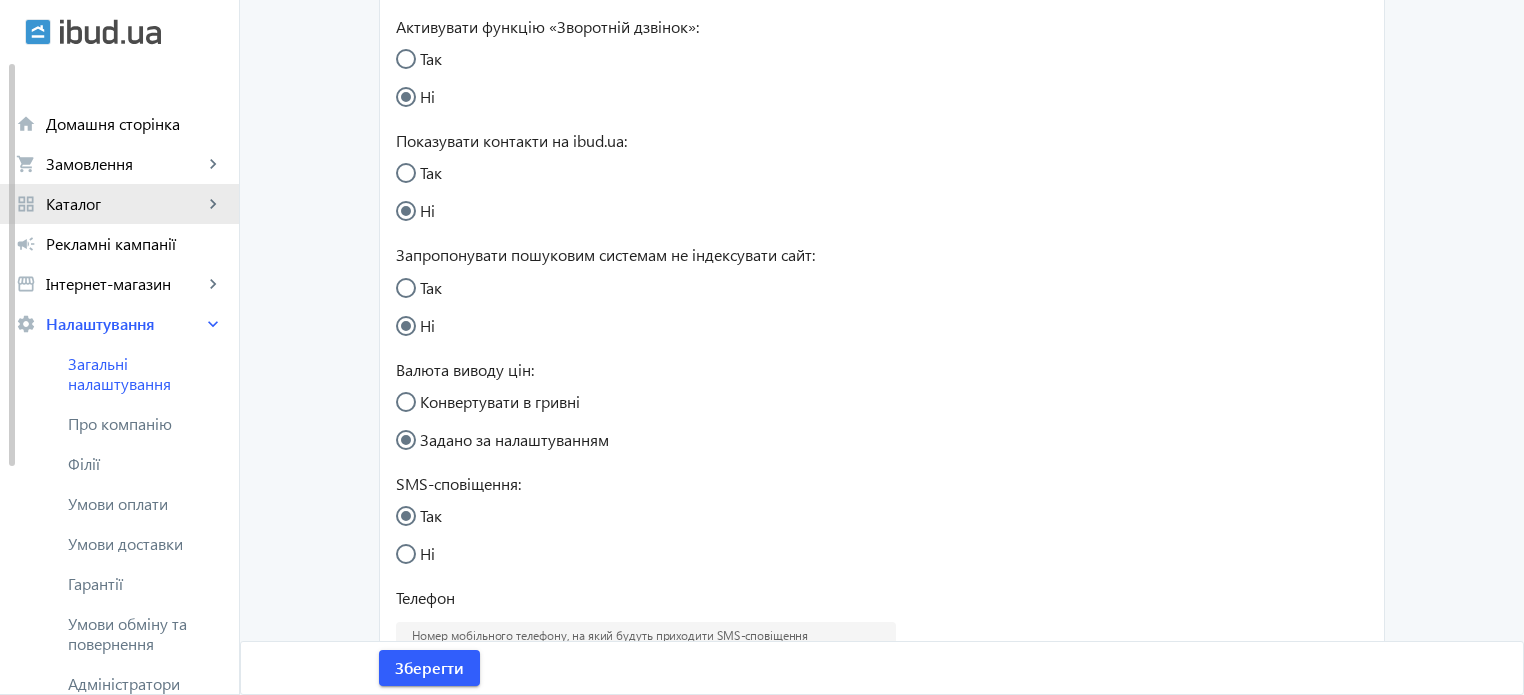 click on "Каталог" 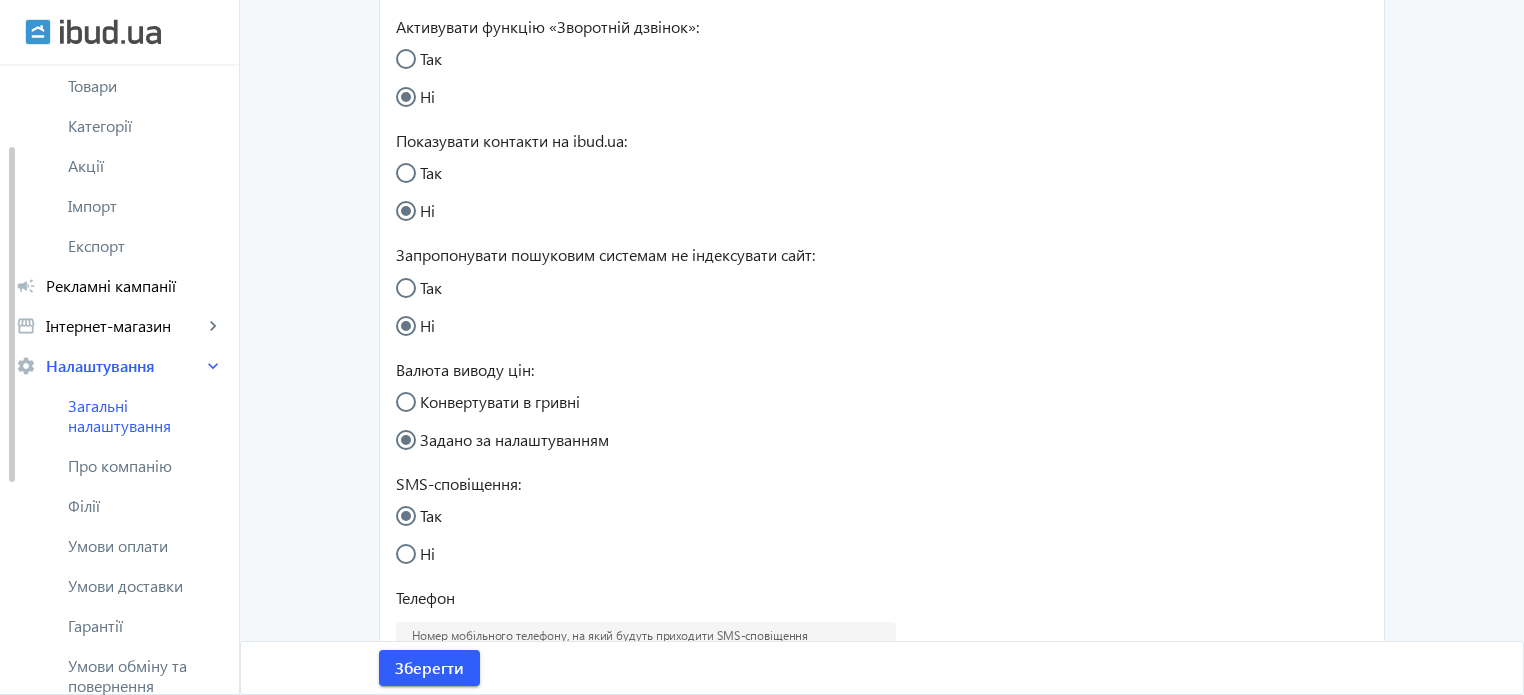 scroll, scrollTop: 0, scrollLeft: 0, axis: both 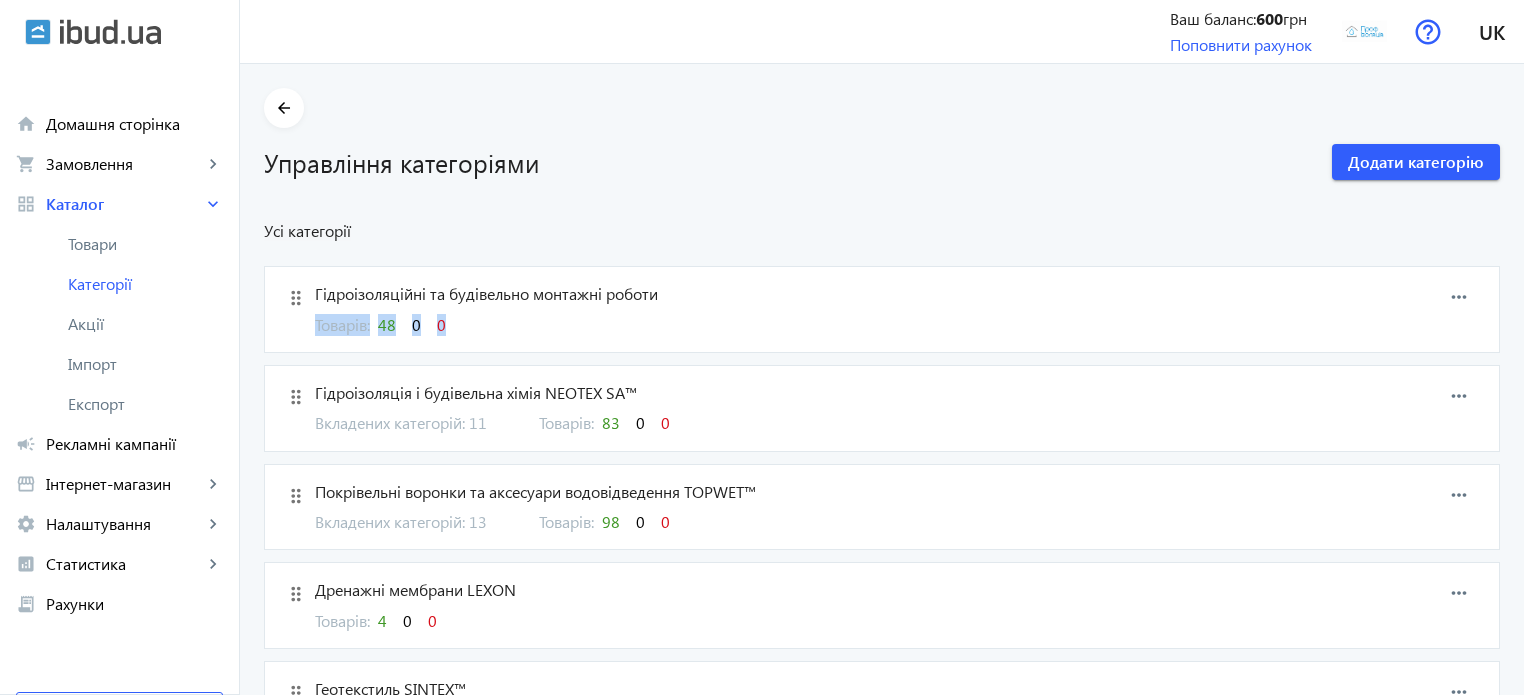 click on "Гідроізоляційні та будівельно монтажні роботи Товарів:  48 0 0" at bounding box center (792, 309) 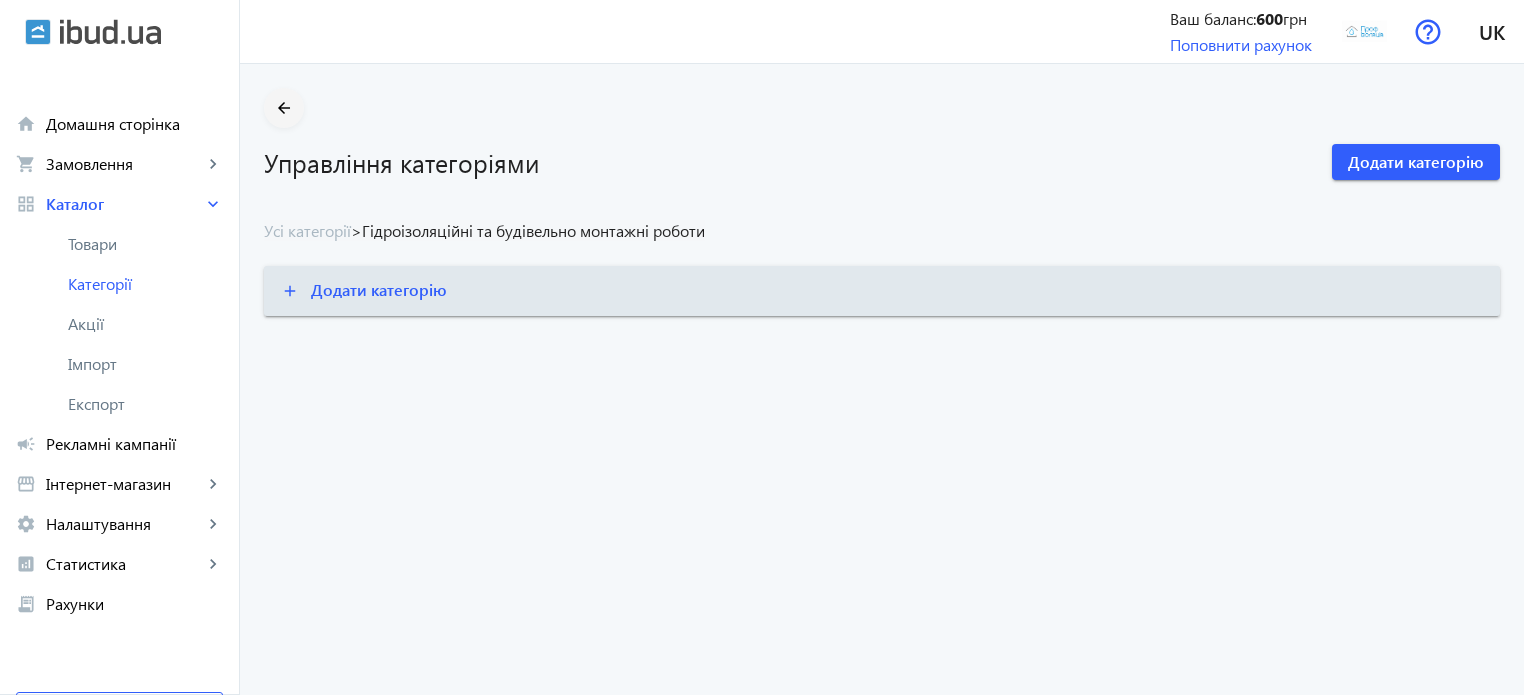 click on "arrow_back" 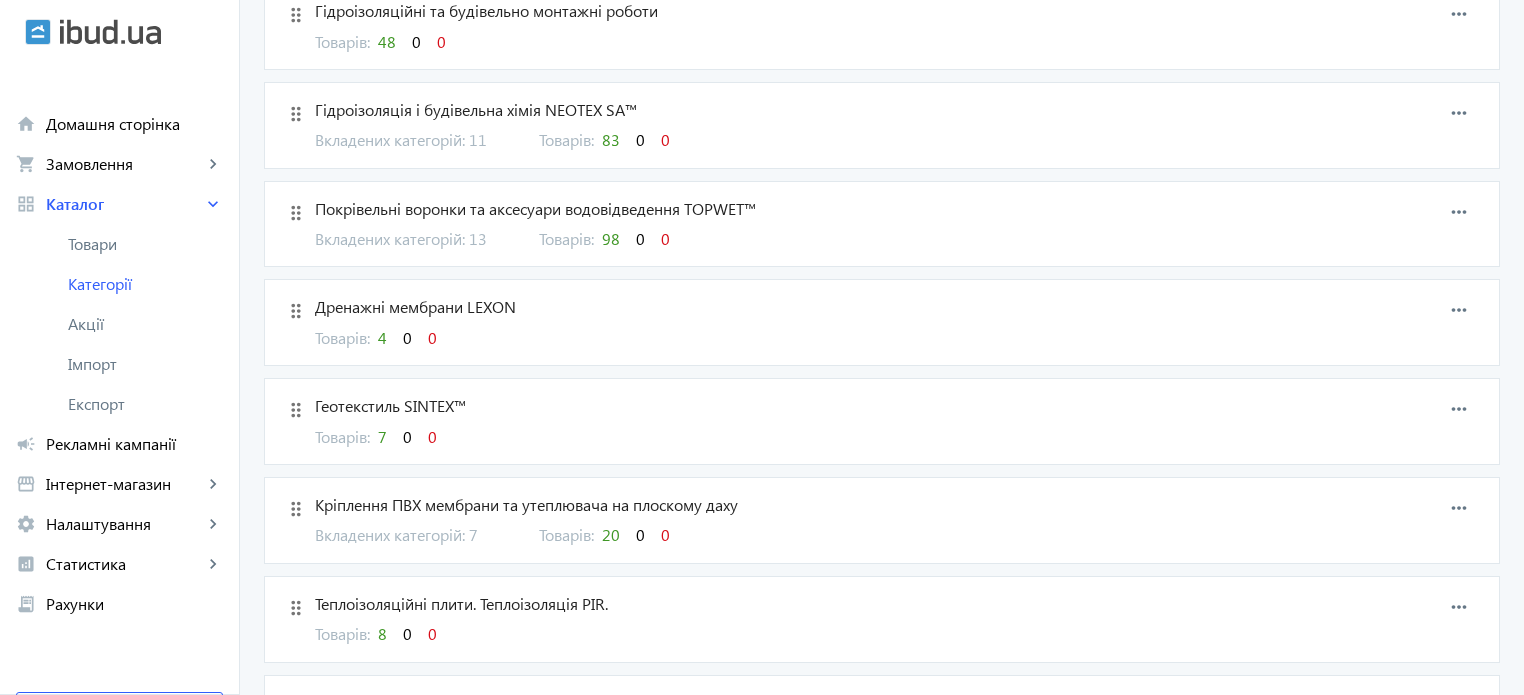 scroll, scrollTop: 333, scrollLeft: 0, axis: vertical 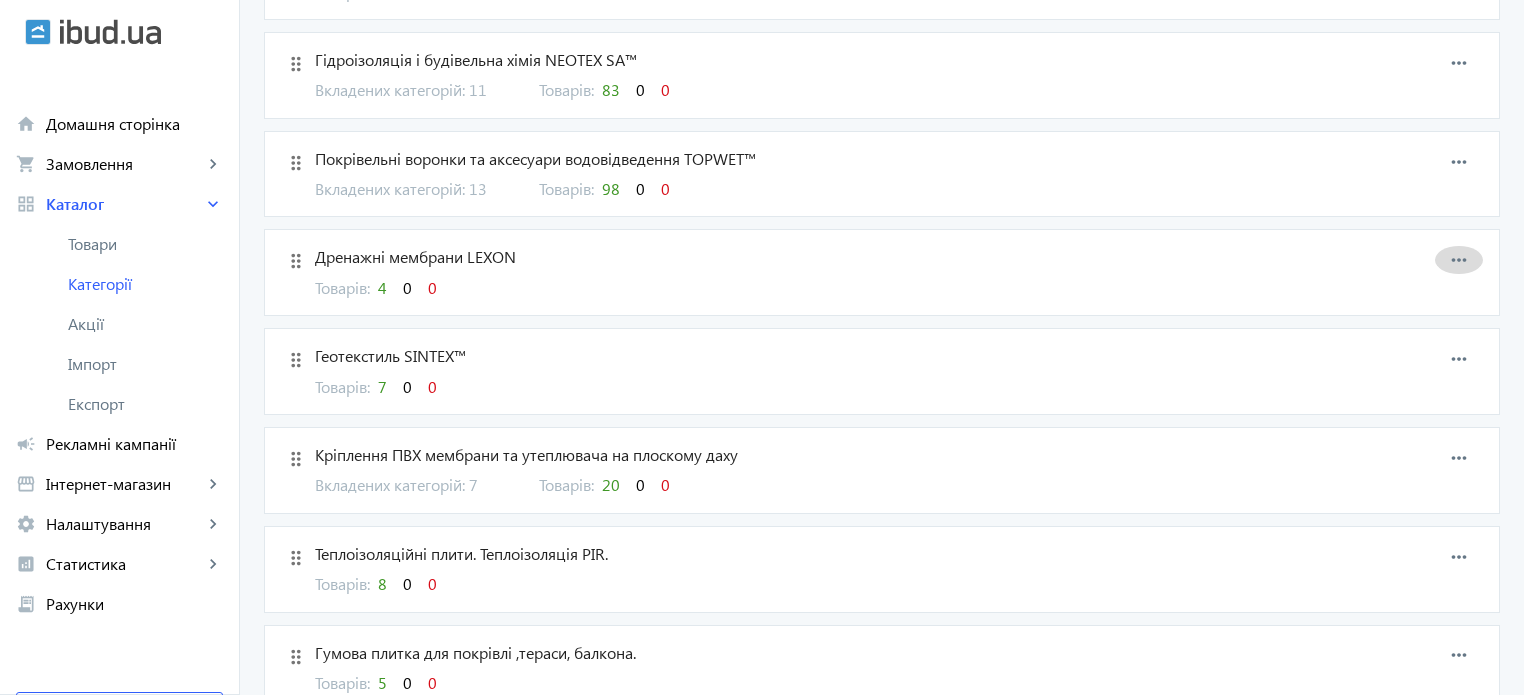 click on "more_horiz" at bounding box center (1459, 260) 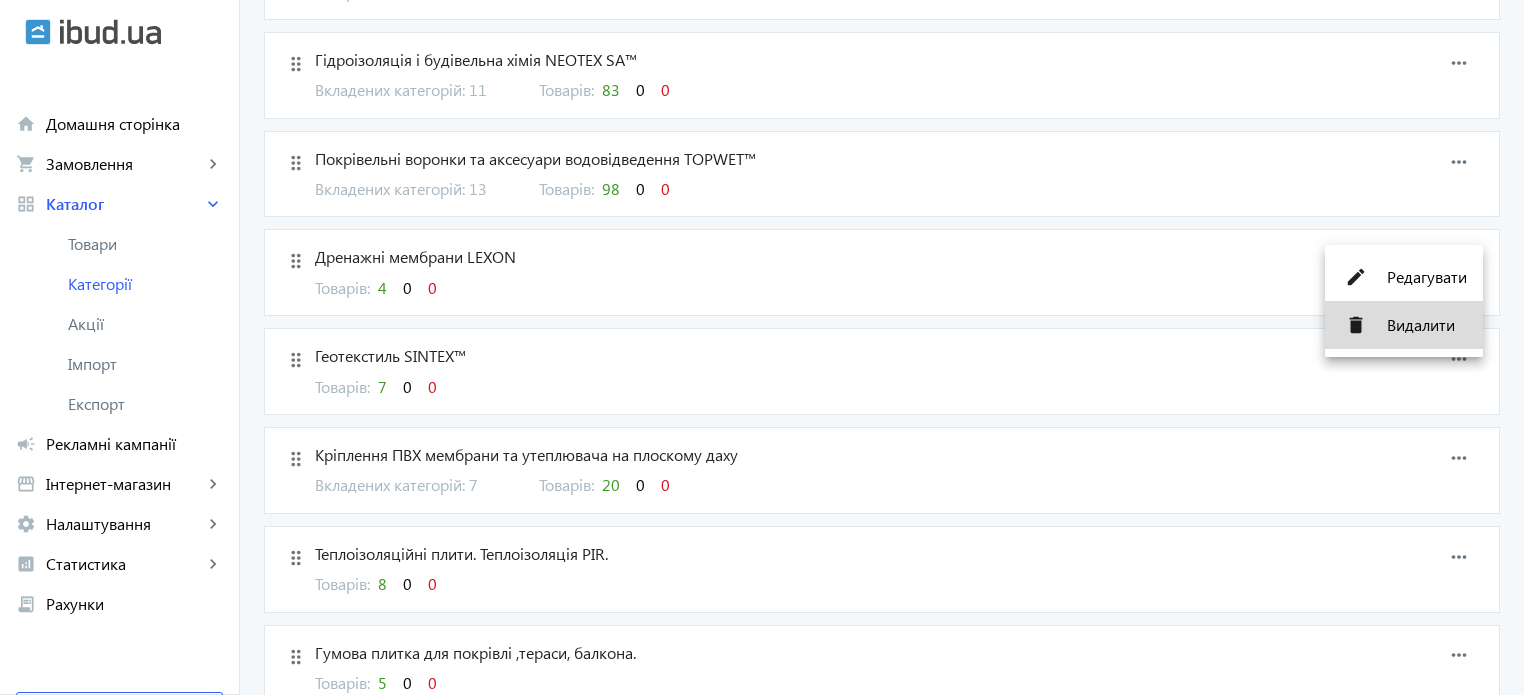 click on "Видалити" at bounding box center (1427, 325) 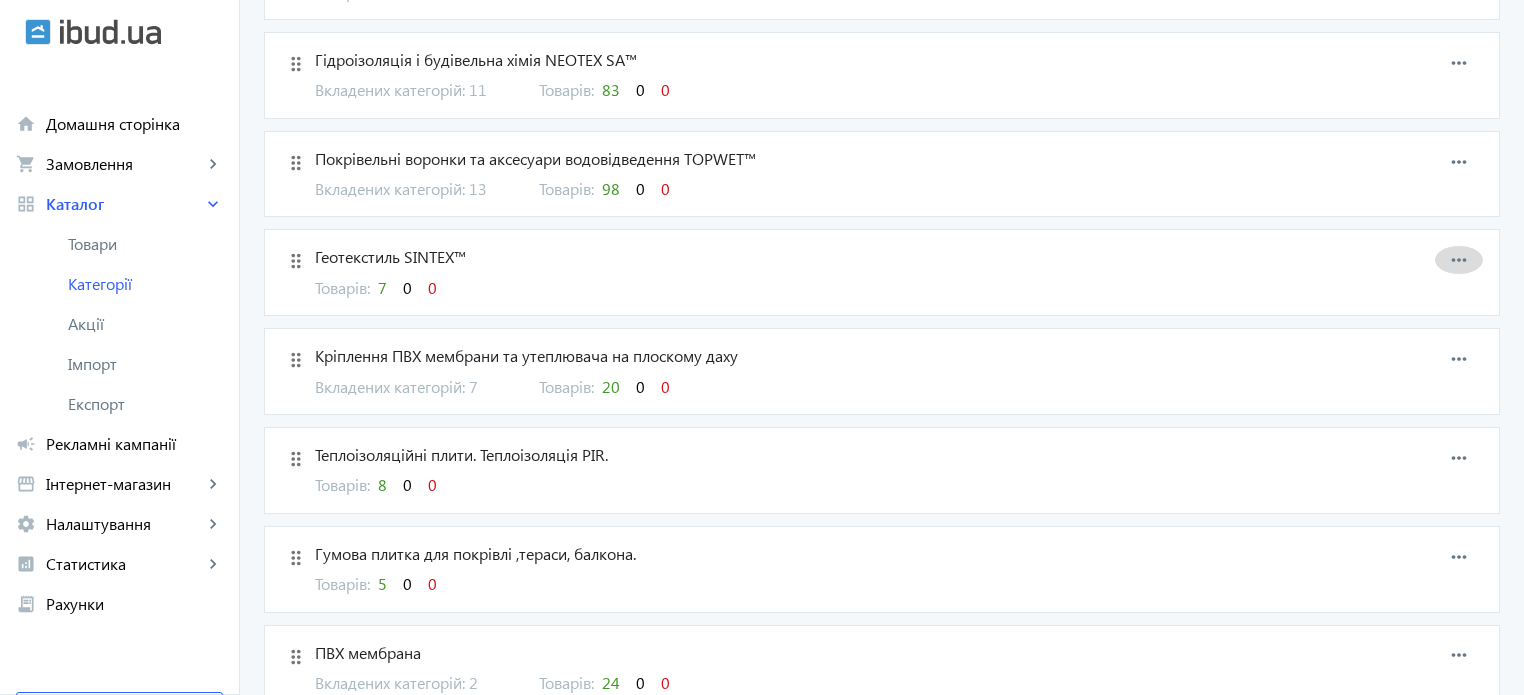 click on "more_horiz" at bounding box center (1459, 260) 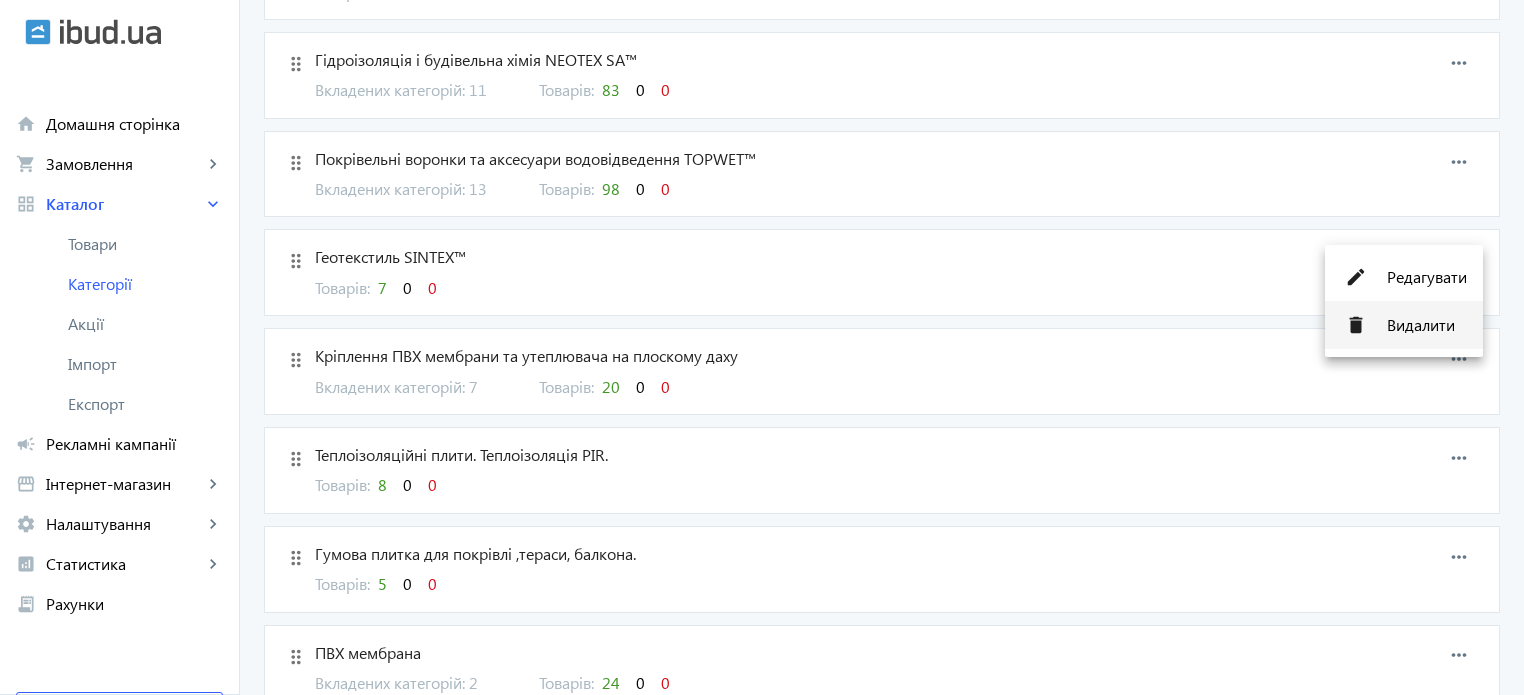 click on "Видалити" at bounding box center [1427, 325] 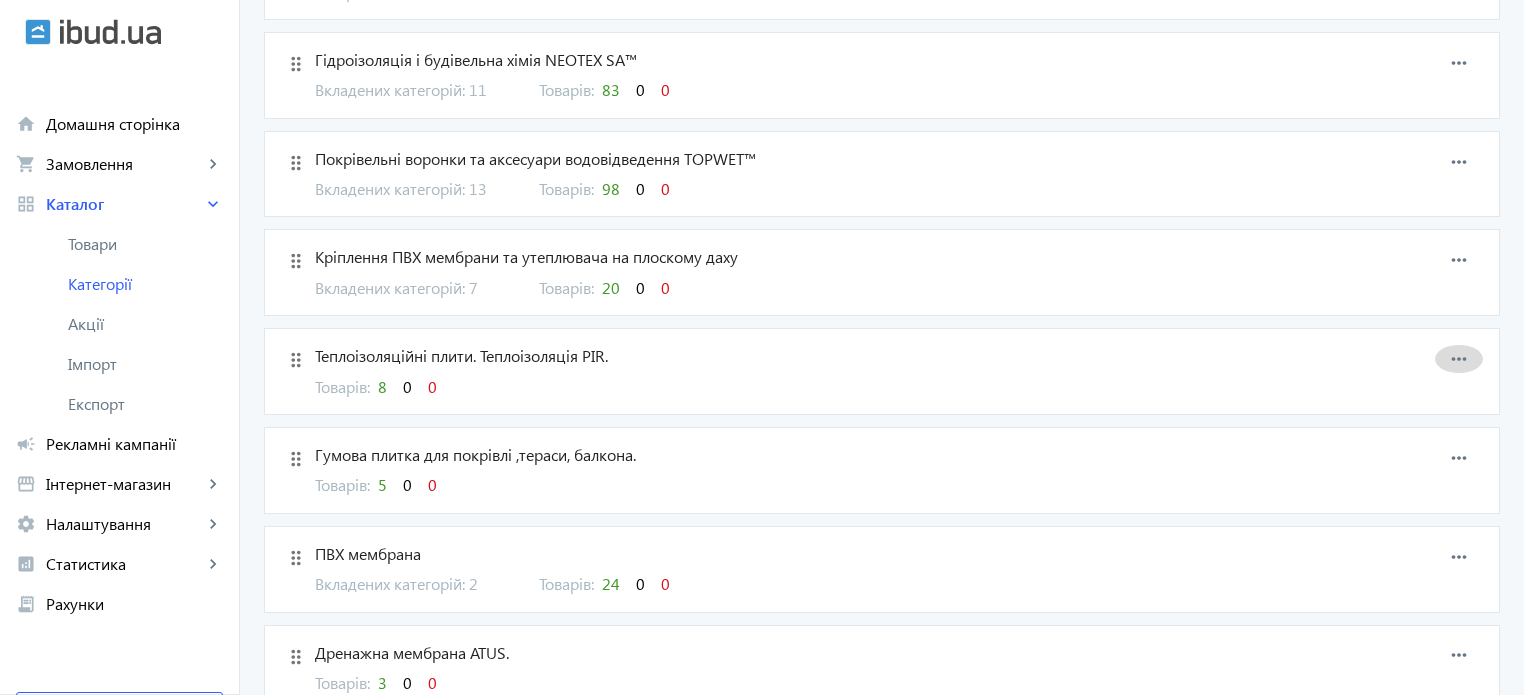 click on "more_horiz" at bounding box center [1459, 359] 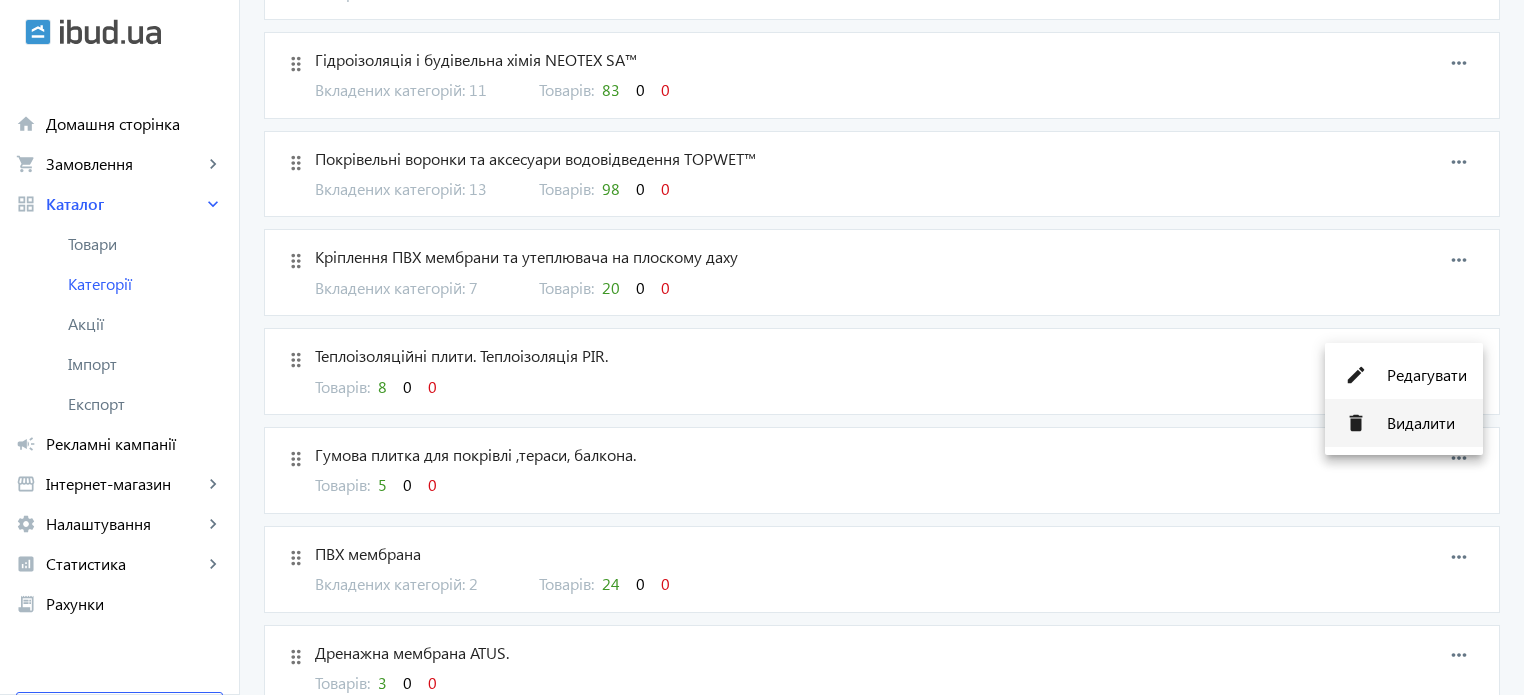 click on "Видалити" at bounding box center [1427, 423] 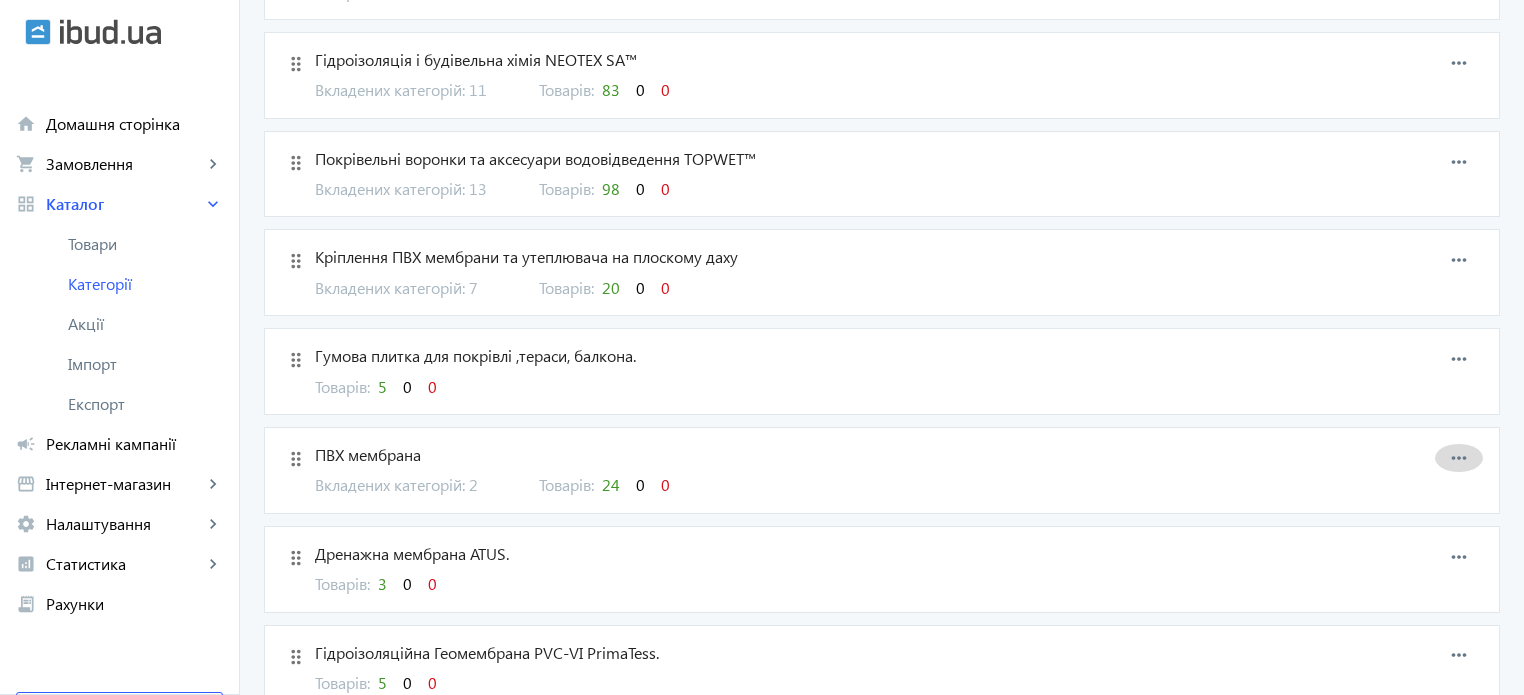 click on "more_horiz" at bounding box center (1459, 458) 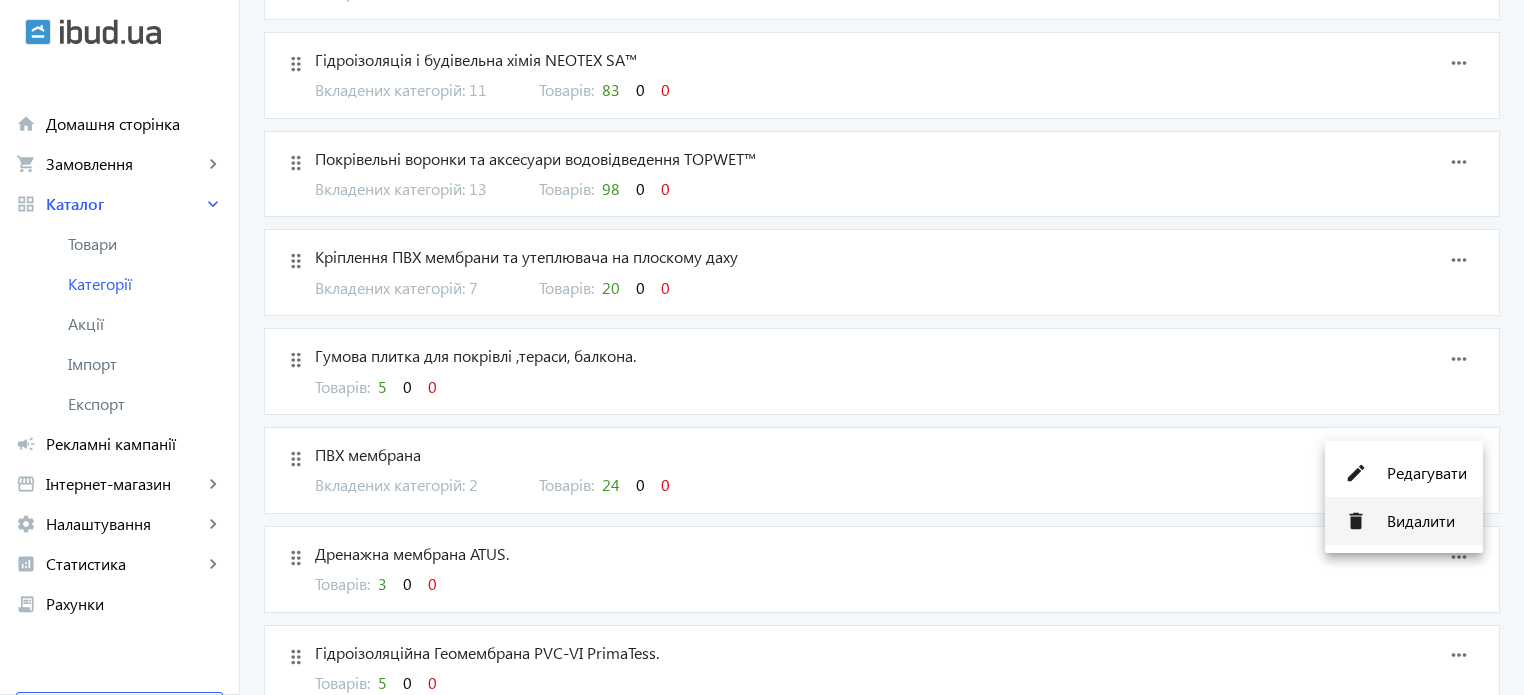 click on "Видалити" at bounding box center [1427, 521] 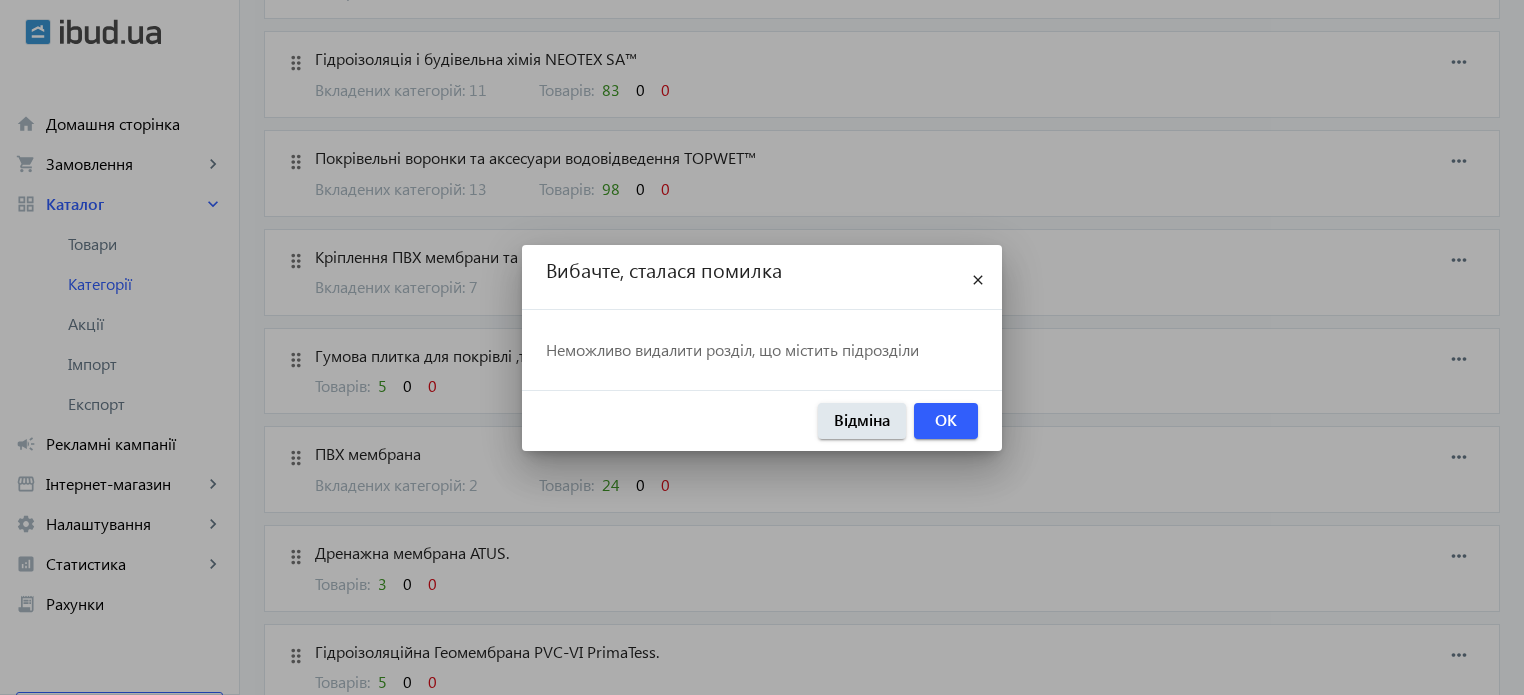 scroll, scrollTop: 0, scrollLeft: 0, axis: both 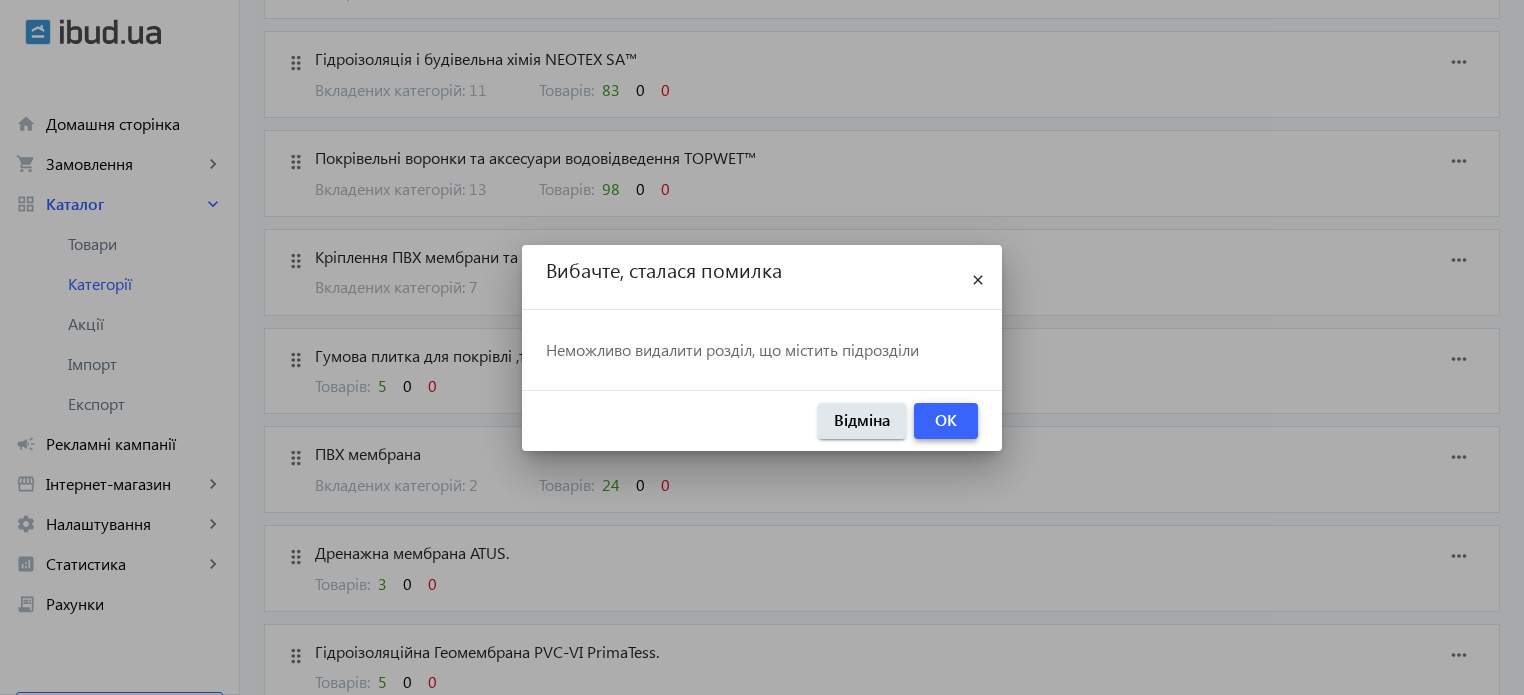click on "OK" at bounding box center (946, 420) 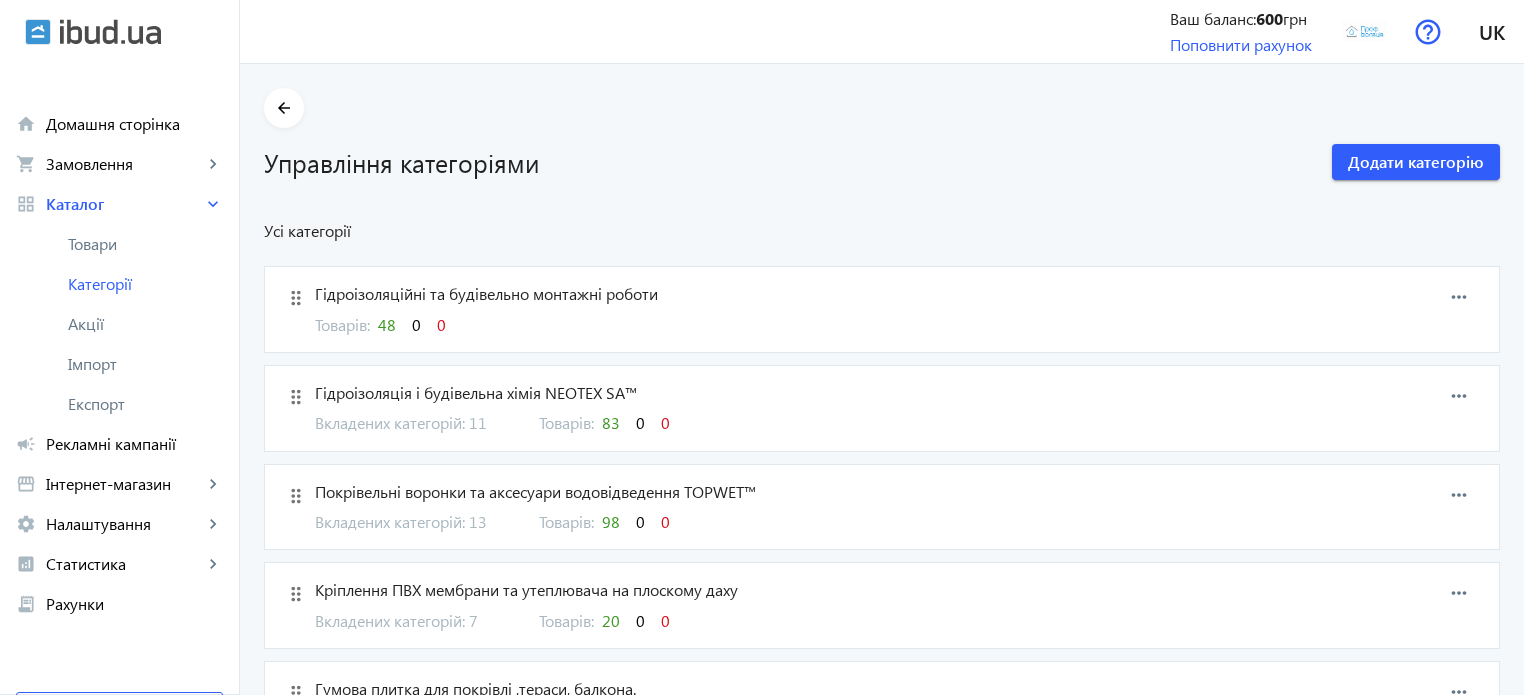 scroll, scrollTop: 333, scrollLeft: 0, axis: vertical 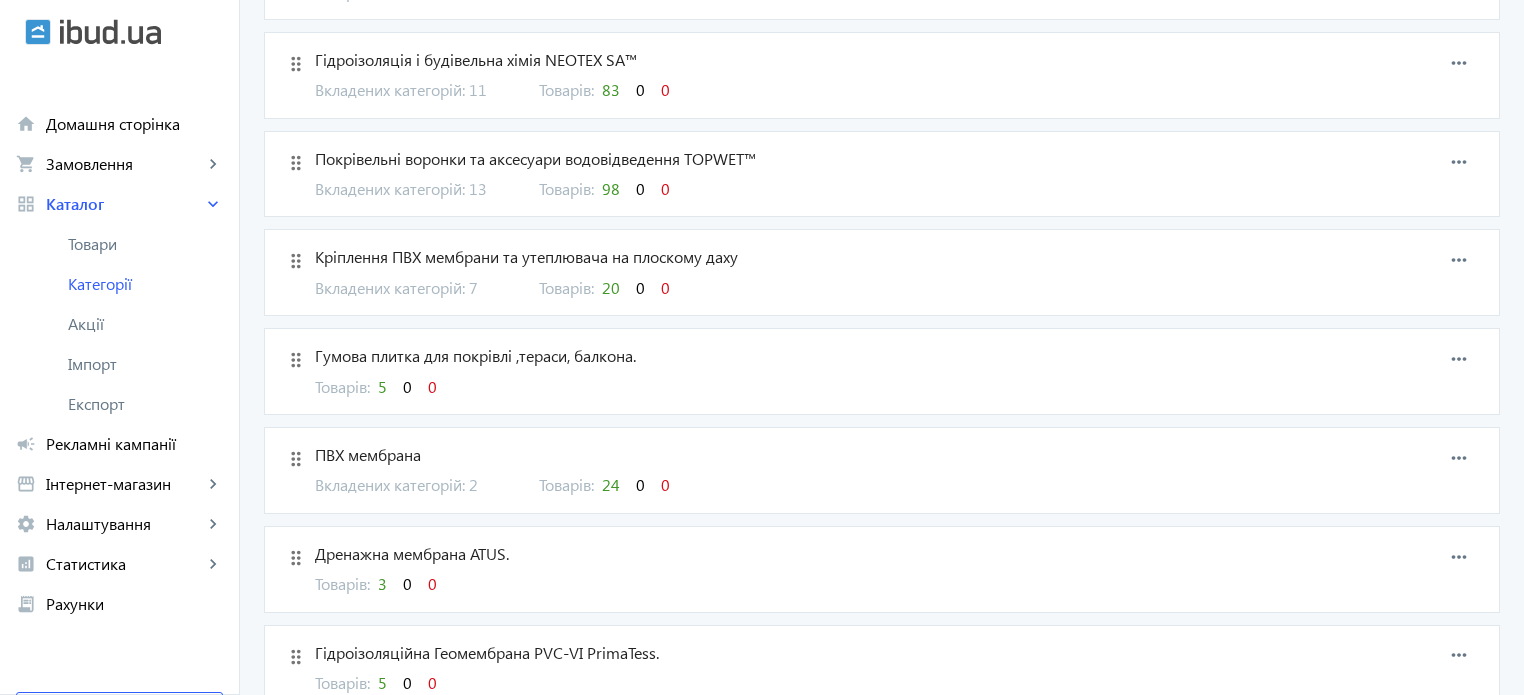 click on "Гумова плитка для покрівлі ,тераси, балкона. Товарів:  5 0 0" at bounding box center (792, 371) 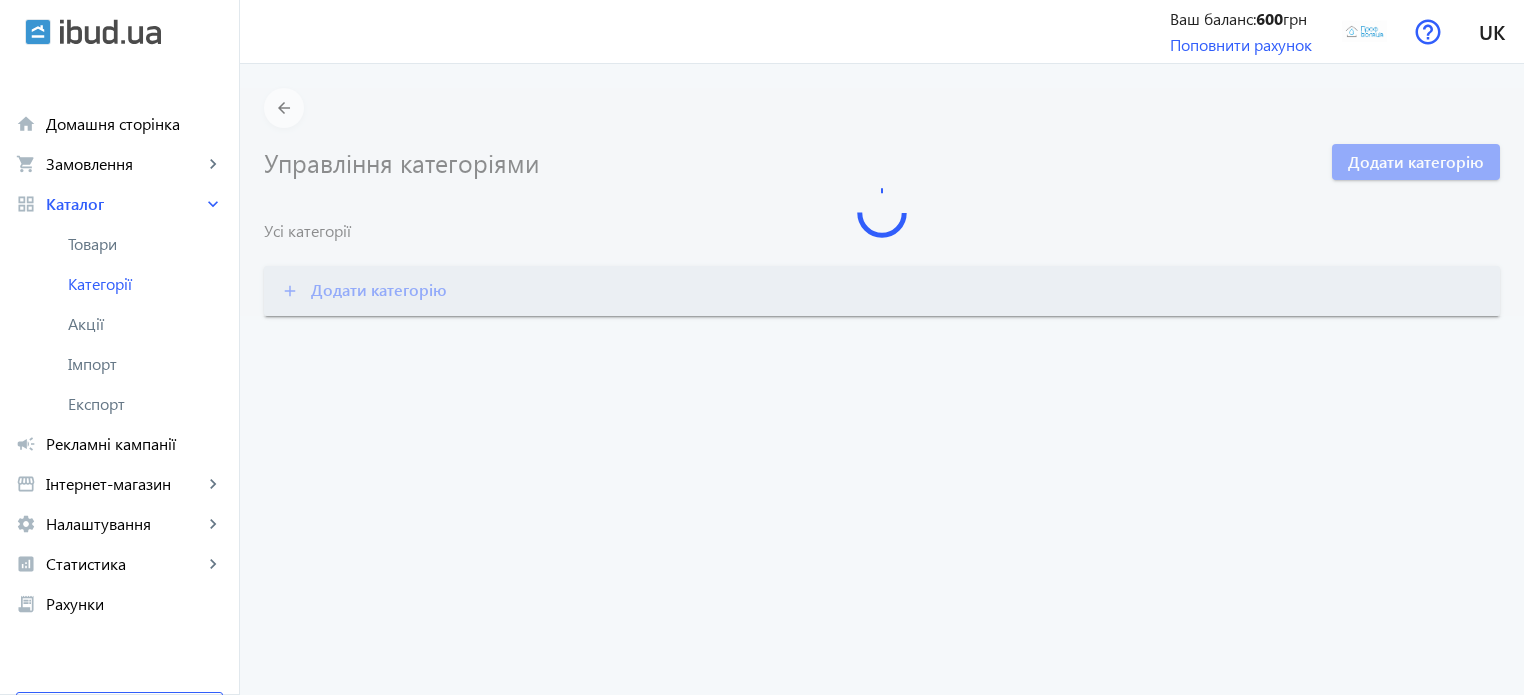 scroll, scrollTop: 0, scrollLeft: 0, axis: both 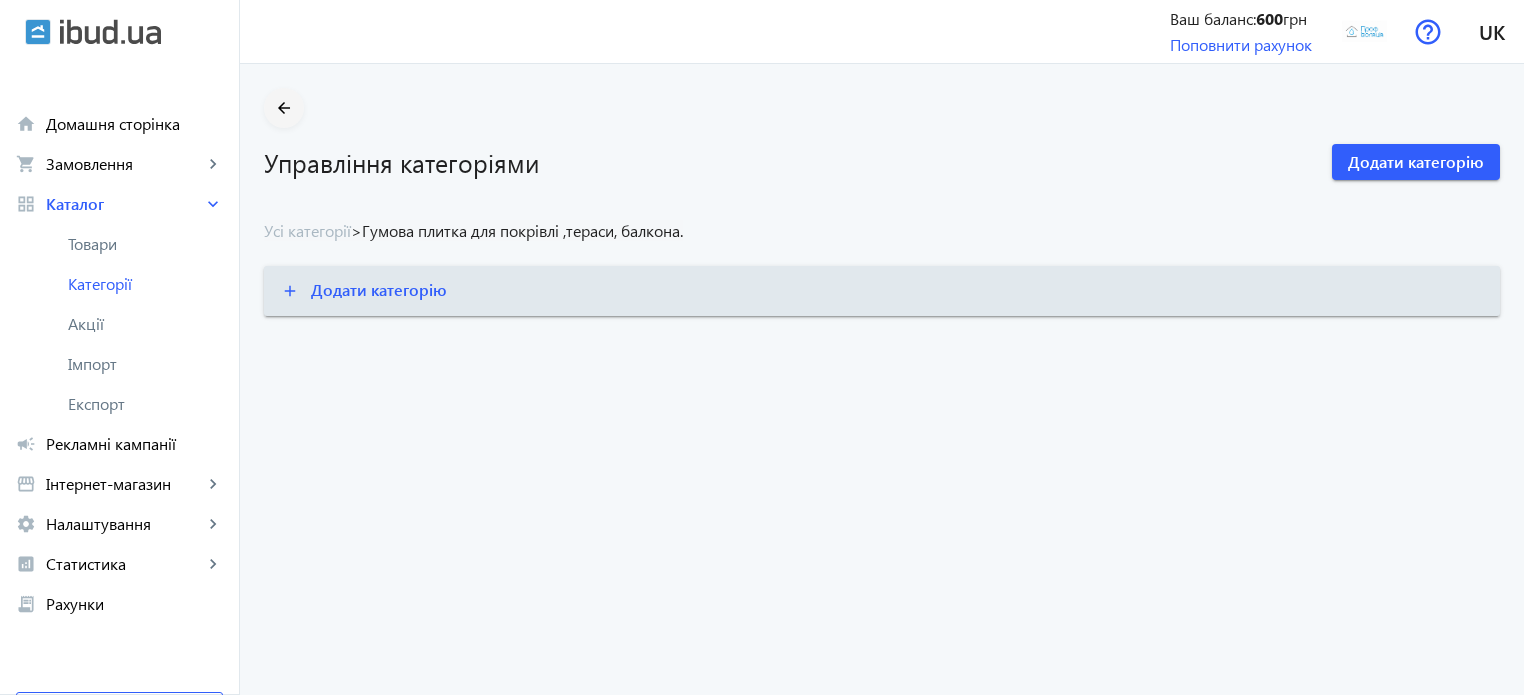 click on "arrow_back" 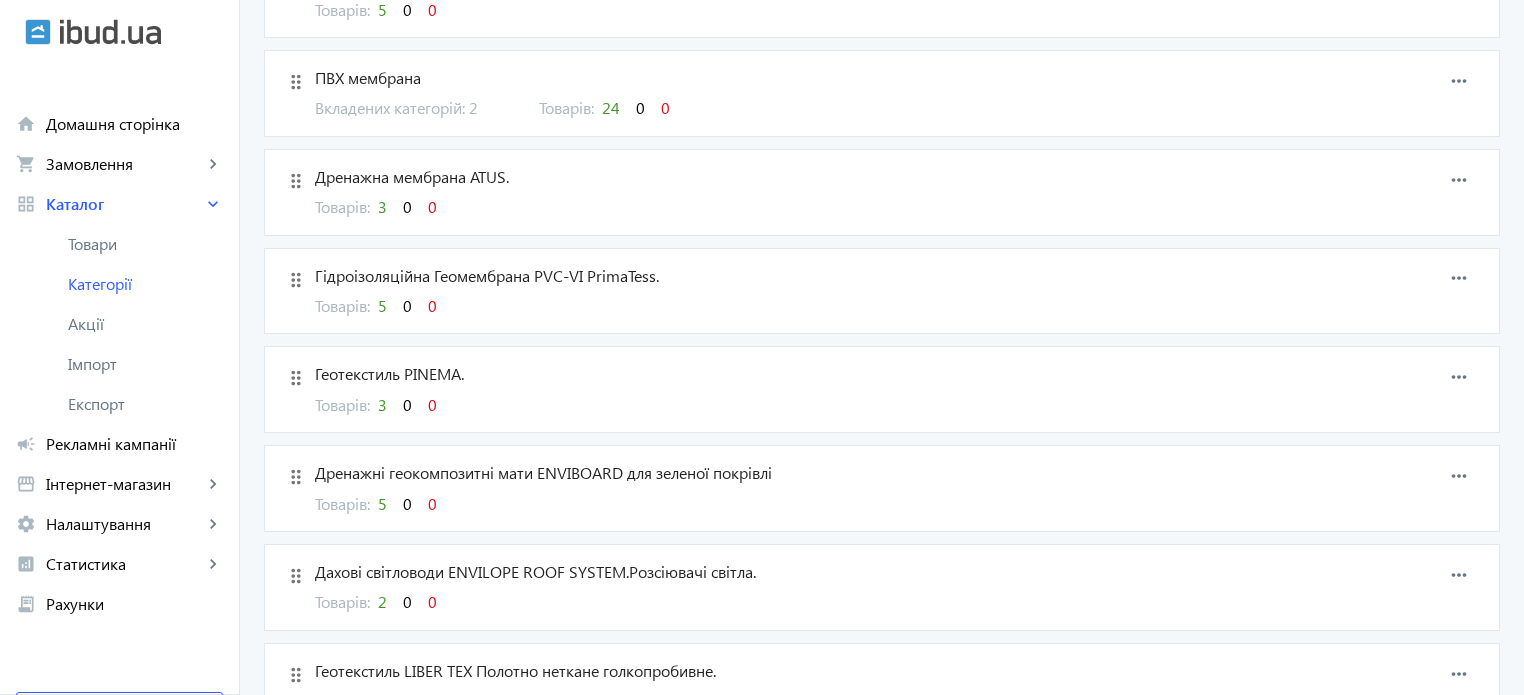 scroll, scrollTop: 733, scrollLeft: 0, axis: vertical 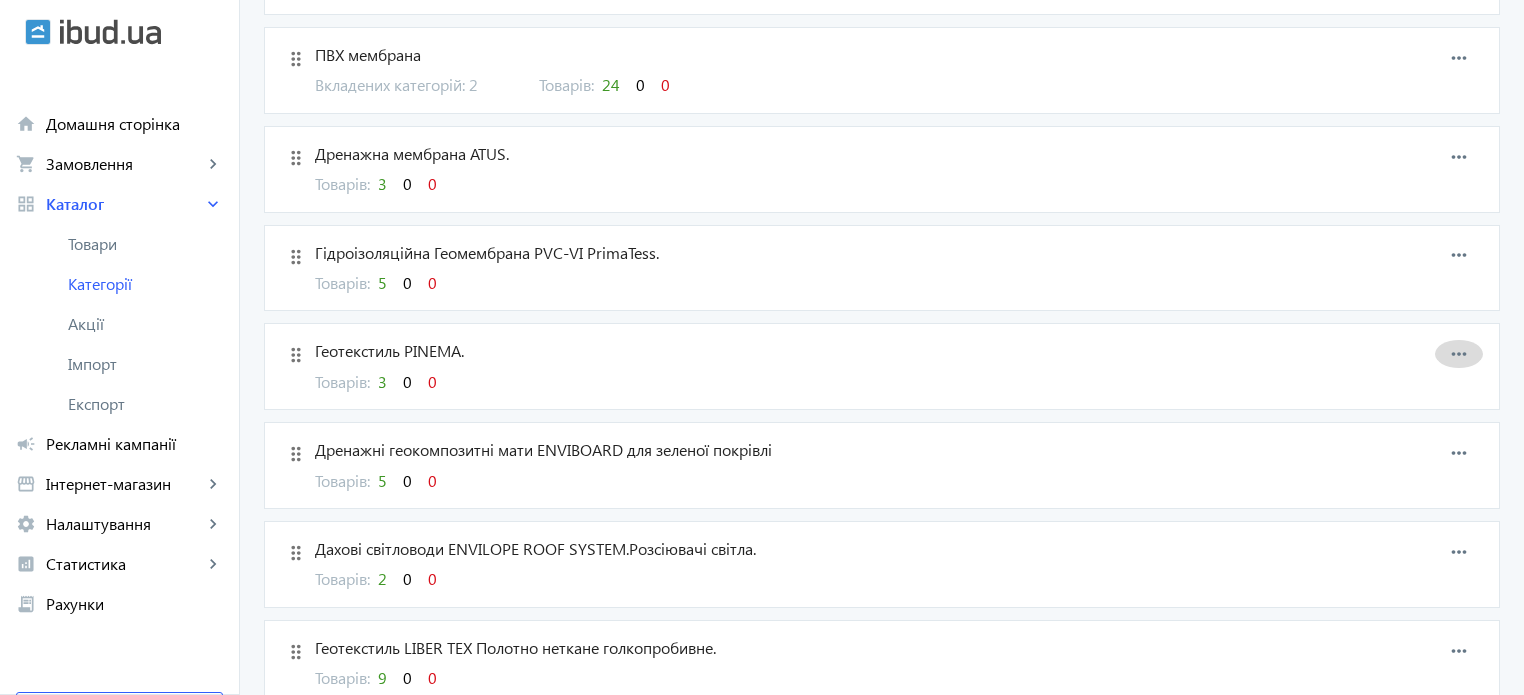 click on "more_horiz" at bounding box center [1459, 354] 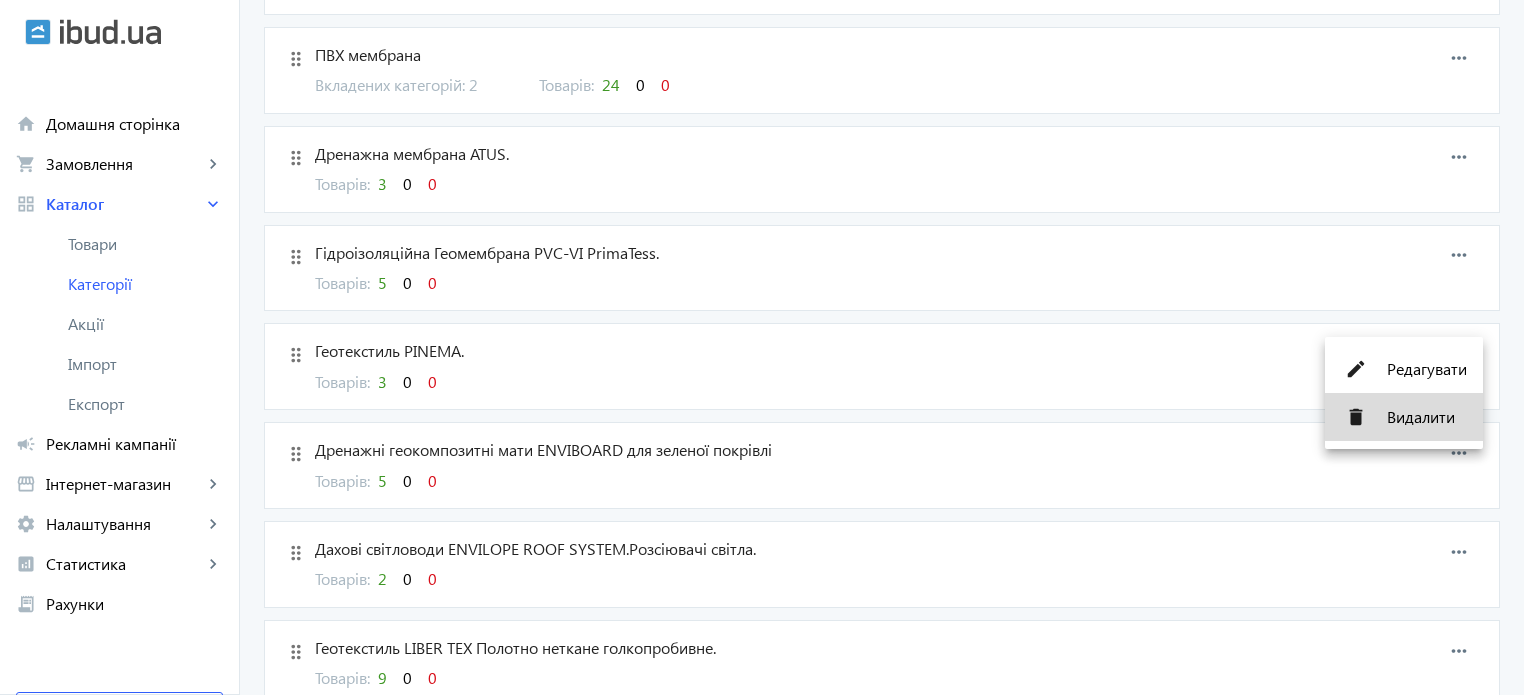 click on "Видалити" at bounding box center [1427, 417] 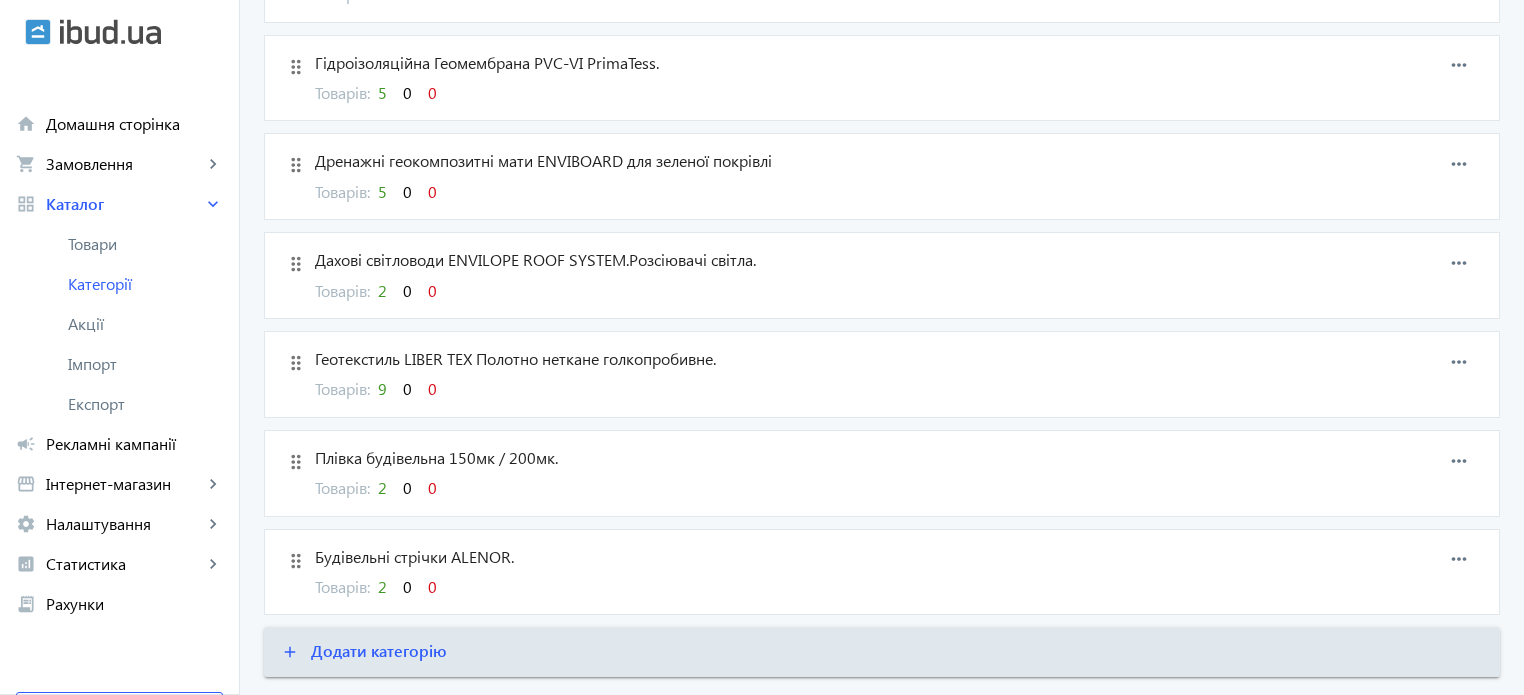 scroll, scrollTop: 968, scrollLeft: 0, axis: vertical 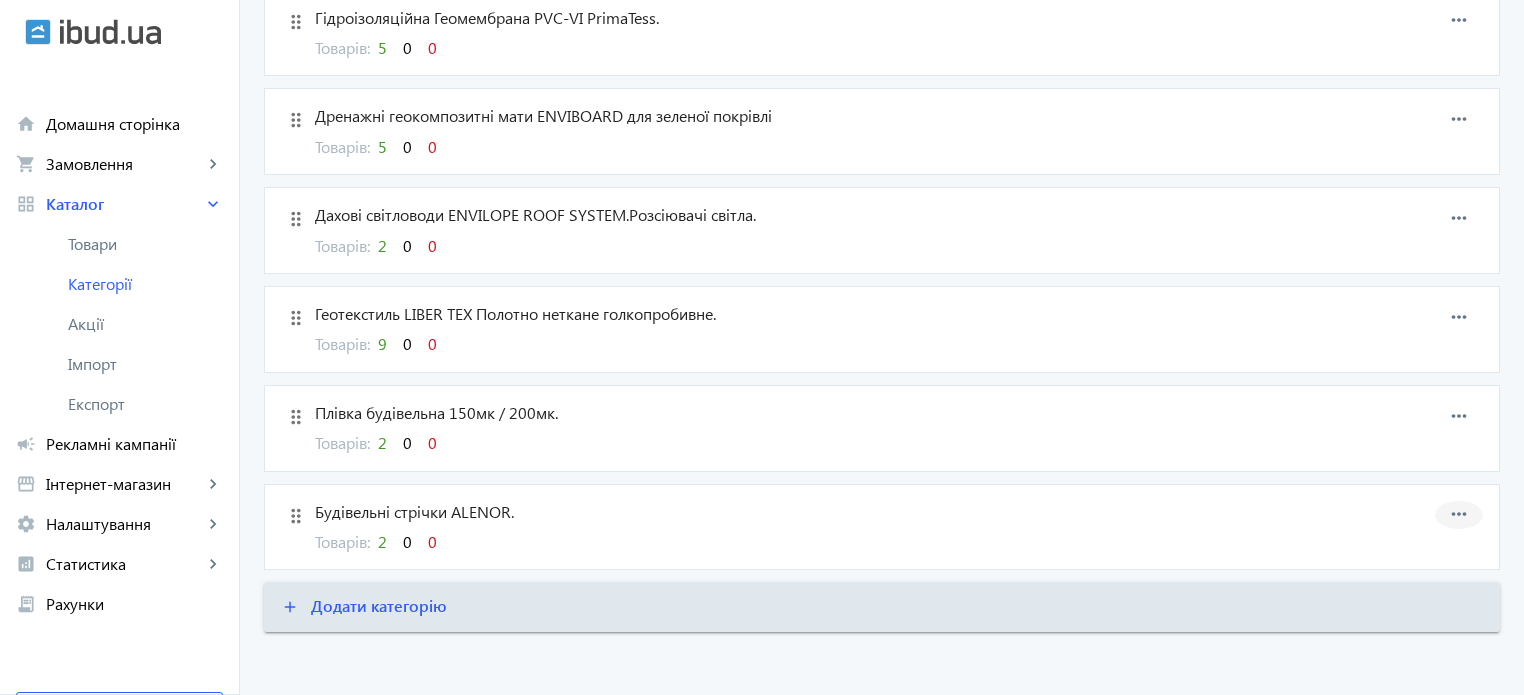 click on "more_horiz" at bounding box center (1459, 514) 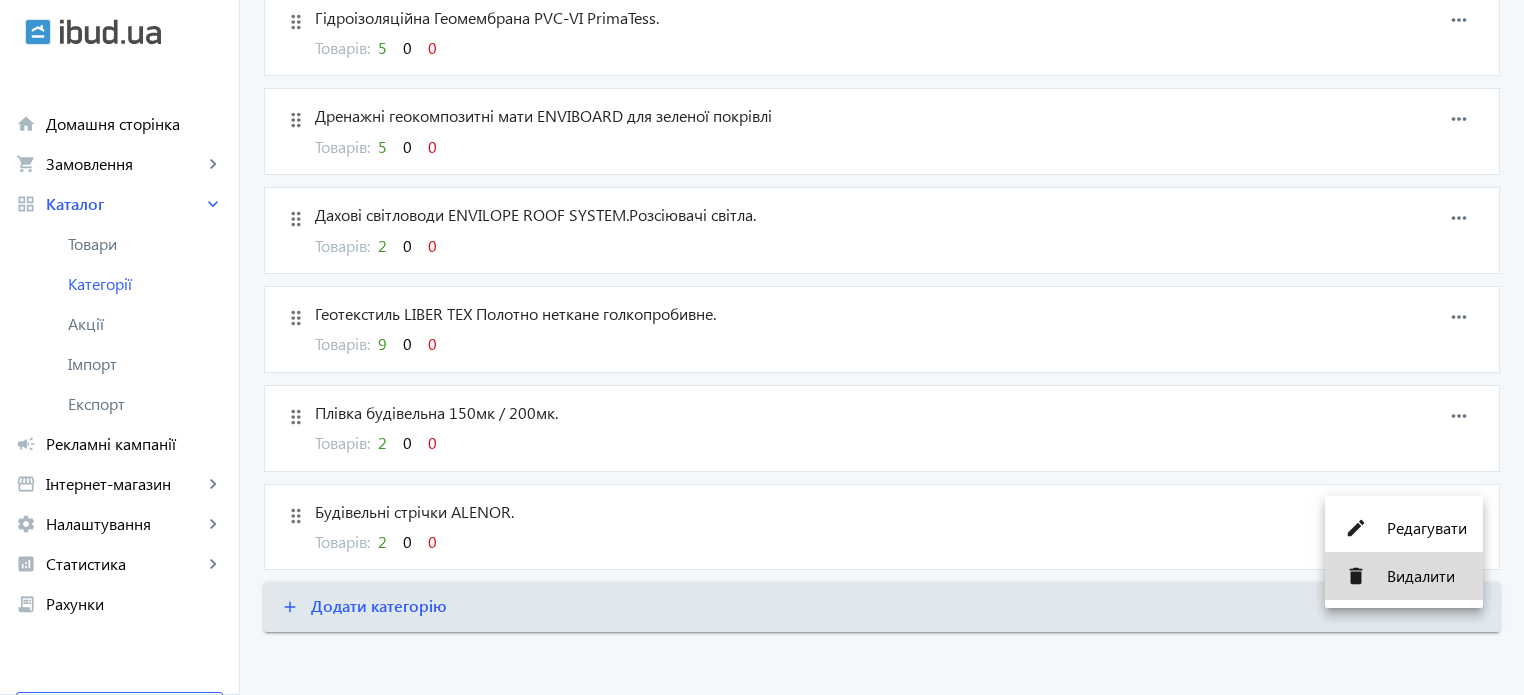 click on "Видалити" at bounding box center [1427, 576] 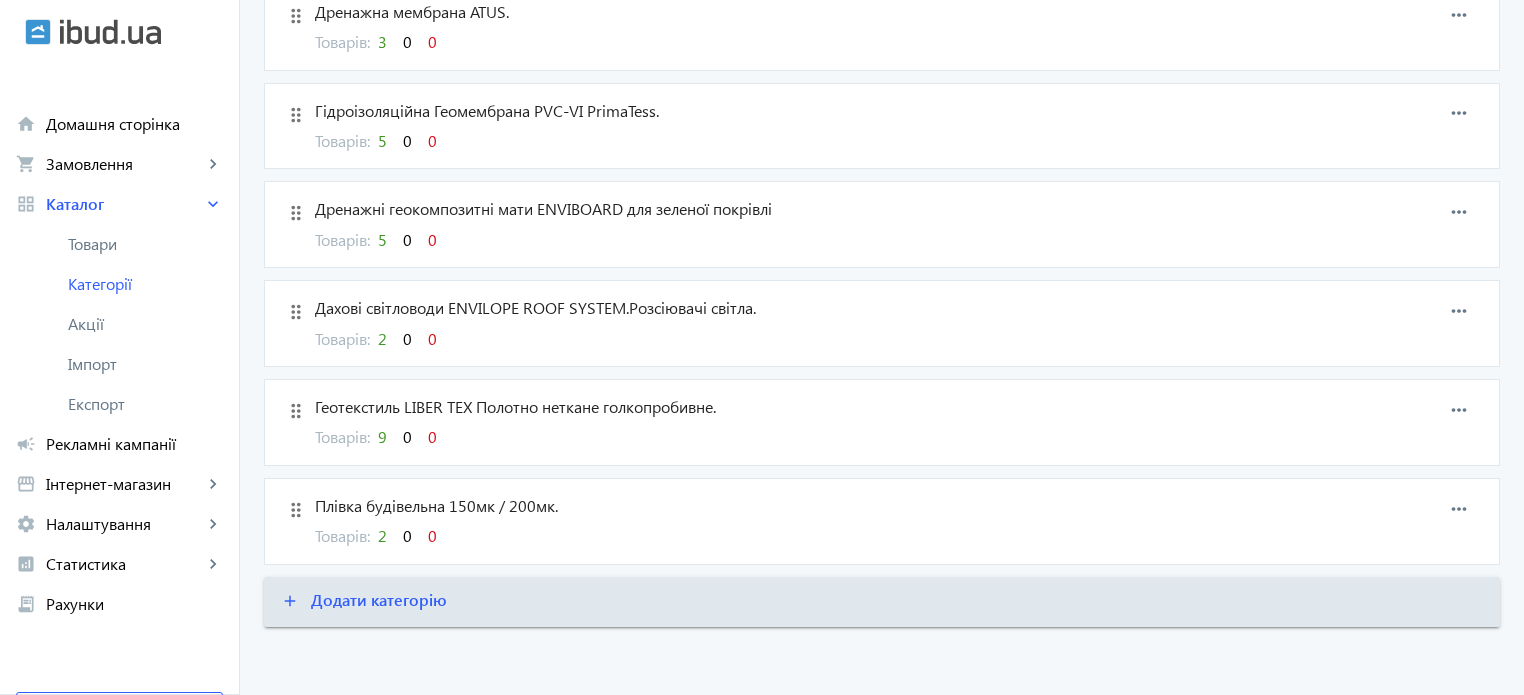 scroll, scrollTop: 869, scrollLeft: 0, axis: vertical 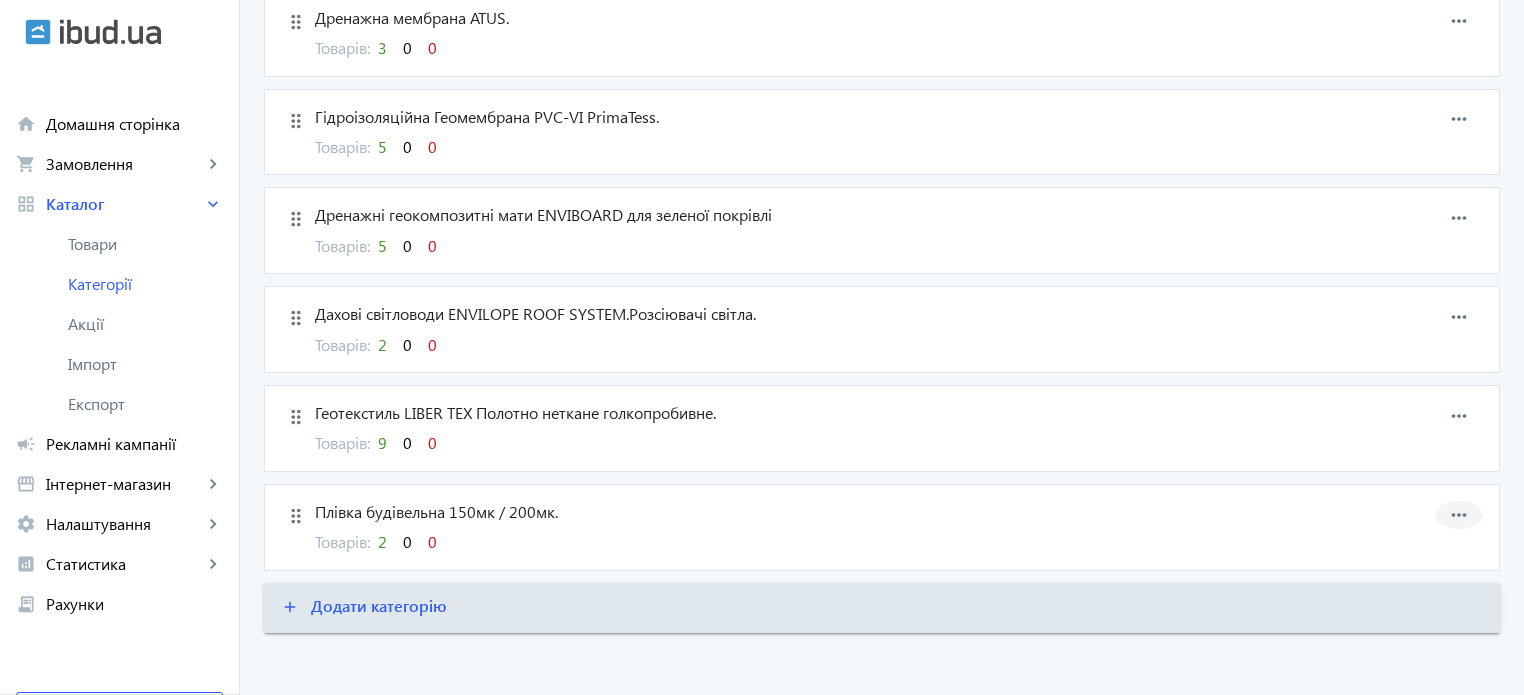 click on "more_horiz" at bounding box center (1459, 515) 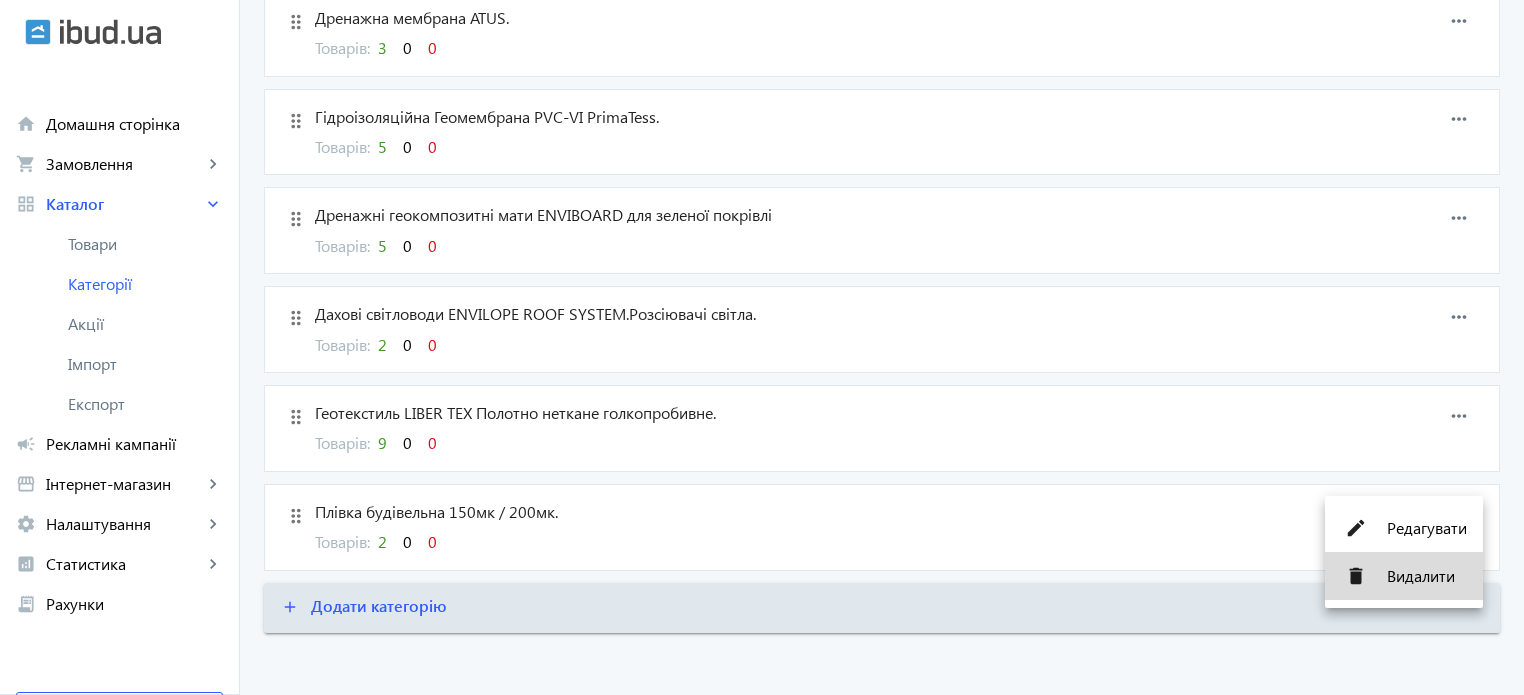 click on "Видалити" at bounding box center (1427, 576) 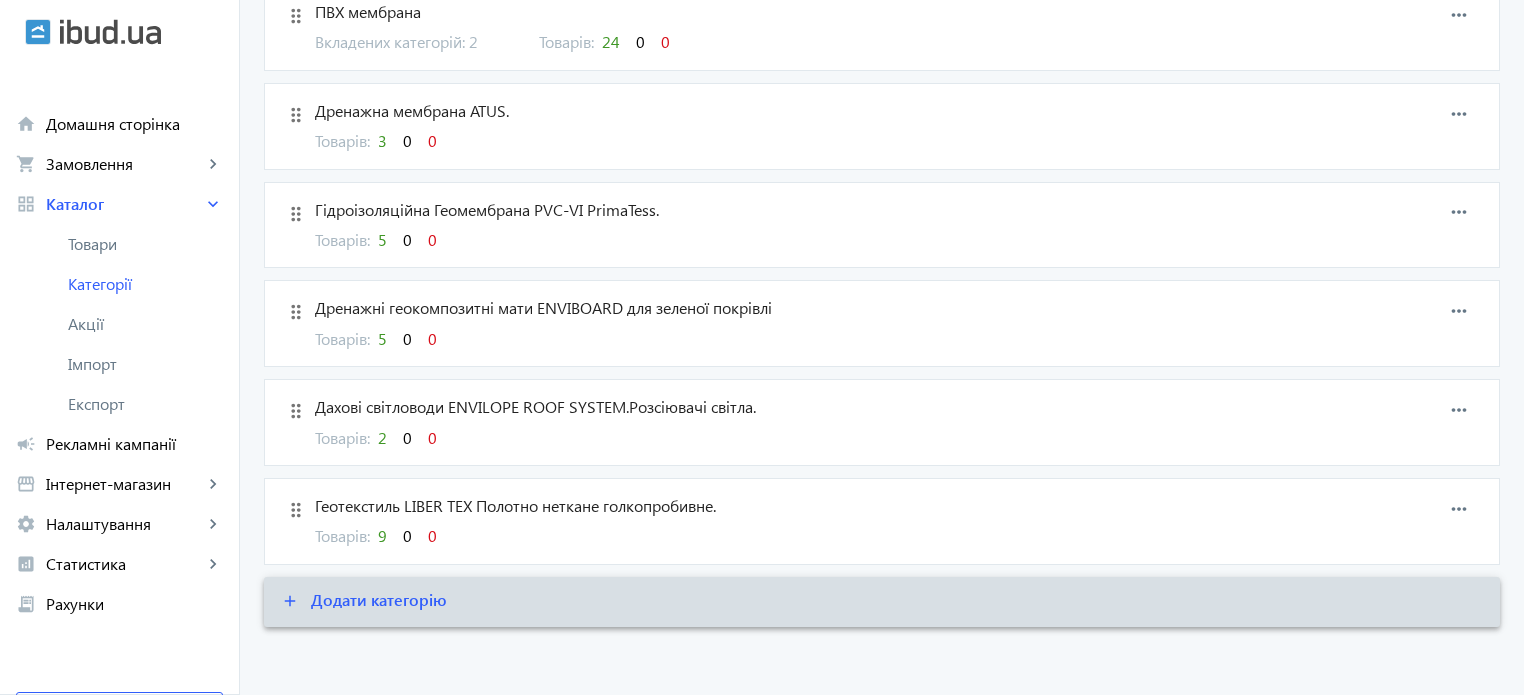 scroll, scrollTop: 771, scrollLeft: 0, axis: vertical 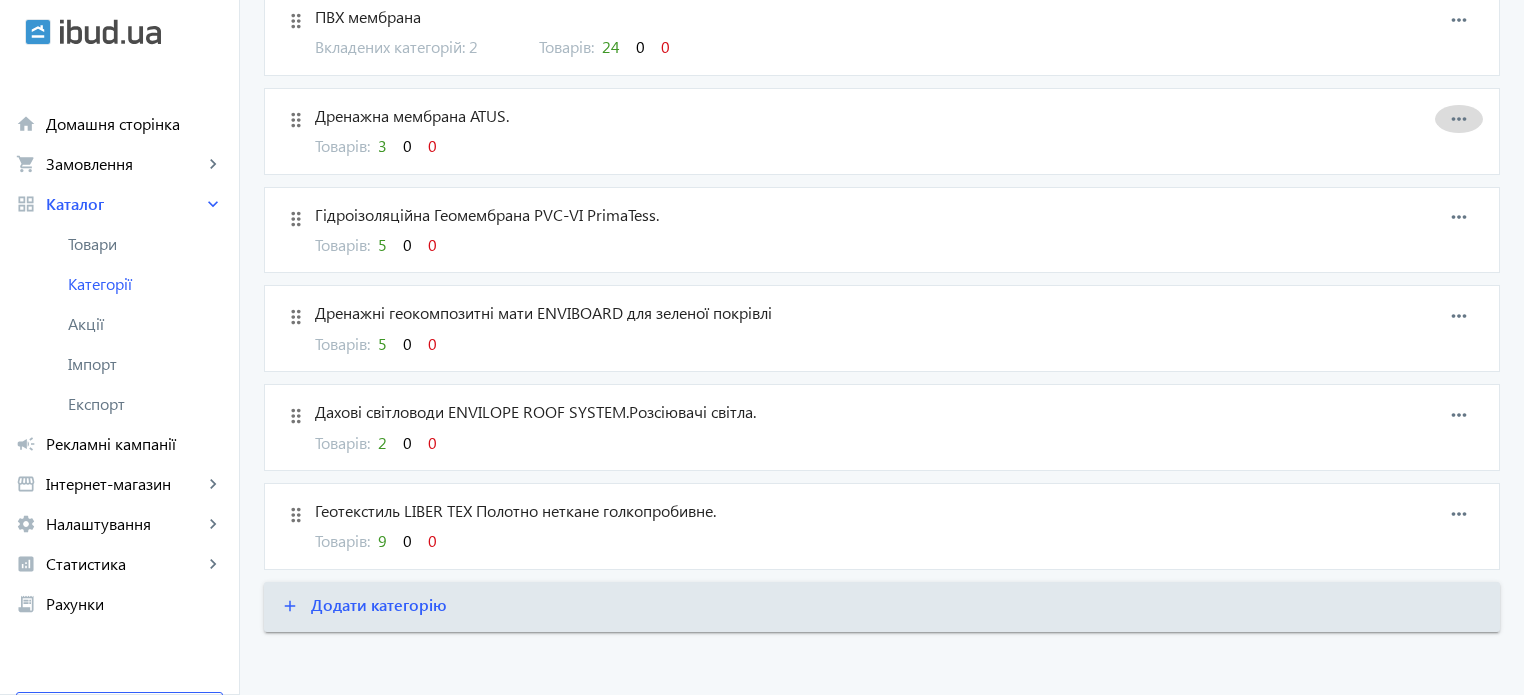 click on "more_horiz" at bounding box center (1459, 119) 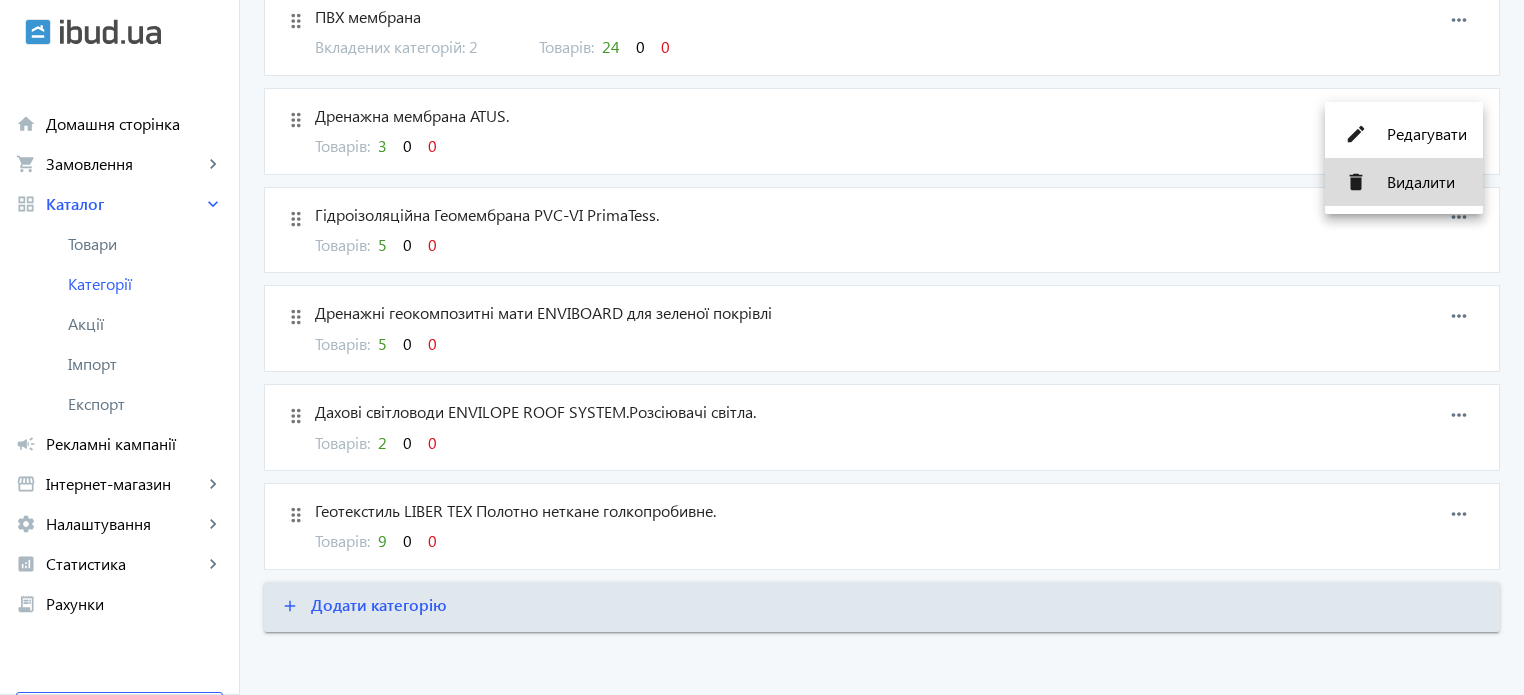 click on "Видалити" at bounding box center (1427, 182) 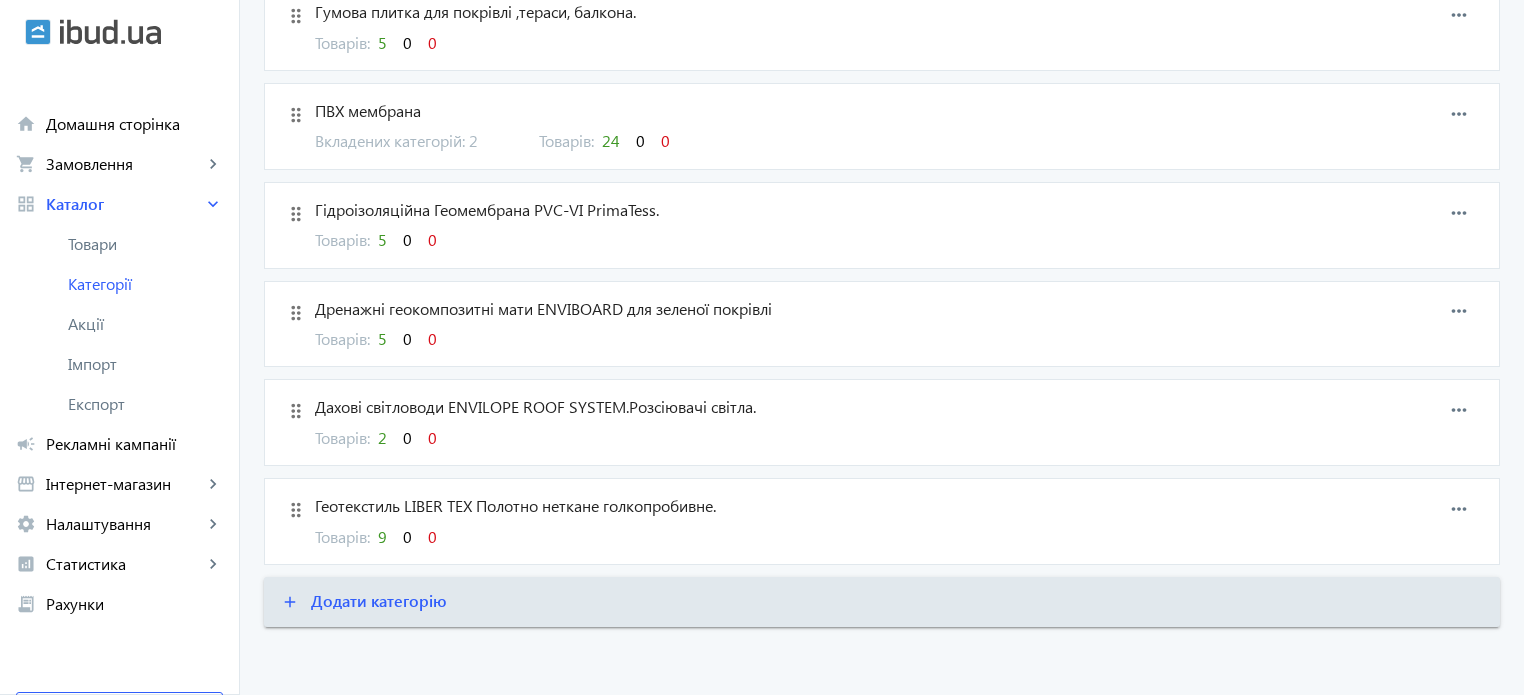scroll, scrollTop: 672, scrollLeft: 0, axis: vertical 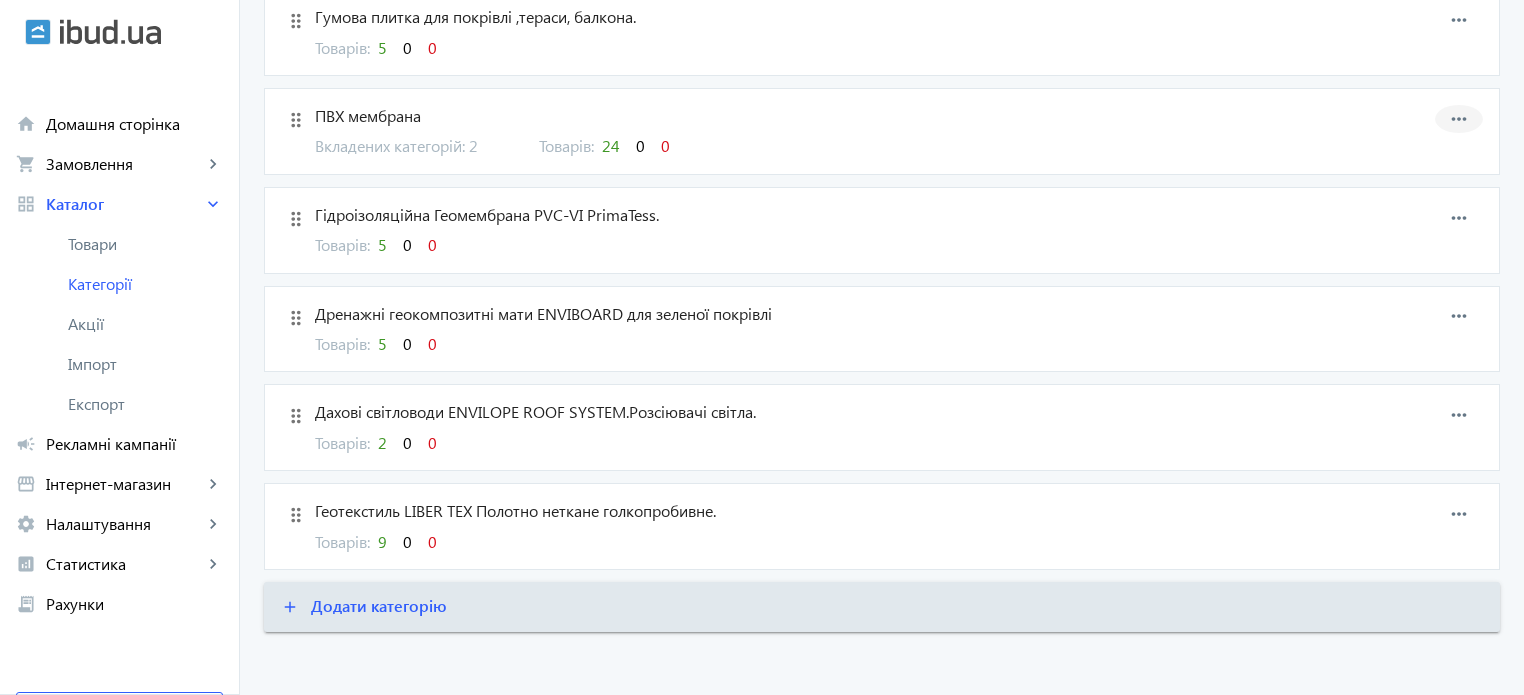 click on "more_horiz" at bounding box center [1459, 119] 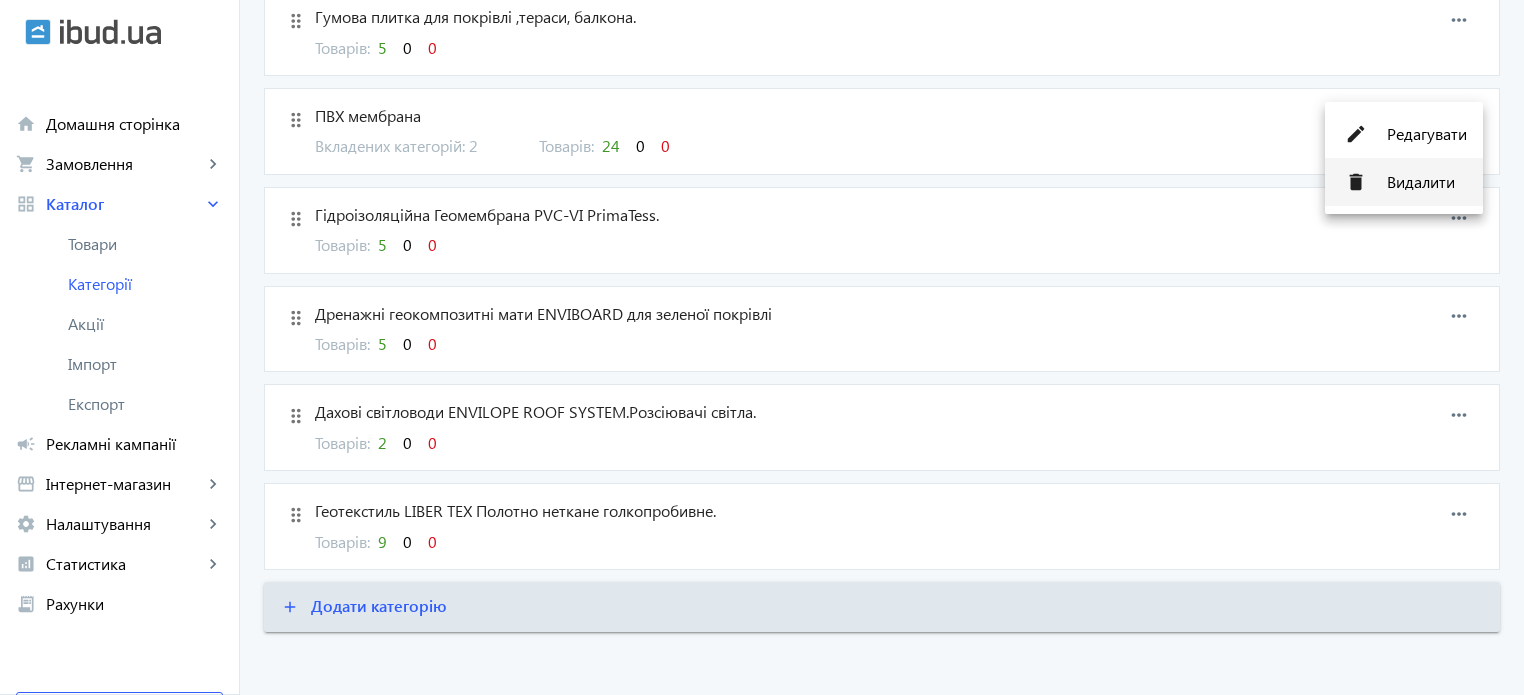 click on "Видалити" at bounding box center [1427, 182] 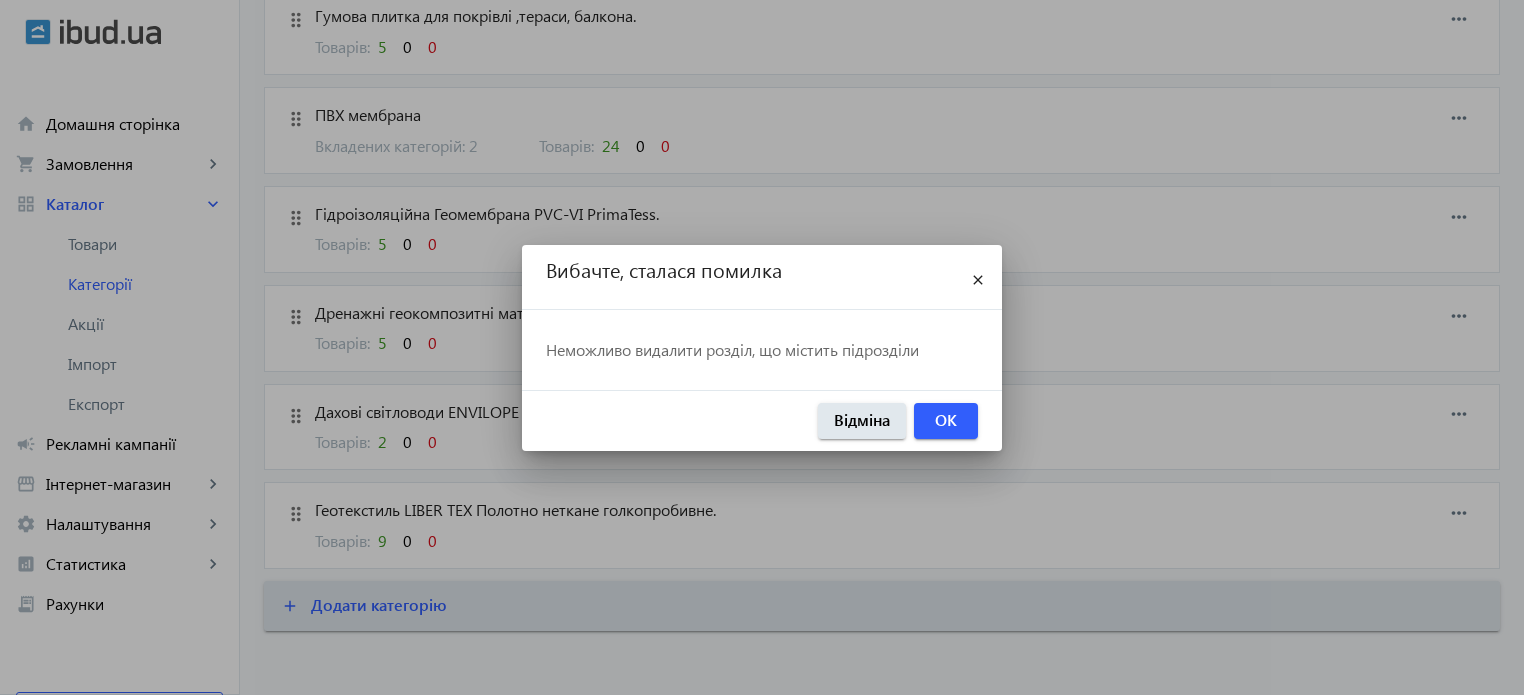 scroll, scrollTop: 0, scrollLeft: 0, axis: both 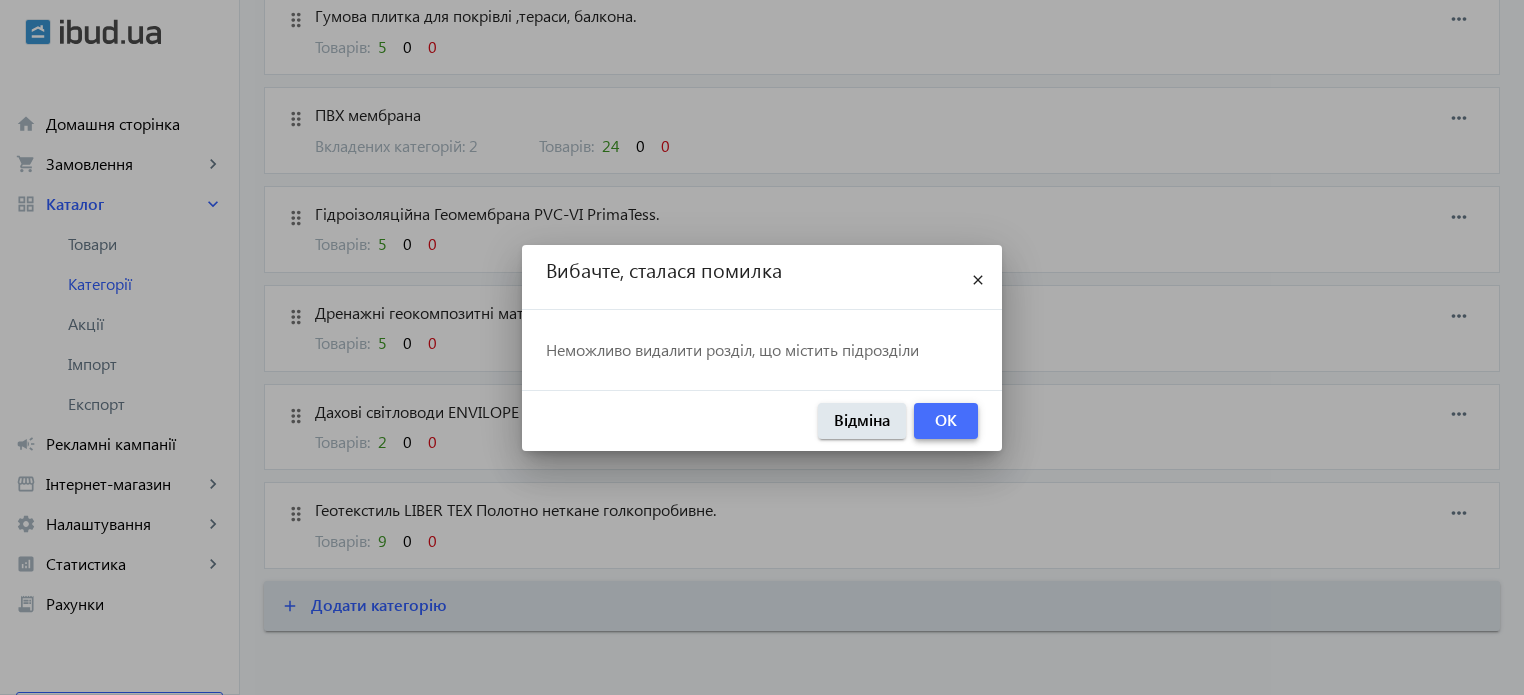 click at bounding box center [946, 421] 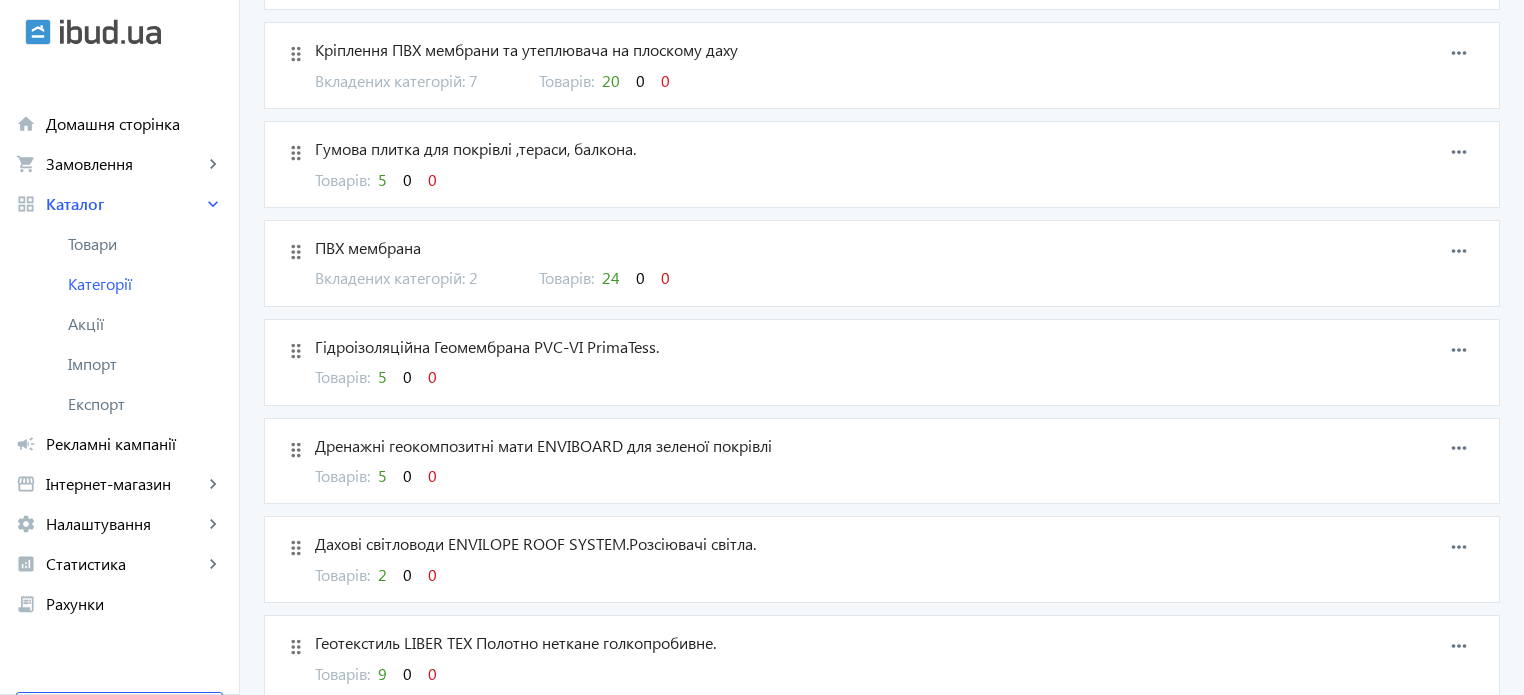 scroll, scrollTop: 539, scrollLeft: 0, axis: vertical 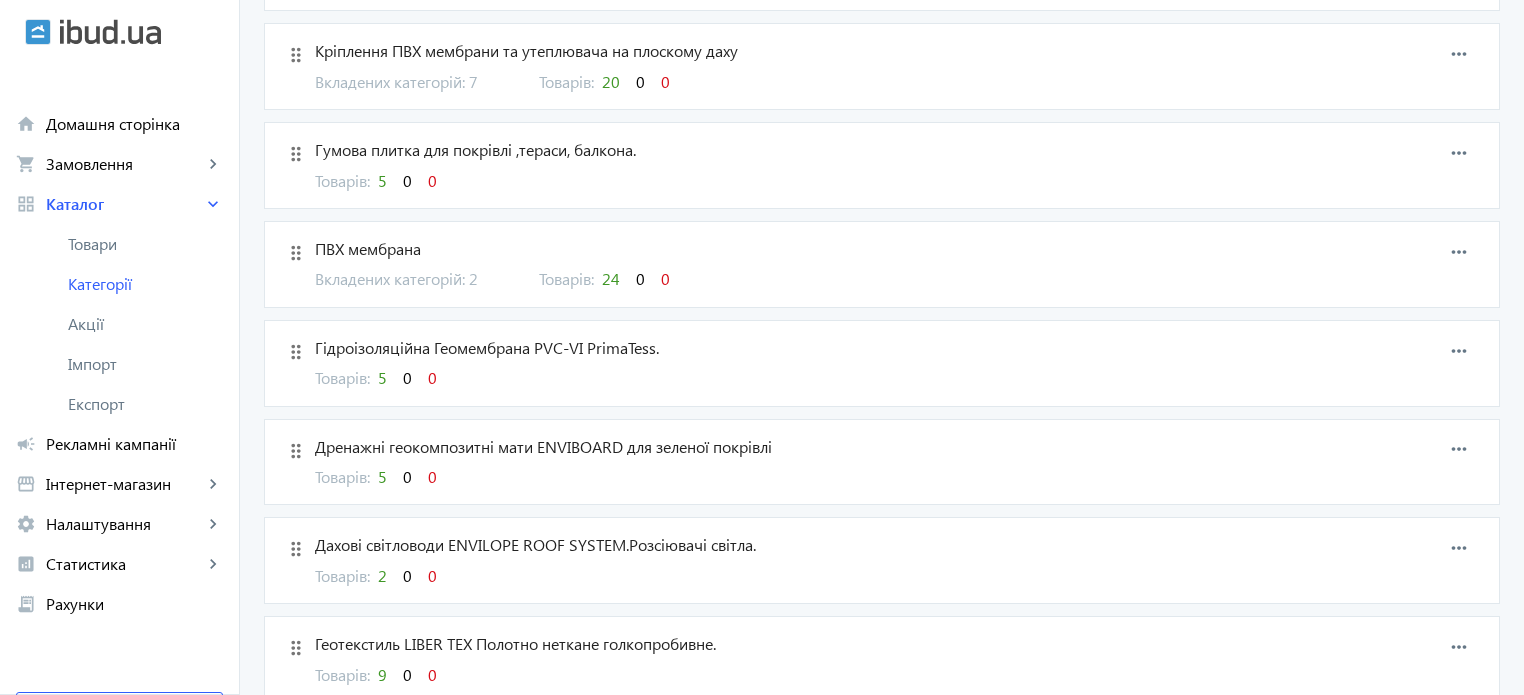 click on "Товарів:  9 0 0" at bounding box center (794, 675) 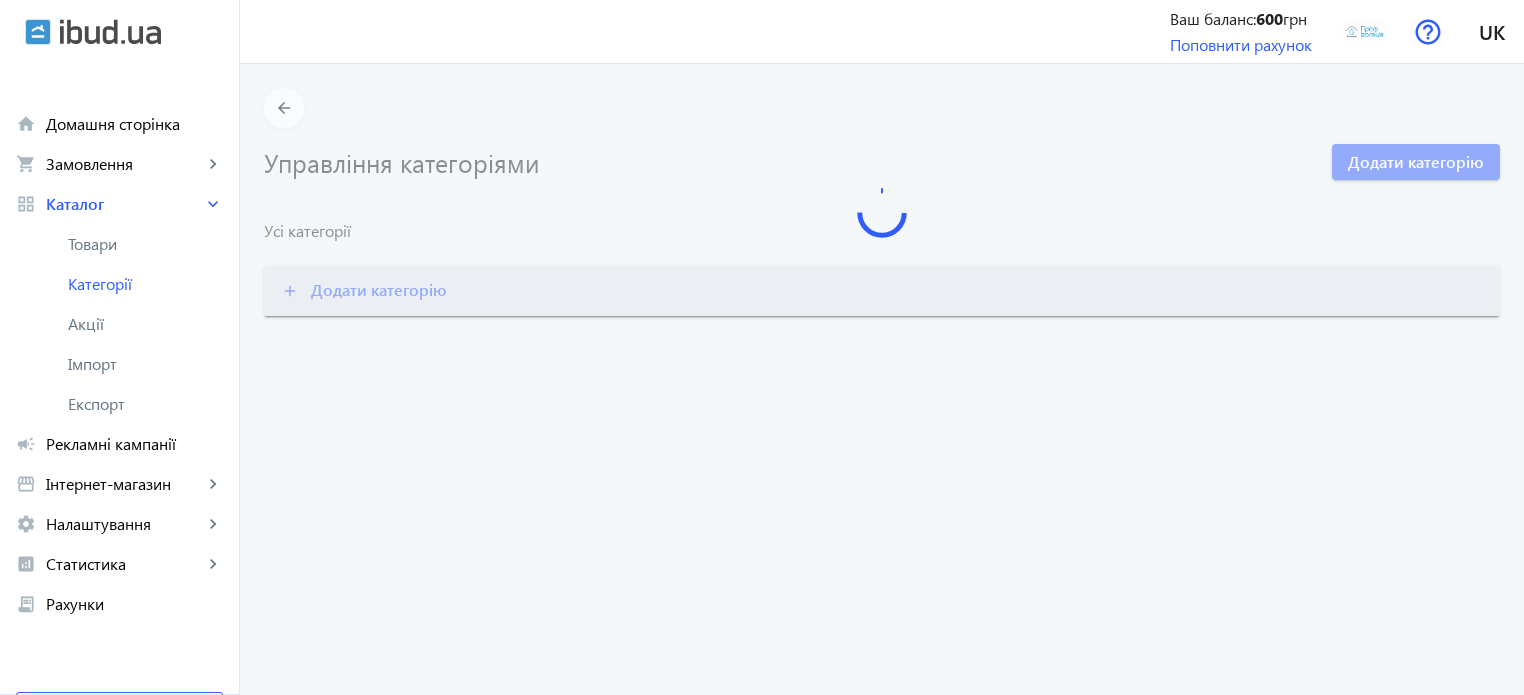 scroll, scrollTop: 0, scrollLeft: 0, axis: both 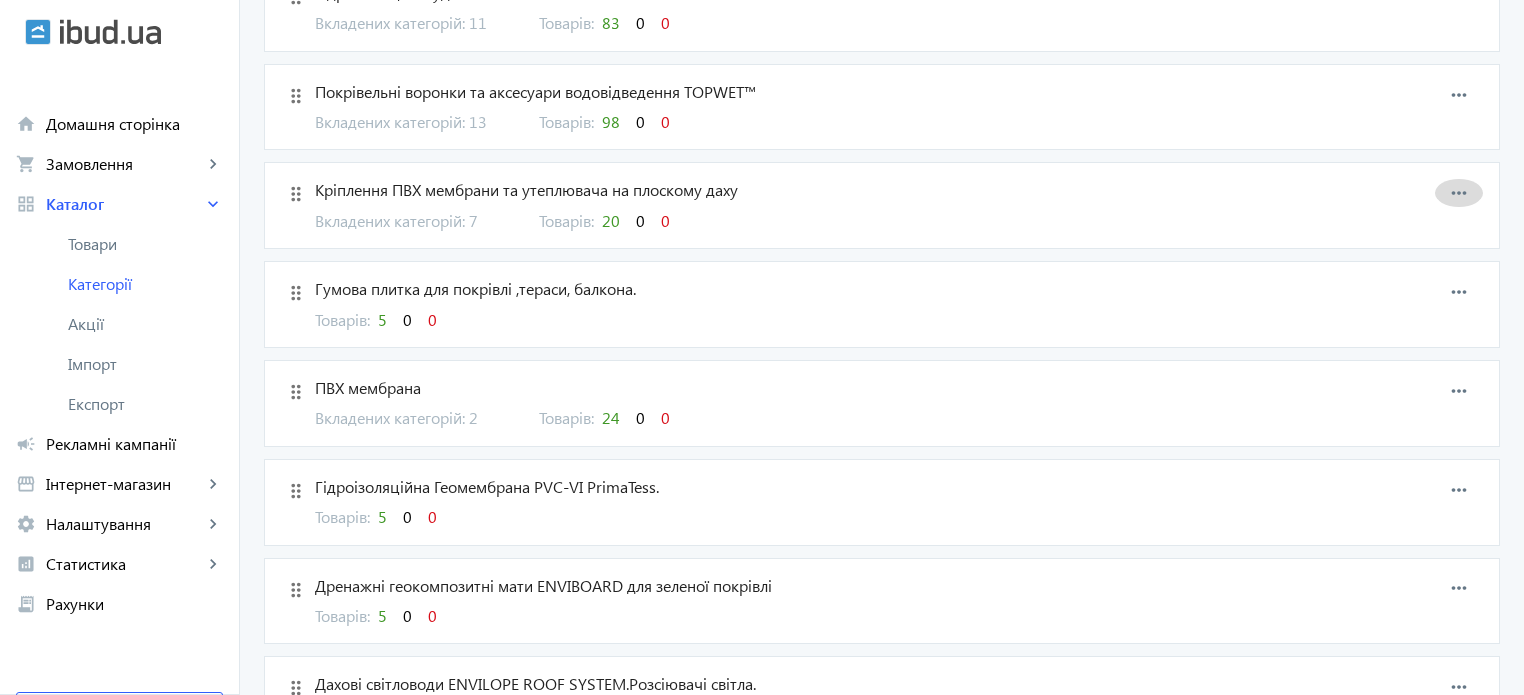 click on "more_horiz" at bounding box center [1459, 193] 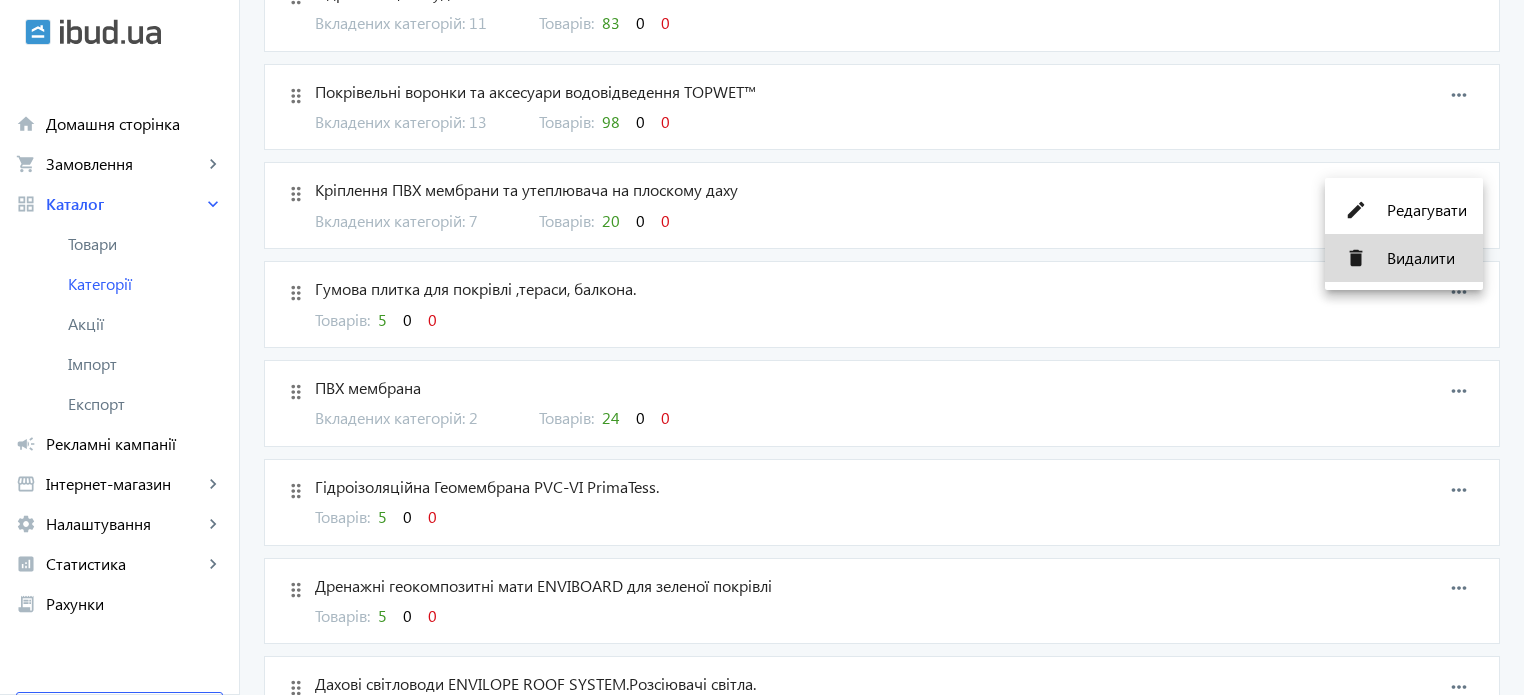 click on "Видалити" at bounding box center (1427, 258) 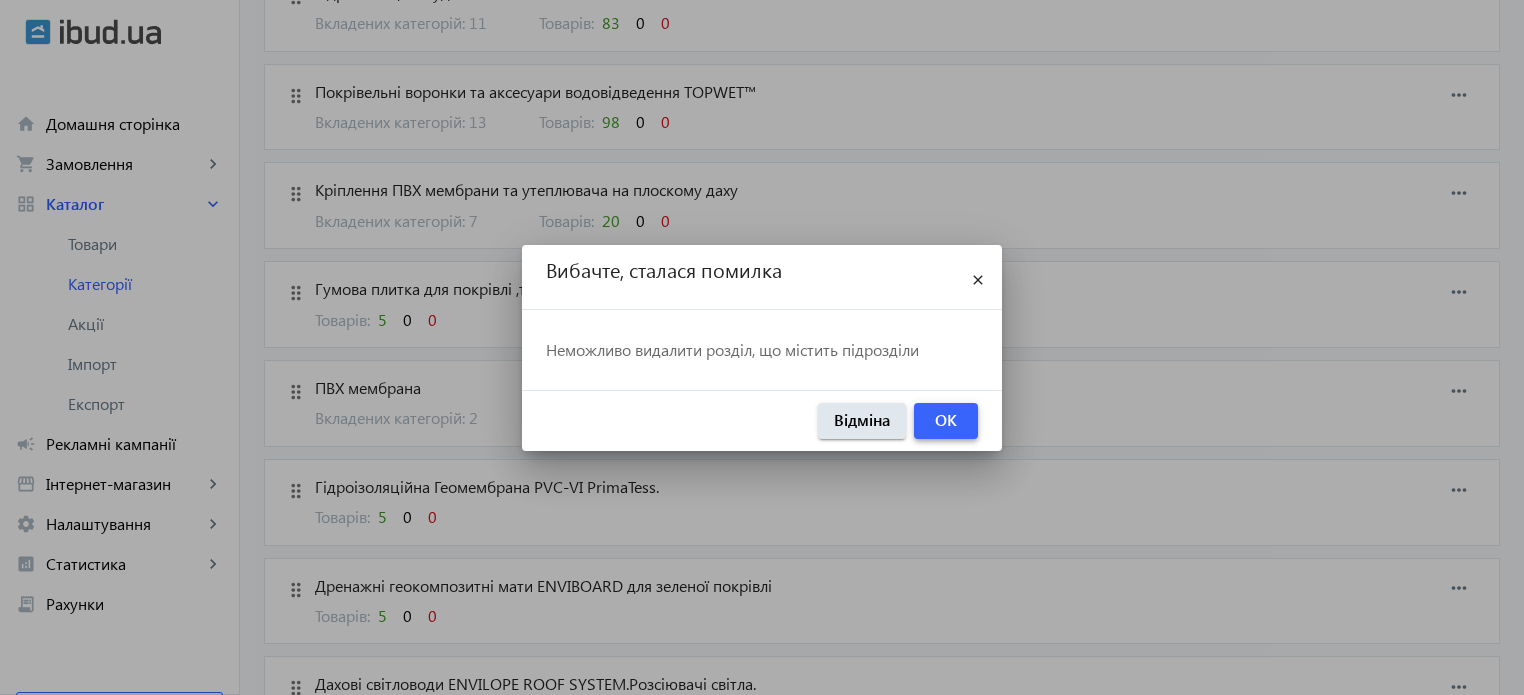 click on "OK" at bounding box center (946, 420) 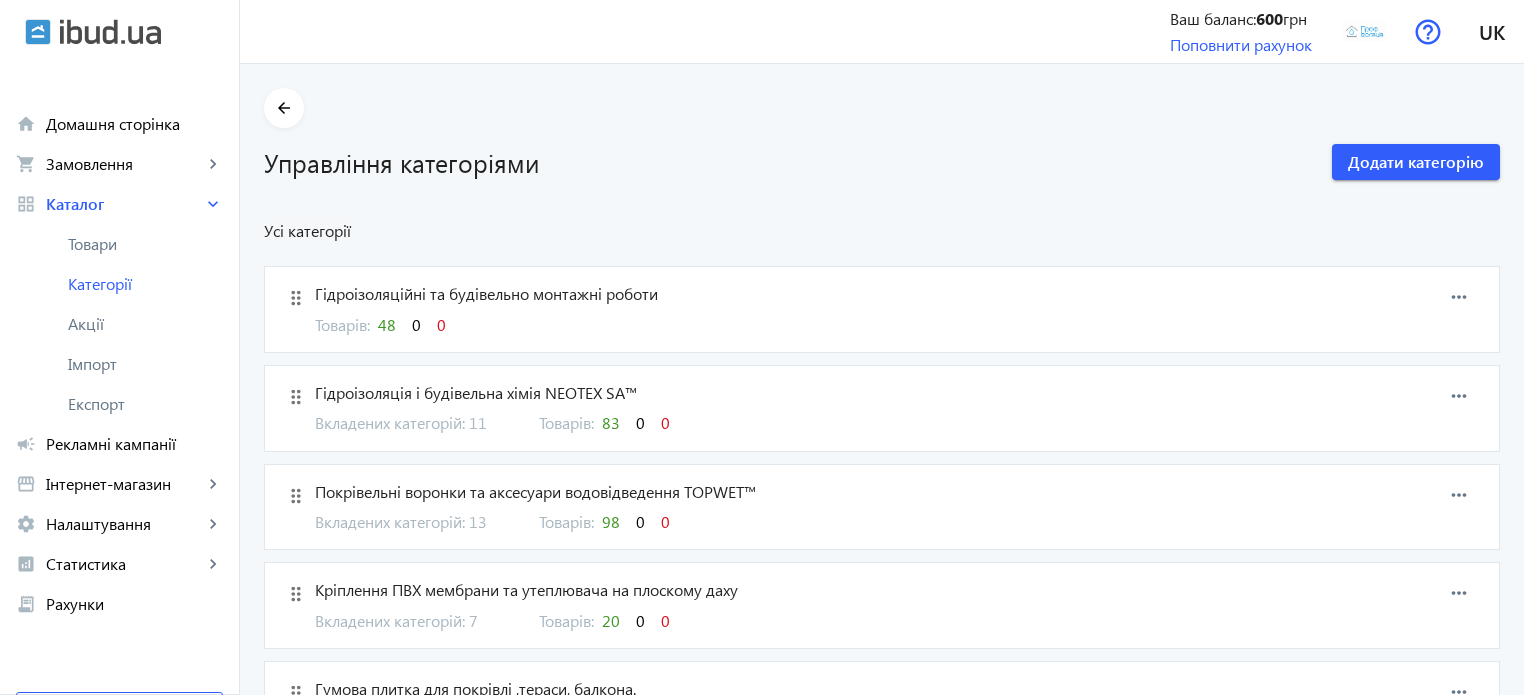 scroll, scrollTop: 400, scrollLeft: 0, axis: vertical 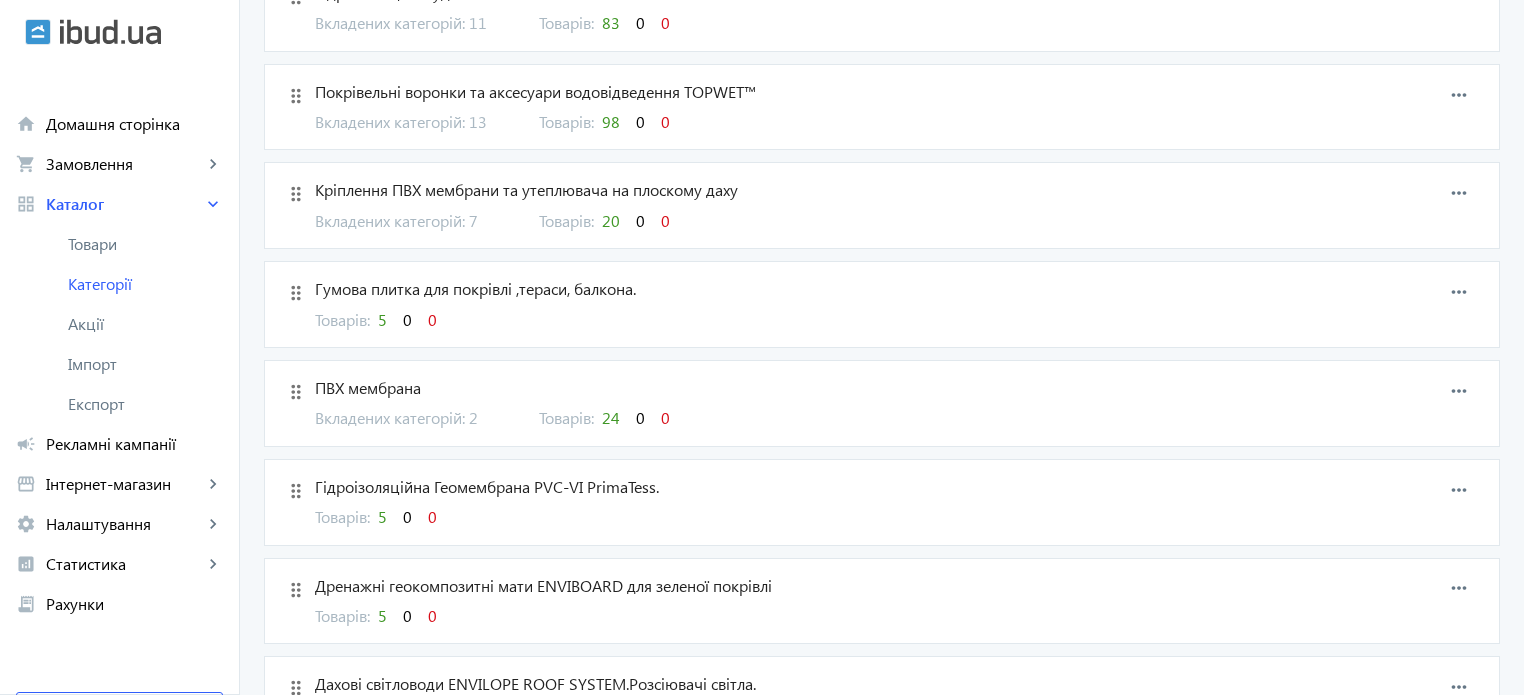 click on "Вкладених категорій: 7" at bounding box center (415, 221) 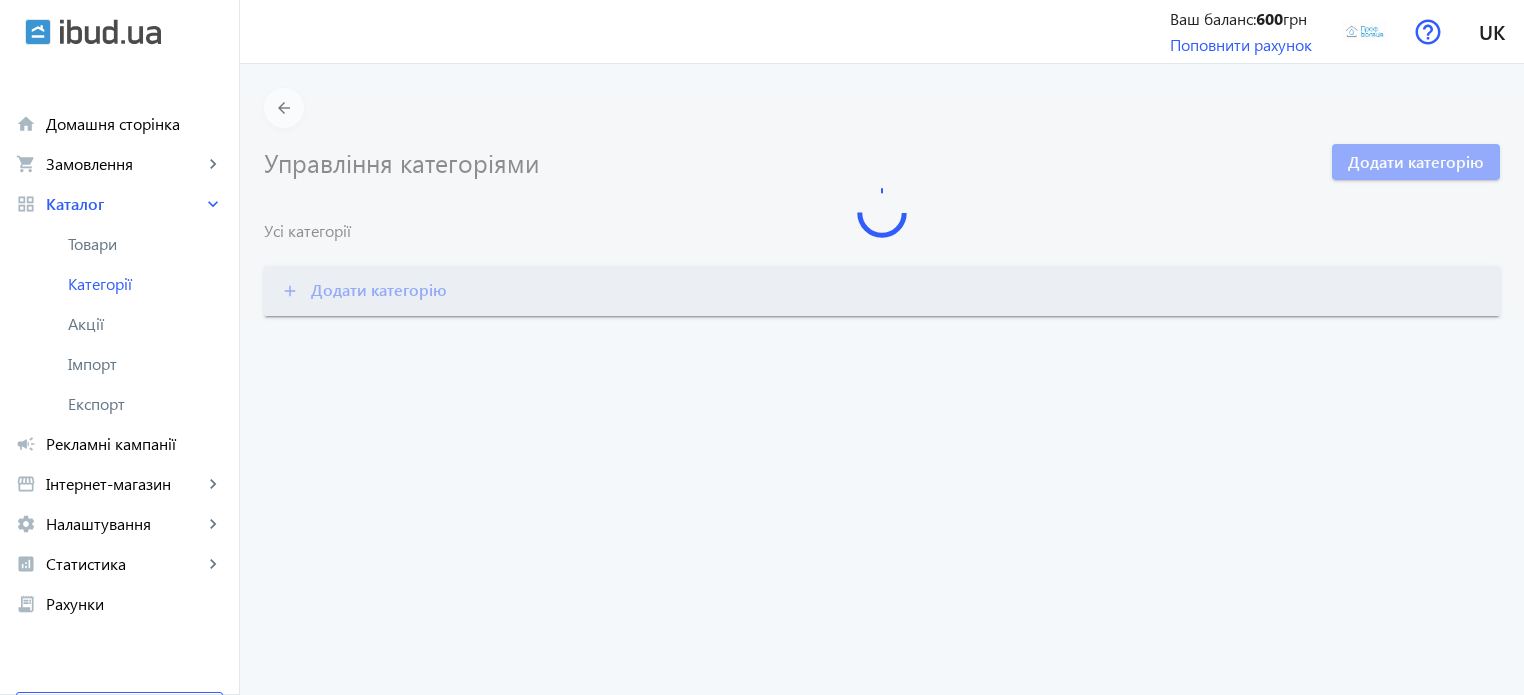 scroll, scrollTop: 0, scrollLeft: 0, axis: both 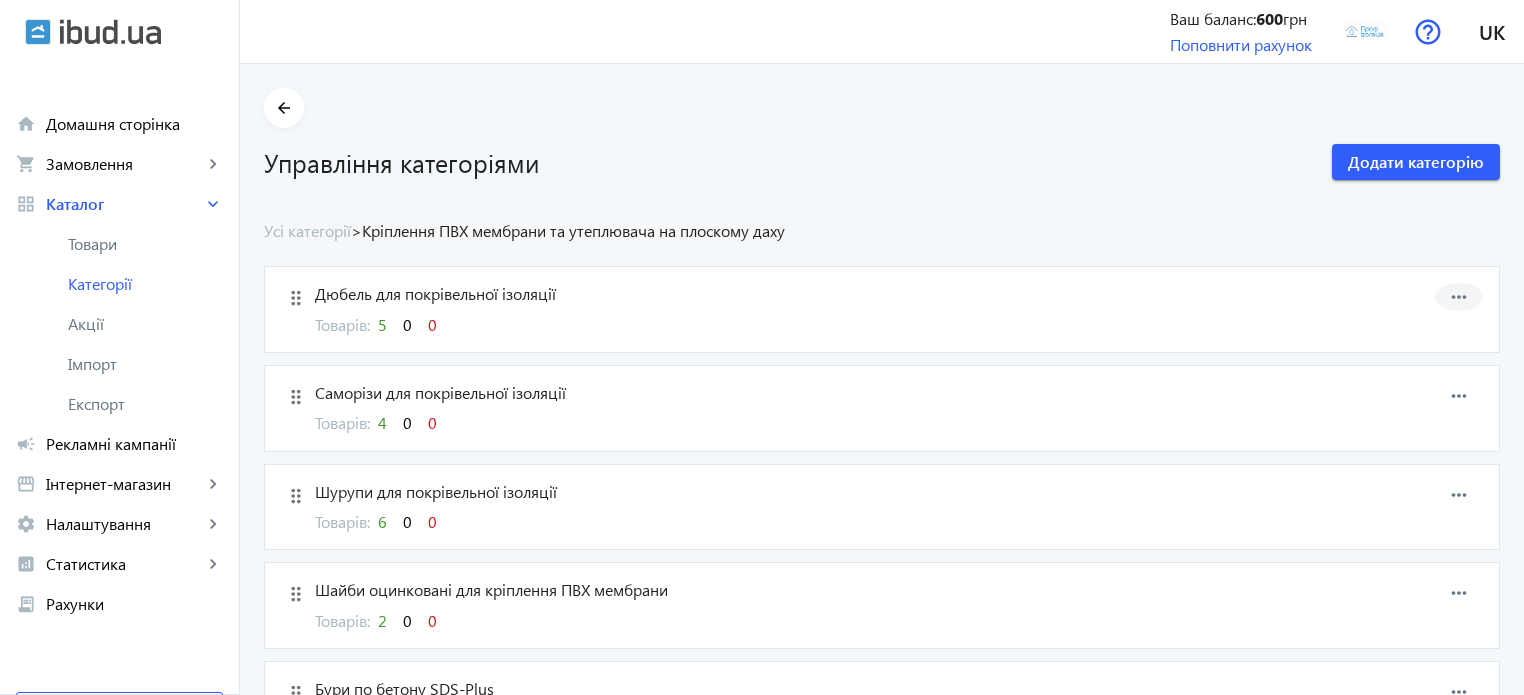 click on "more_horiz" at bounding box center (1459, 297) 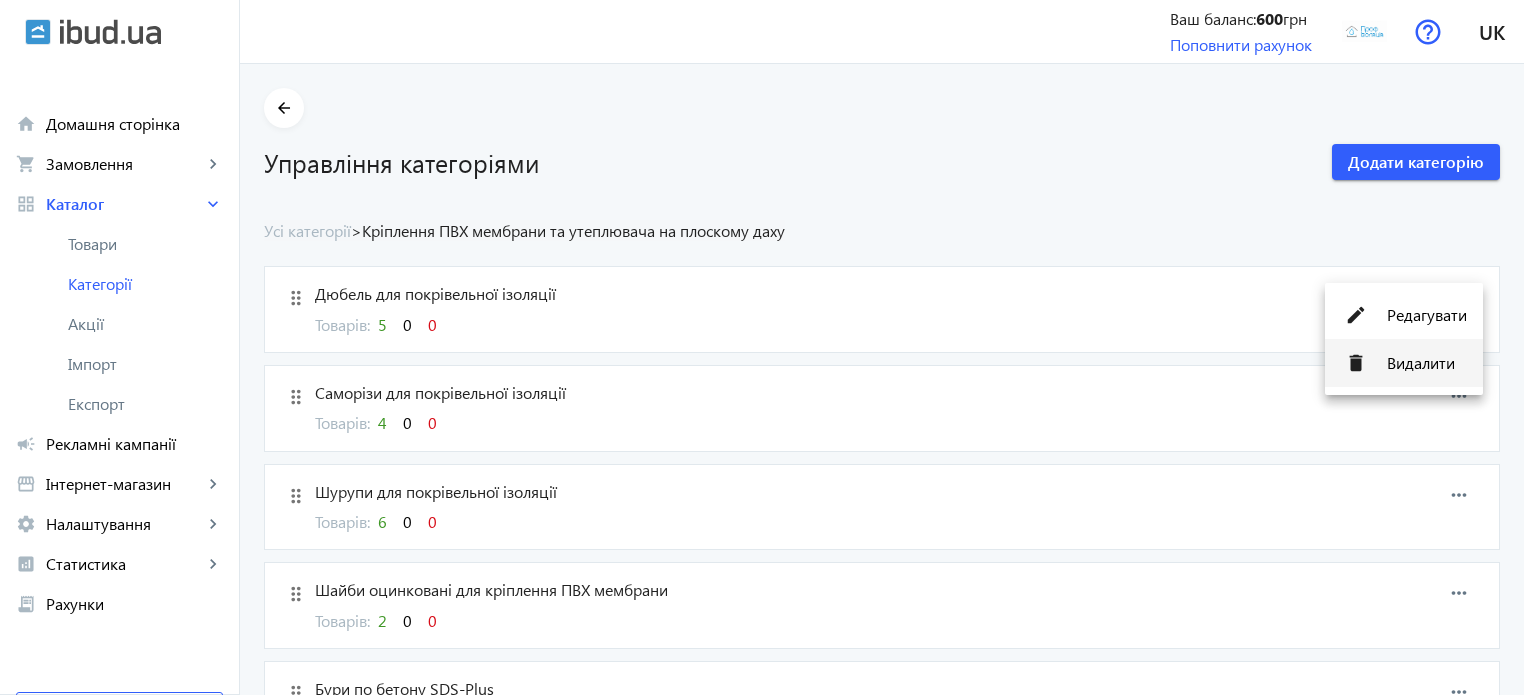 click on "Видалити" at bounding box center [1427, 363] 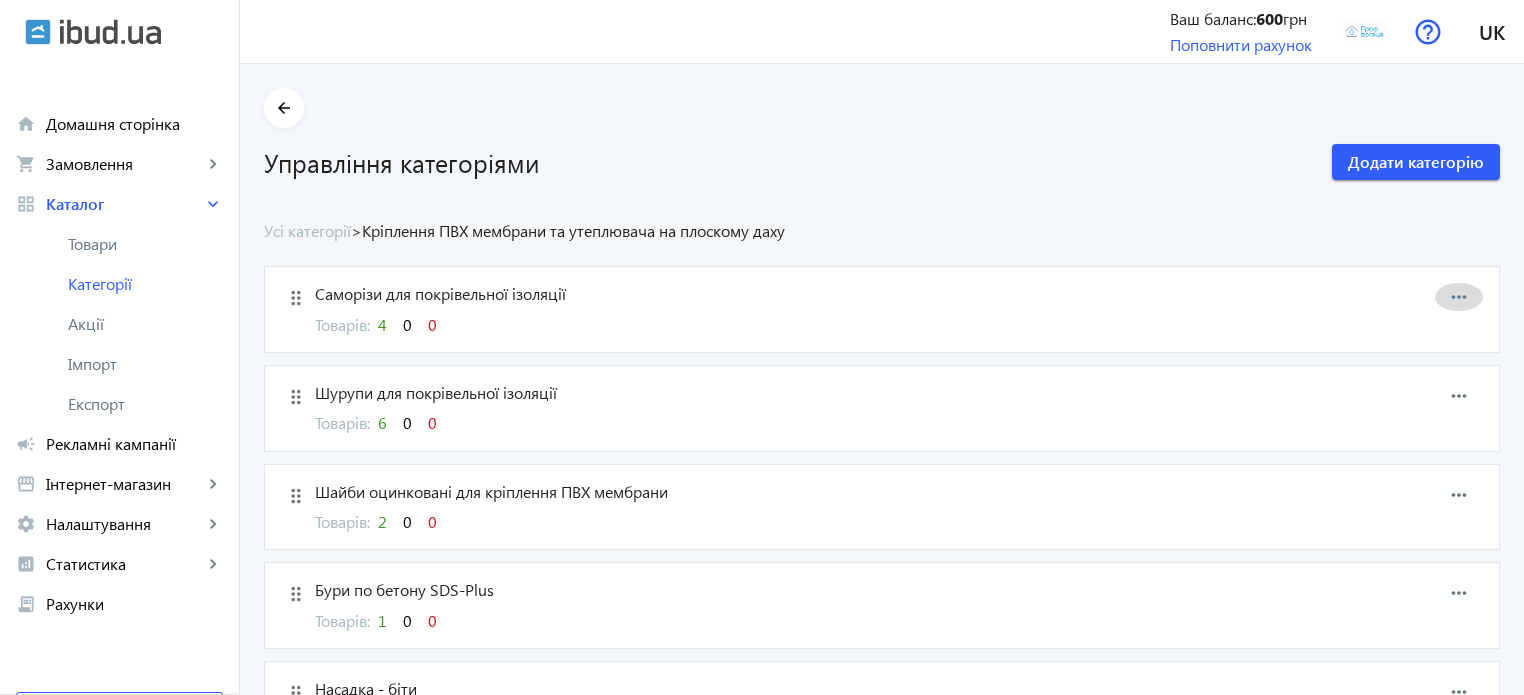click on "more_horiz" at bounding box center [1459, 297] 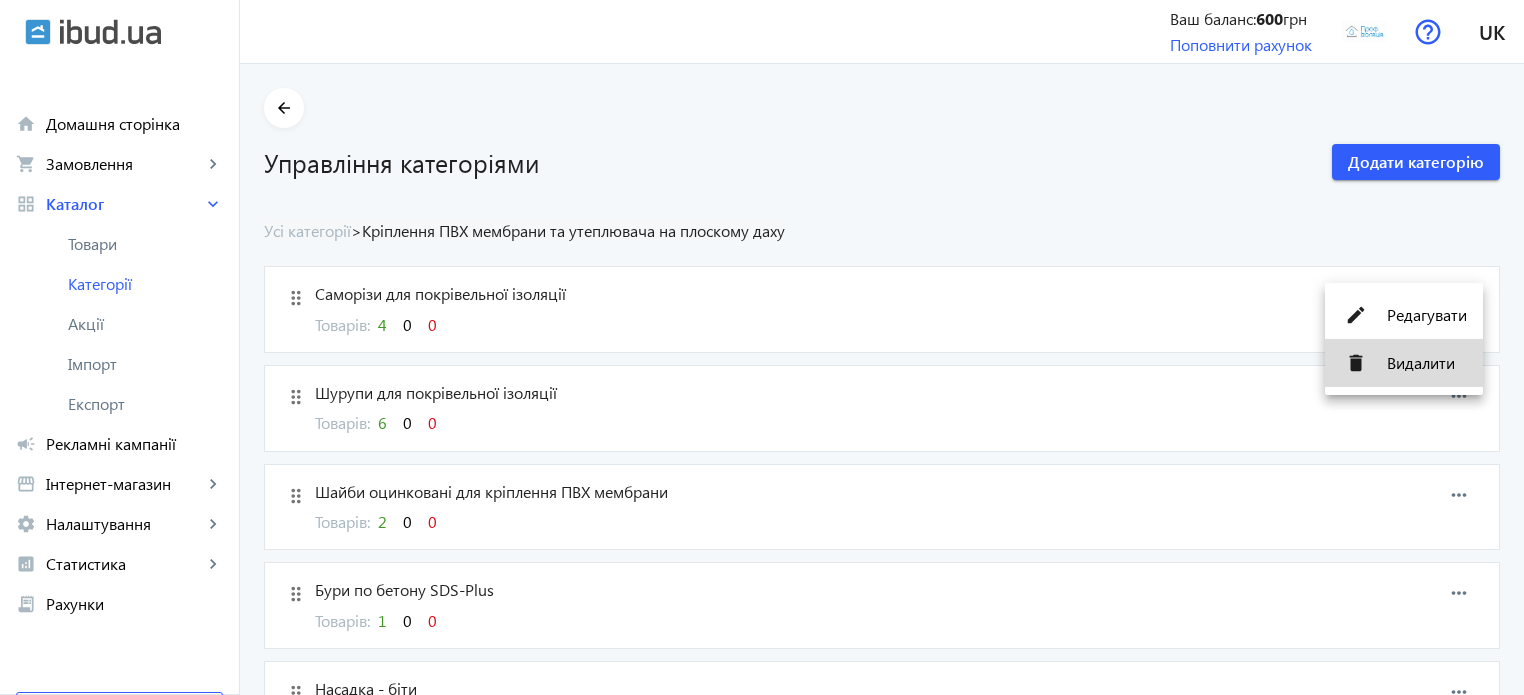 click on "Видалити" at bounding box center [1427, 363] 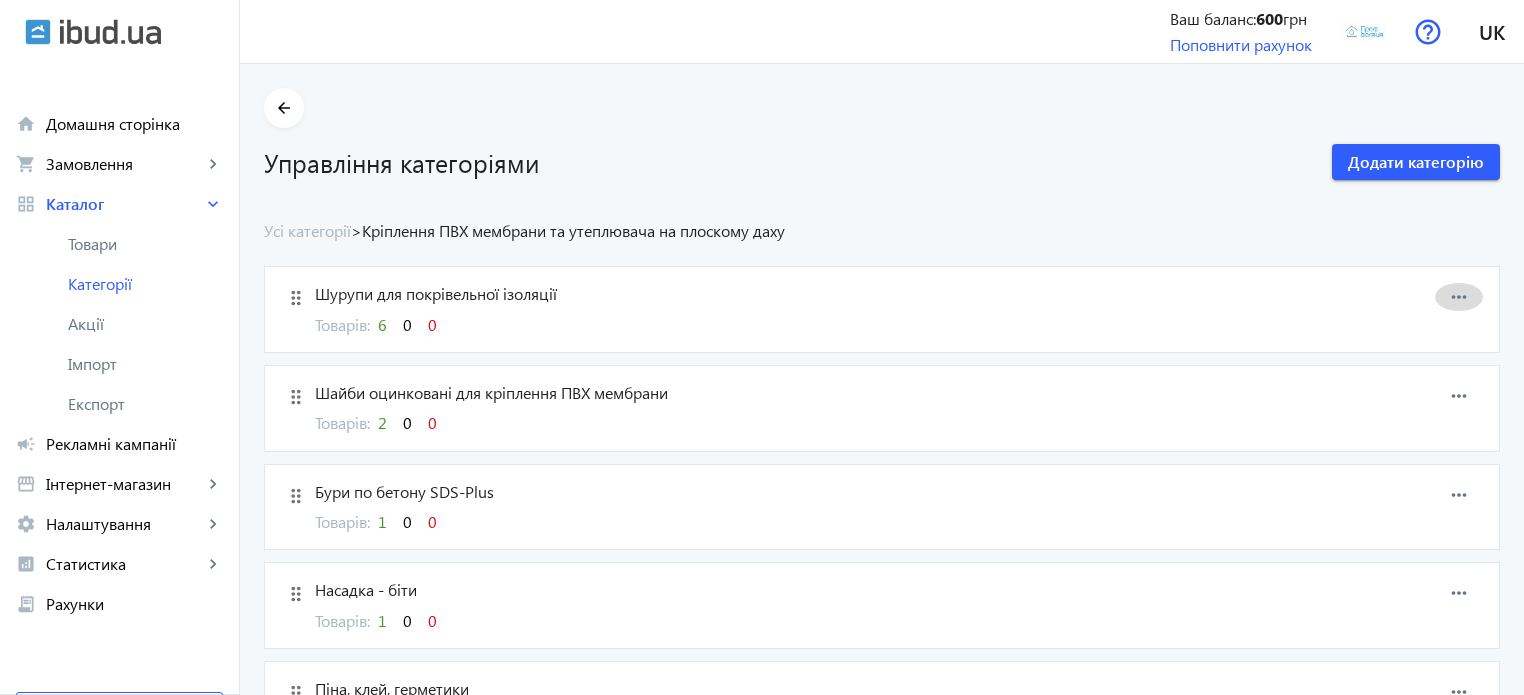 click on "more_horiz" at bounding box center (1459, 297) 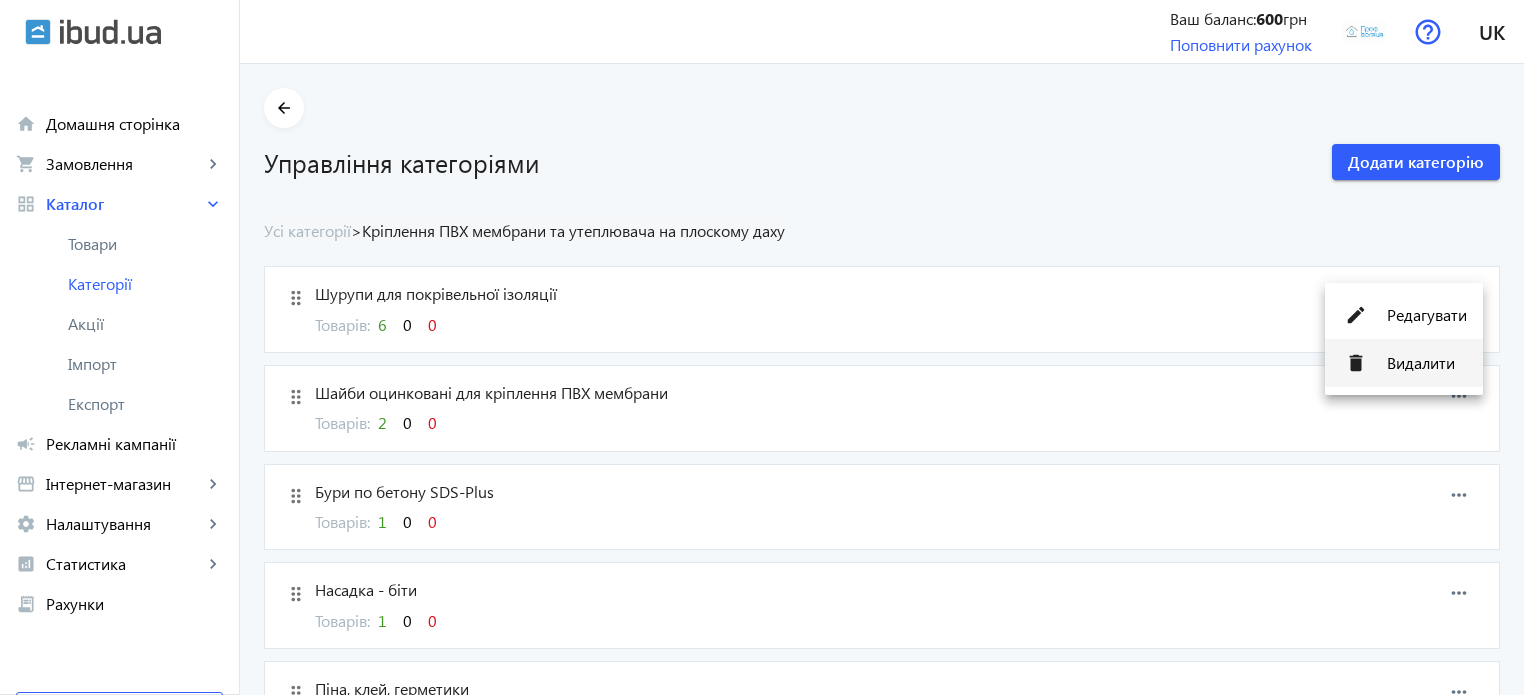 click on "Видалити" at bounding box center [1427, 363] 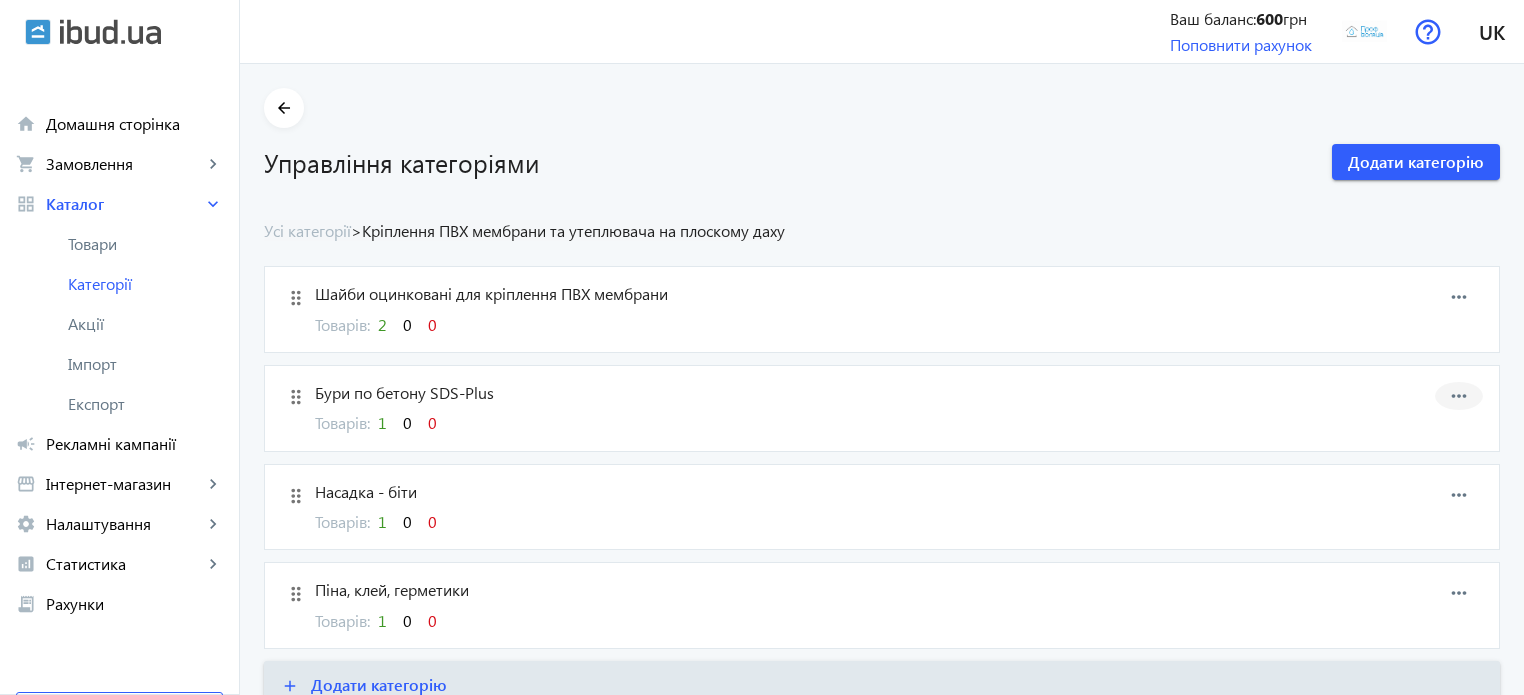 click on "more_horiz" at bounding box center [1459, 396] 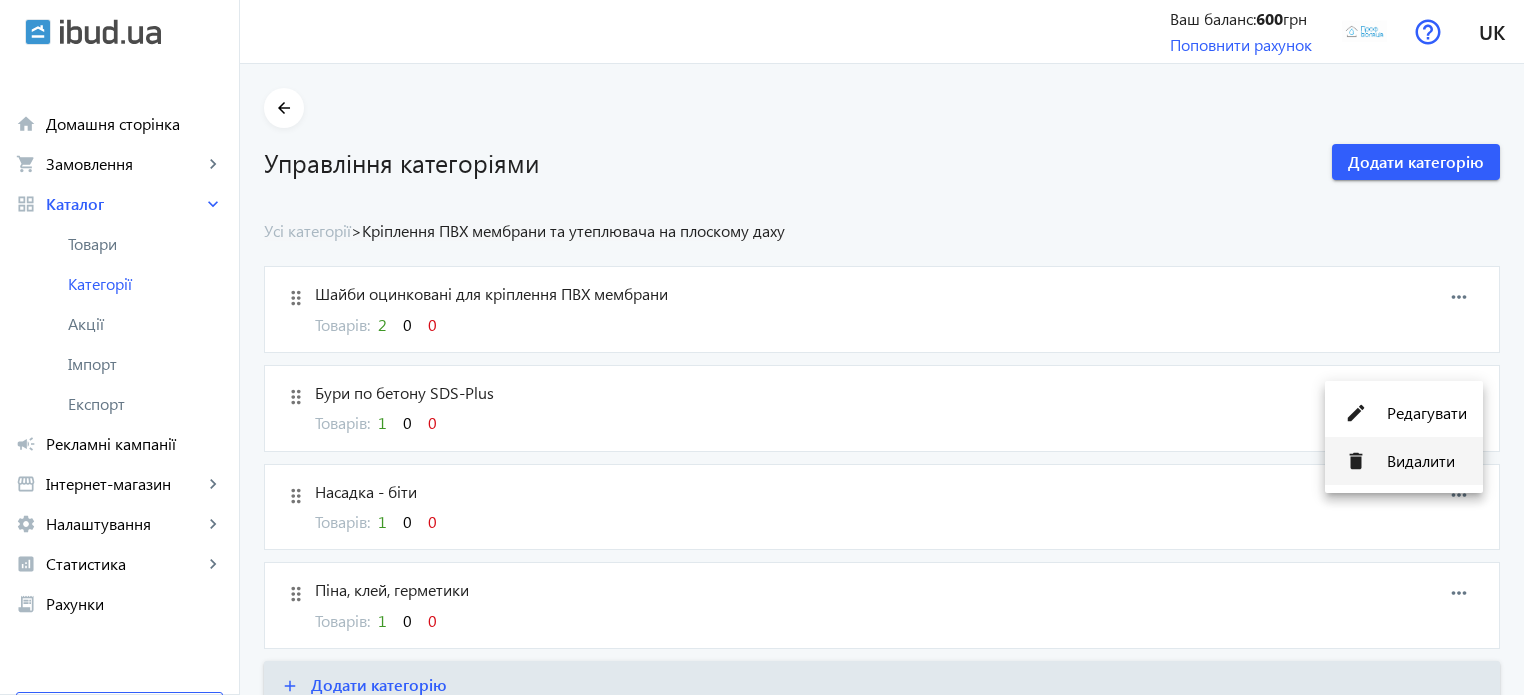 click on "Видалити" at bounding box center (1427, 461) 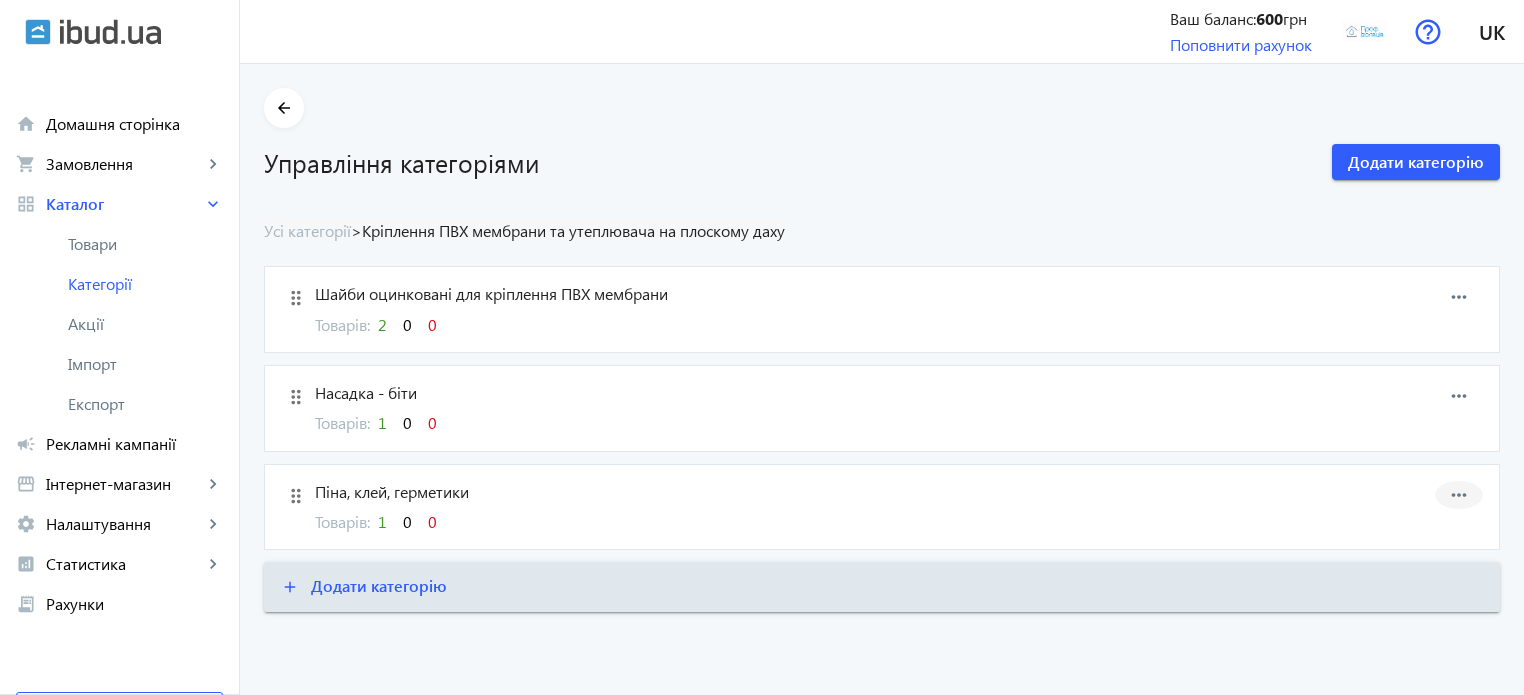click on "more_horiz" at bounding box center [1459, 495] 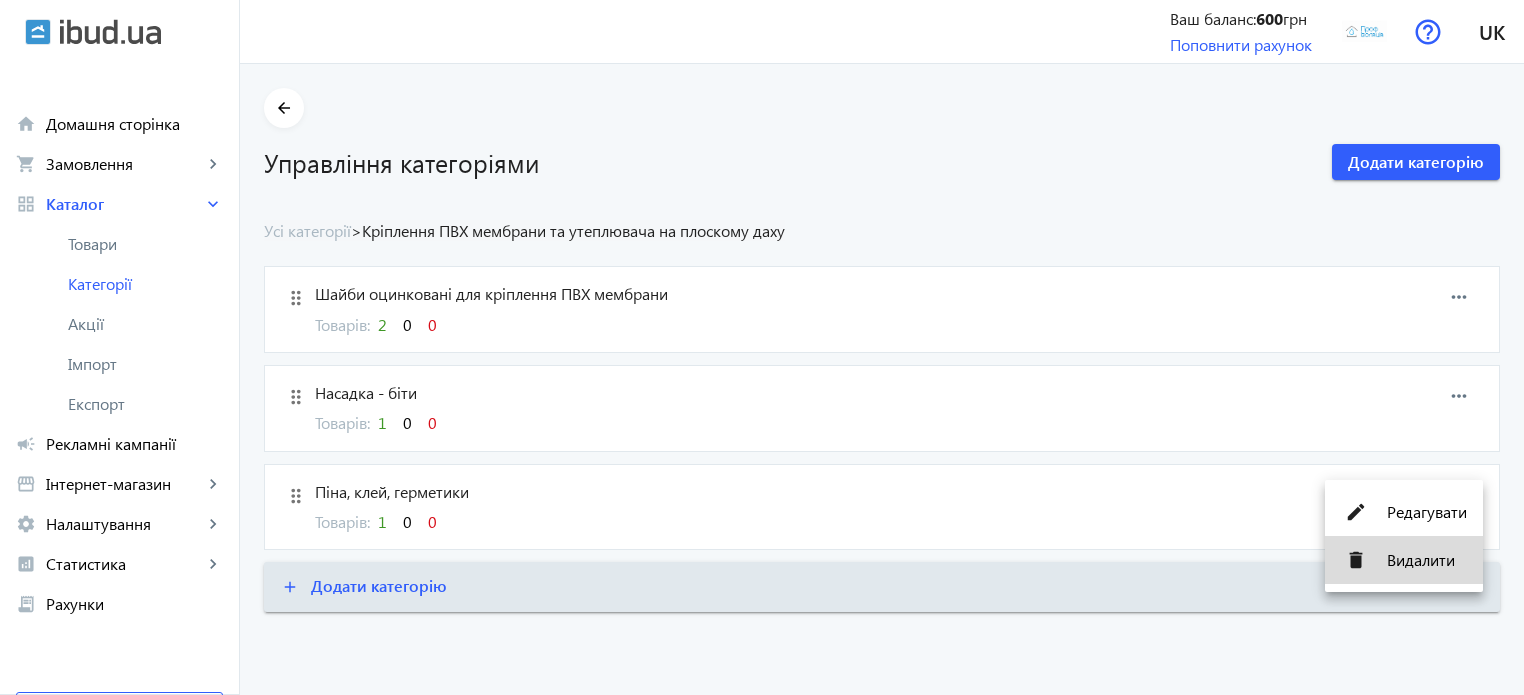 click on "Видалити" at bounding box center (1427, 560) 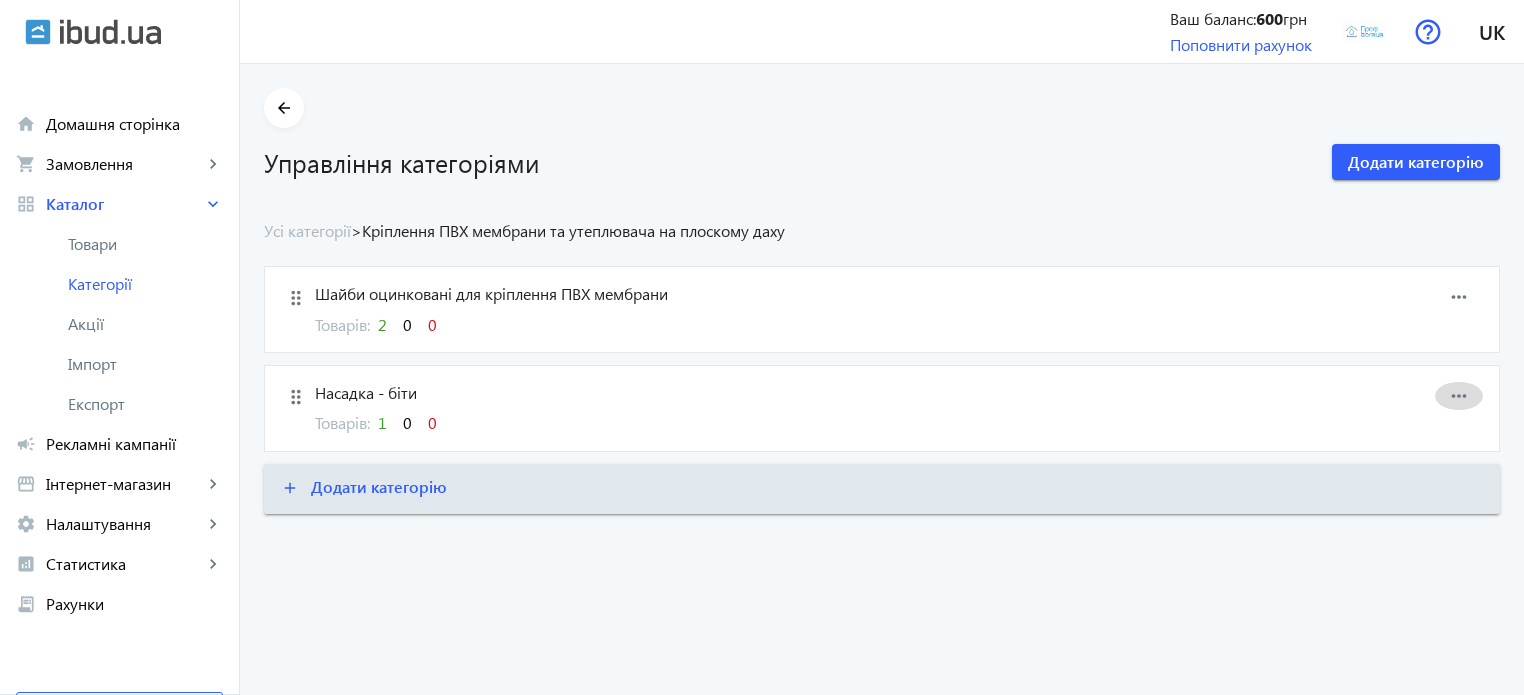click on "more_horiz" at bounding box center [1459, 396] 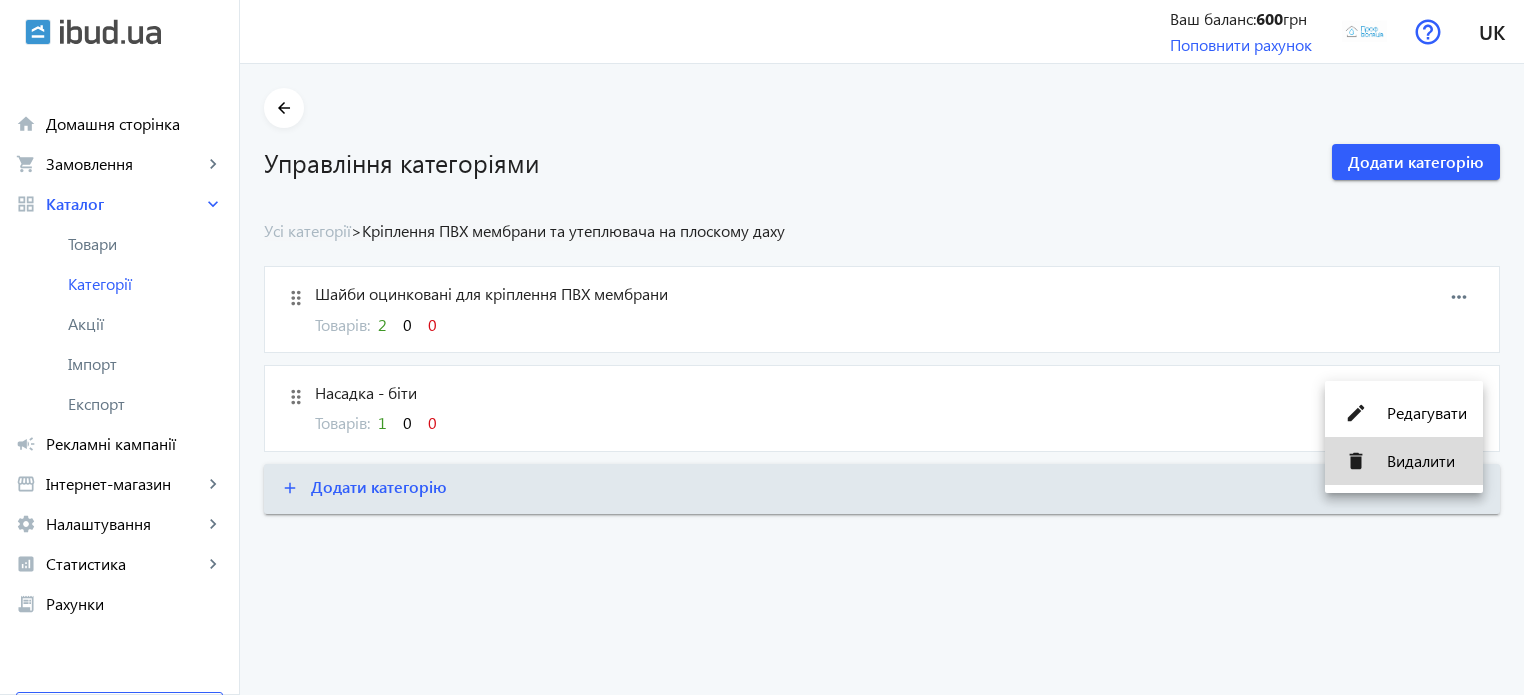 click on "Видалити" at bounding box center [1427, 461] 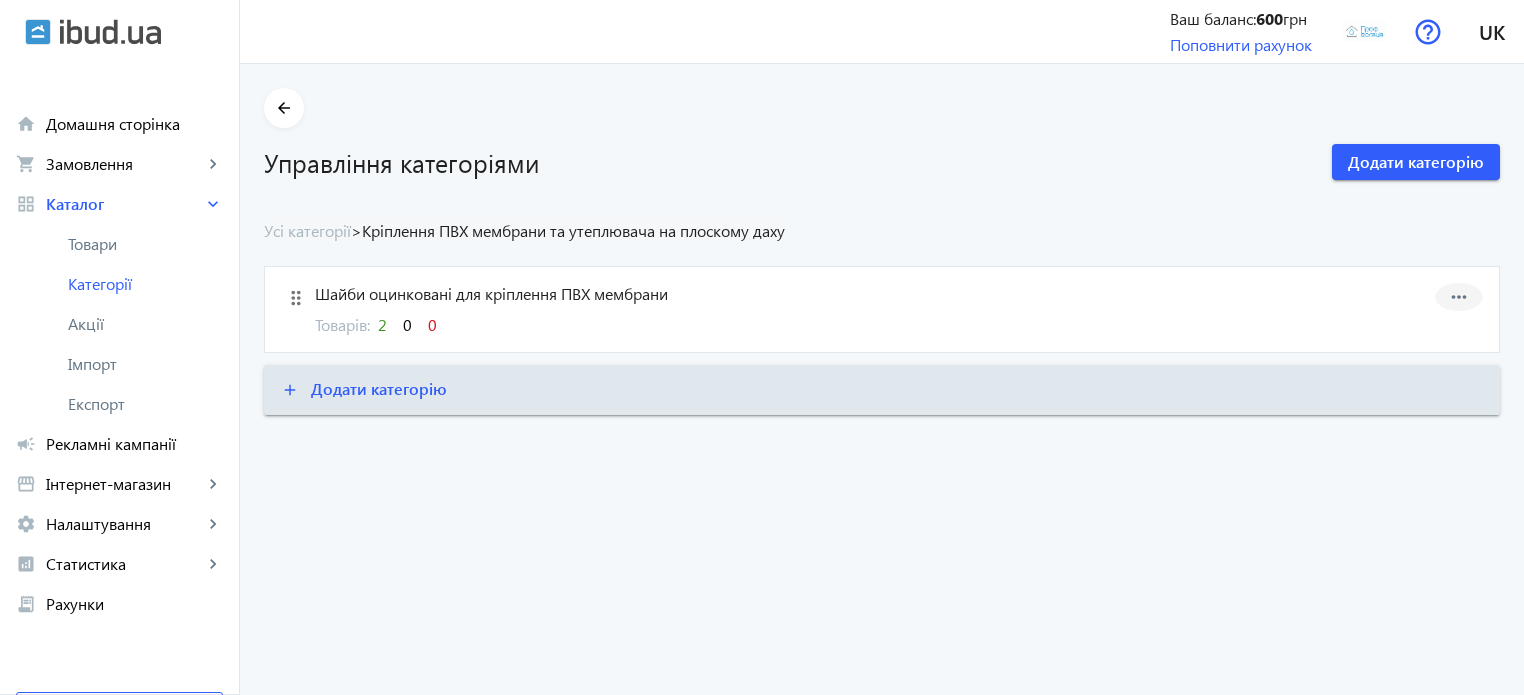 click on "more_horiz" at bounding box center (1459, 297) 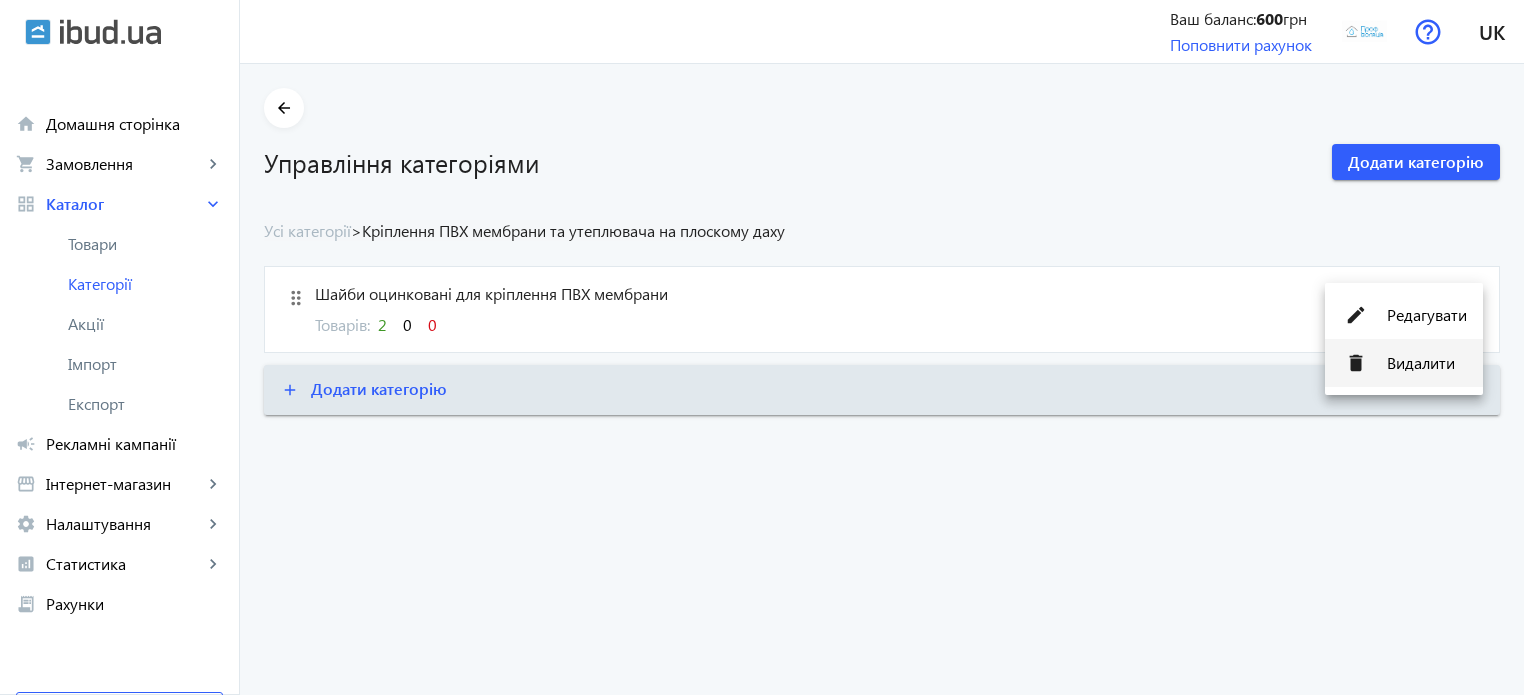 click on "Видалити" at bounding box center (1427, 363) 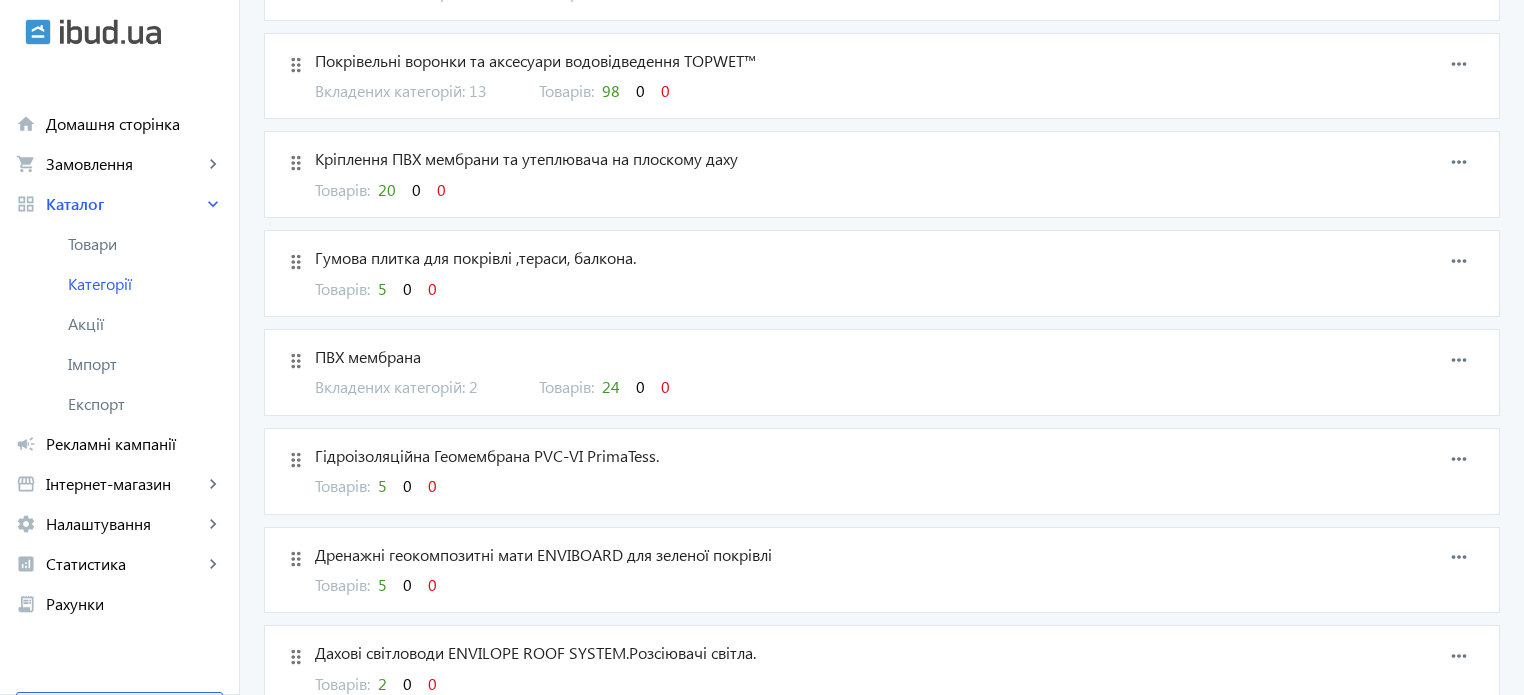 scroll, scrollTop: 466, scrollLeft: 0, axis: vertical 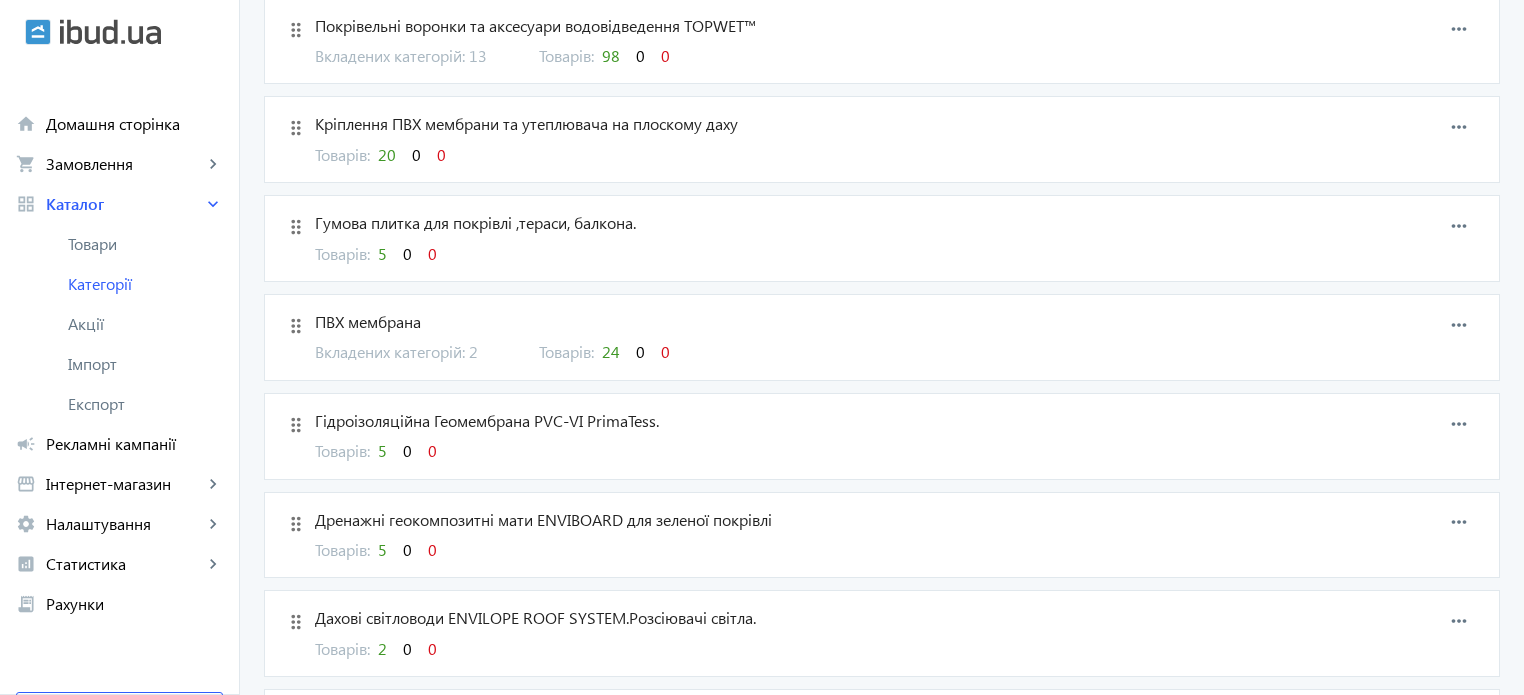 click on "Вкладених категорій: 2" at bounding box center [415, 352] 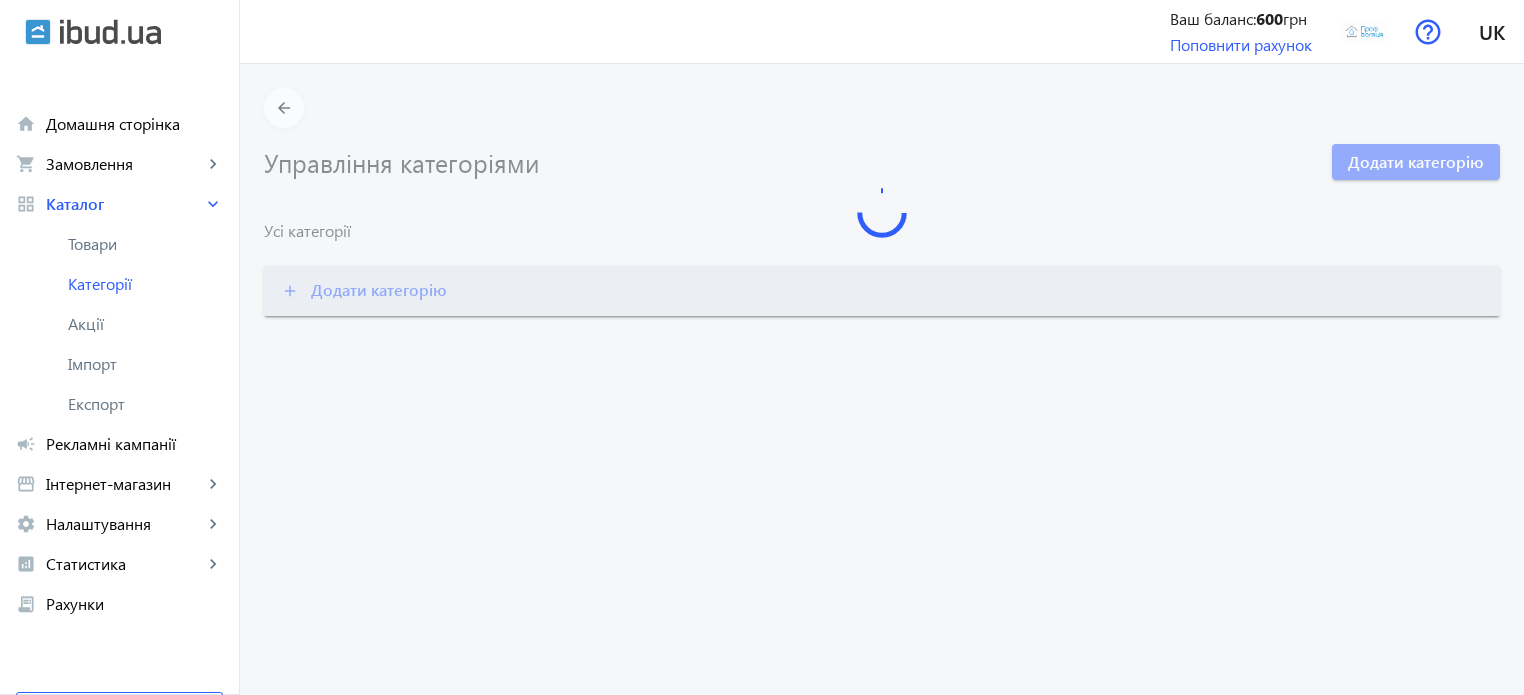 scroll, scrollTop: 0, scrollLeft: 0, axis: both 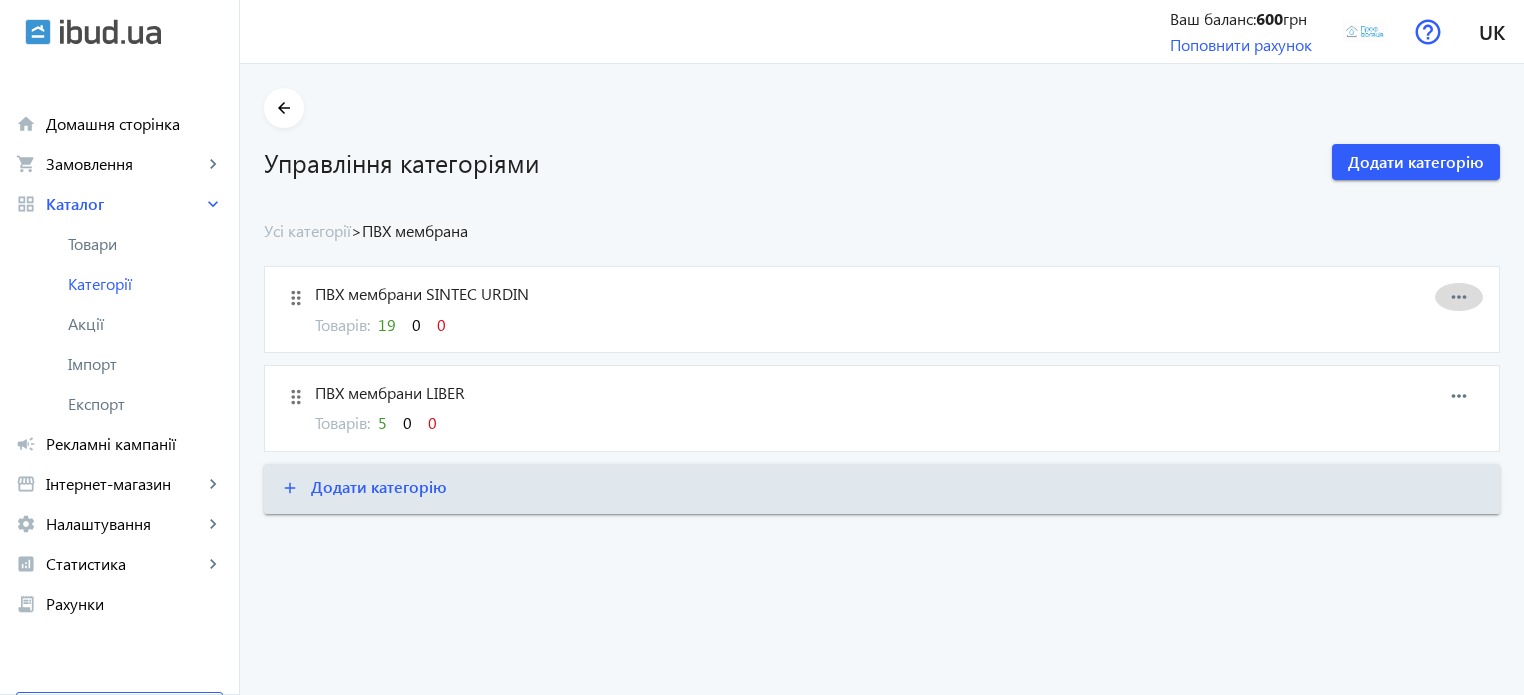 click on "more_horiz" at bounding box center [1459, 297] 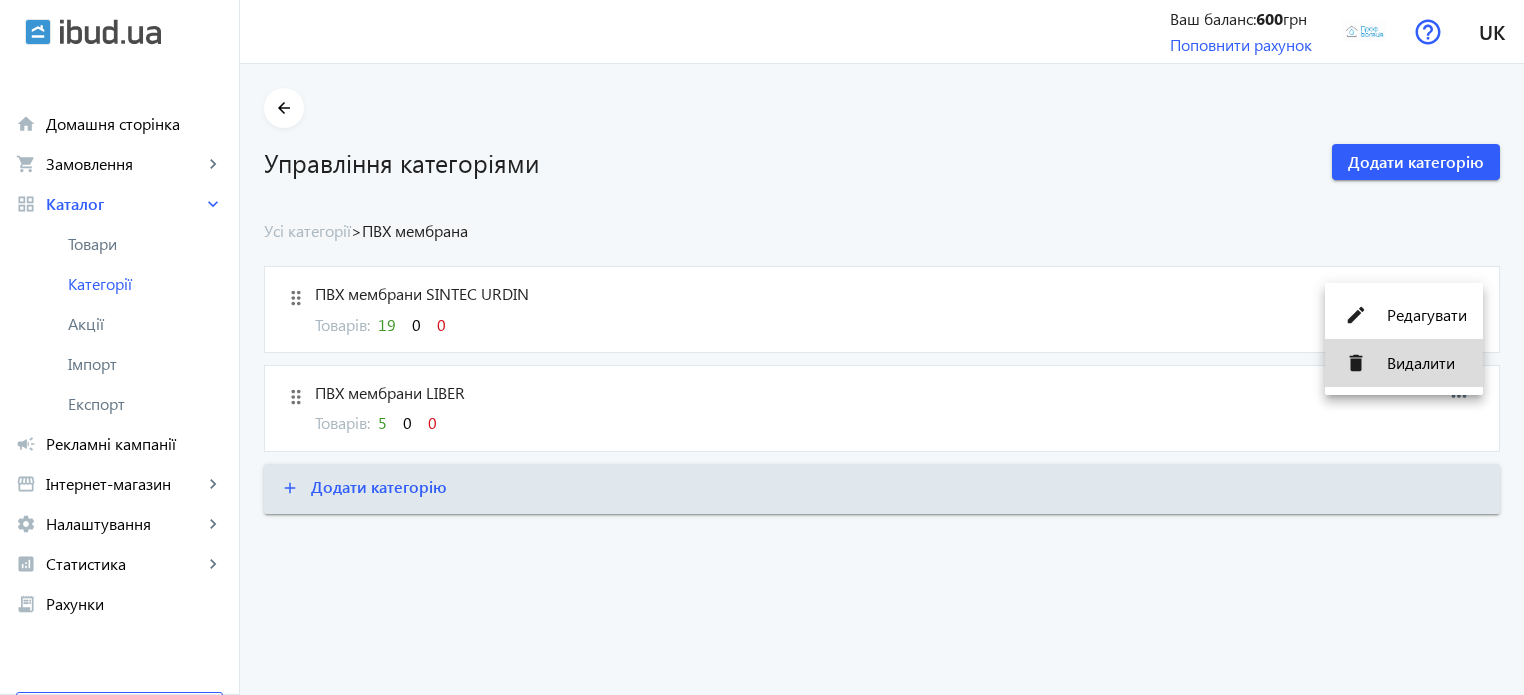 click on "Видалити" at bounding box center (1427, 363) 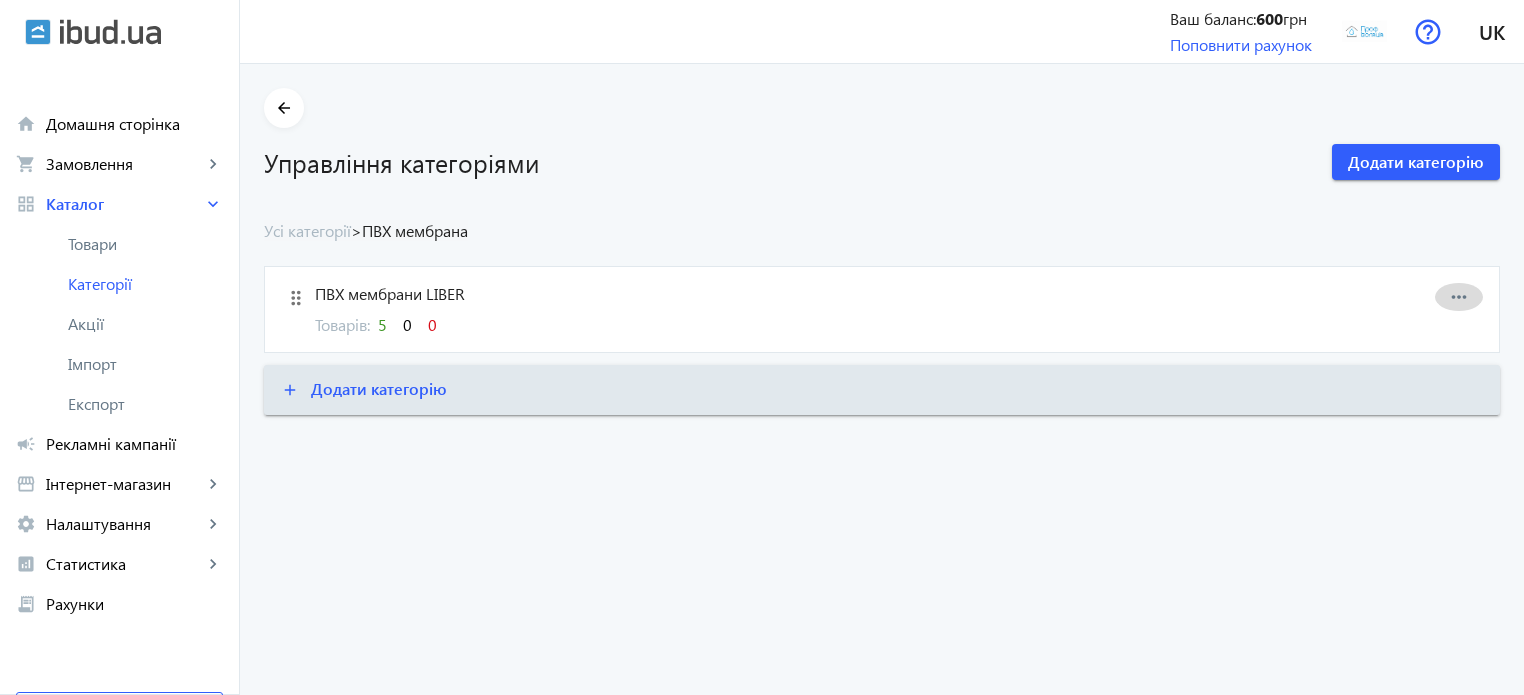 click on "more_horiz" at bounding box center (1459, 297) 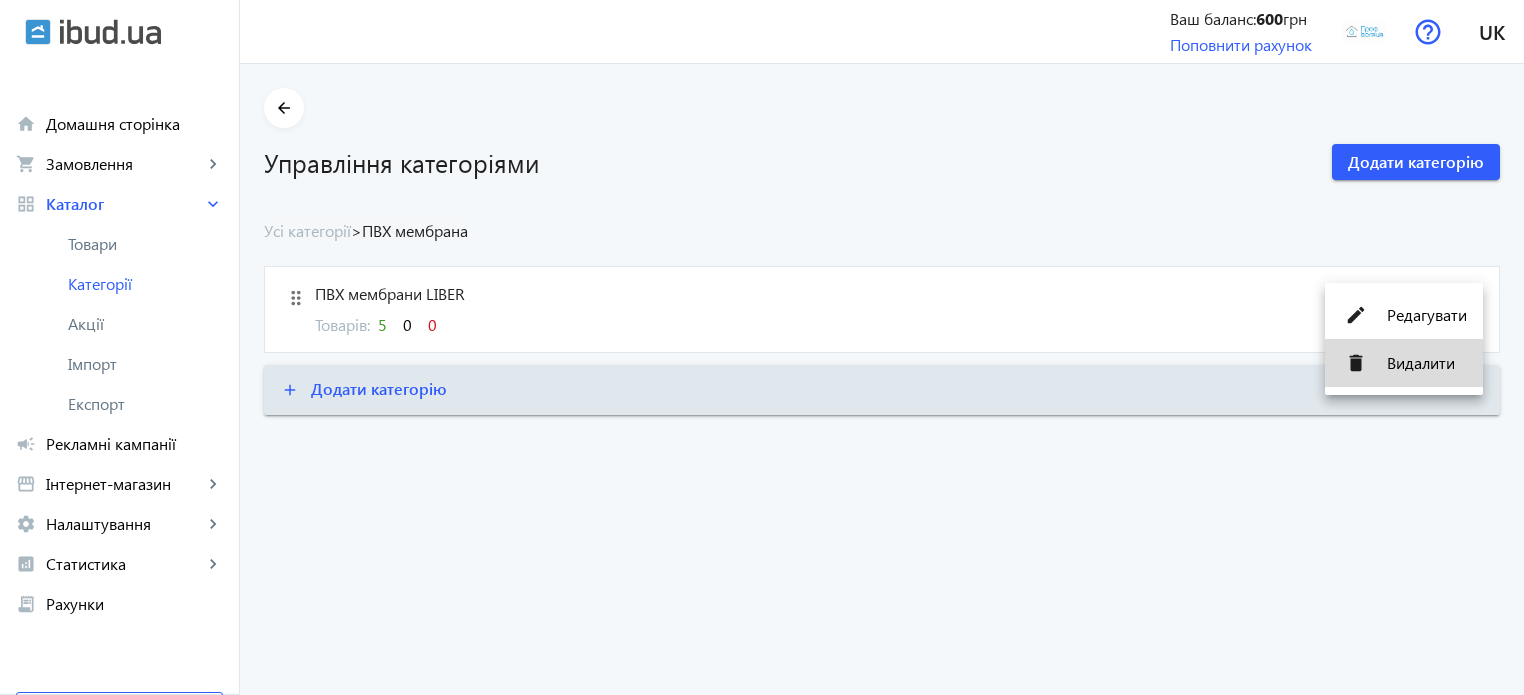click on "Видалити" at bounding box center [1427, 363] 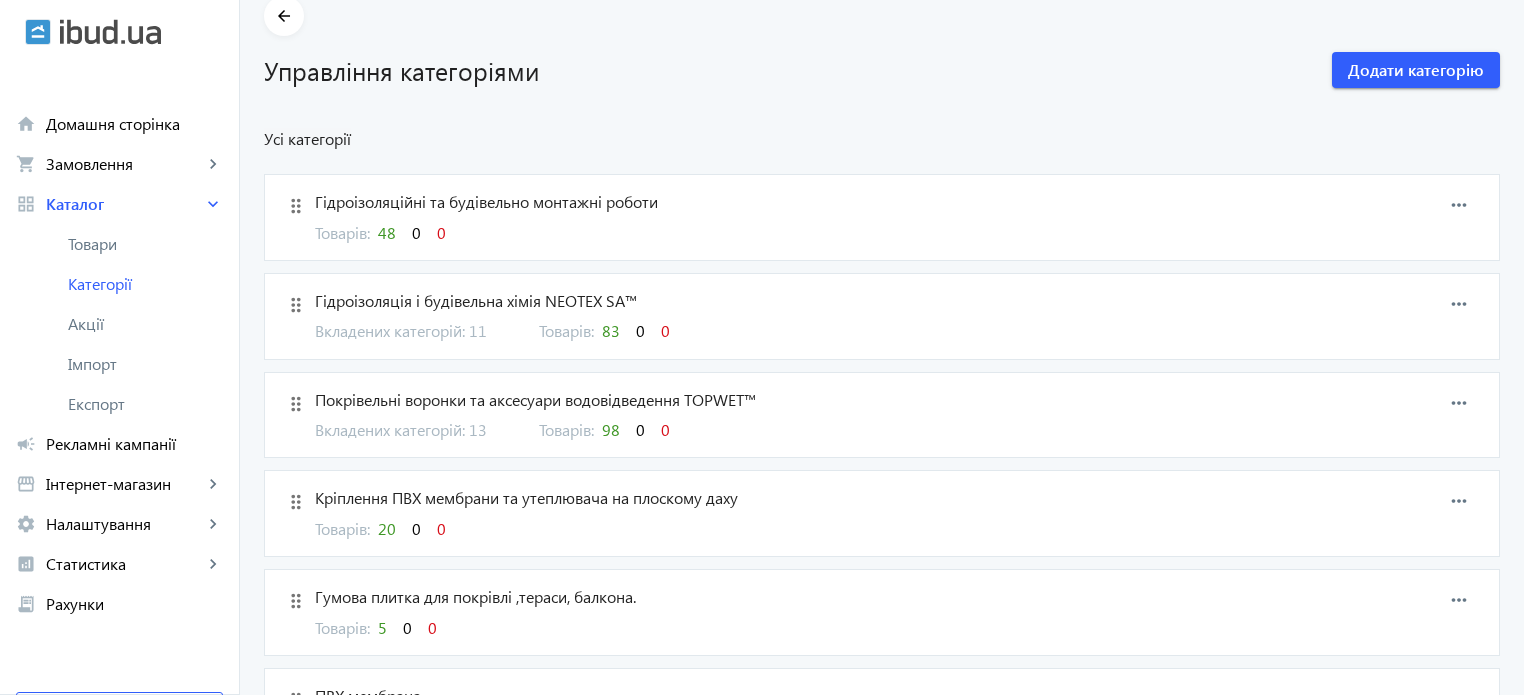 scroll, scrollTop: 133, scrollLeft: 0, axis: vertical 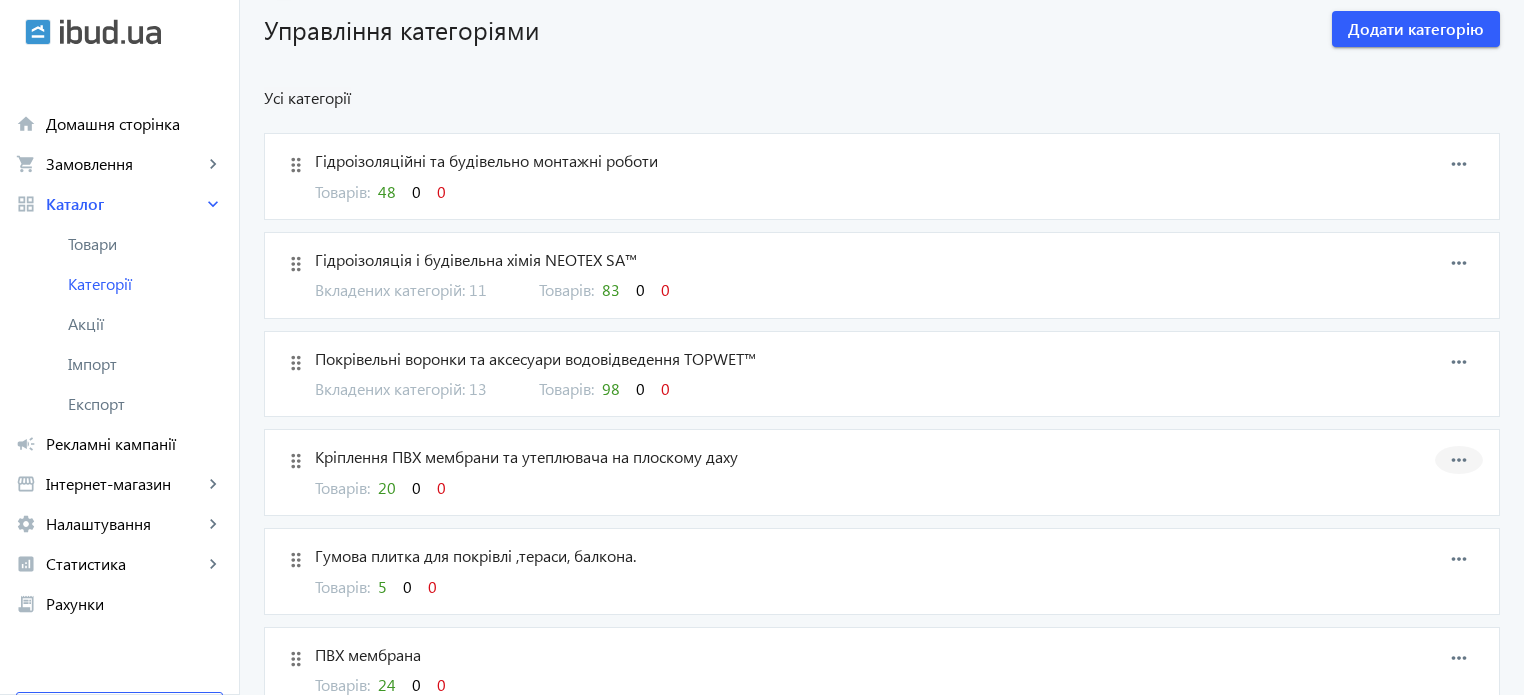 click on "more_horiz" at bounding box center [1459, 460] 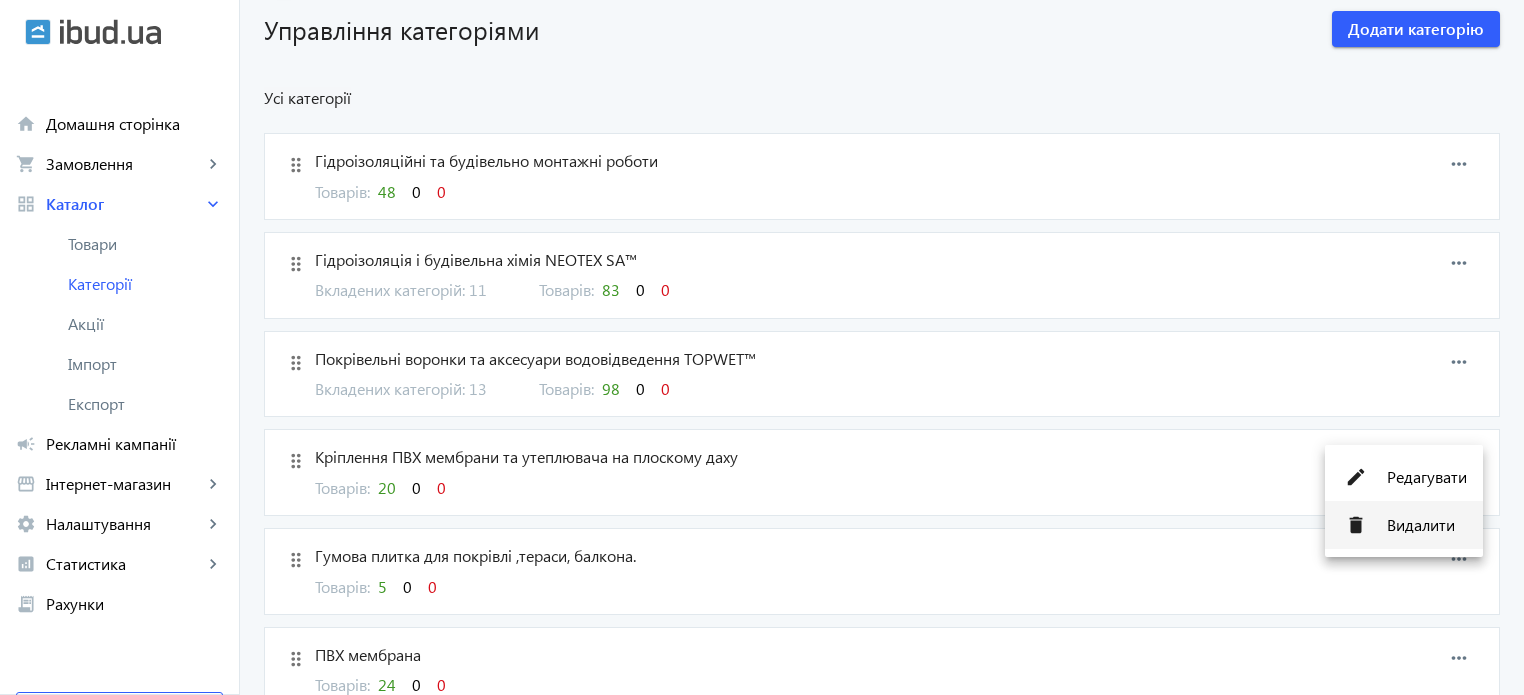 click on "Видалити" at bounding box center [1427, 525] 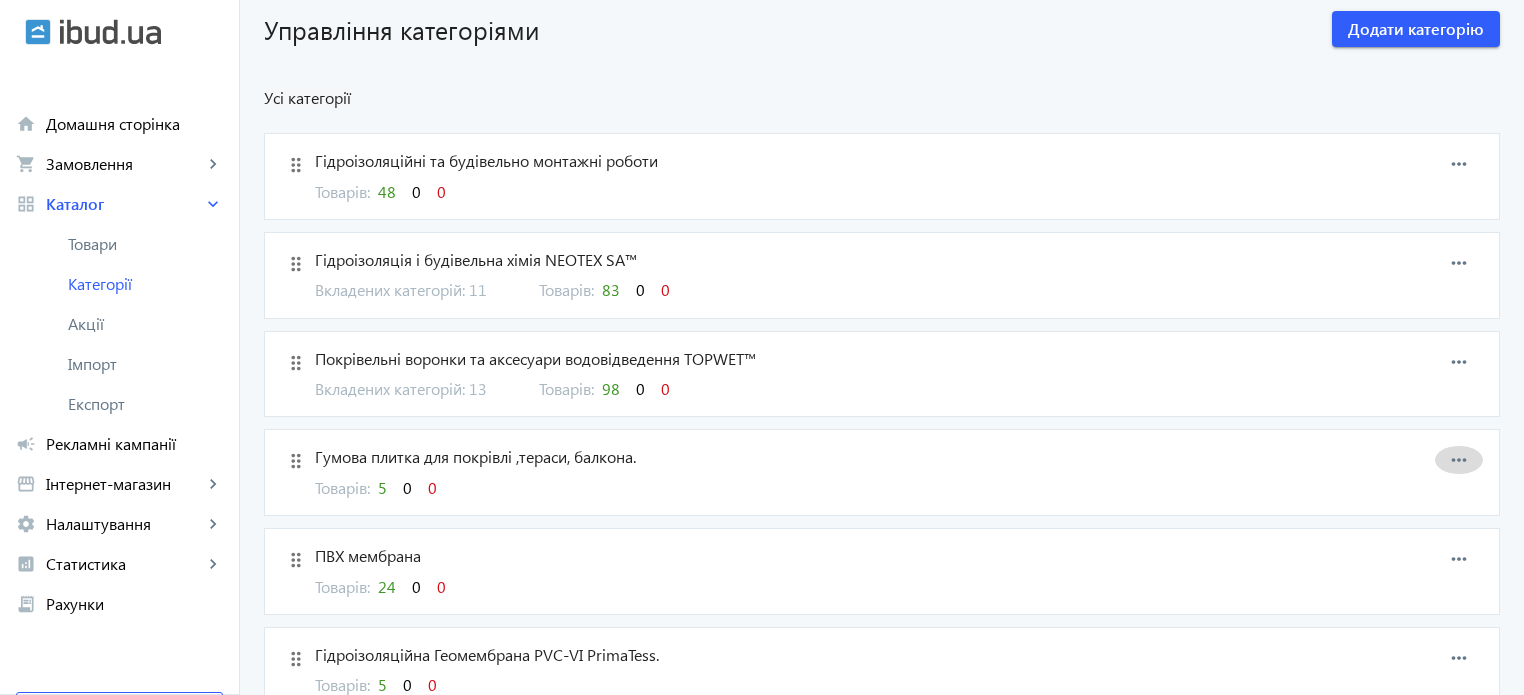 click on "more_horiz" at bounding box center [1459, 460] 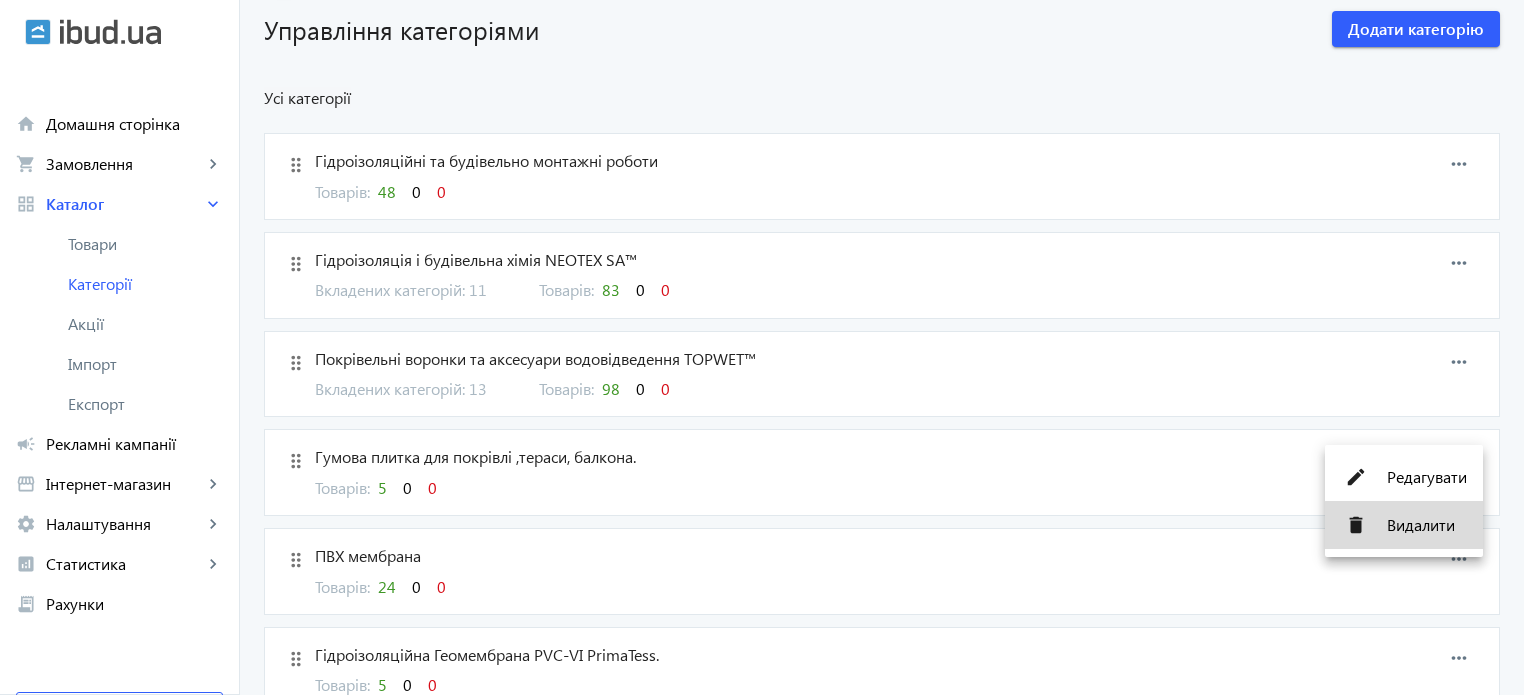 click on "delete Видалити" at bounding box center [1404, 525] 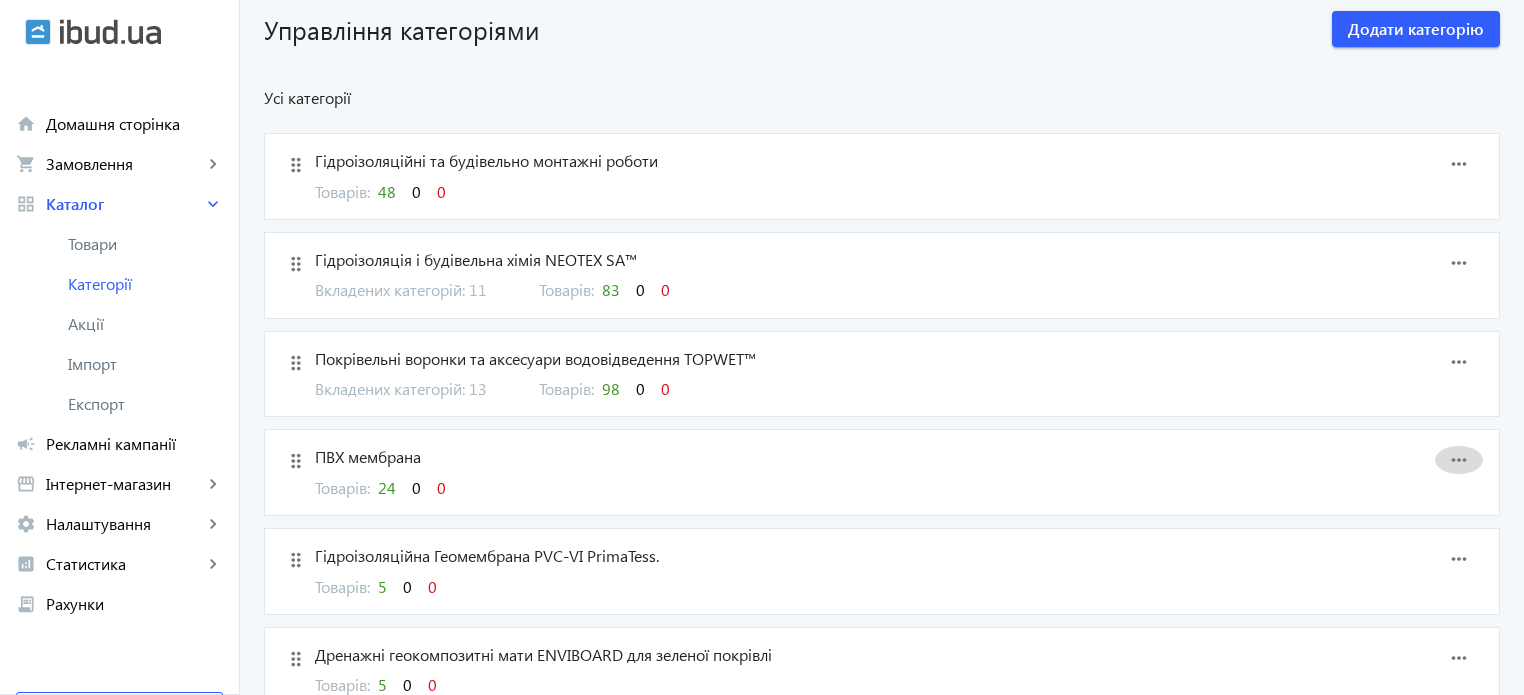 click on "more_horiz" at bounding box center [1459, 460] 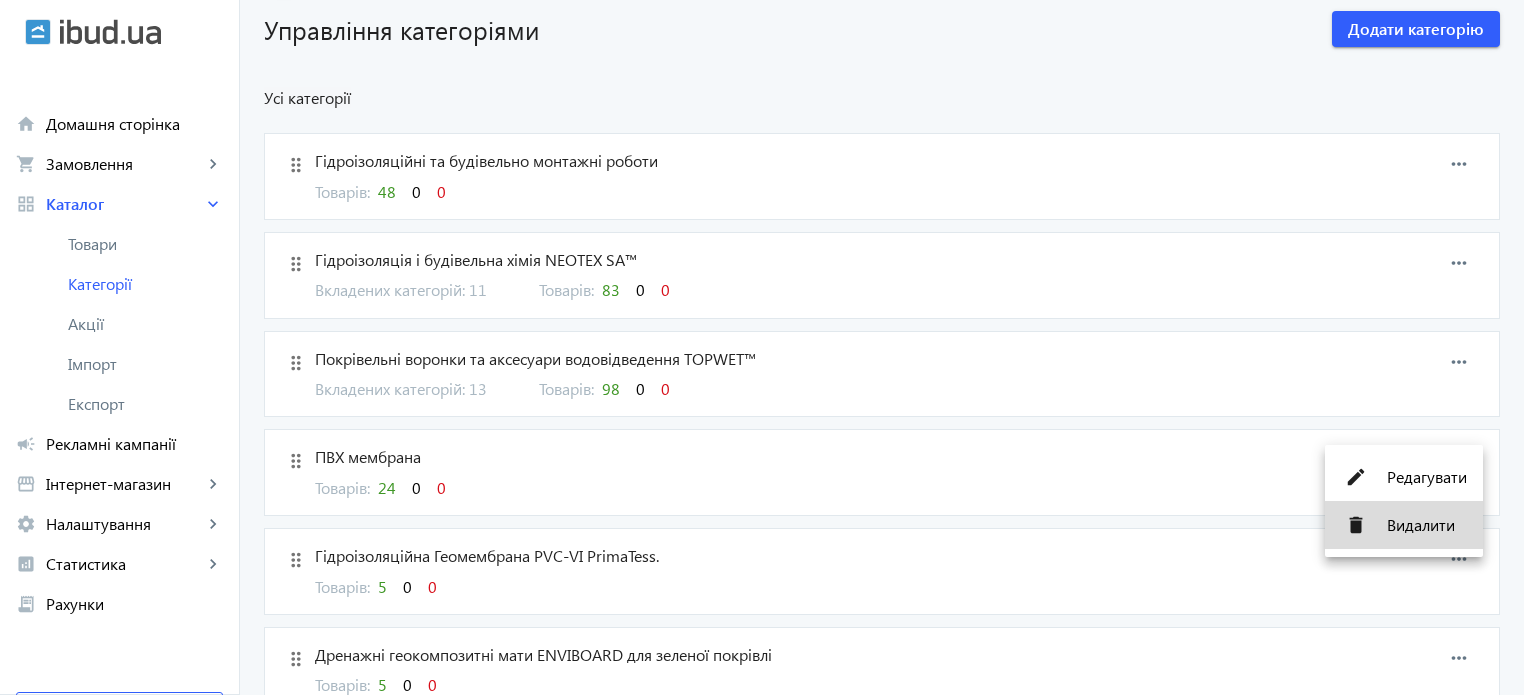 click on "Видалити" at bounding box center [1427, 525] 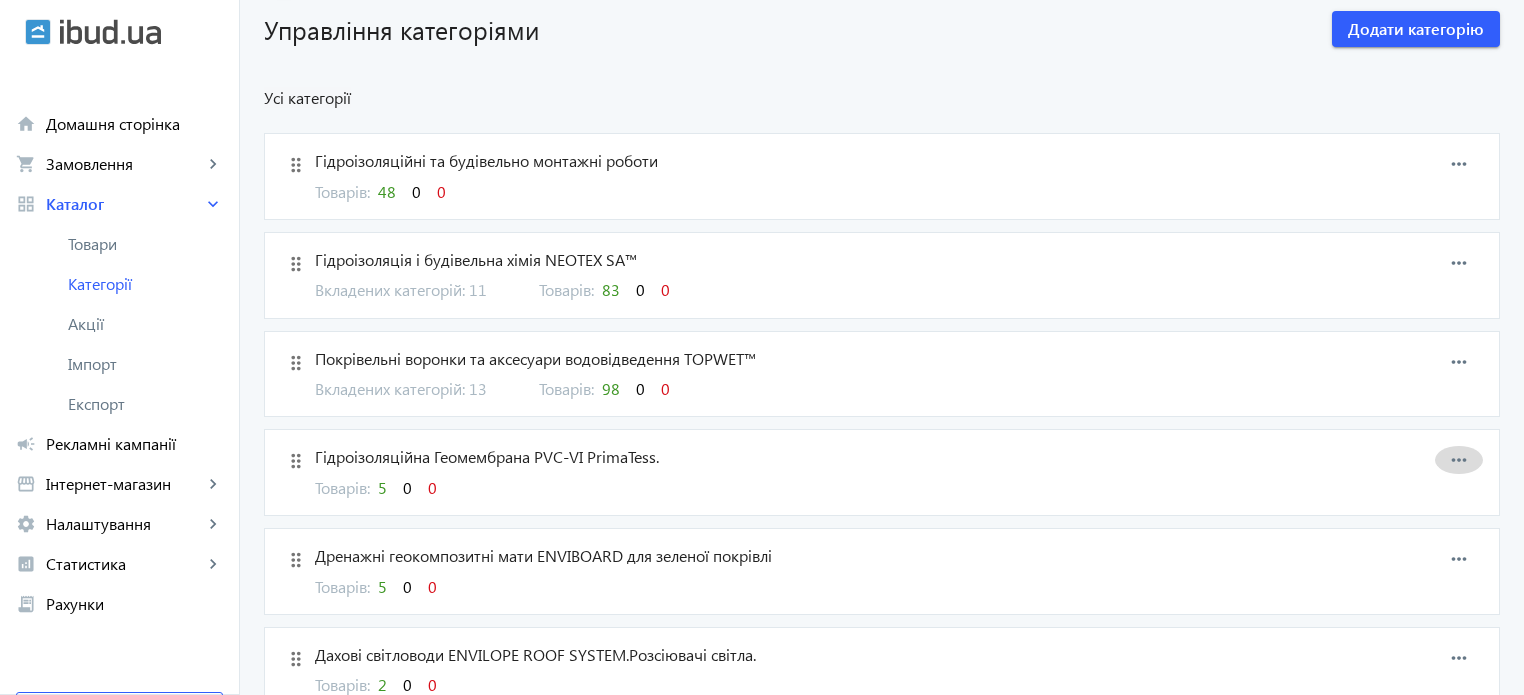 click on "more_horiz" at bounding box center (1459, 460) 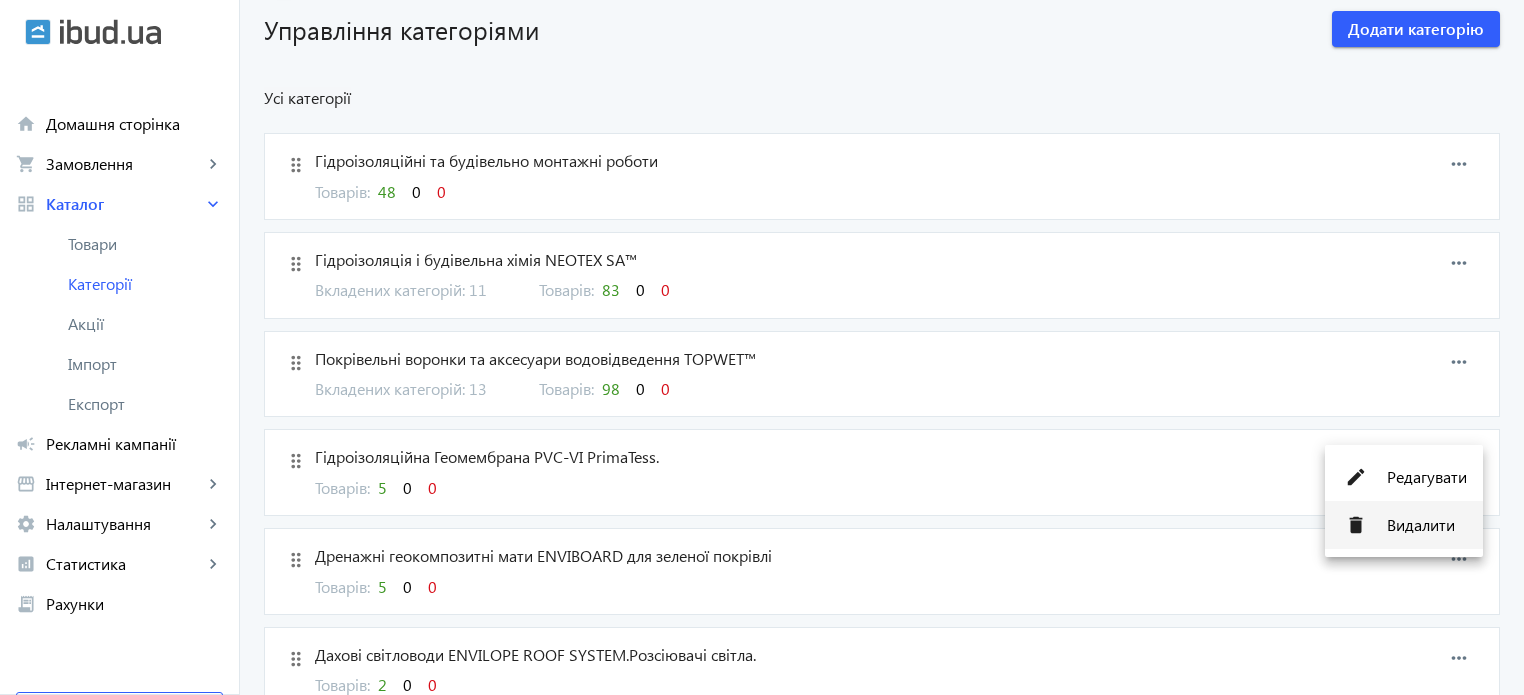 click on "Видалити" at bounding box center [1427, 525] 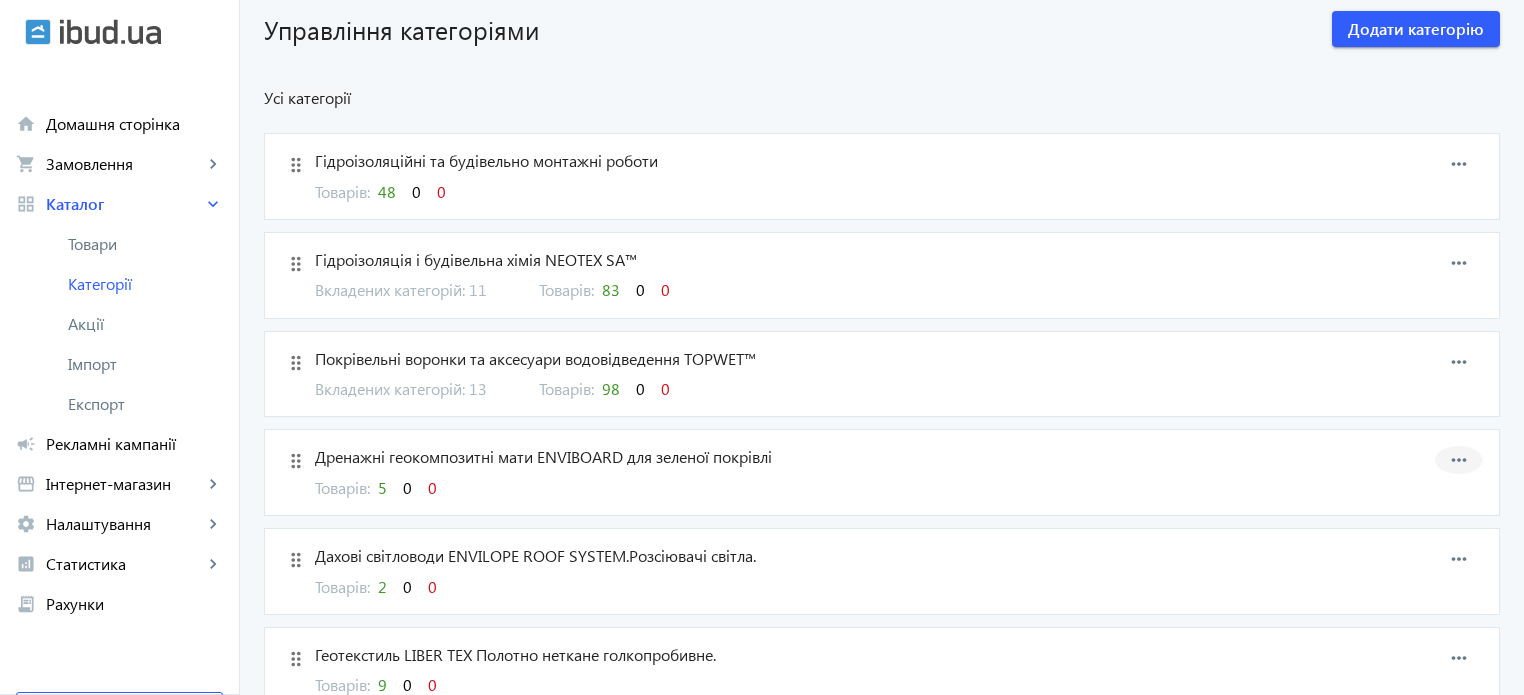click at bounding box center (1459, 460) 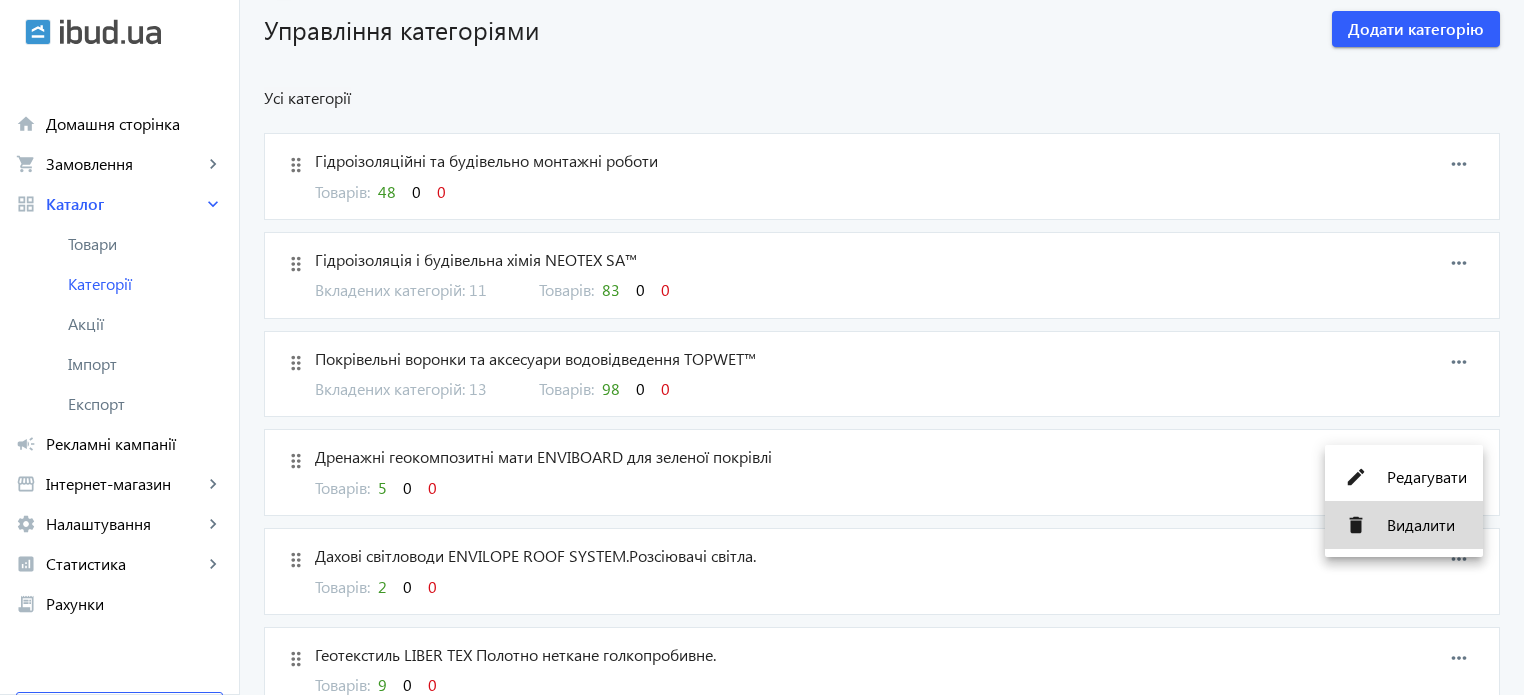 click on "Видалити" at bounding box center [1427, 525] 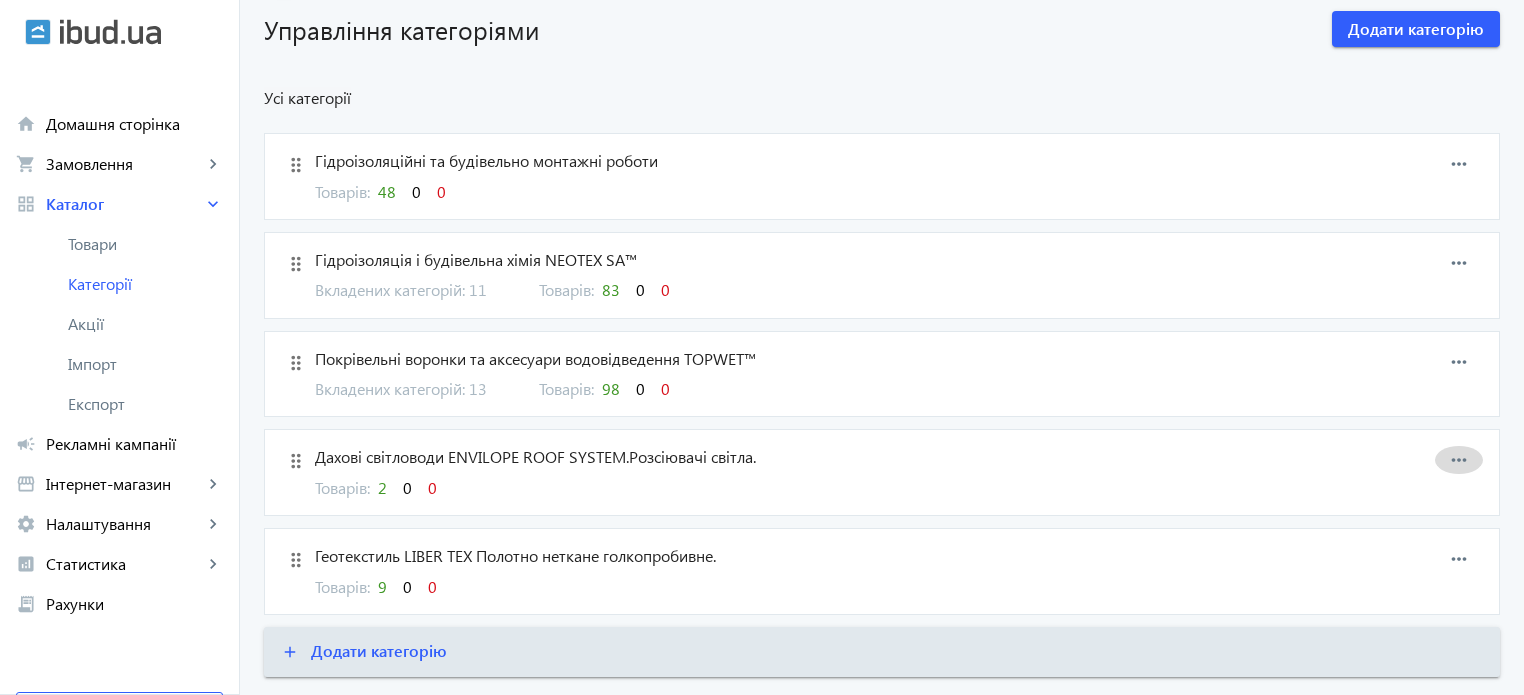 click at bounding box center [1459, 460] 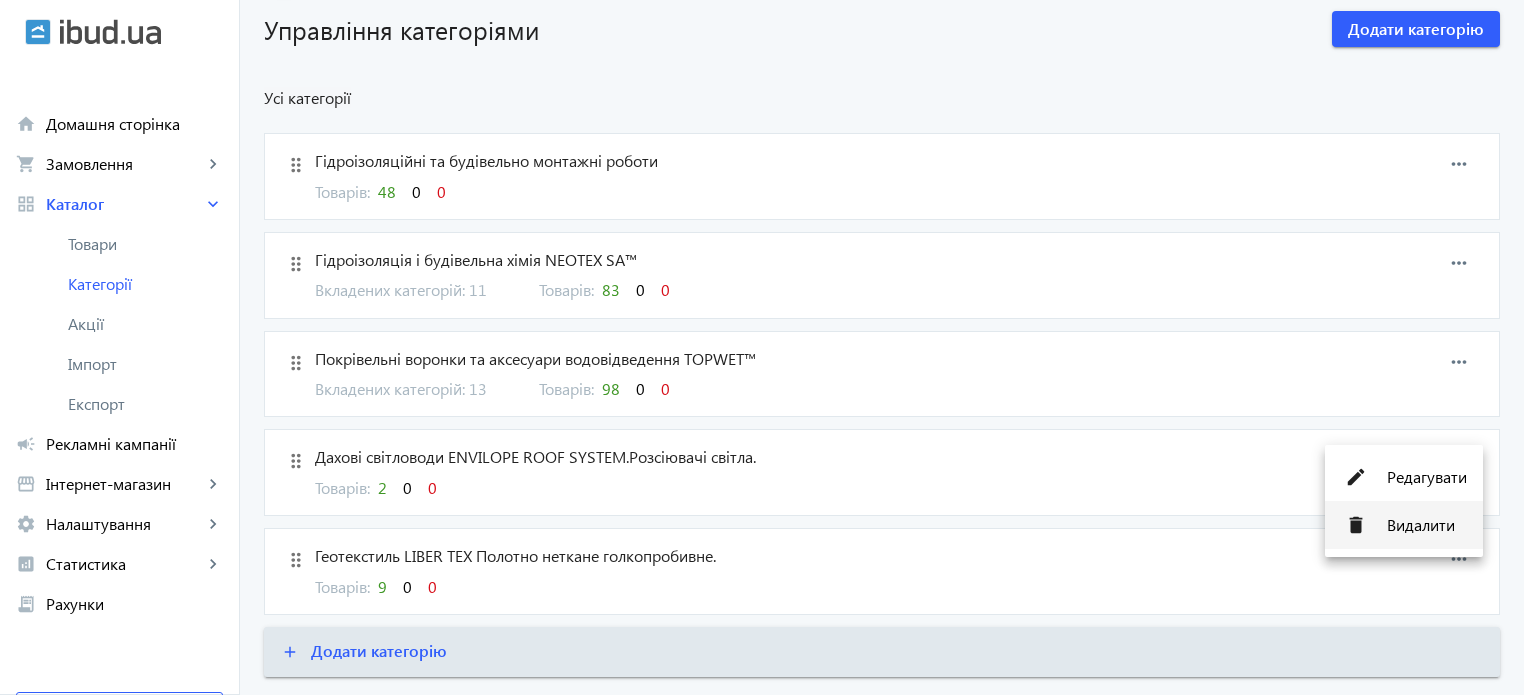 click on "Видалити" at bounding box center (1427, 525) 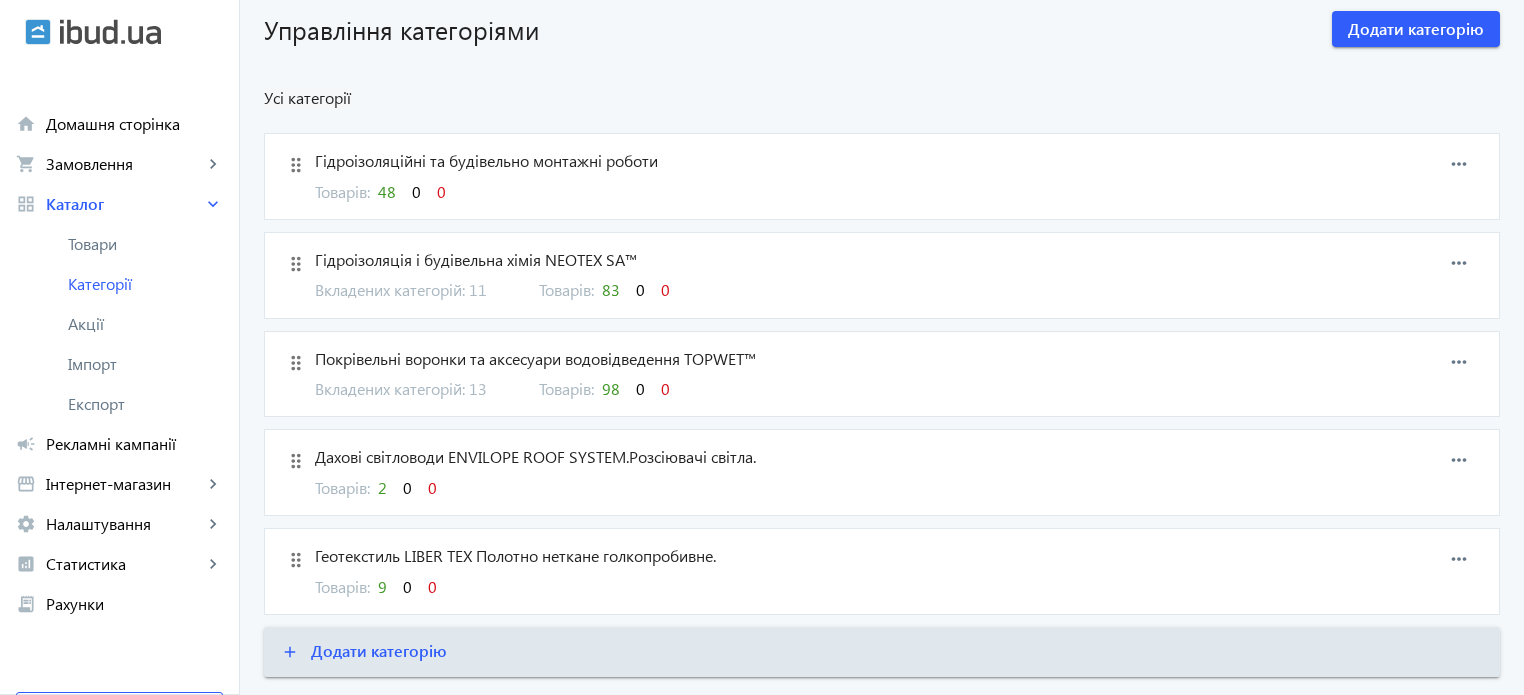 scroll, scrollTop: 82, scrollLeft: 0, axis: vertical 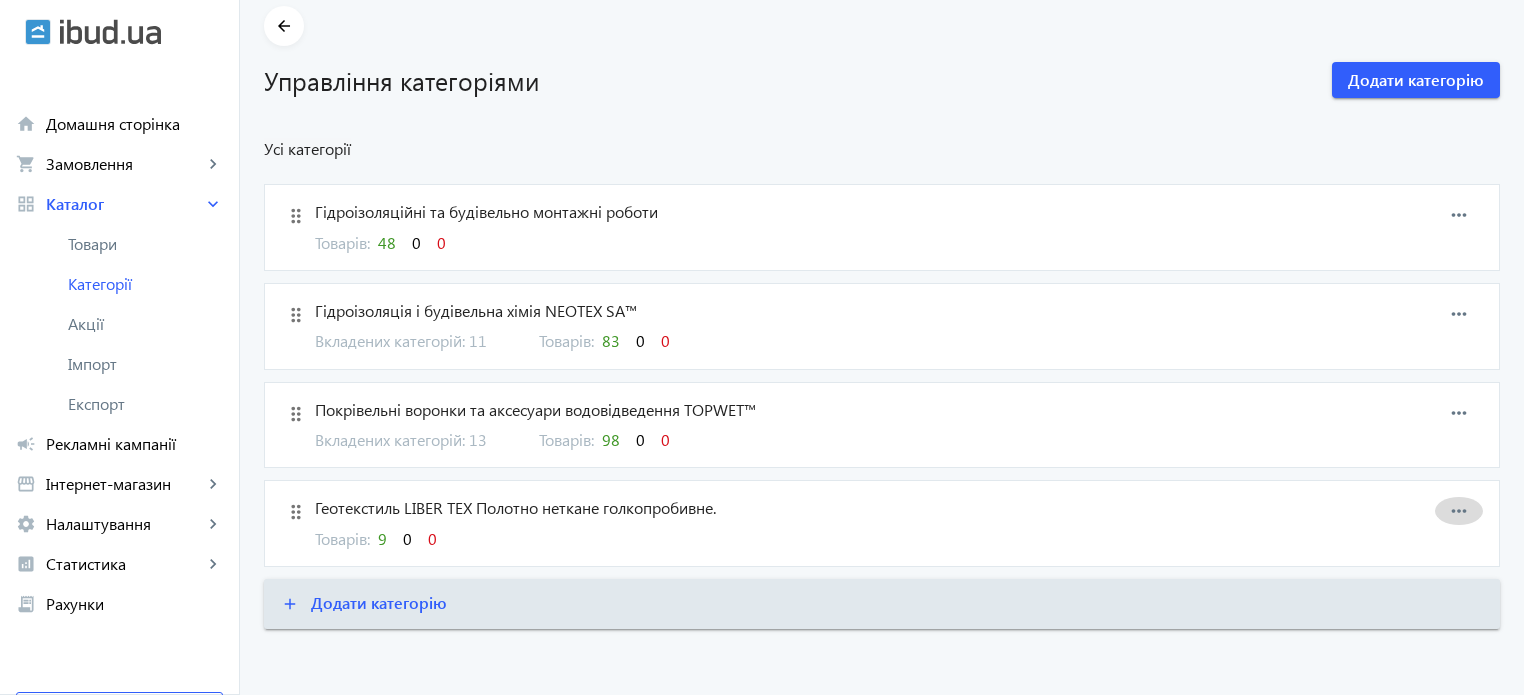 click on "more_horiz" at bounding box center [1459, 511] 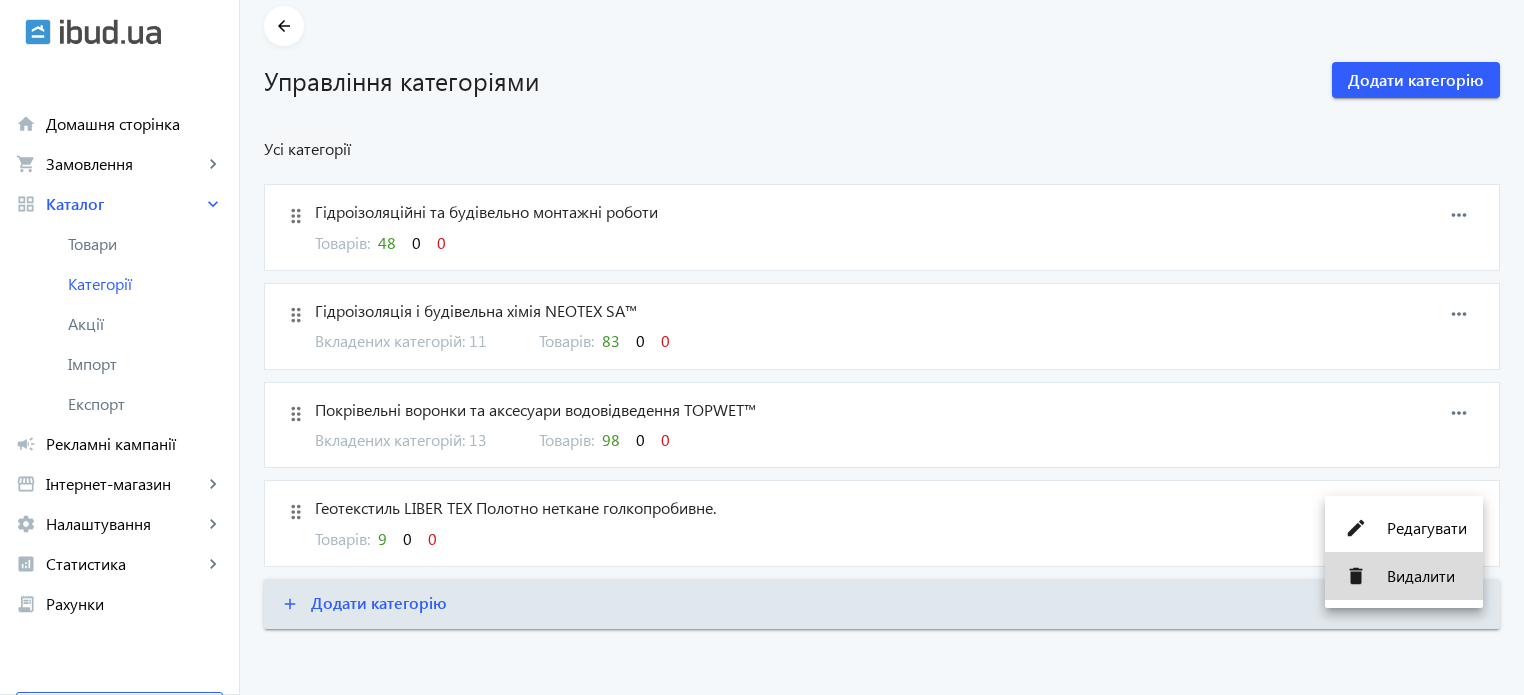 click on "Видалити" at bounding box center (1427, 576) 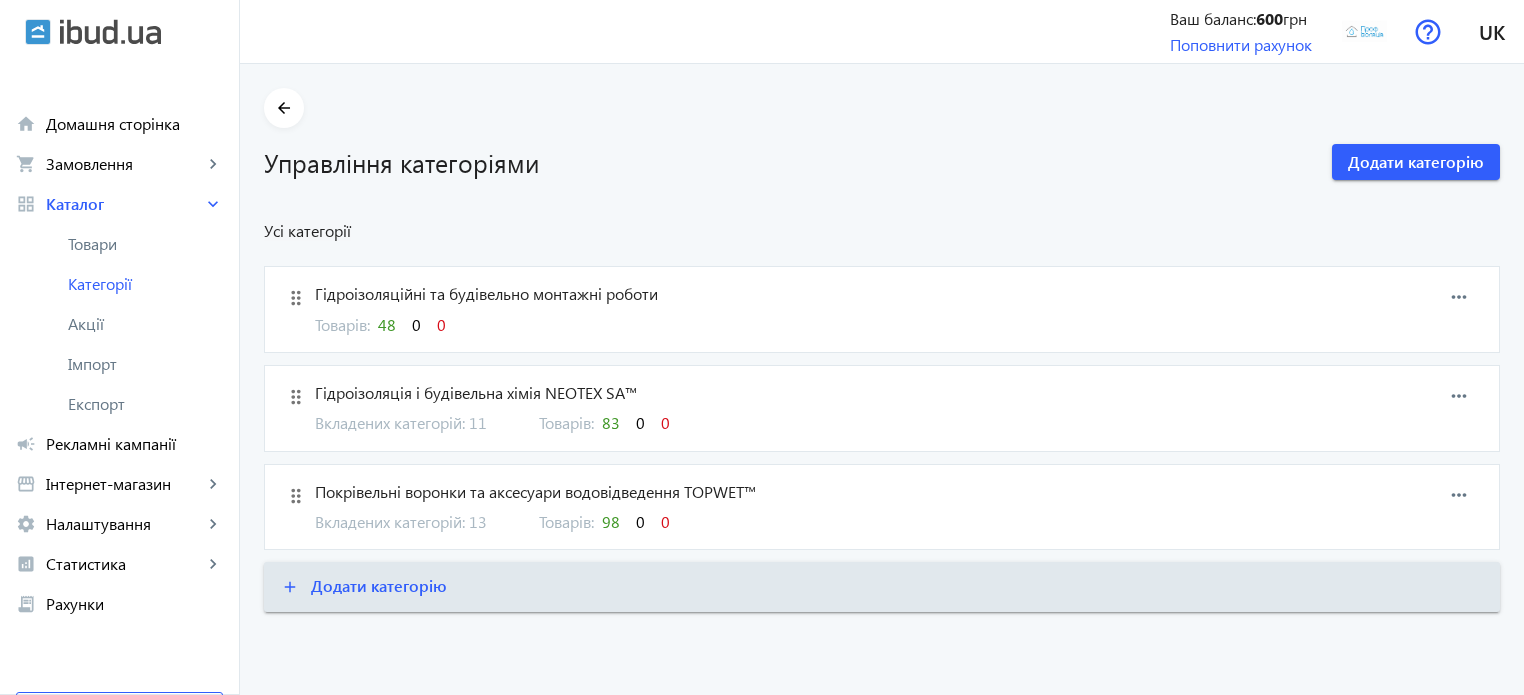 scroll, scrollTop: 0, scrollLeft: 0, axis: both 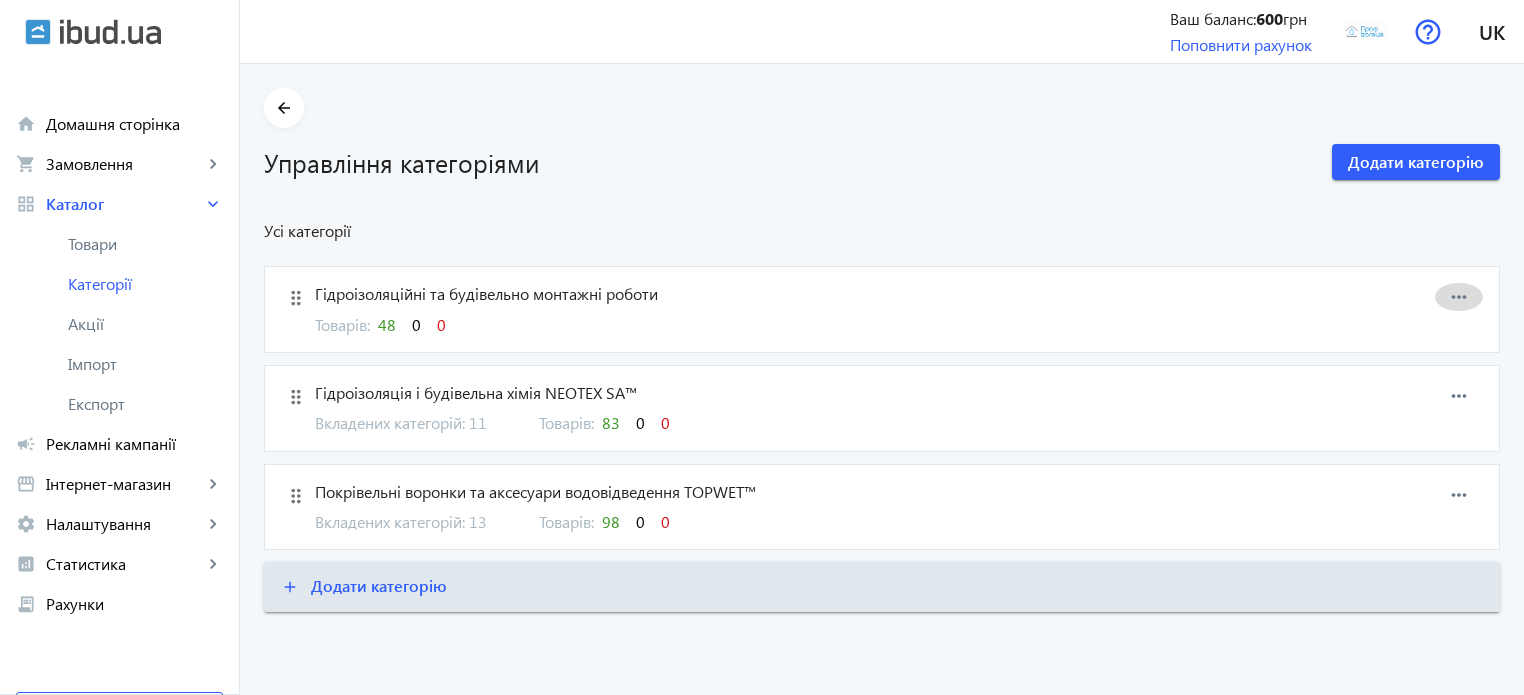 click on "more_horiz" at bounding box center (1459, 297) 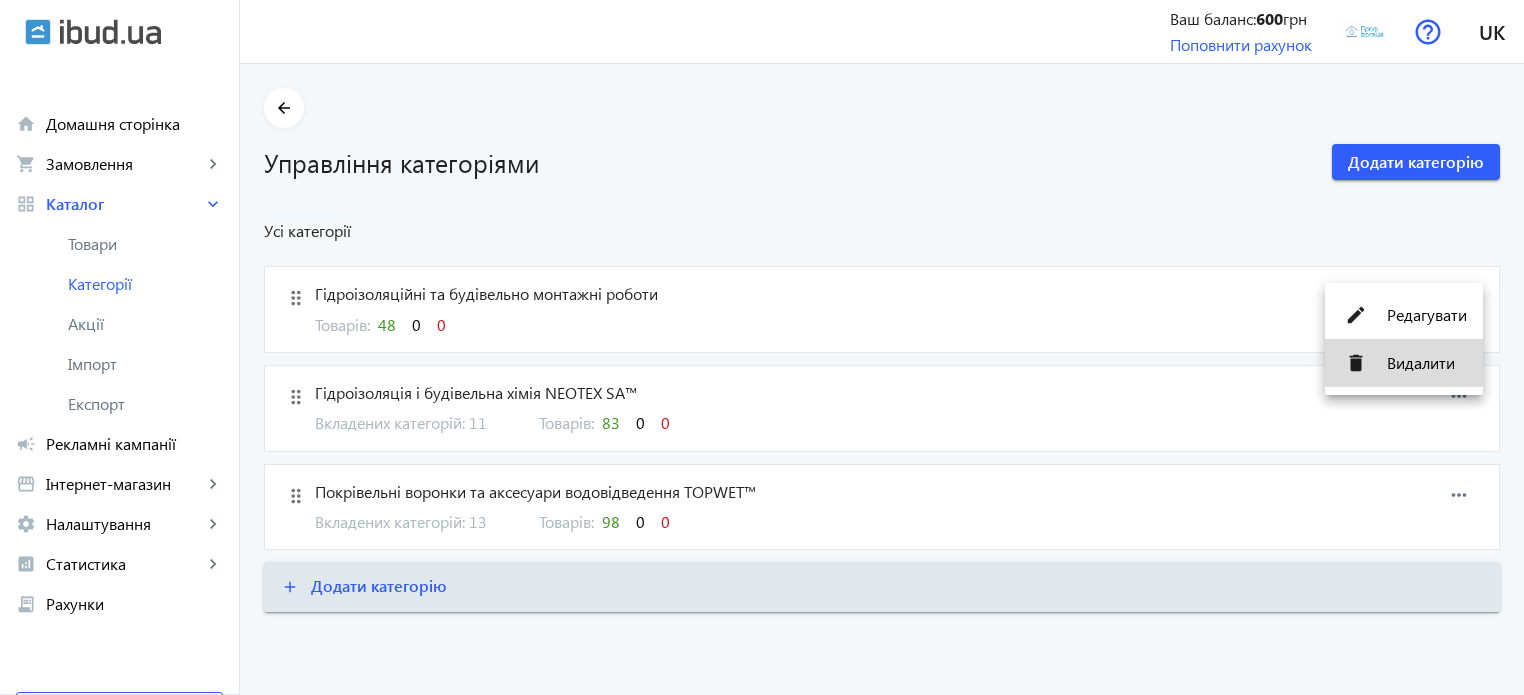 click on "Видалити" at bounding box center [1427, 363] 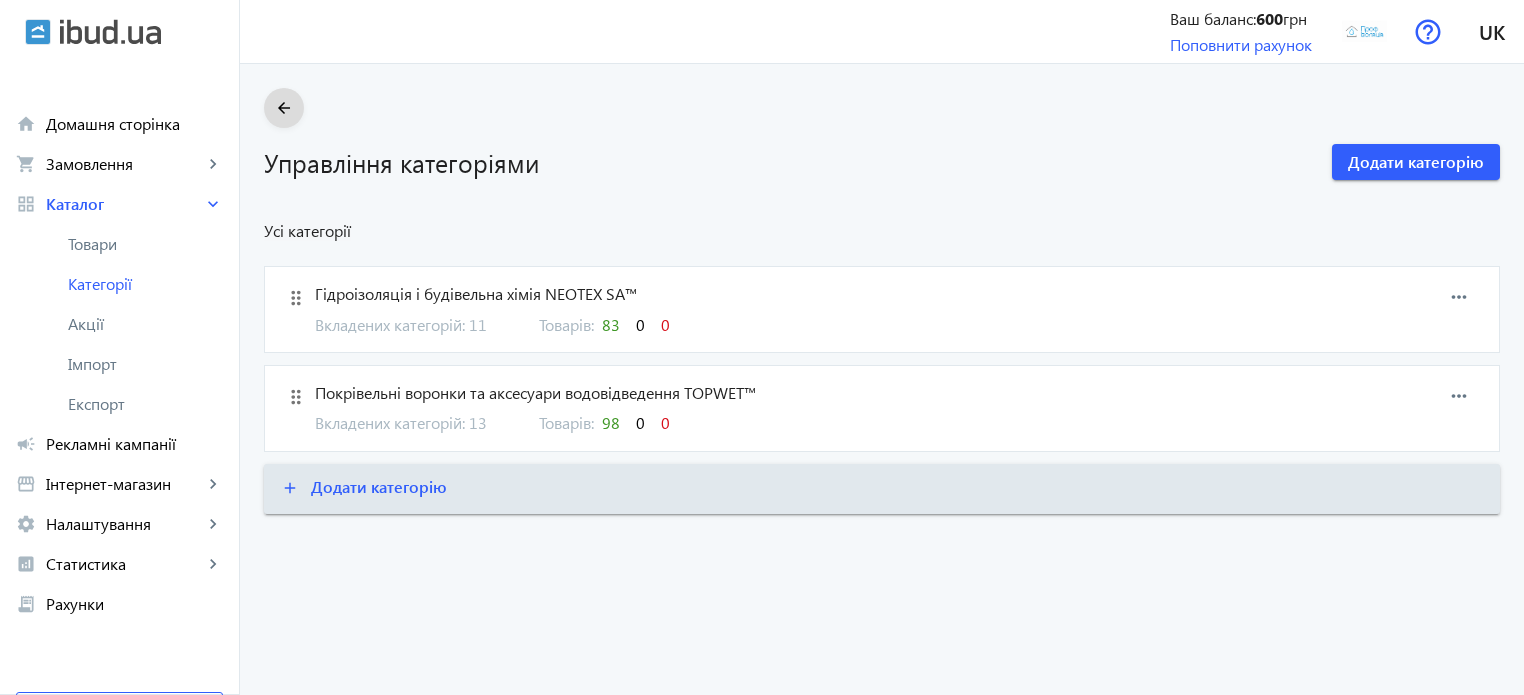 click on "arrow_back" 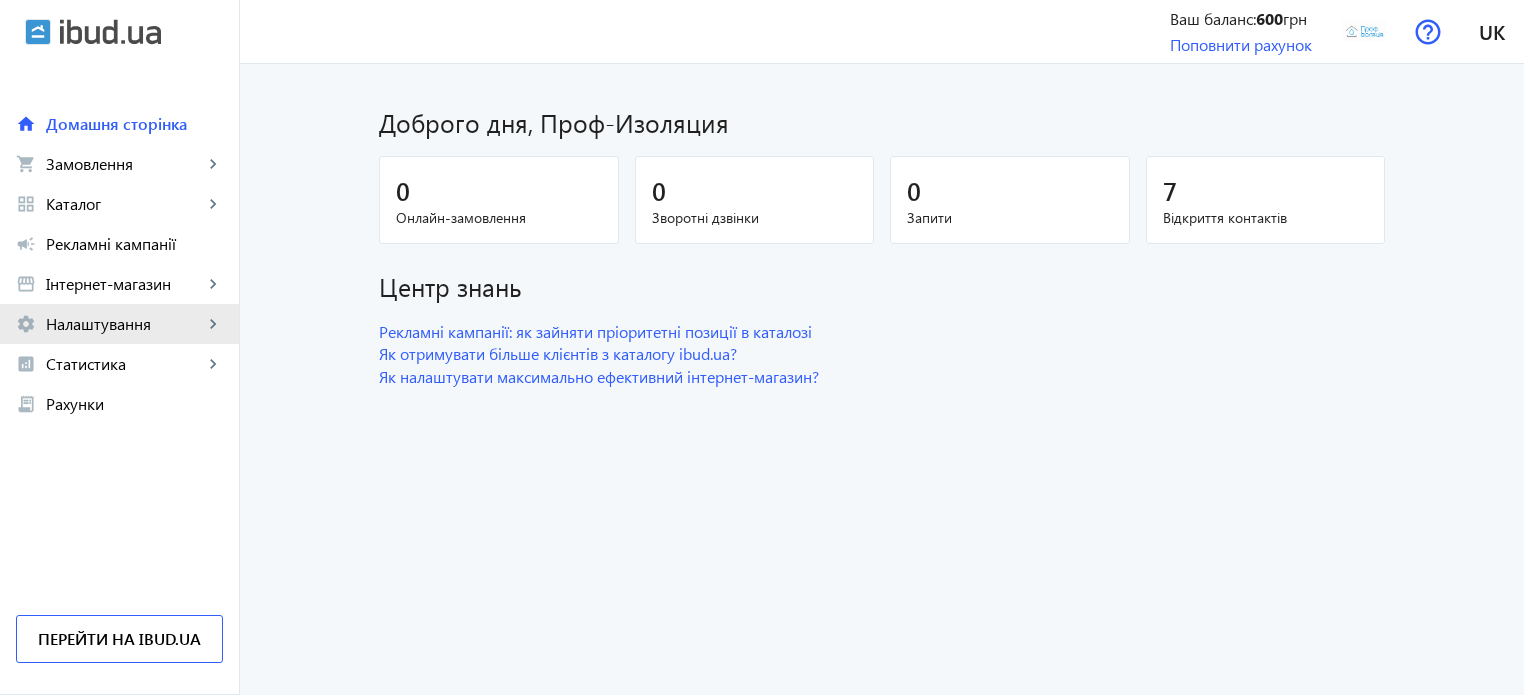 click on "Налаштування" 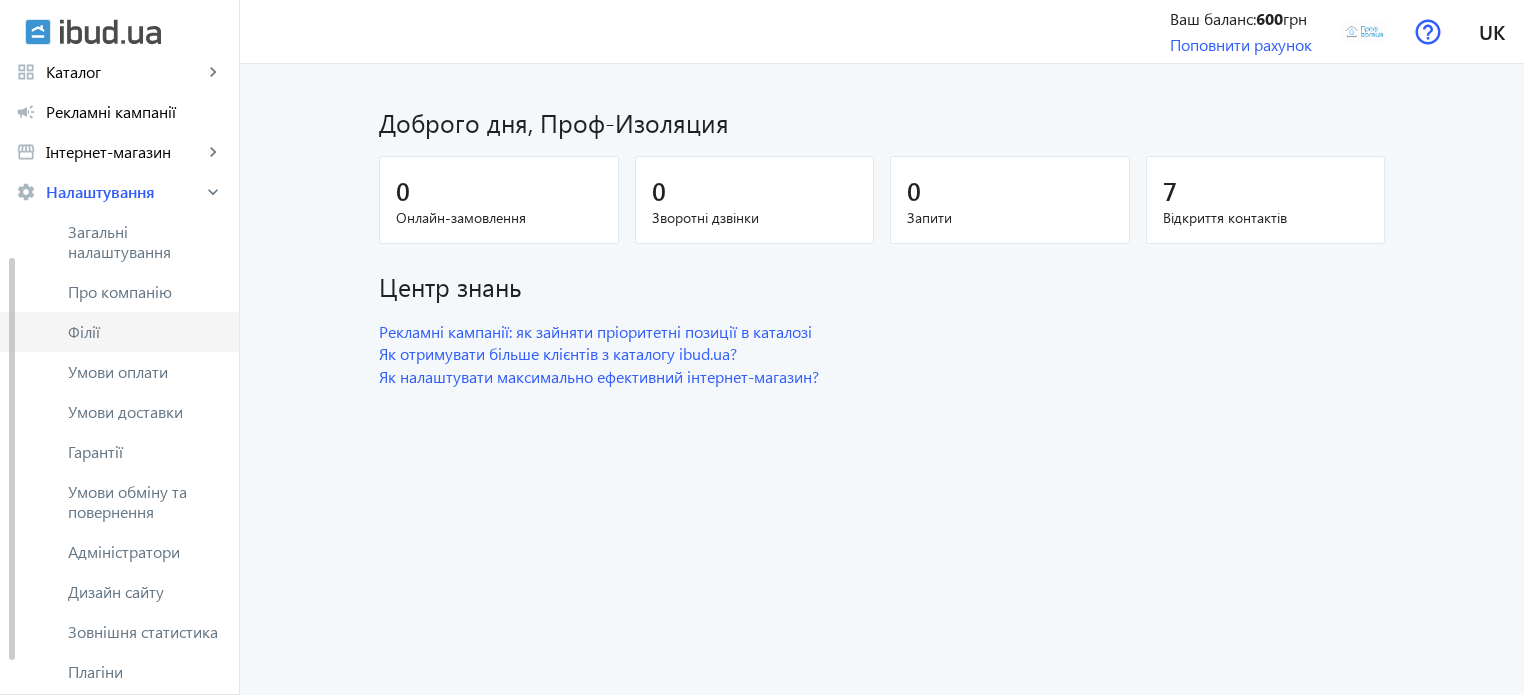 scroll, scrollTop: 199, scrollLeft: 0, axis: vertical 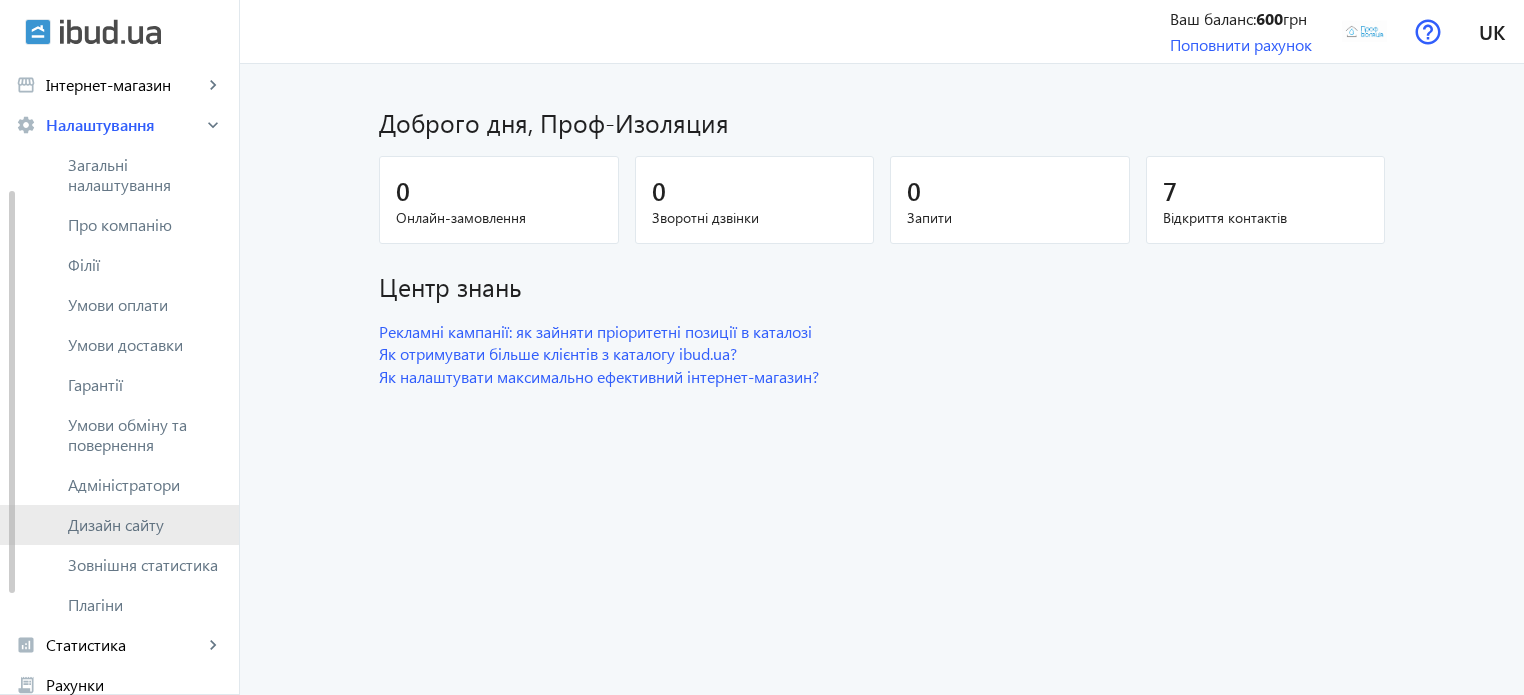 click on "Дизайн сайту" 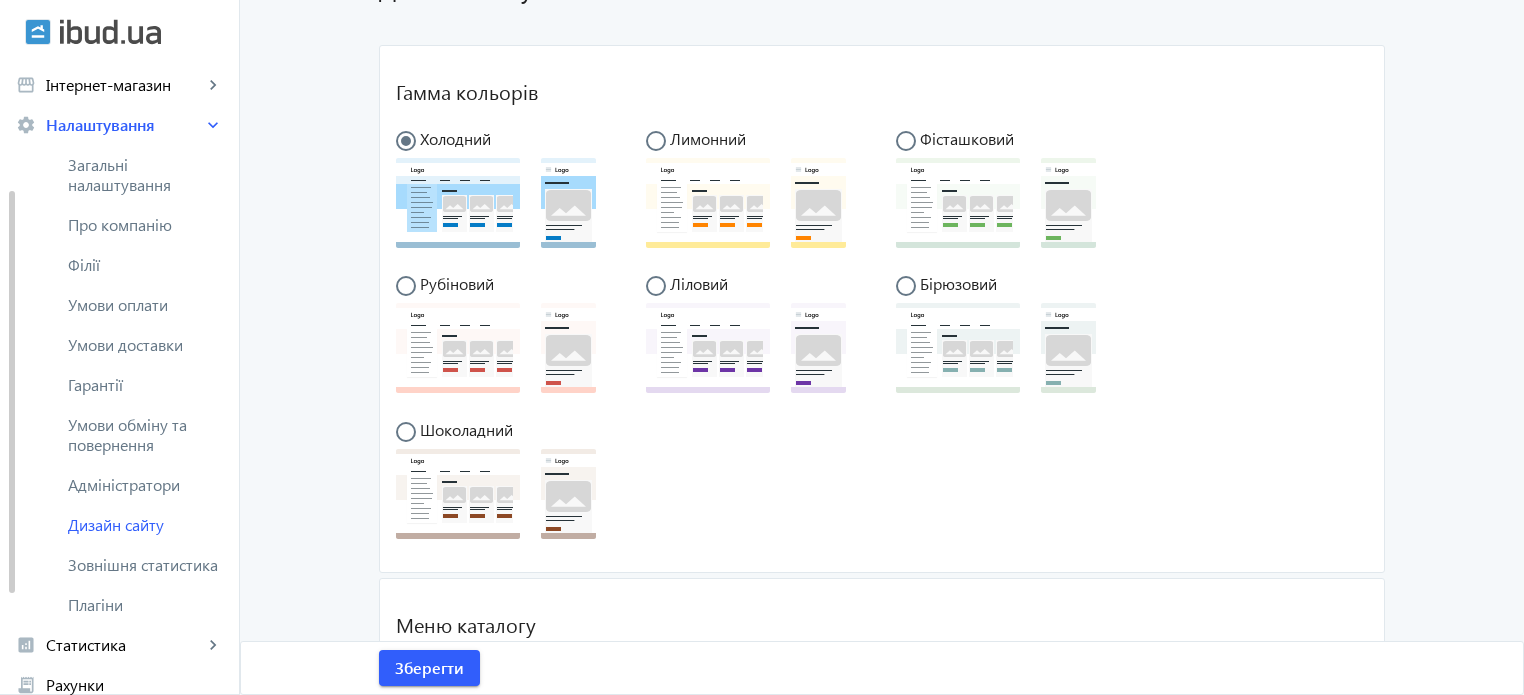 scroll, scrollTop: 200, scrollLeft: 0, axis: vertical 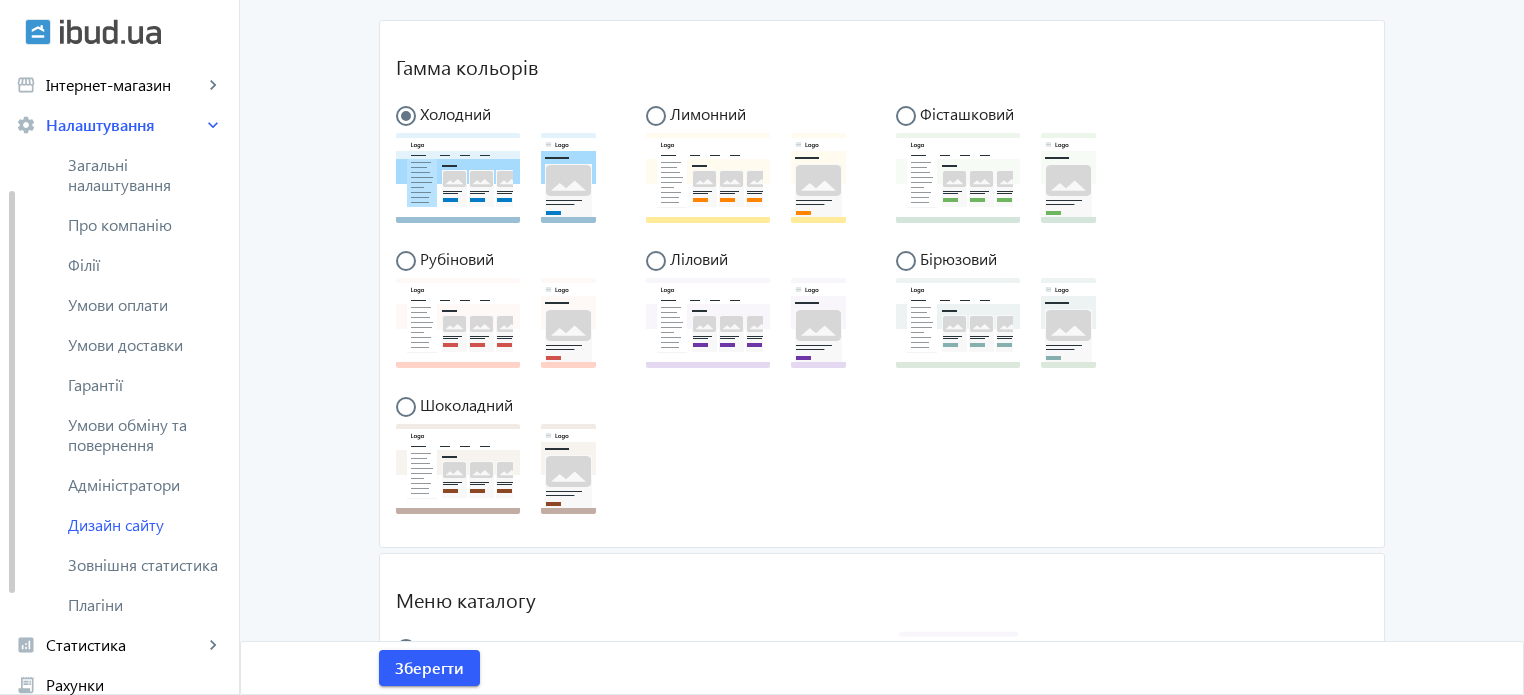 click 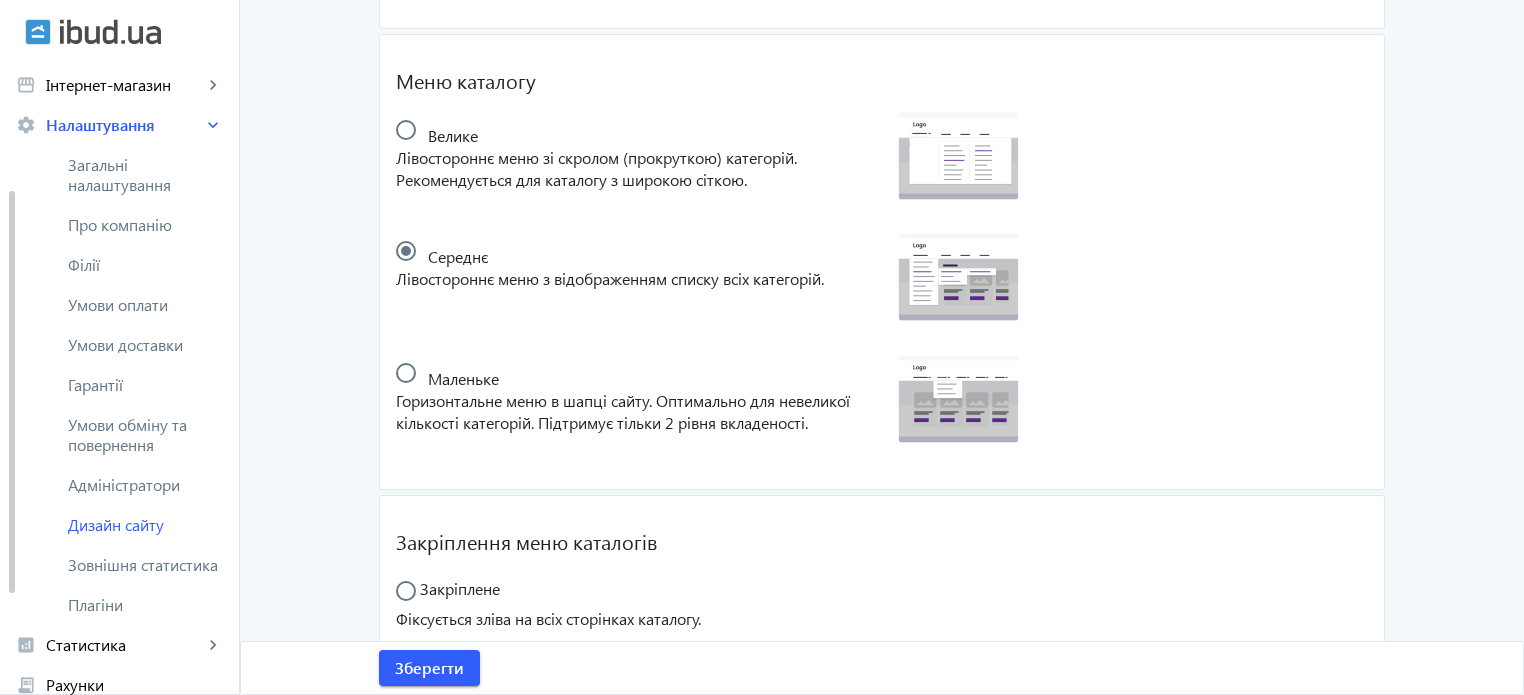 scroll, scrollTop: 795, scrollLeft: 0, axis: vertical 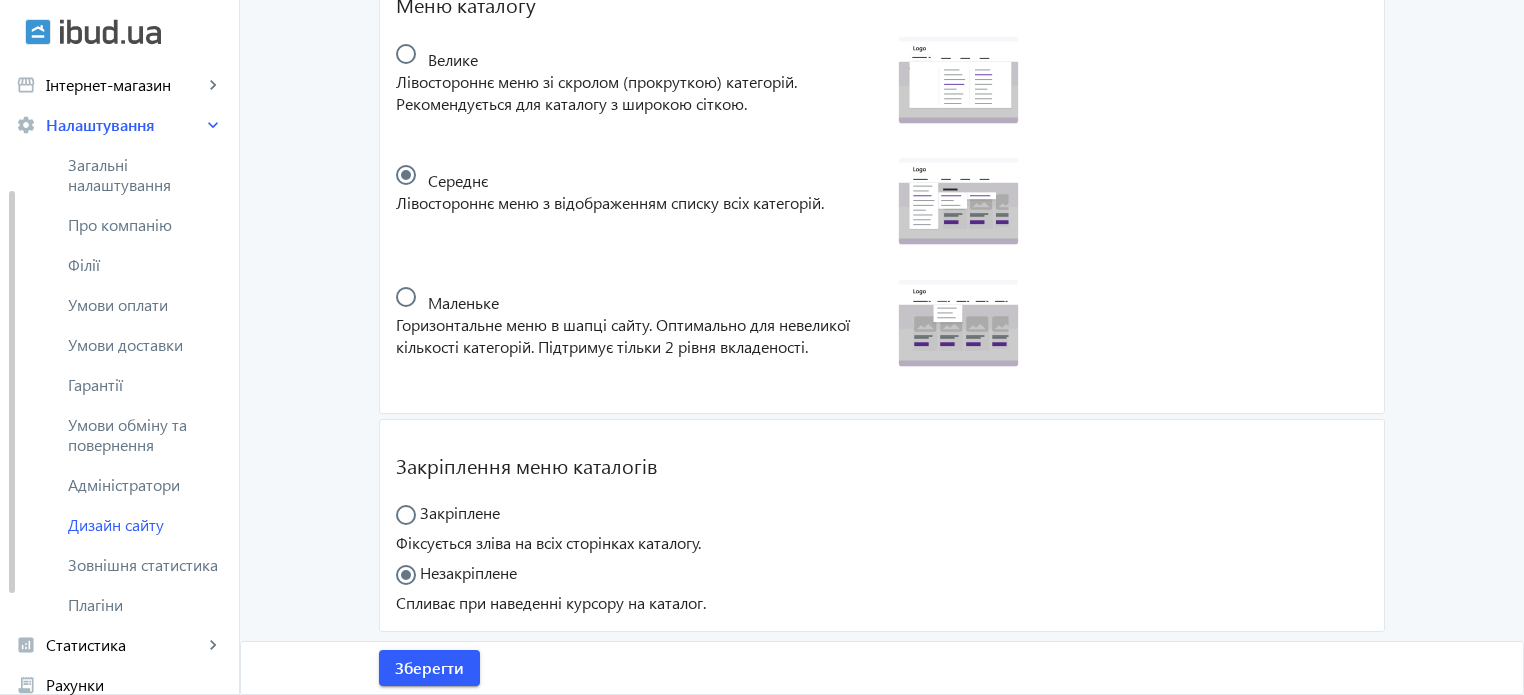 click at bounding box center (416, 307) 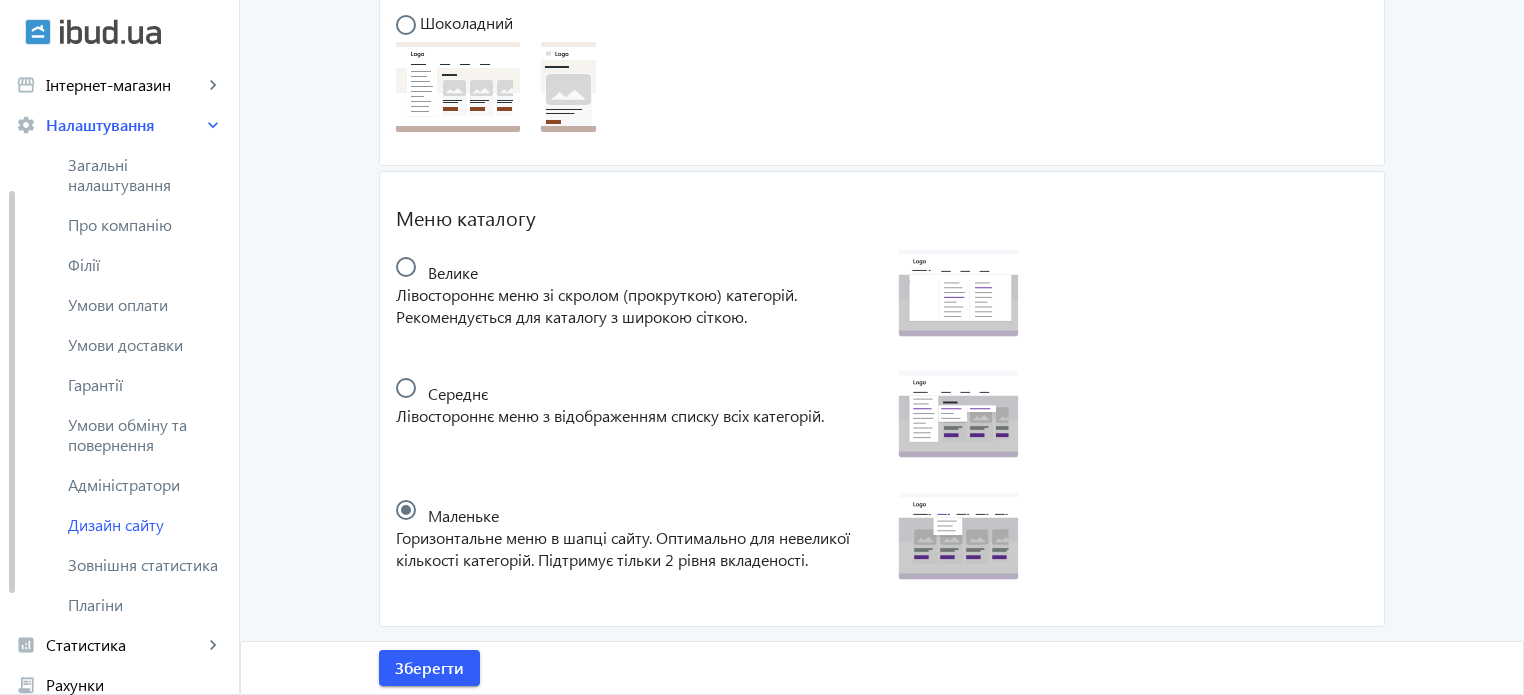 scroll, scrollTop: 577, scrollLeft: 0, axis: vertical 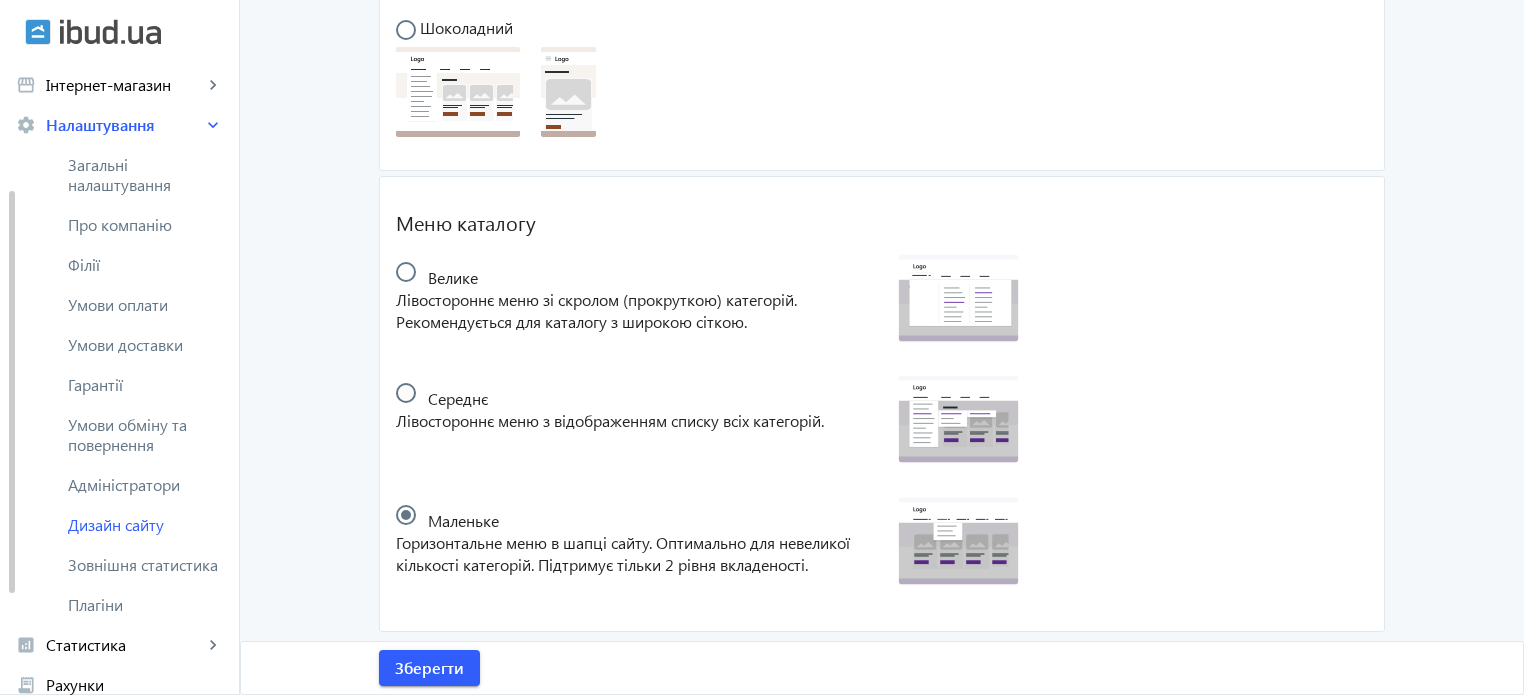 click at bounding box center [416, 403] 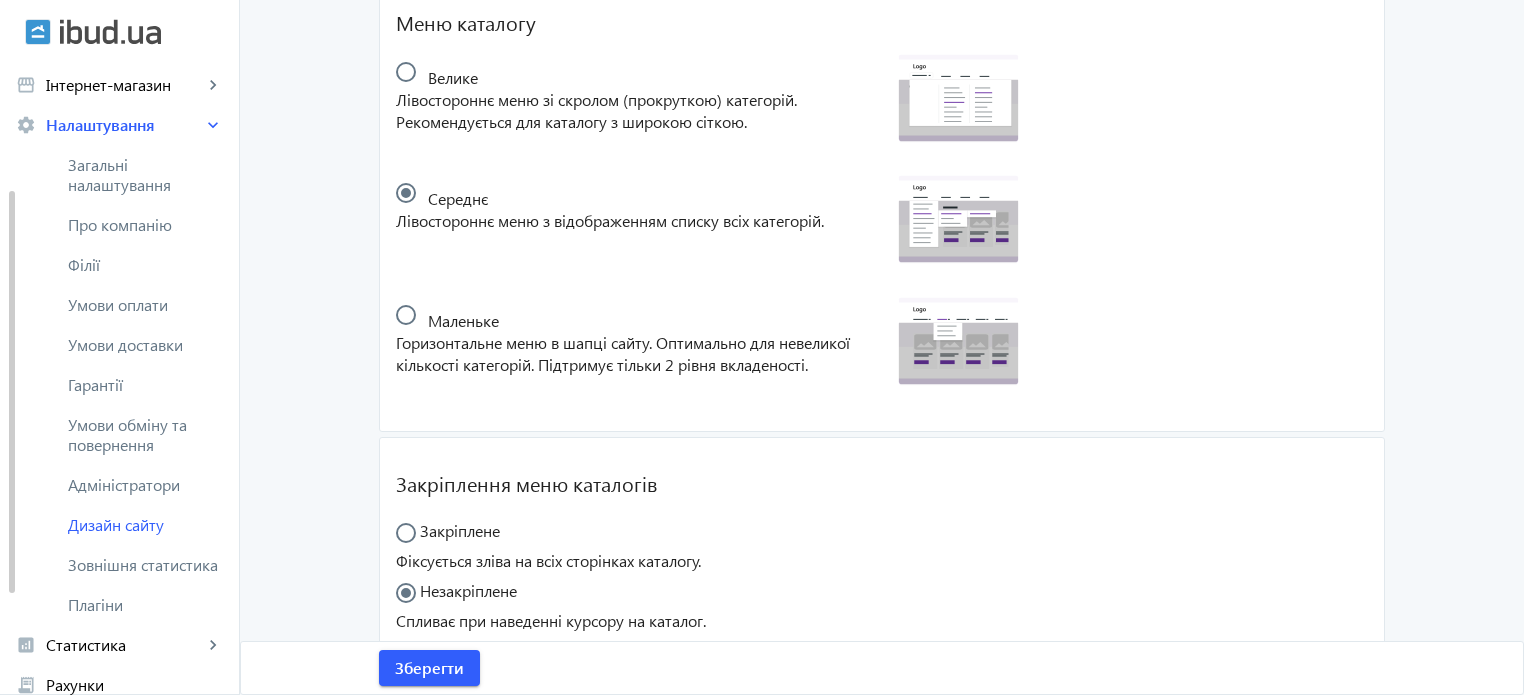 scroll, scrollTop: 795, scrollLeft: 0, axis: vertical 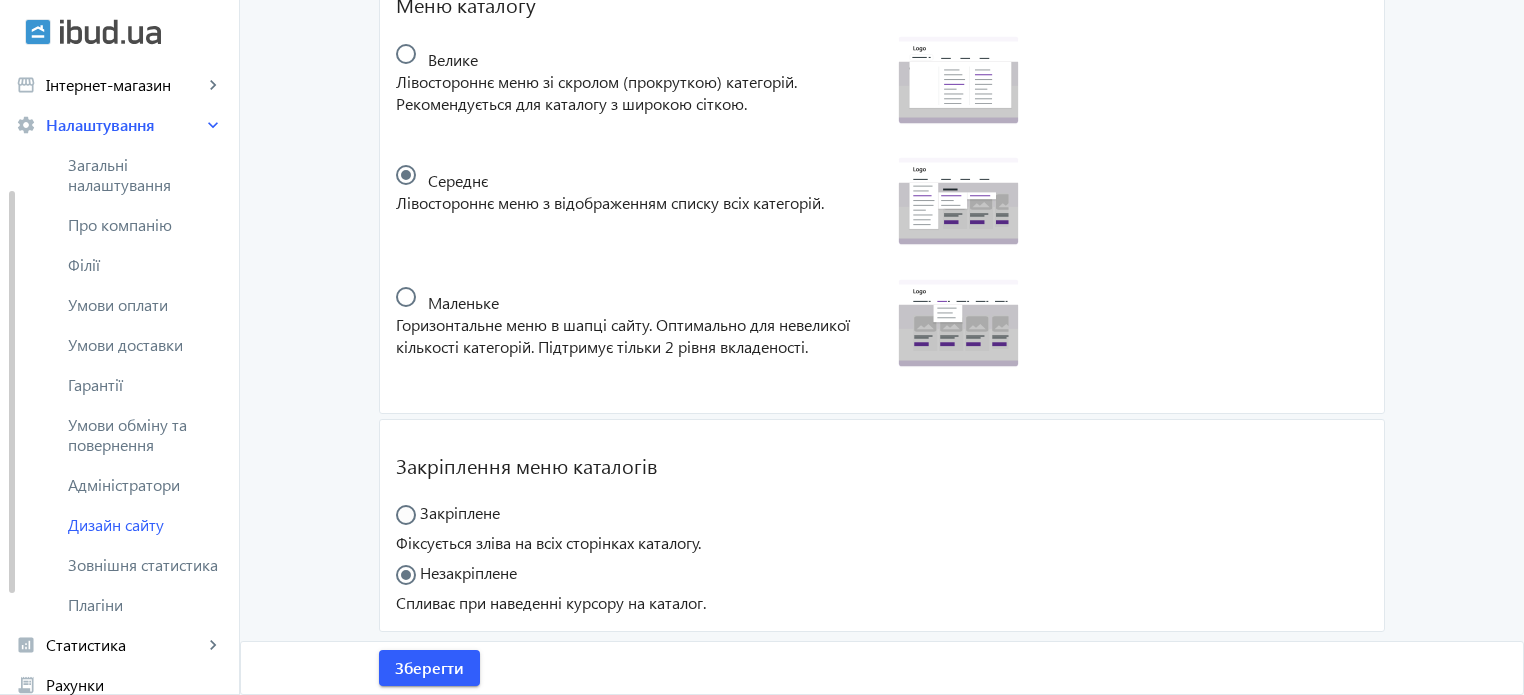 click at bounding box center [416, 525] 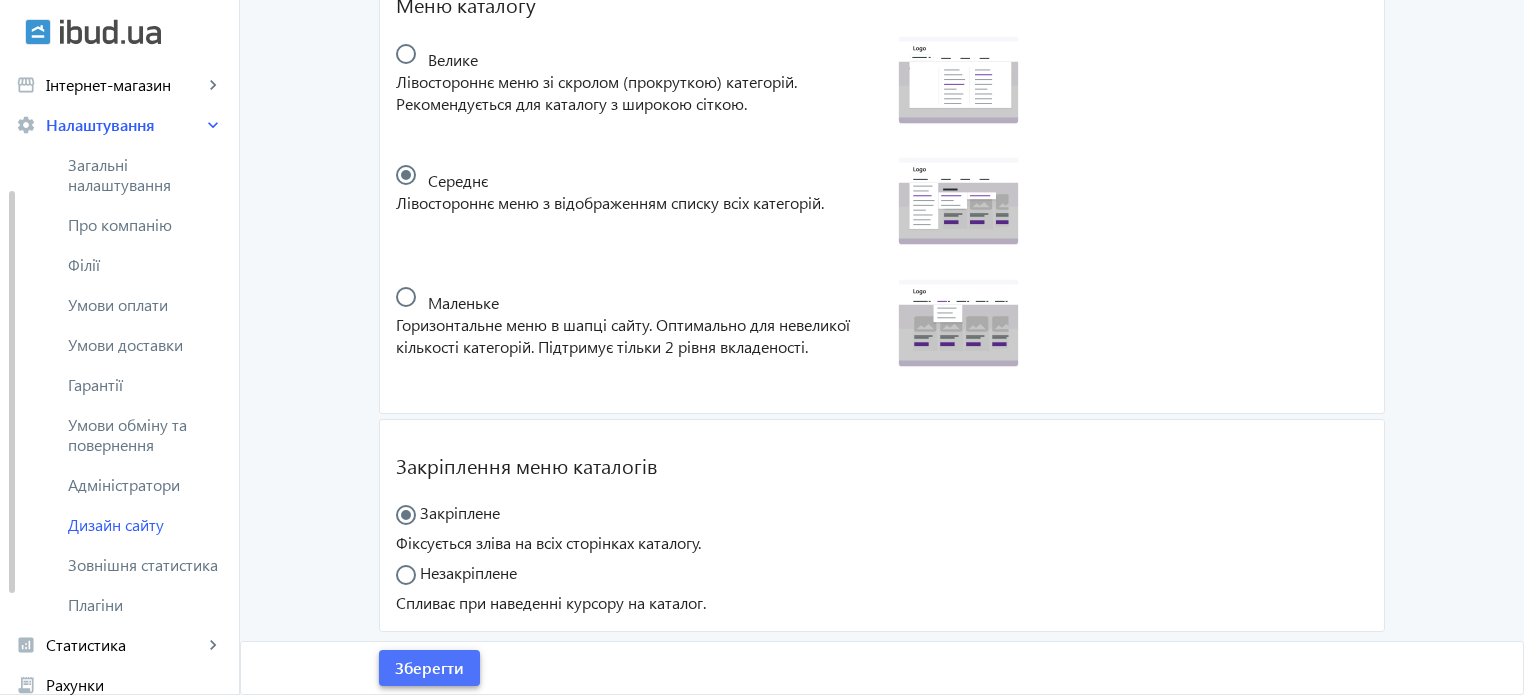 click on "Зберегти" 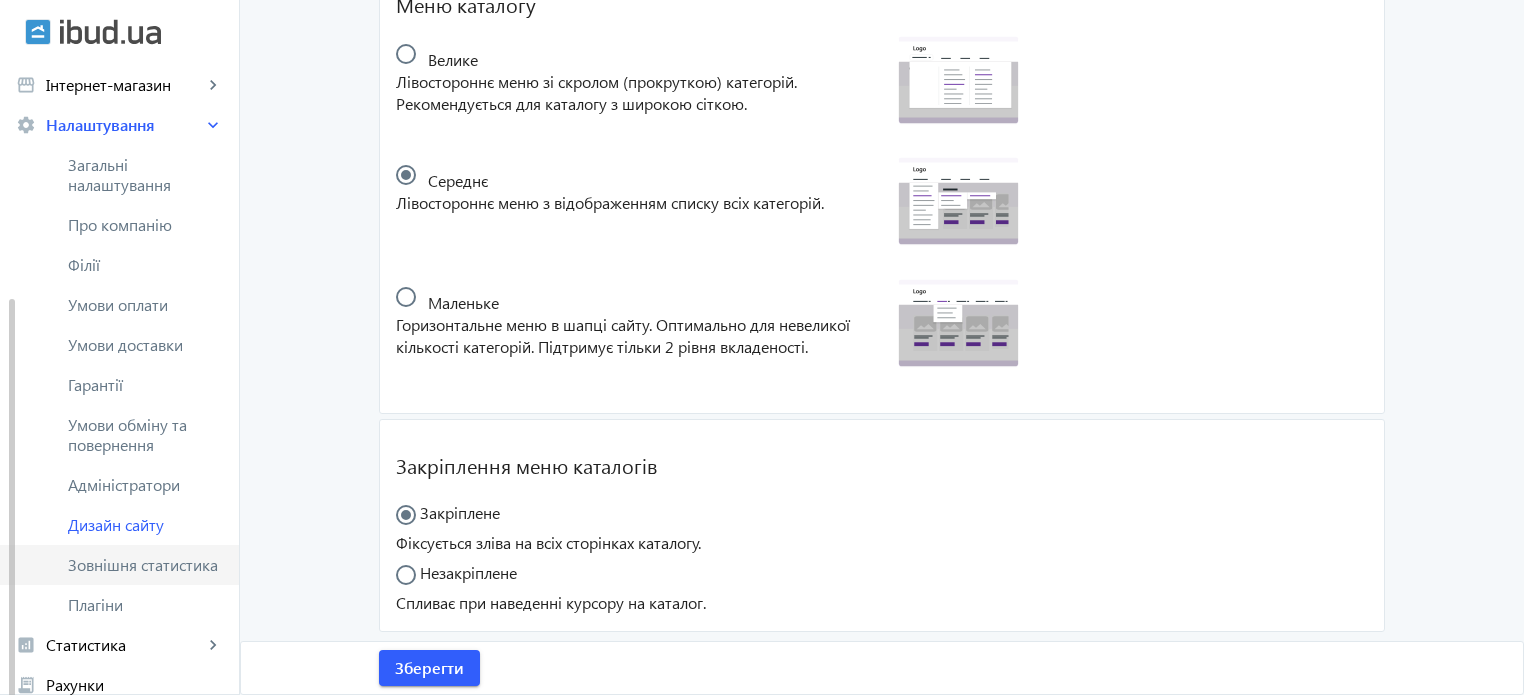 scroll, scrollTop: 265, scrollLeft: 0, axis: vertical 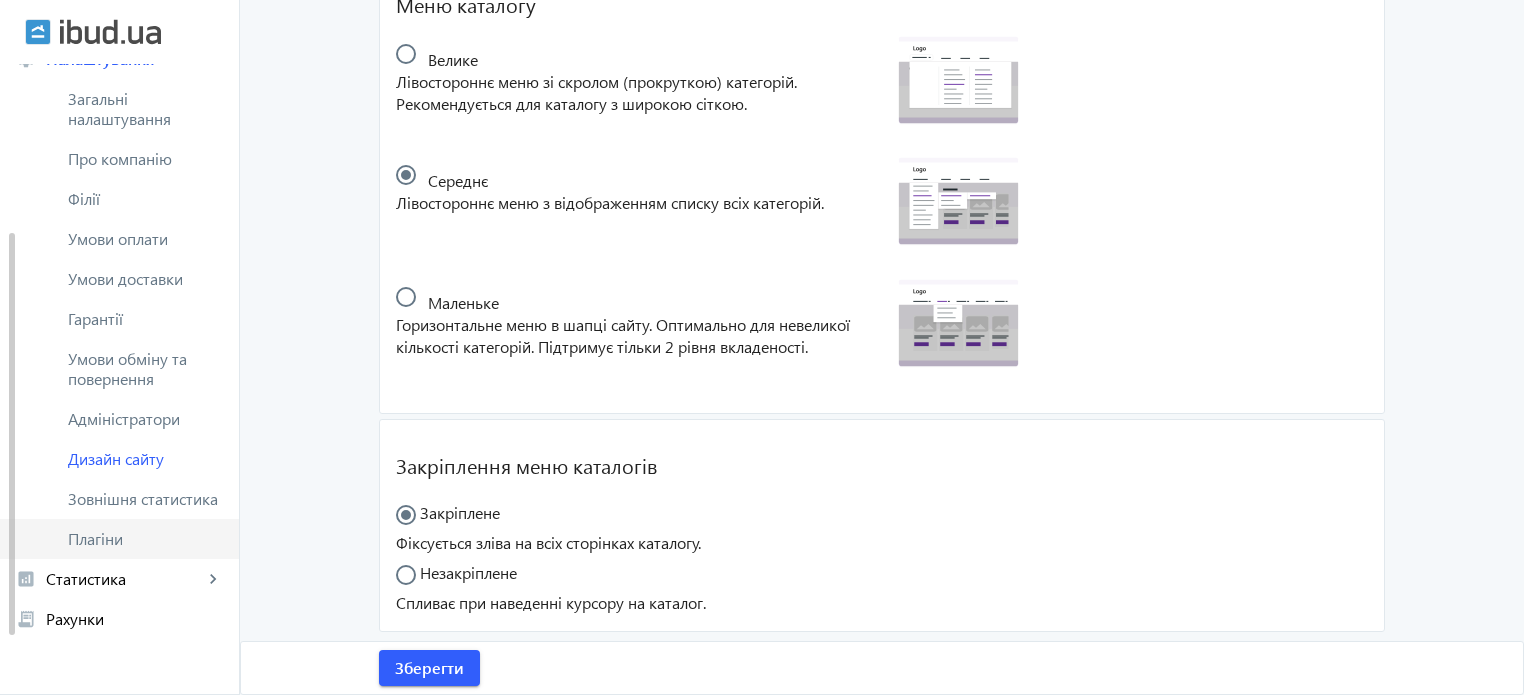 click on "Плагіни" 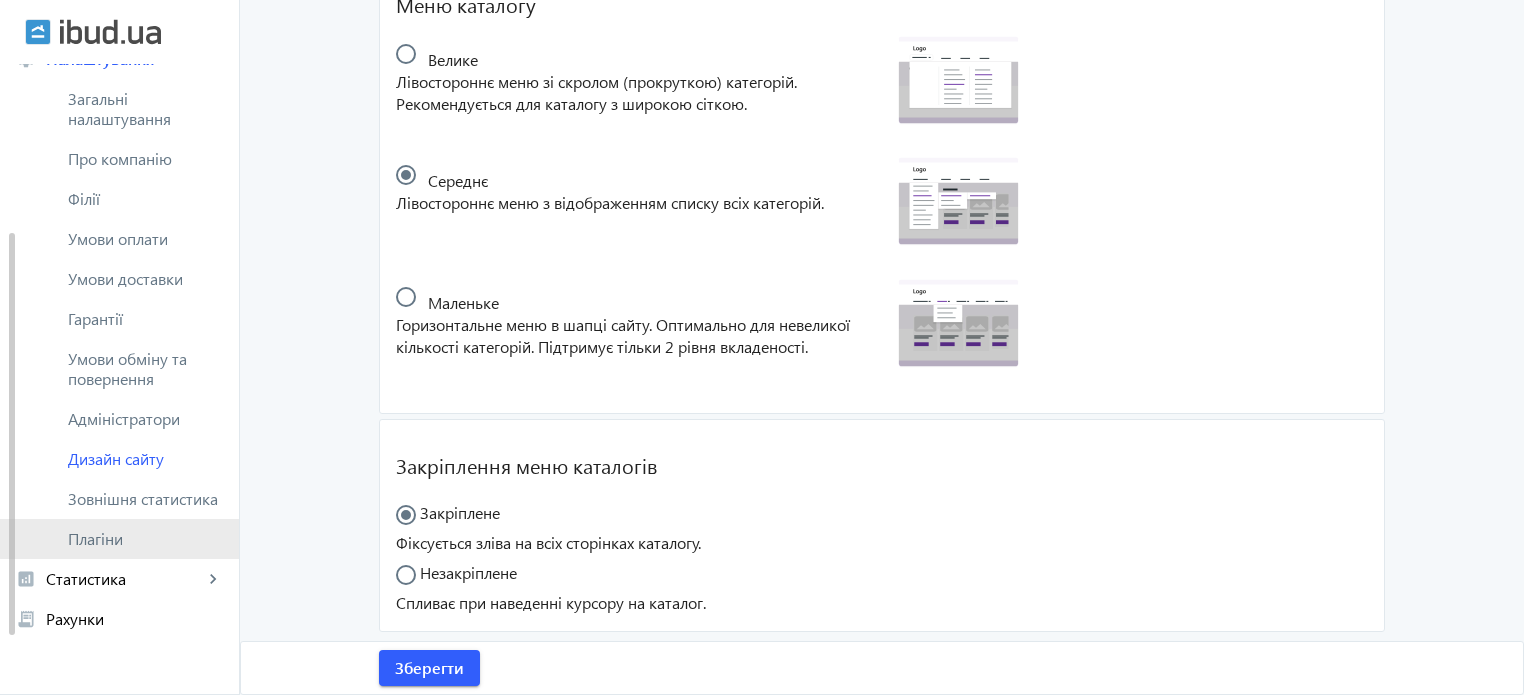 scroll, scrollTop: 0, scrollLeft: 0, axis: both 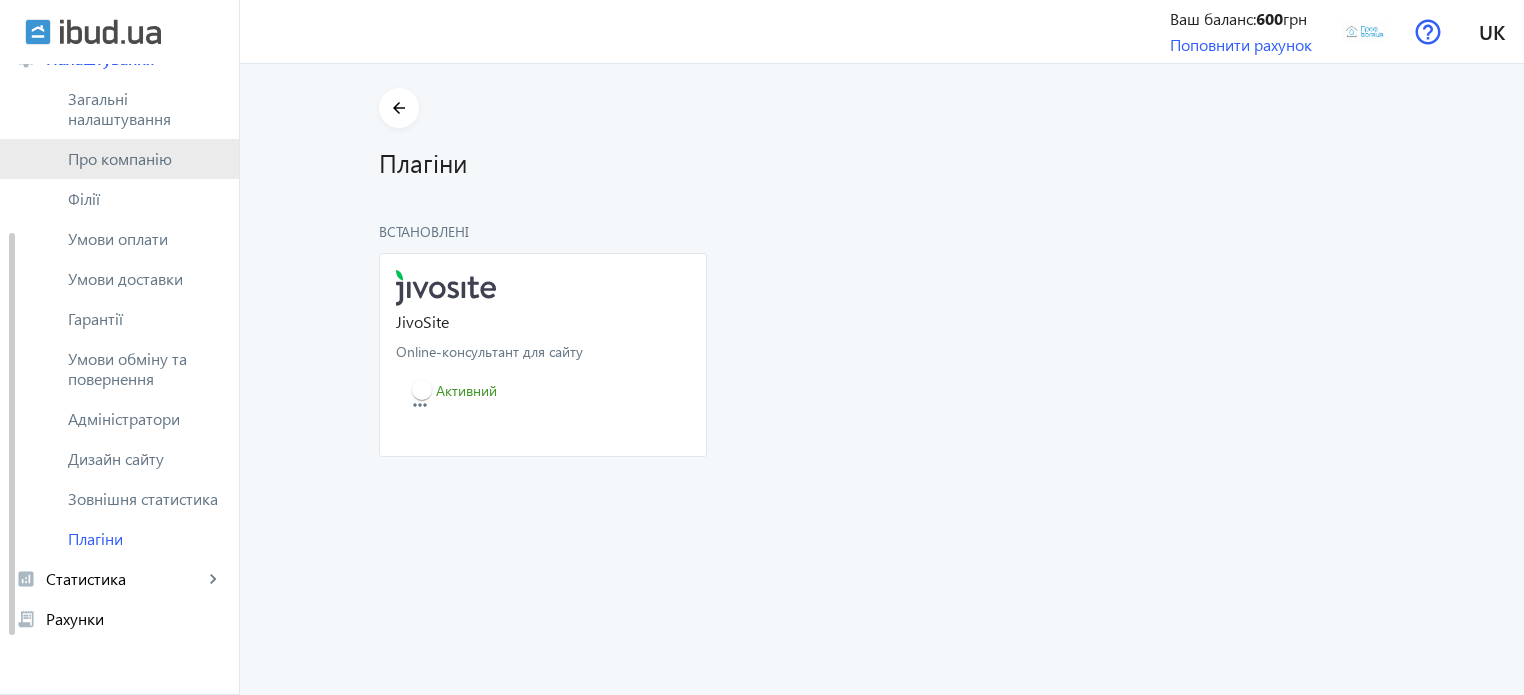 click on "Про компанію" 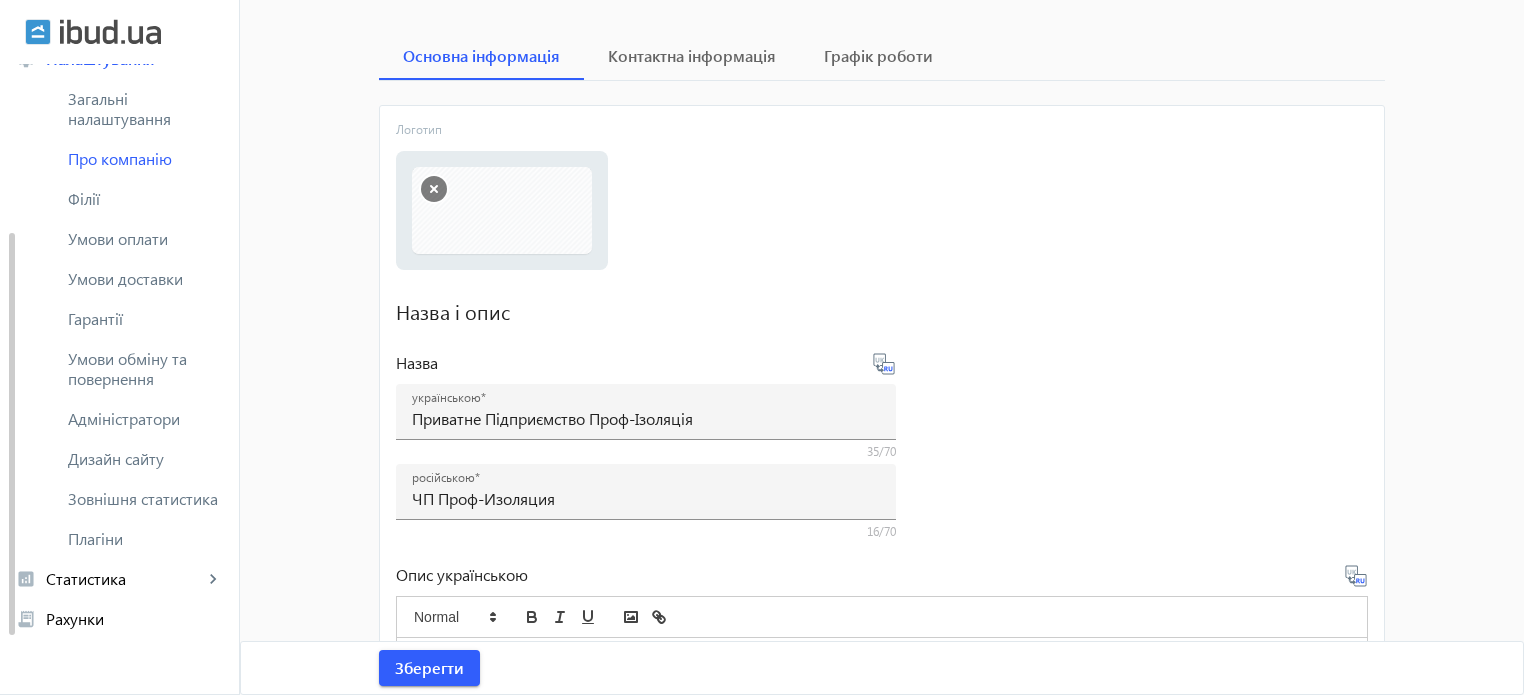 scroll, scrollTop: 200, scrollLeft: 0, axis: vertical 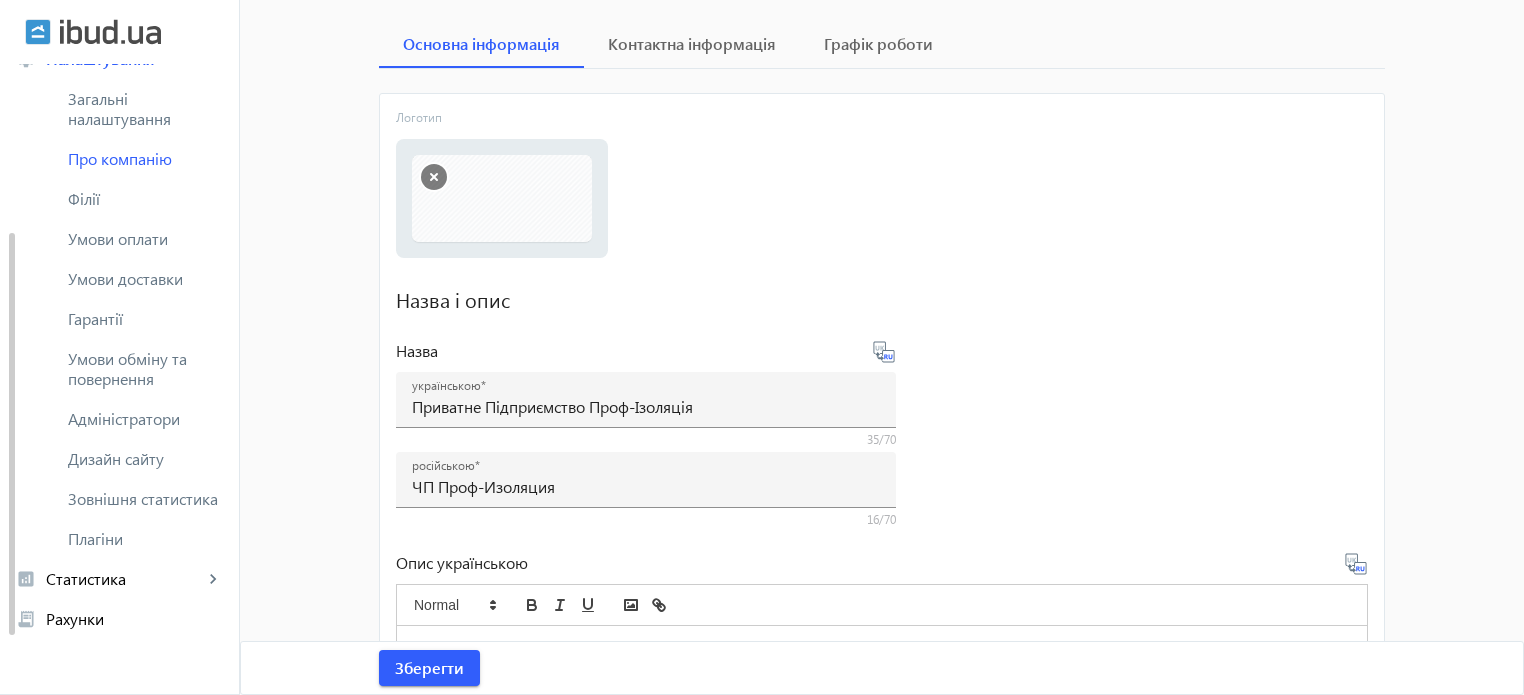 click at bounding box center [434, 177] 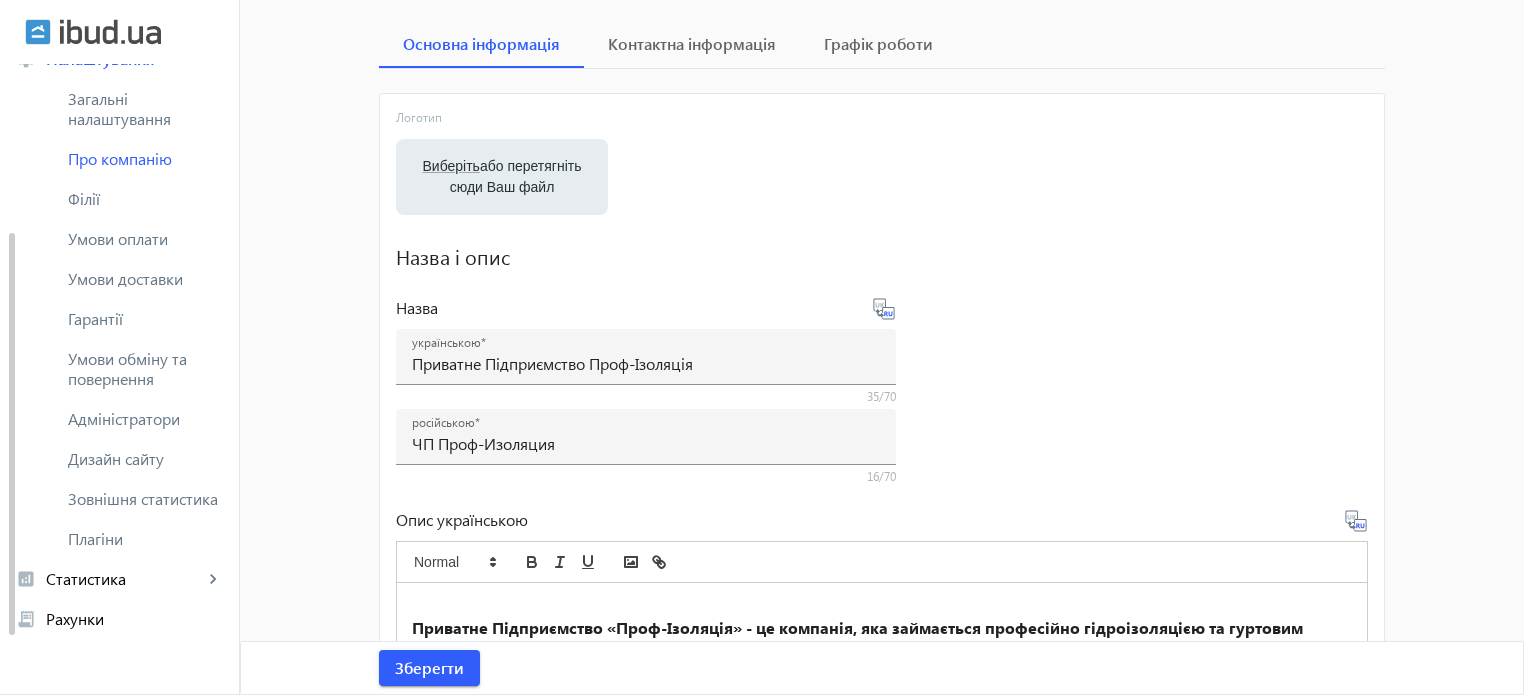 click on "Виберіть  або перетягніть сюди Ваш файл" at bounding box center (502, 177) 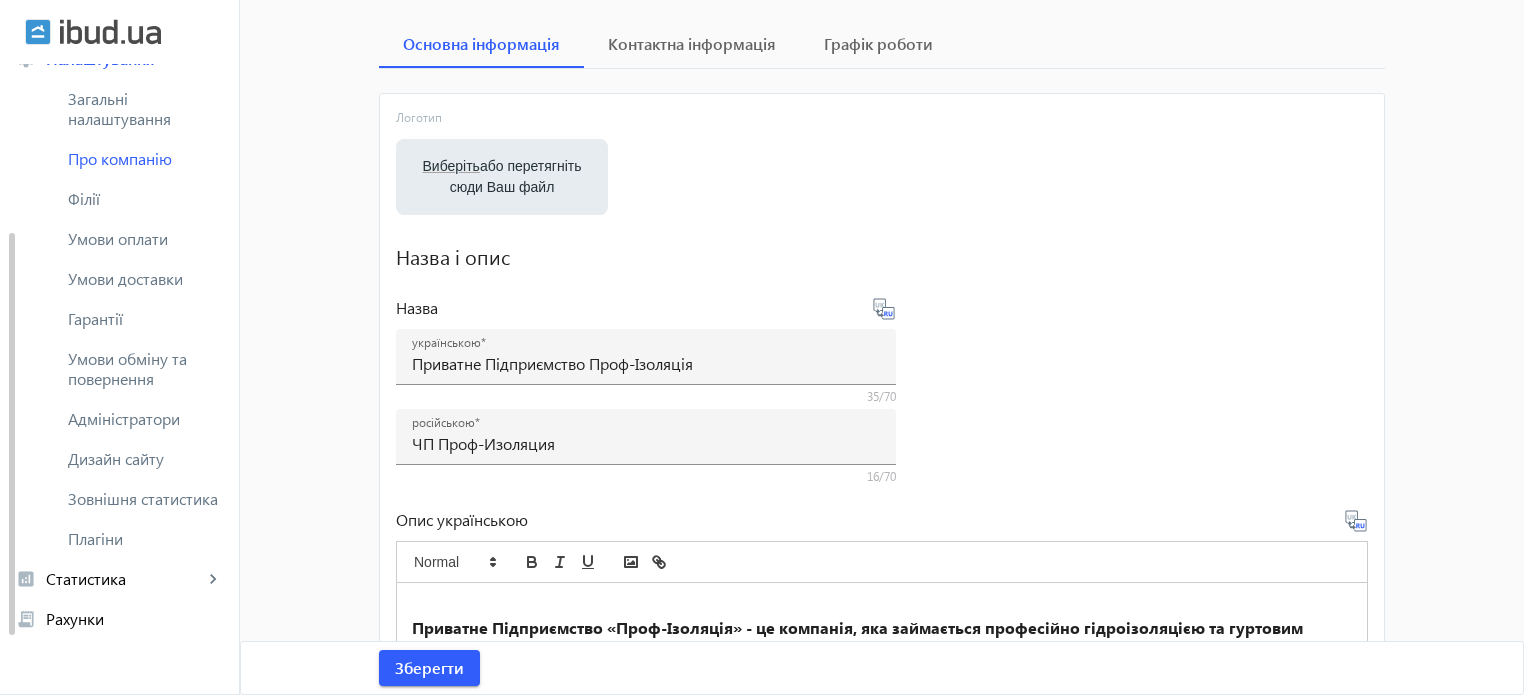 type on "C:\fakepath\[FILENAME].png" 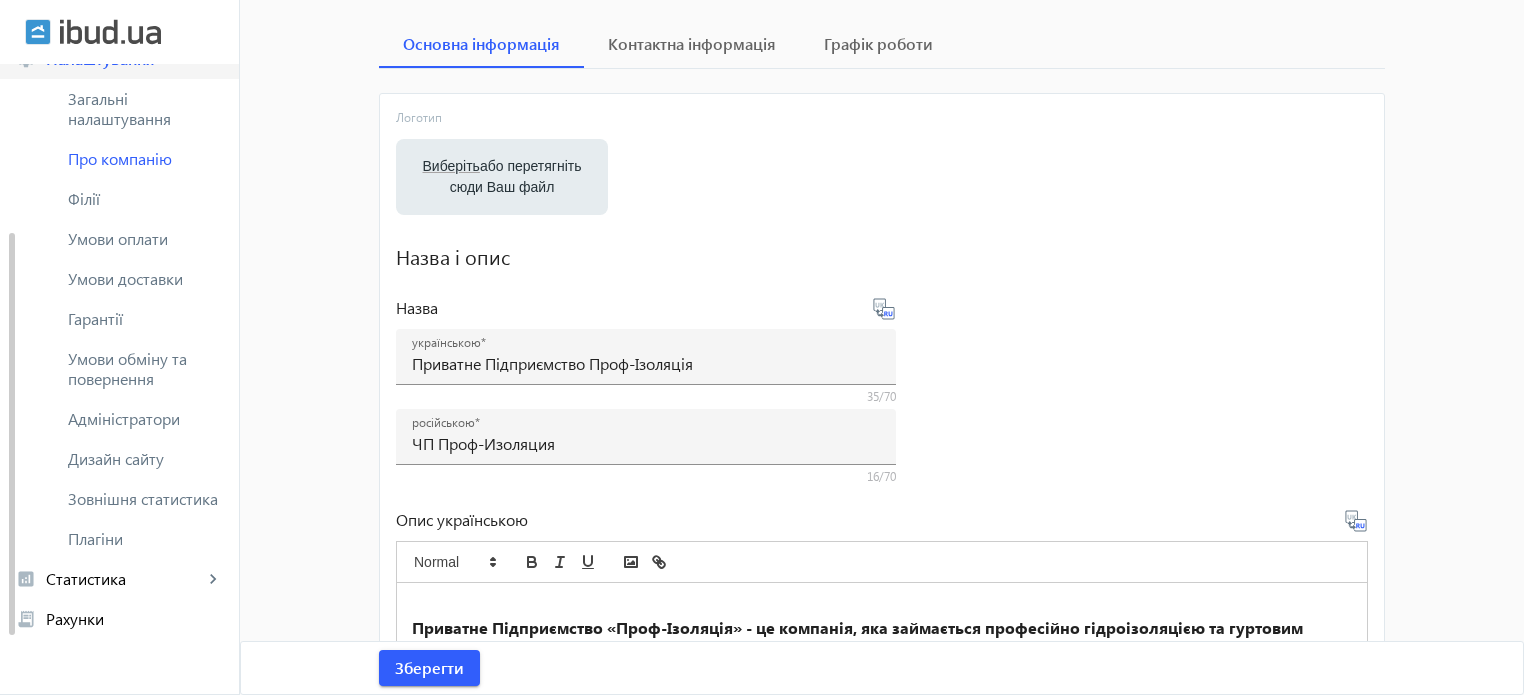 type 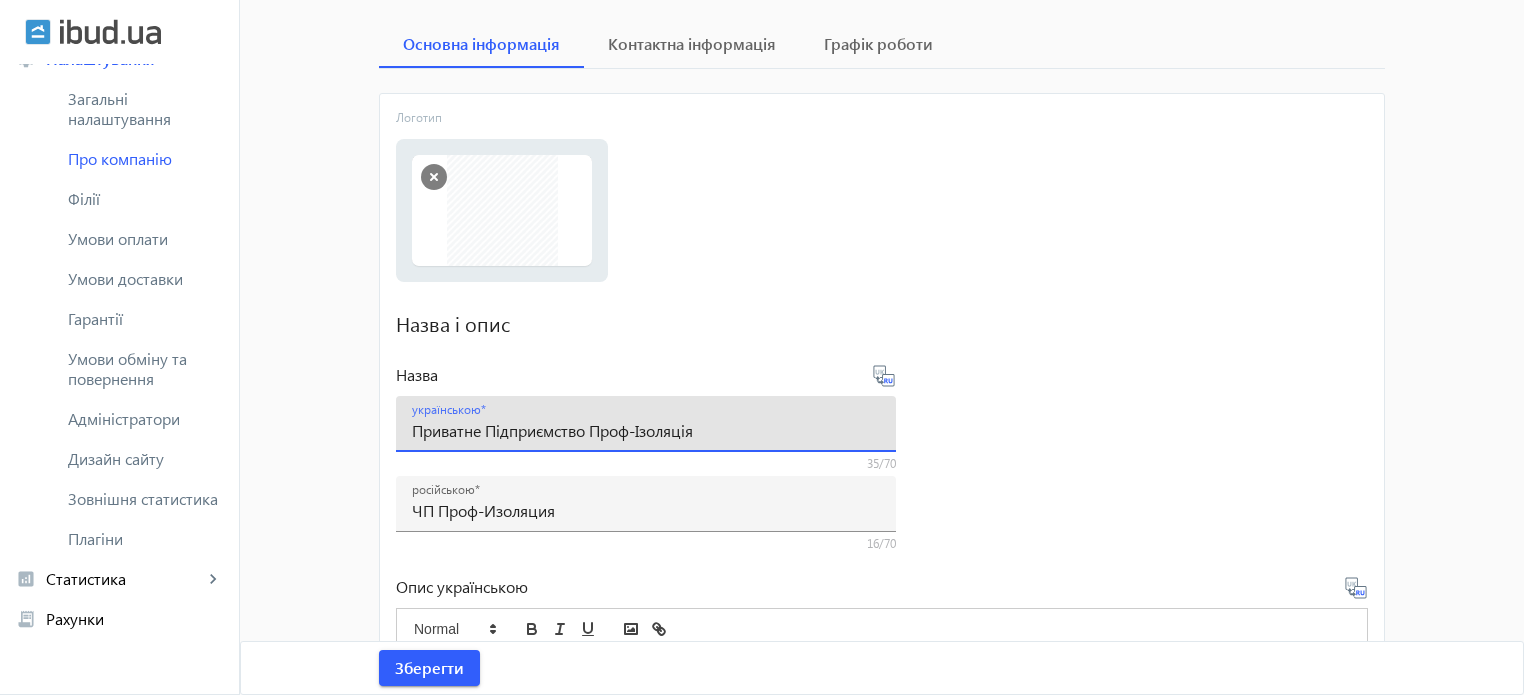 click on "Приватне Підприємство Проф-Ізоляція" at bounding box center (646, 430) 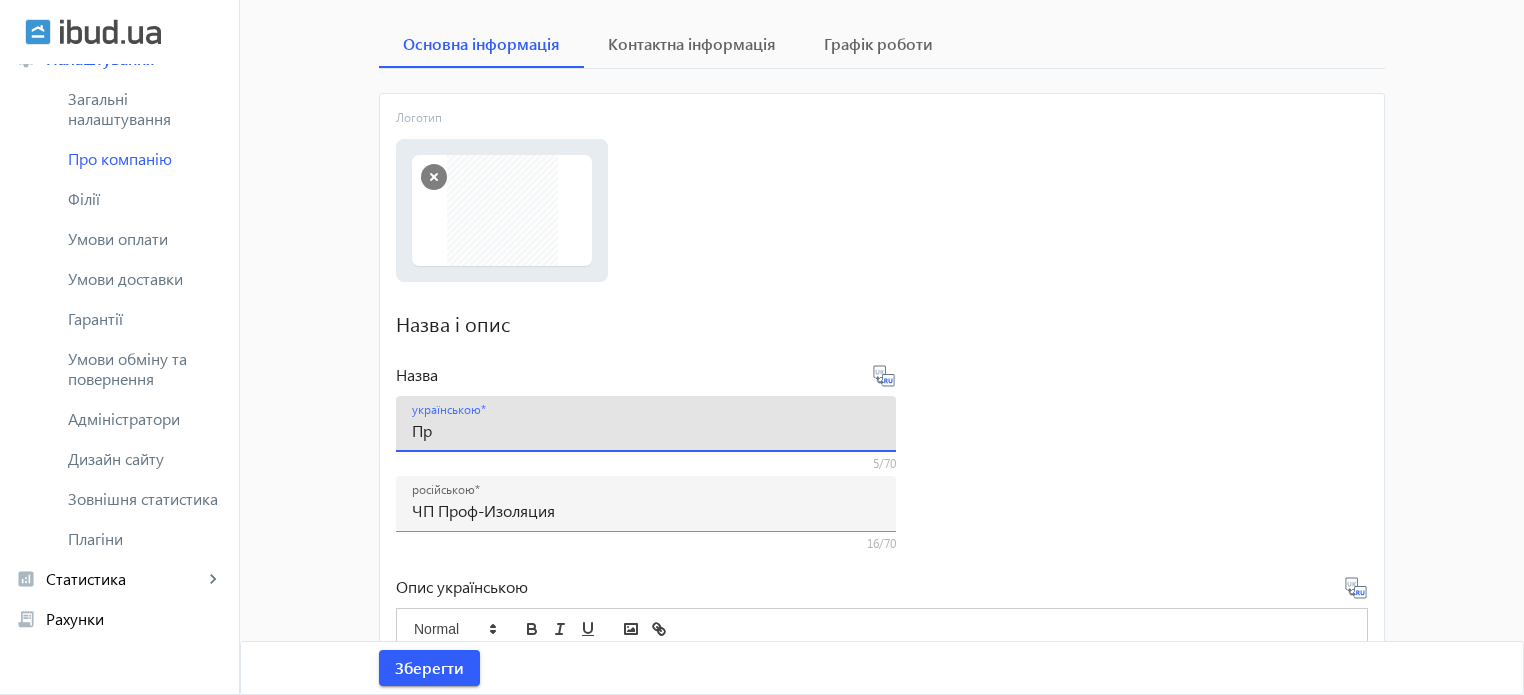 type on "П" 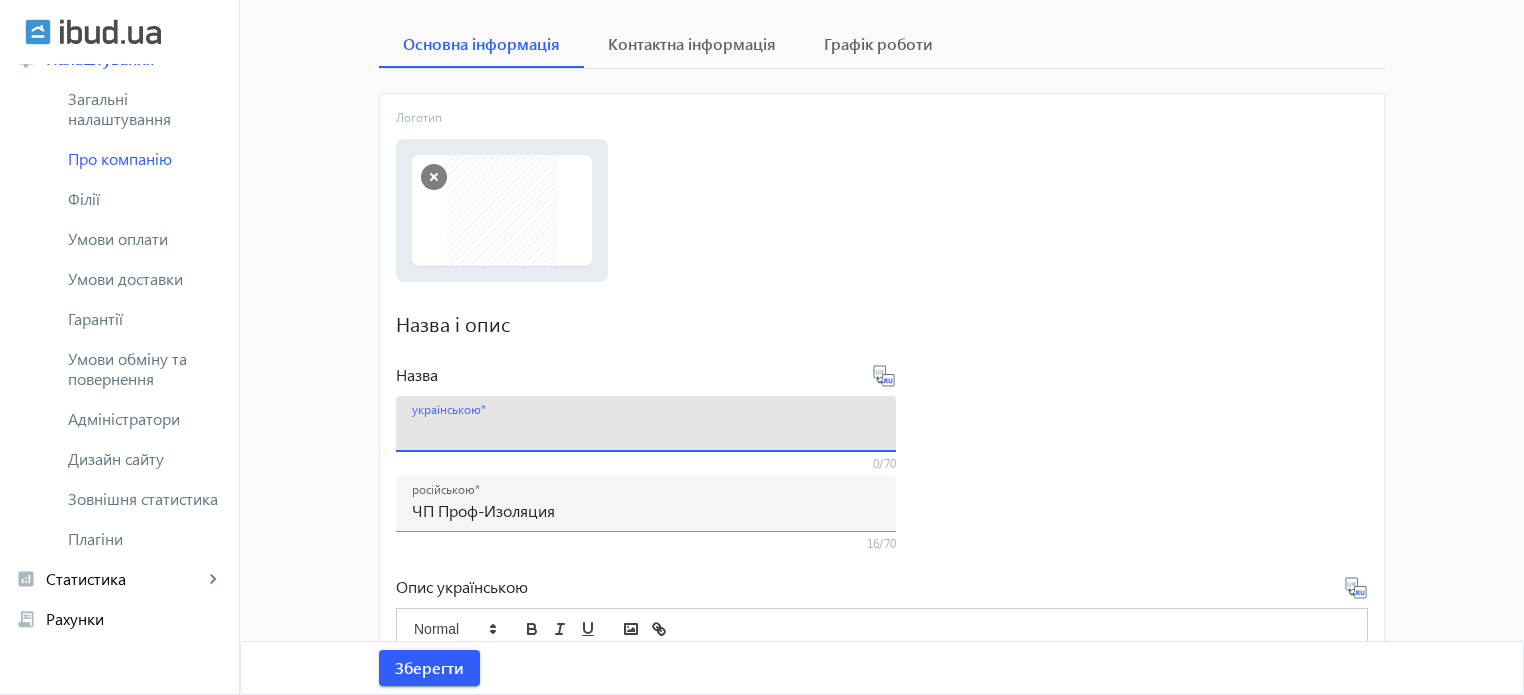 type on "т" 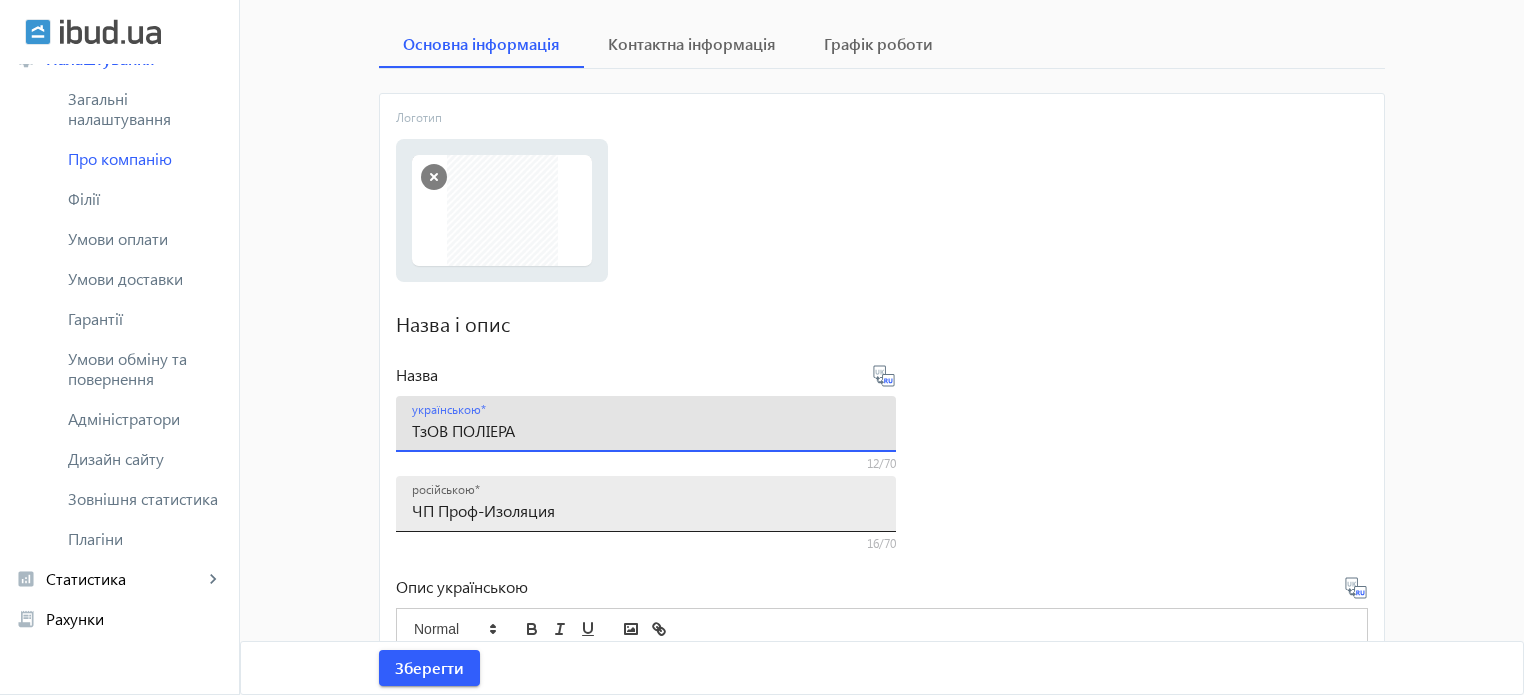 type on "ТзОВ ПОЛІЕРА" 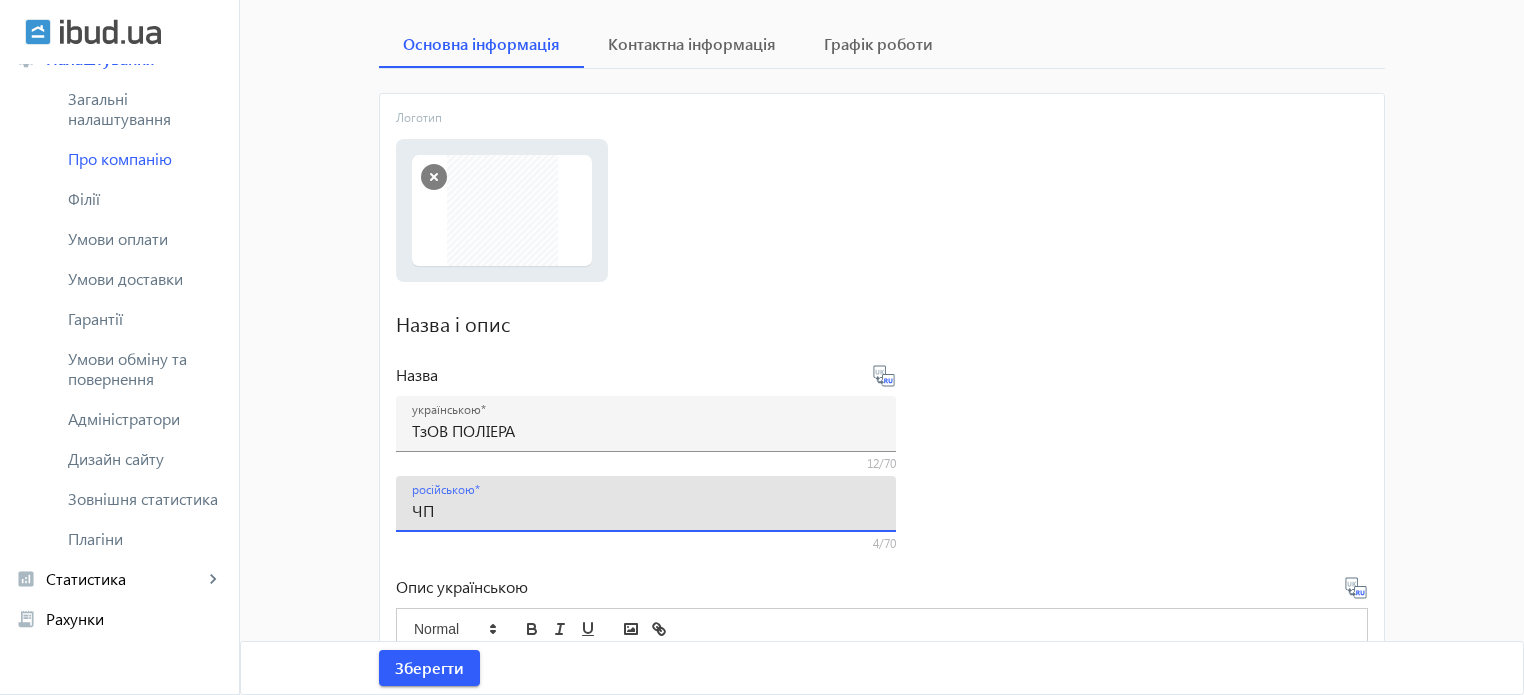 type on "Ч" 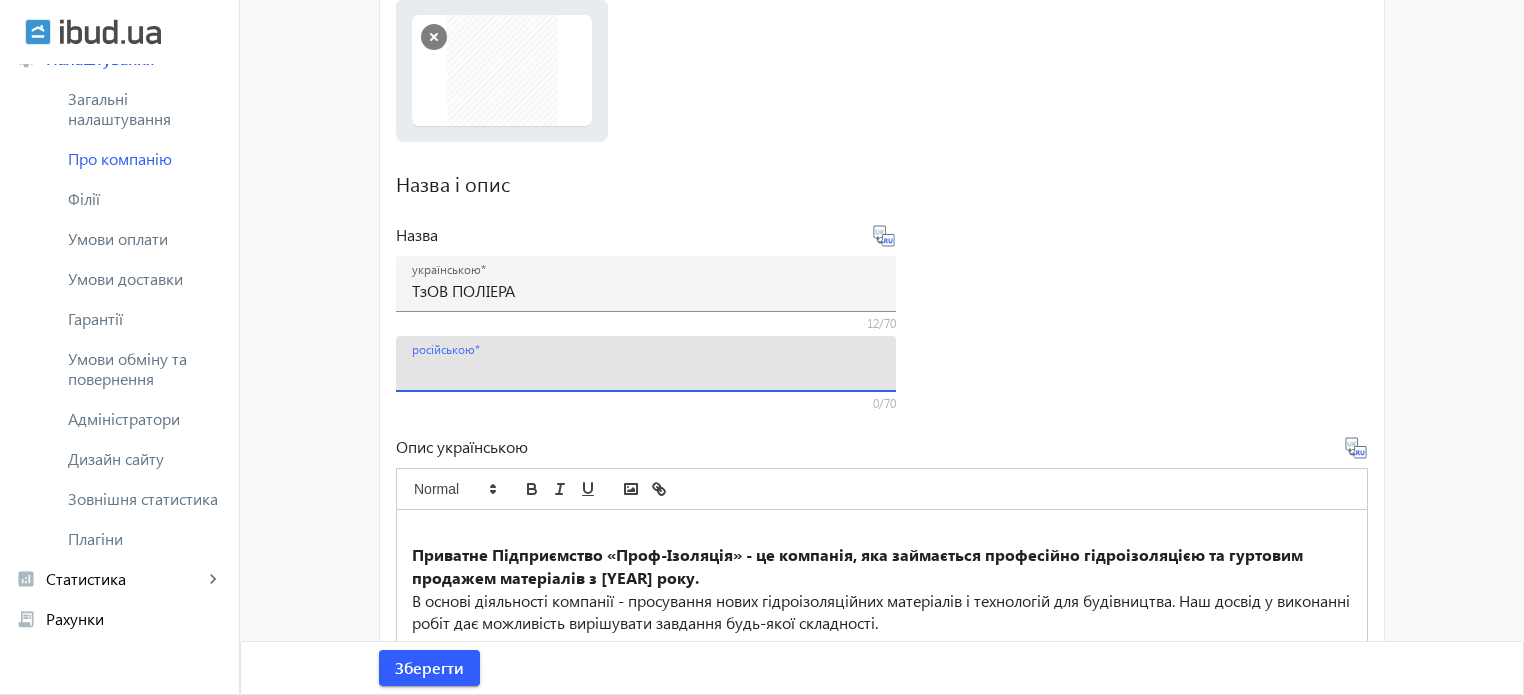 scroll, scrollTop: 400, scrollLeft: 0, axis: vertical 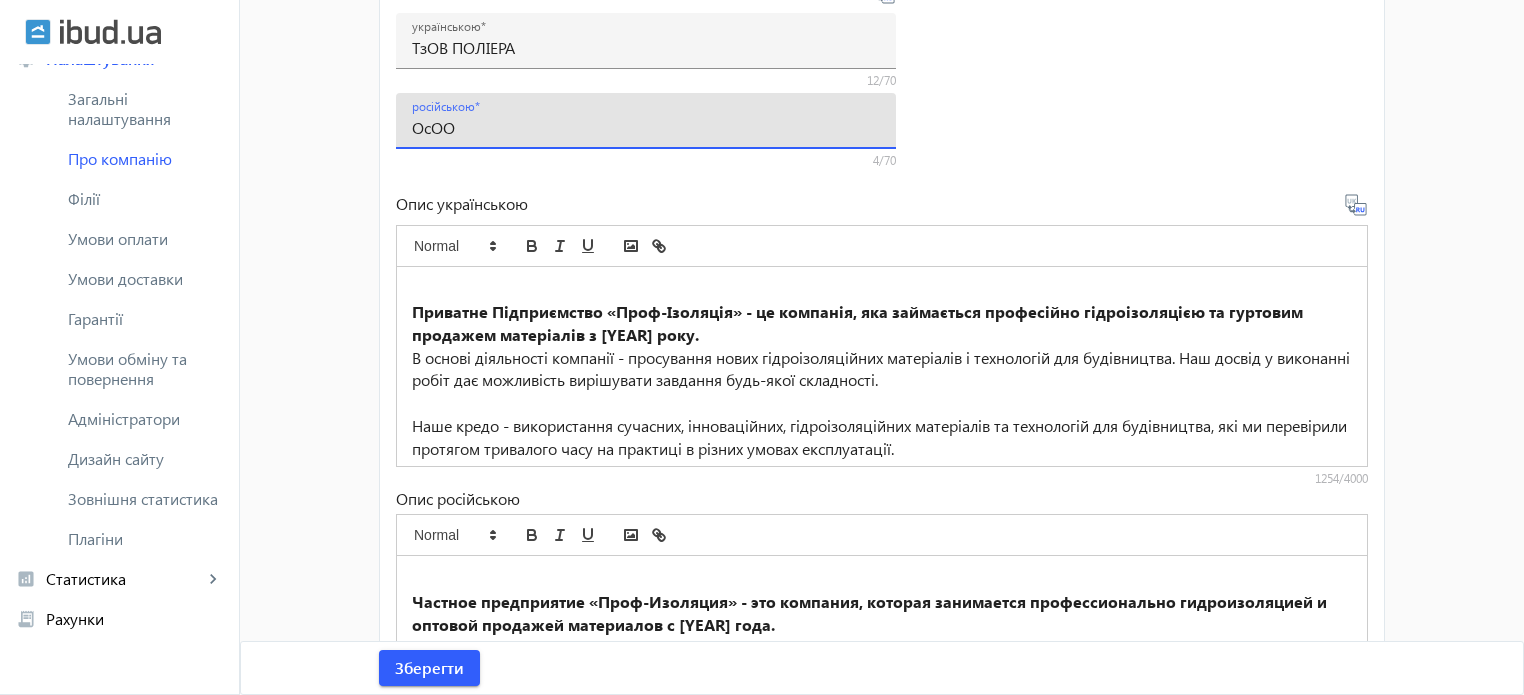 type on "ОсОО" 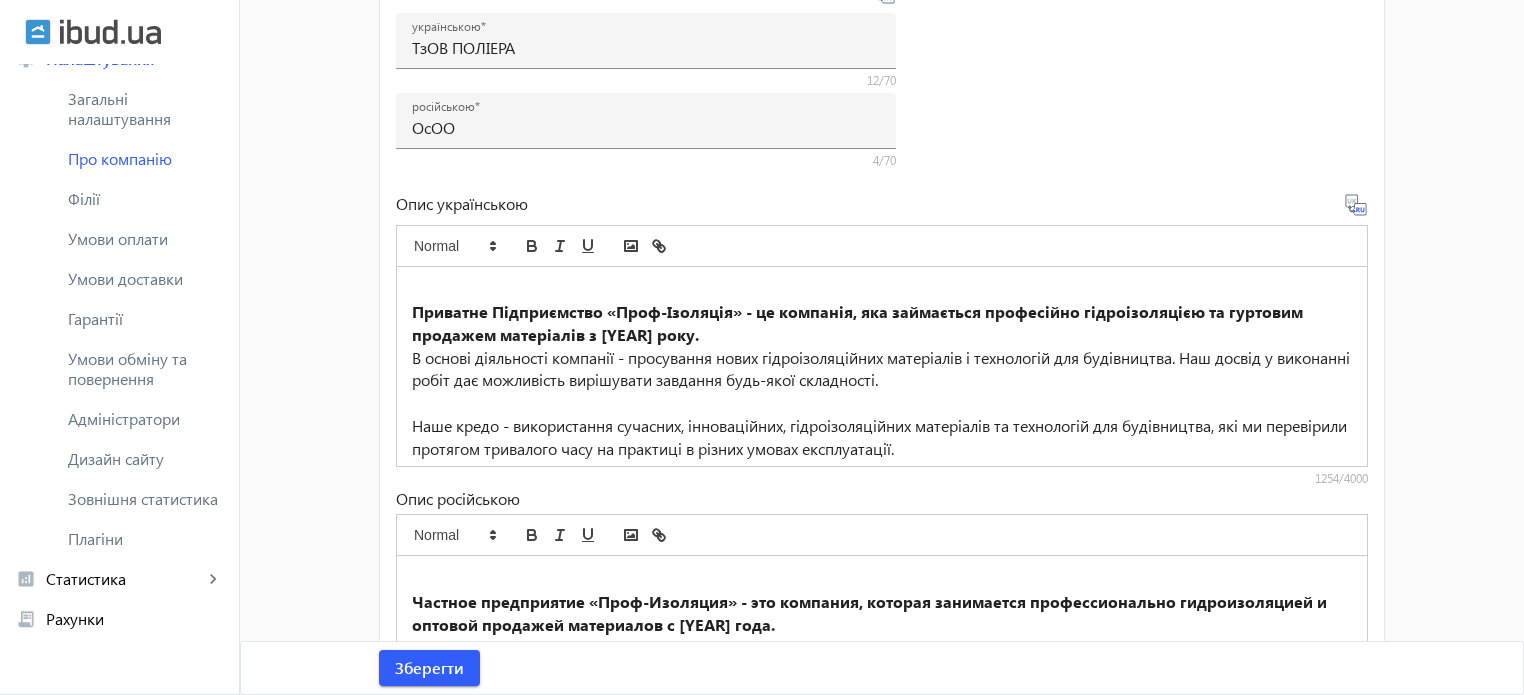click on "Наше кредо - використання сучасних, інноваційних, гідроізоляційних матеріалів та технологій для будівництва, які ми перевірили протягом тривалого часу на практиці в різних умовах експлуатації." at bounding box center [882, 437] 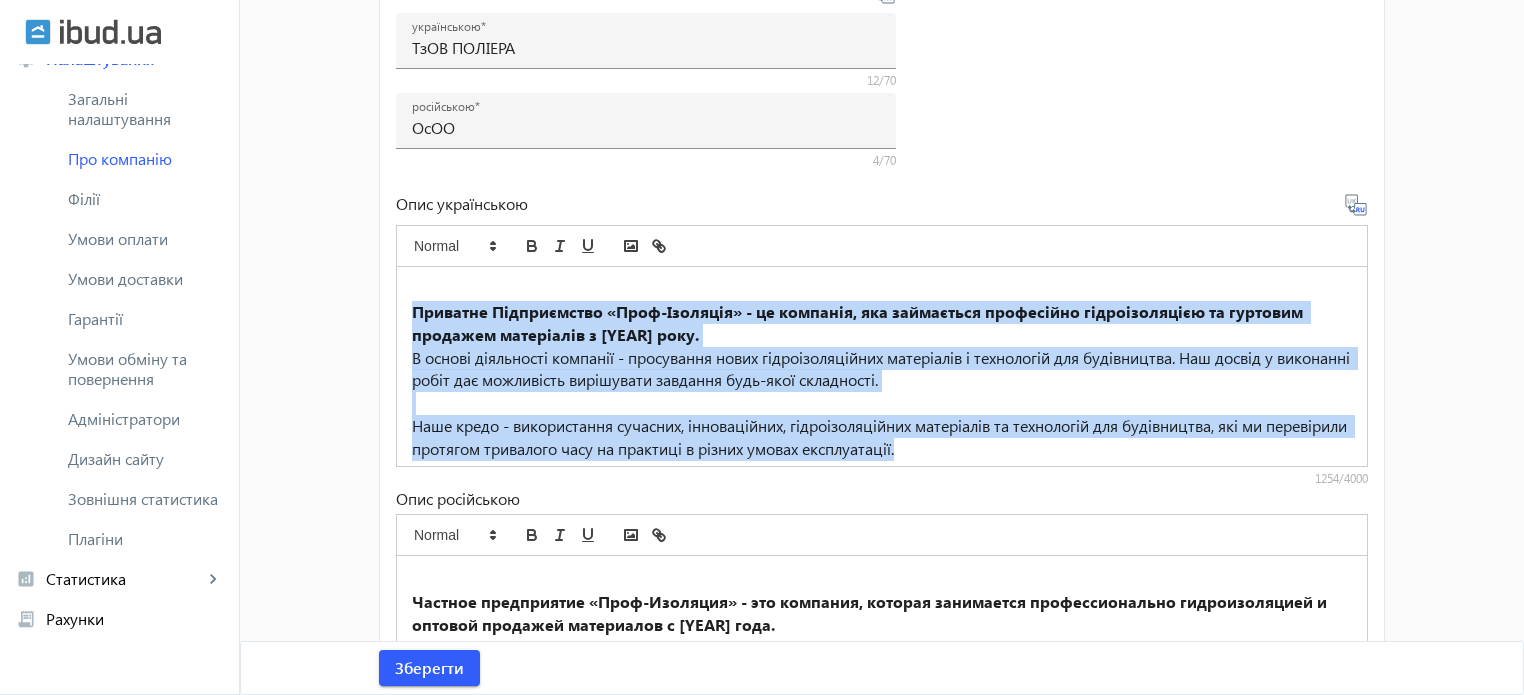 drag, startPoint x: 996, startPoint y: 447, endPoint x: 402, endPoint y: 311, distance: 609.3702 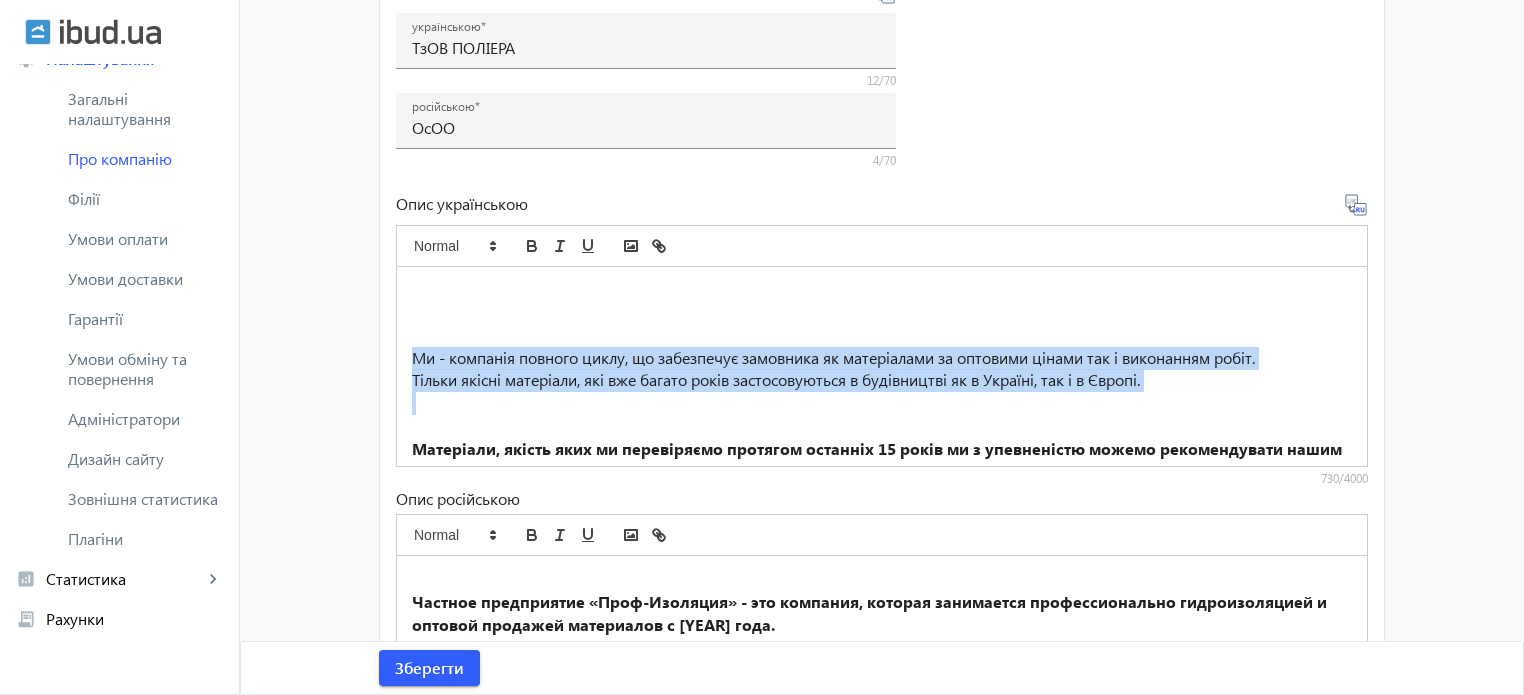 drag, startPoint x: 1139, startPoint y: 389, endPoint x: 400, endPoint y: 357, distance: 739.6925 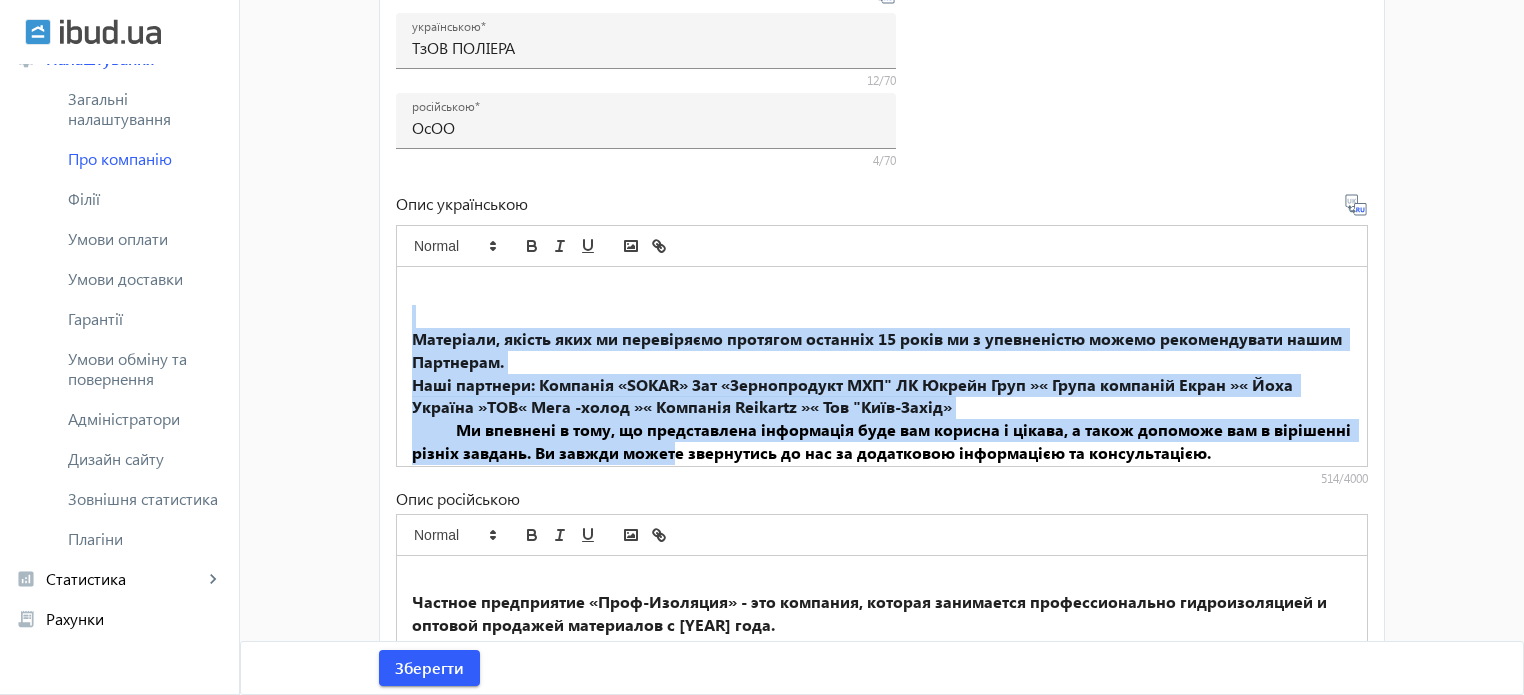 scroll, scrollTop: 74, scrollLeft: 0, axis: vertical 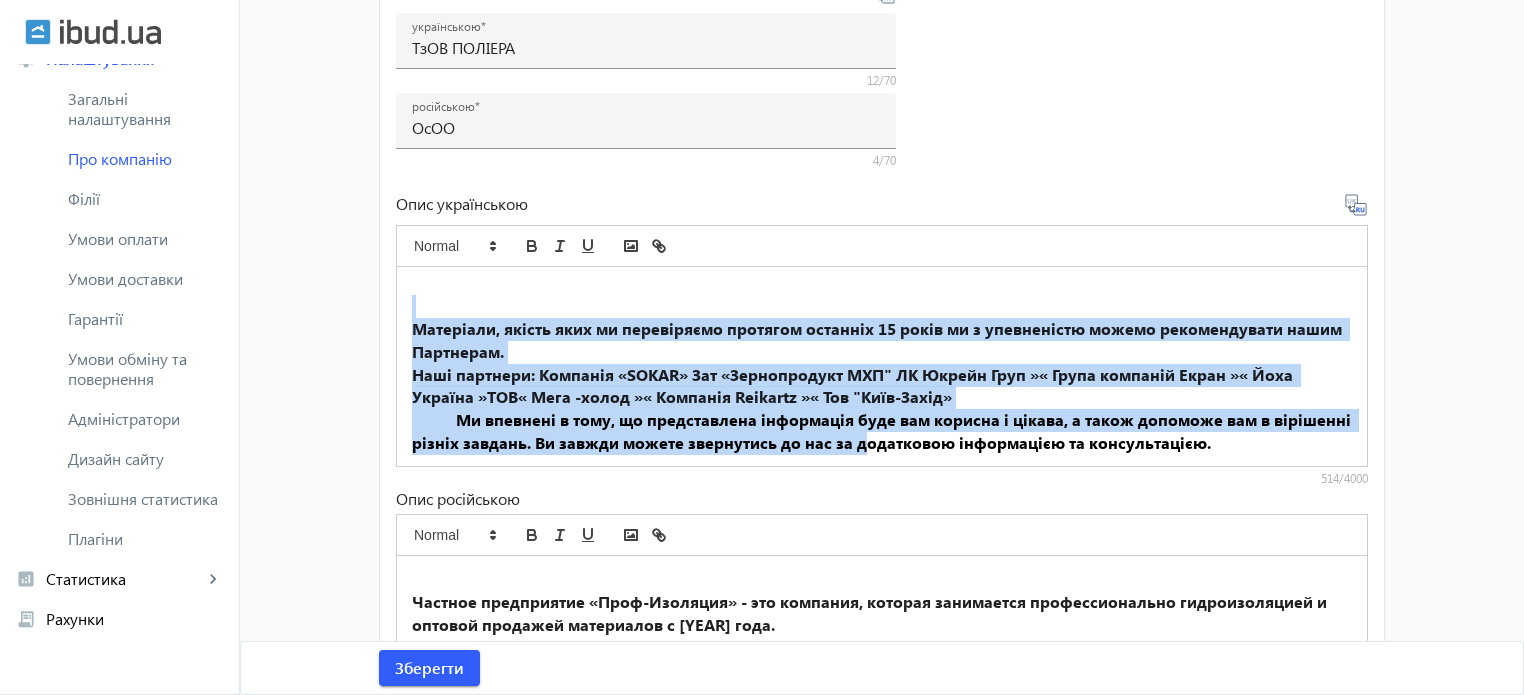 drag, startPoint x: 411, startPoint y: 383, endPoint x: 919, endPoint y: 446, distance: 511.8916 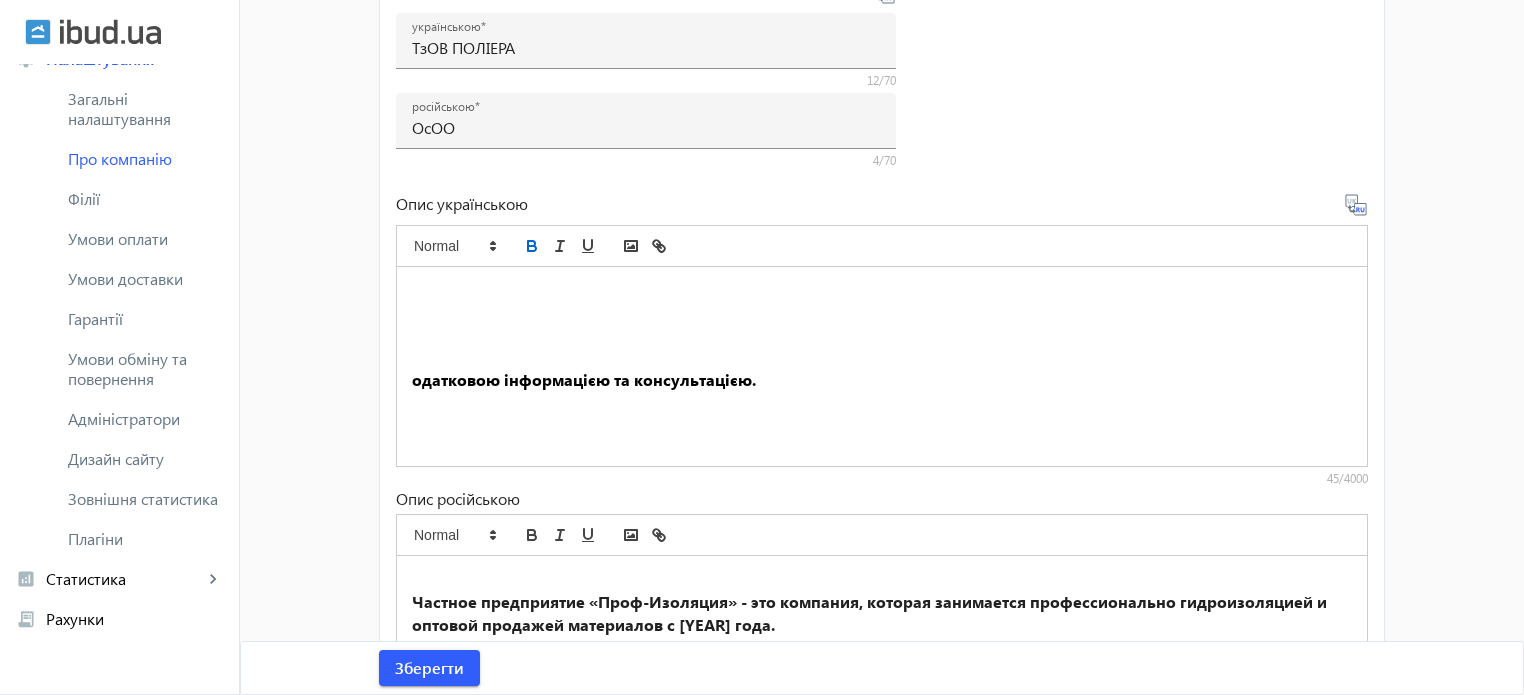 scroll, scrollTop: 0, scrollLeft: 0, axis: both 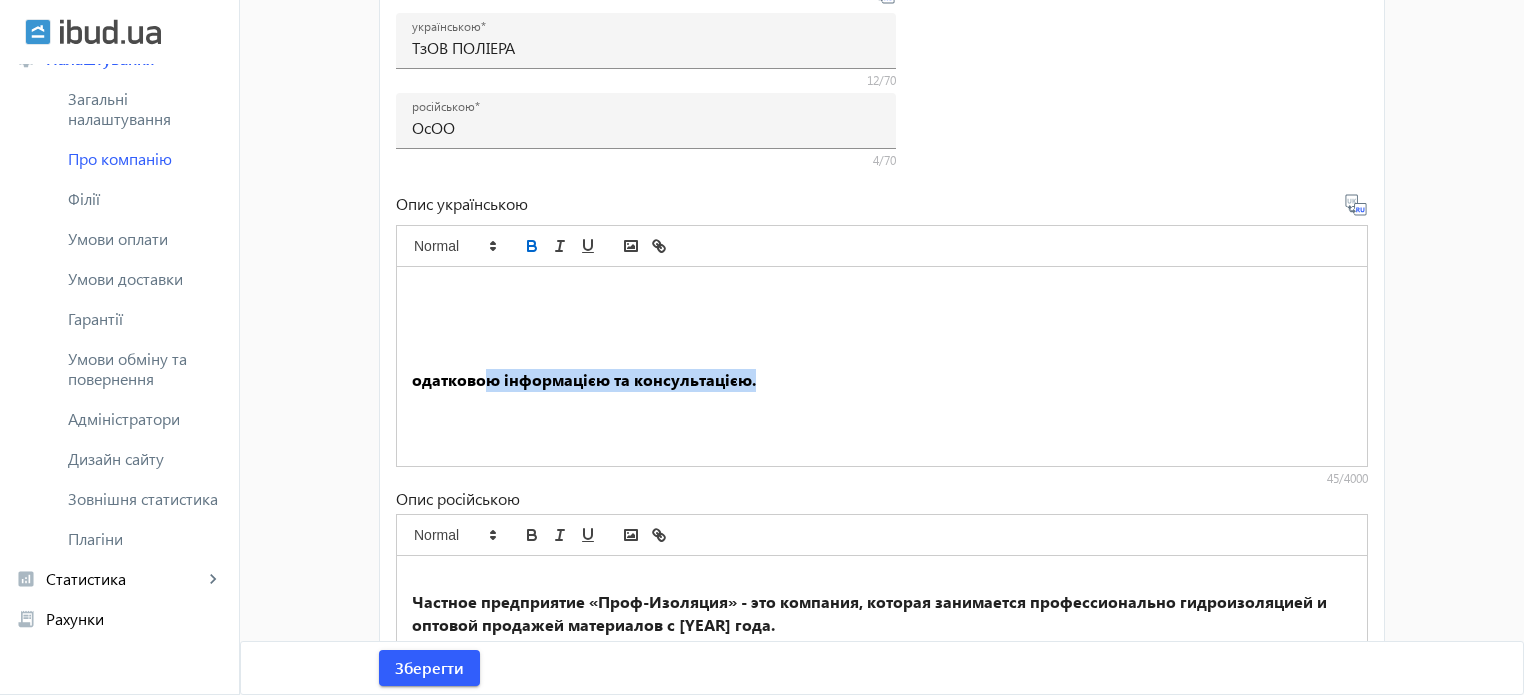drag, startPoint x: 806, startPoint y: 396, endPoint x: 479, endPoint y: 369, distance: 328.1128 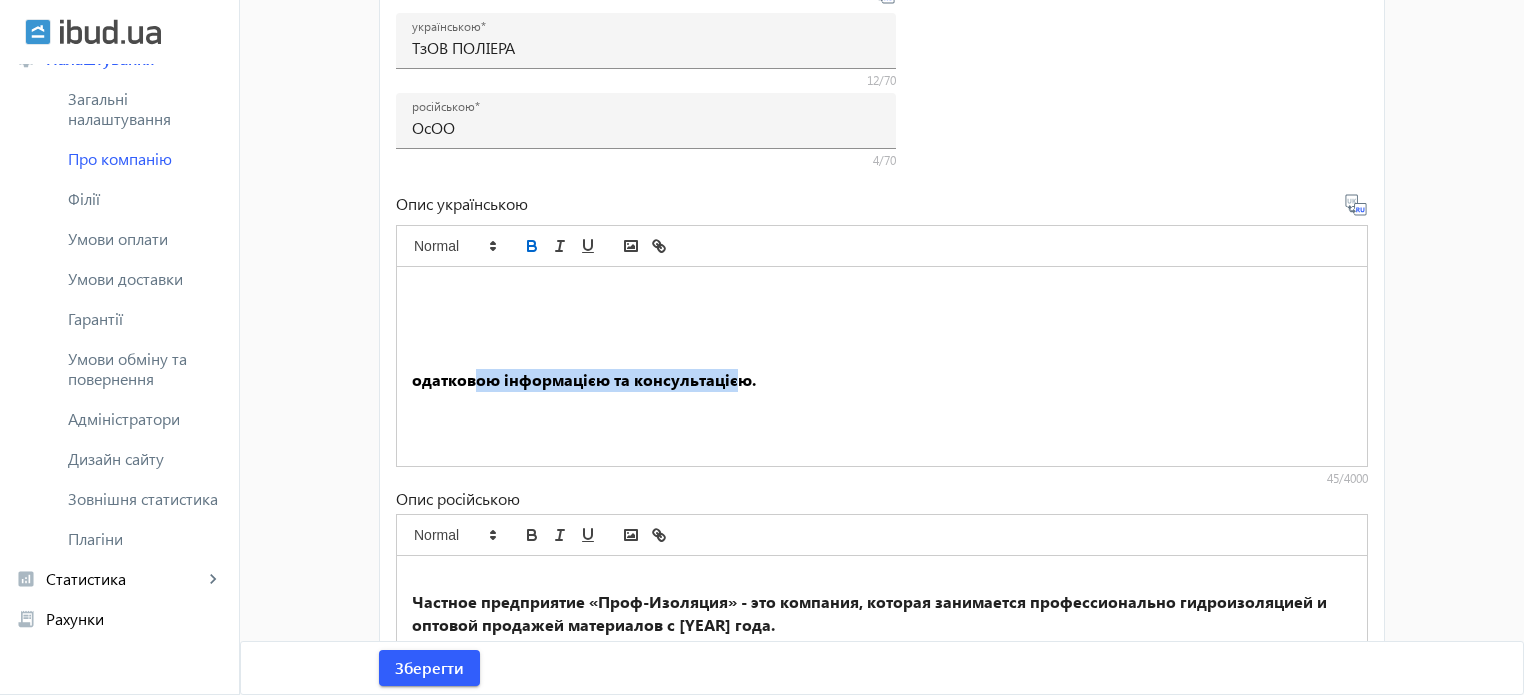 drag, startPoint x: 456, startPoint y: 378, endPoint x: 765, endPoint y: 407, distance: 310.35785 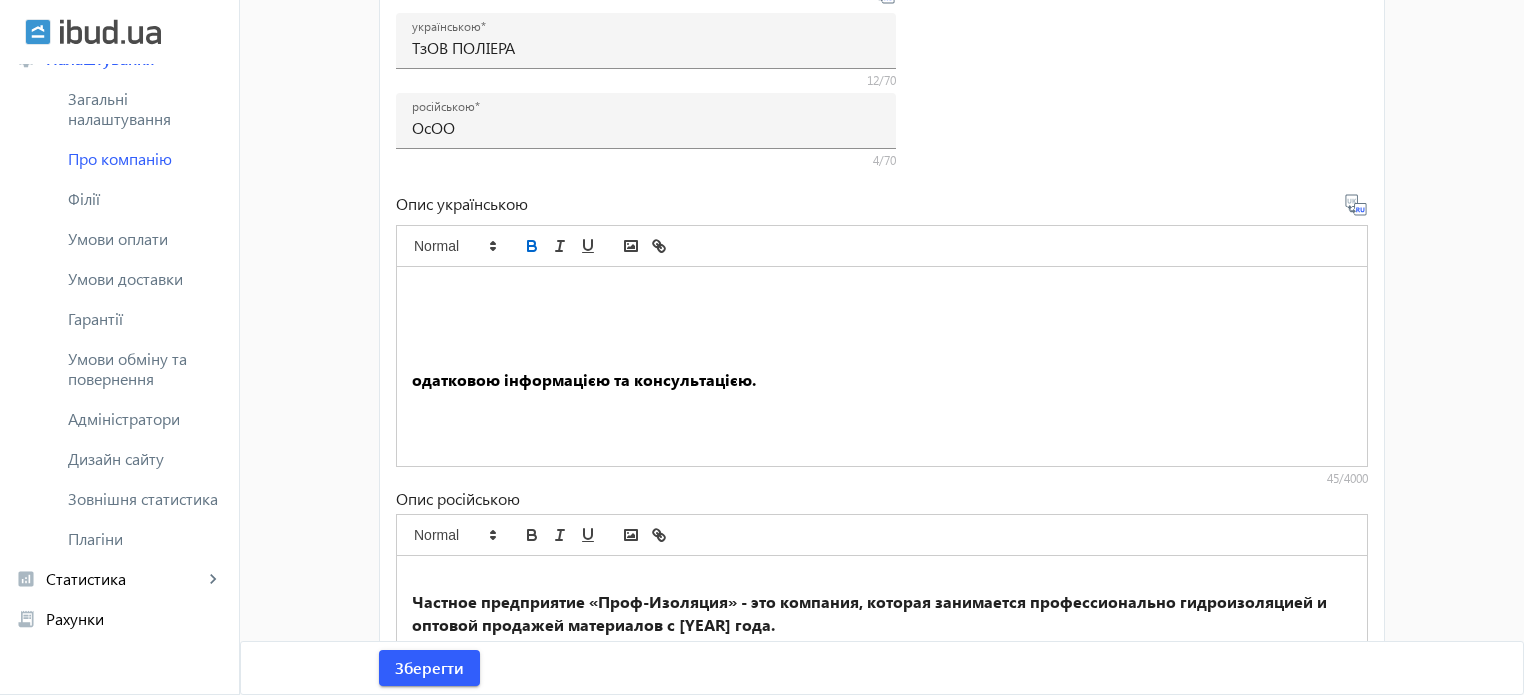 click on "одатковою інформацією та консультацією." at bounding box center (882, 380) 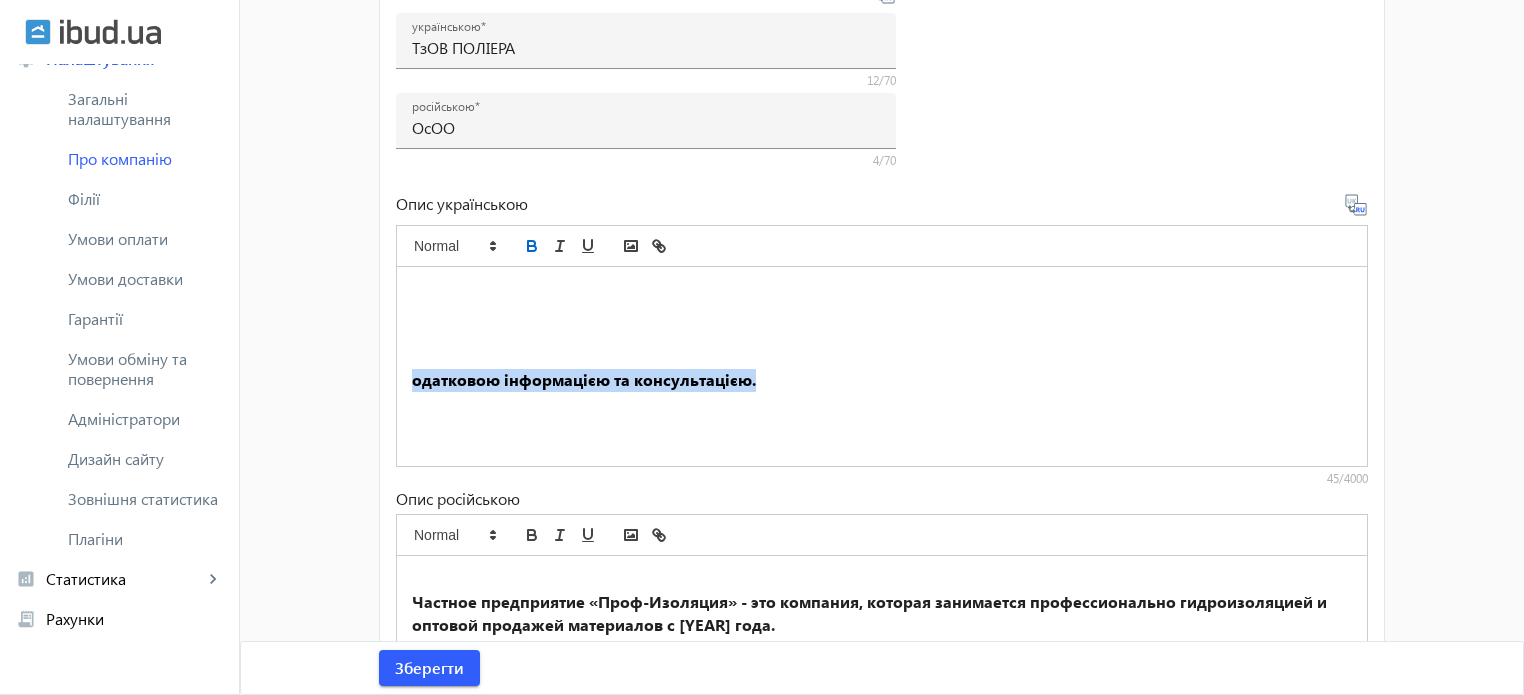 drag, startPoint x: 759, startPoint y: 377, endPoint x: 398, endPoint y: 375, distance: 361.00555 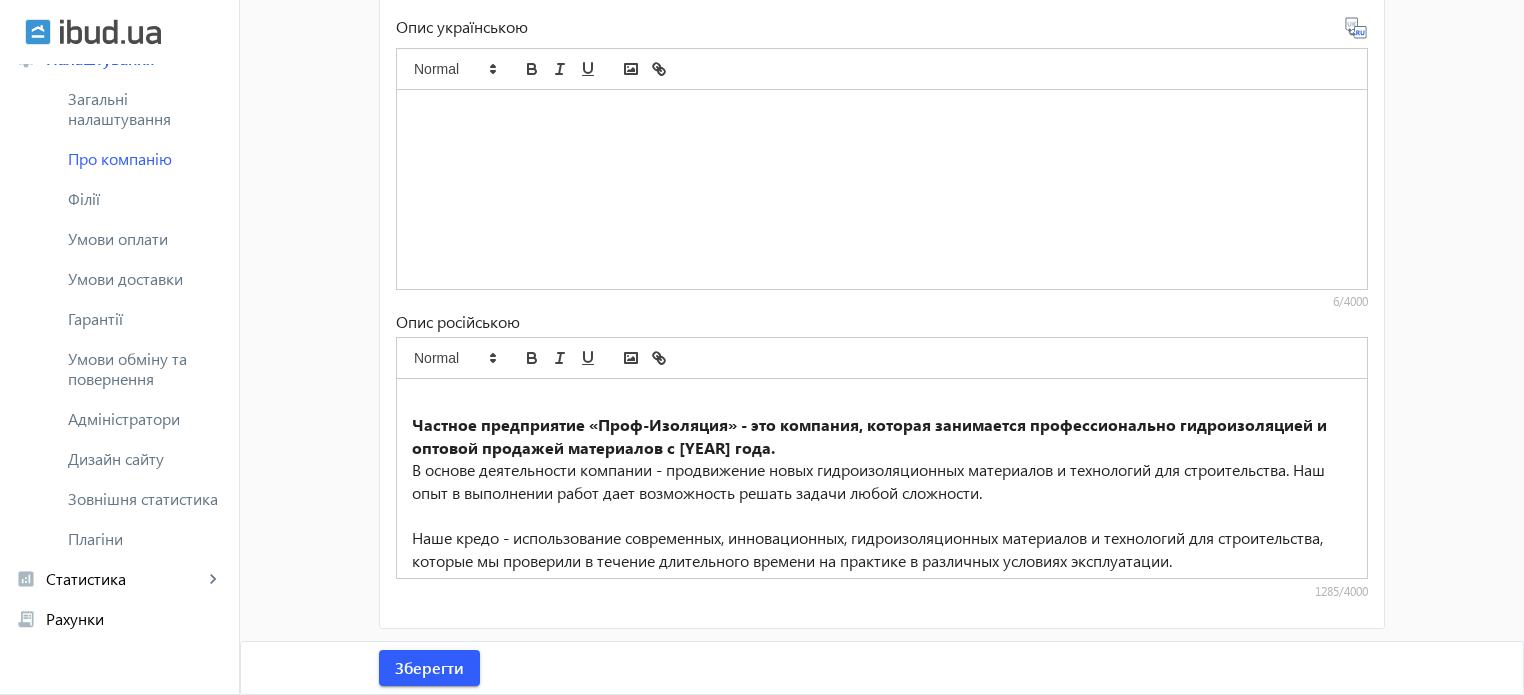 scroll, scrollTop: 765, scrollLeft: 0, axis: vertical 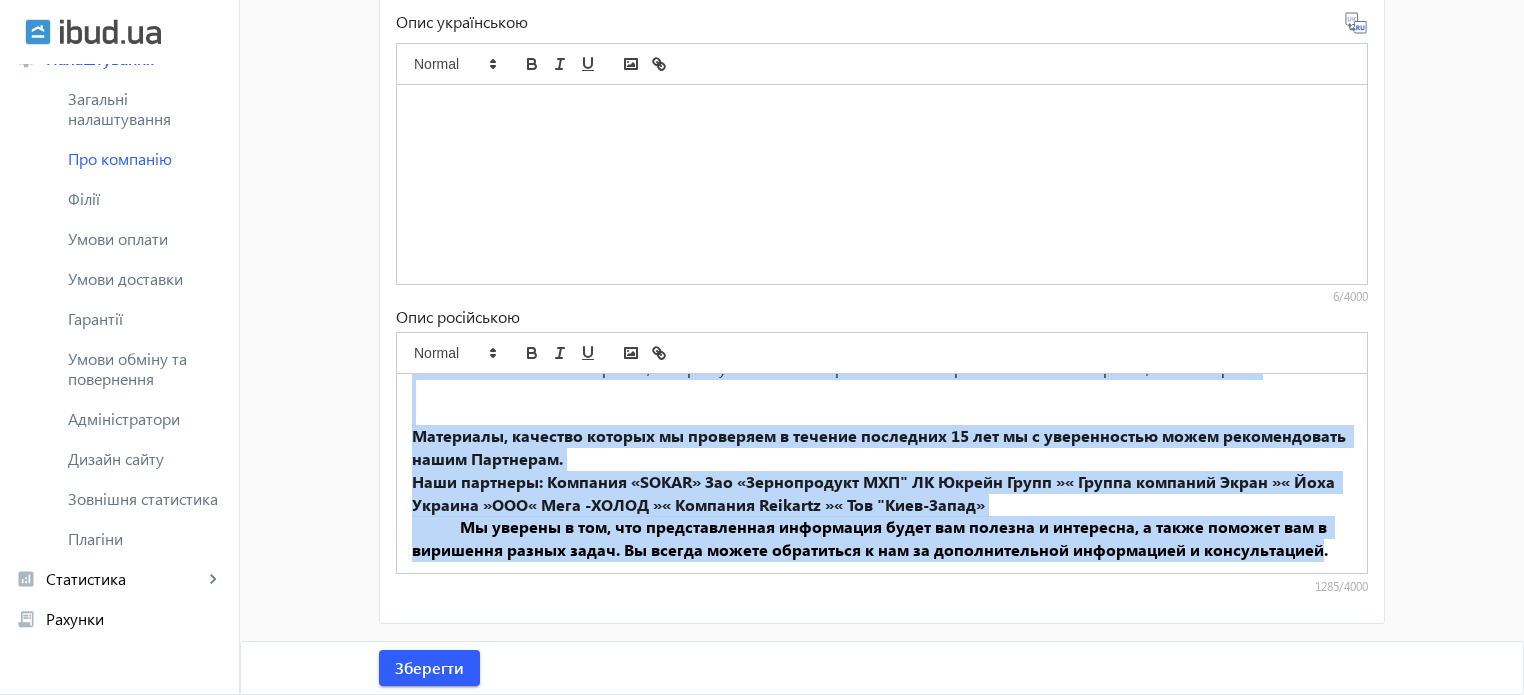 drag, startPoint x: 408, startPoint y: 392, endPoint x: 1310, endPoint y: 550, distance: 915.7336 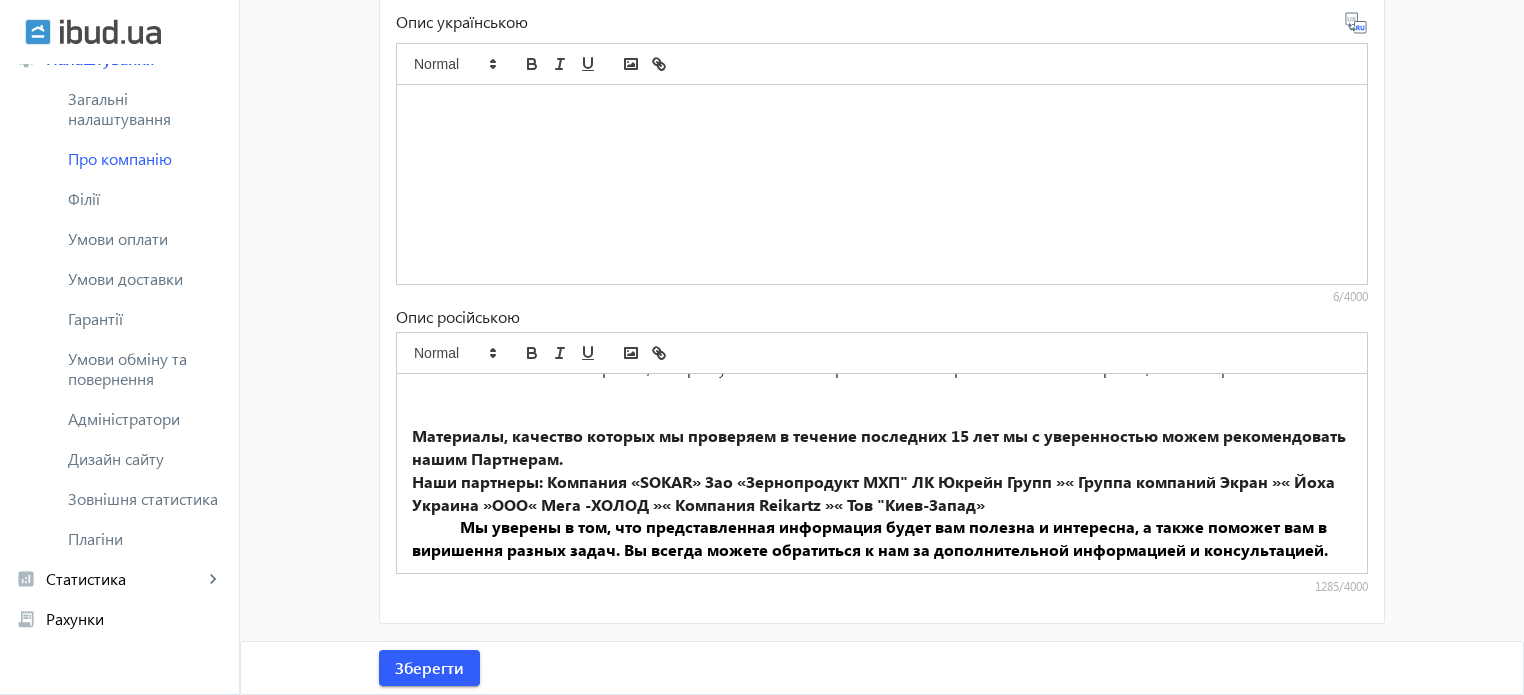 scroll, scrollTop: 0, scrollLeft: 0, axis: both 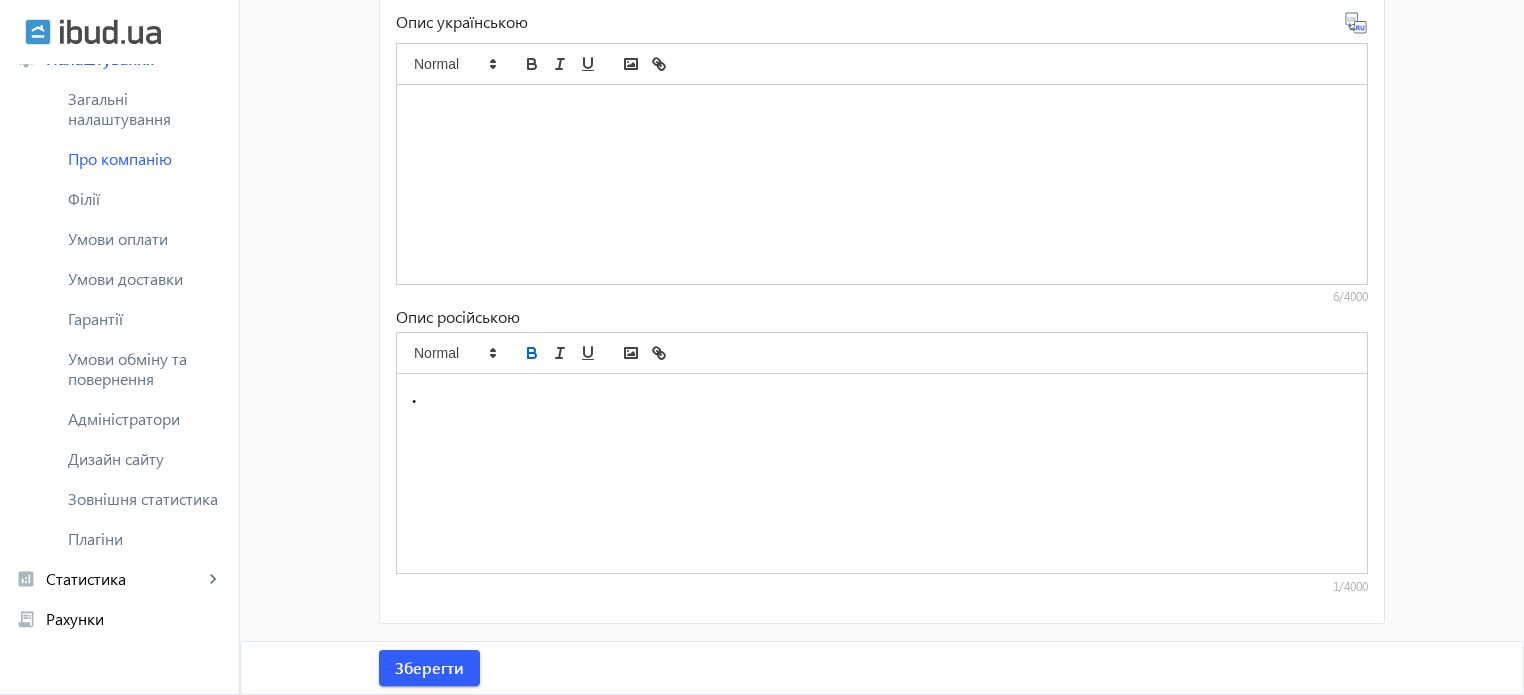 click on "." at bounding box center (882, 397) 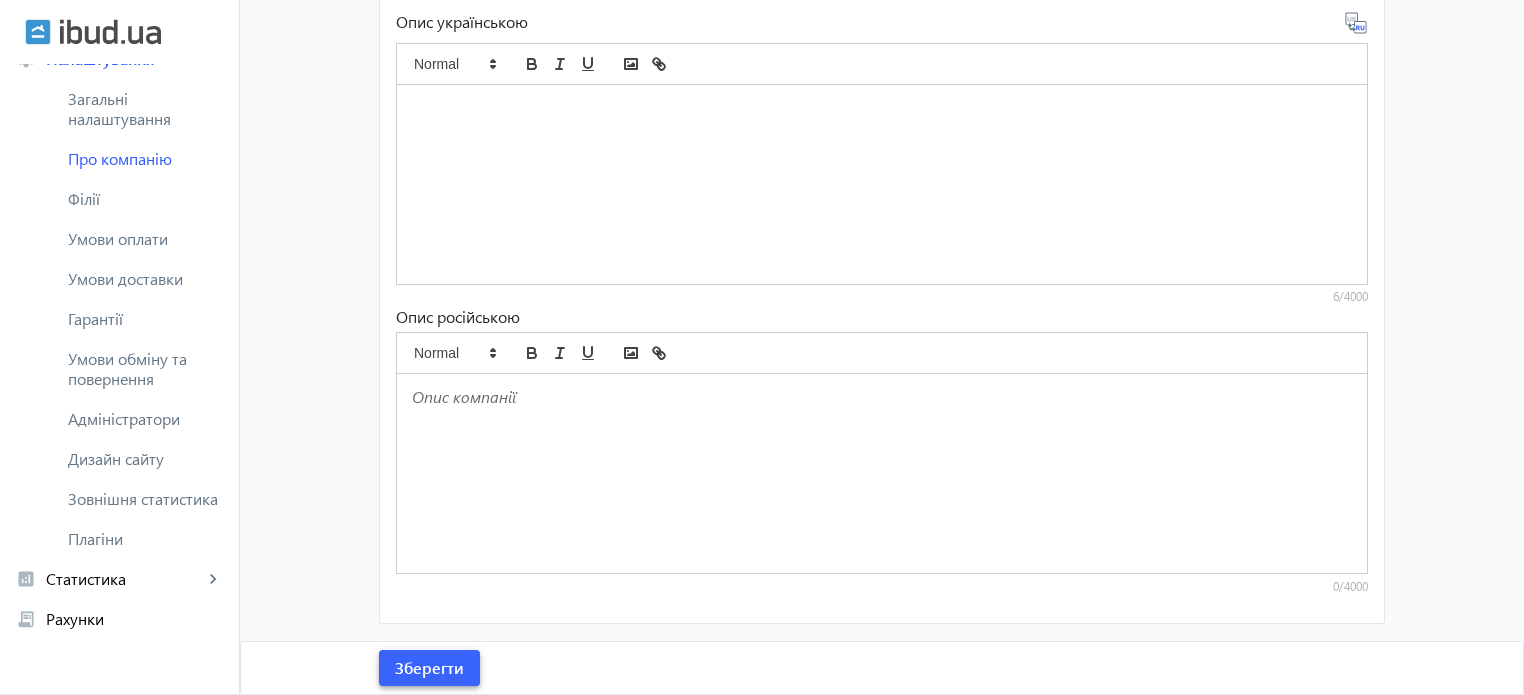 click on "Зберегти" 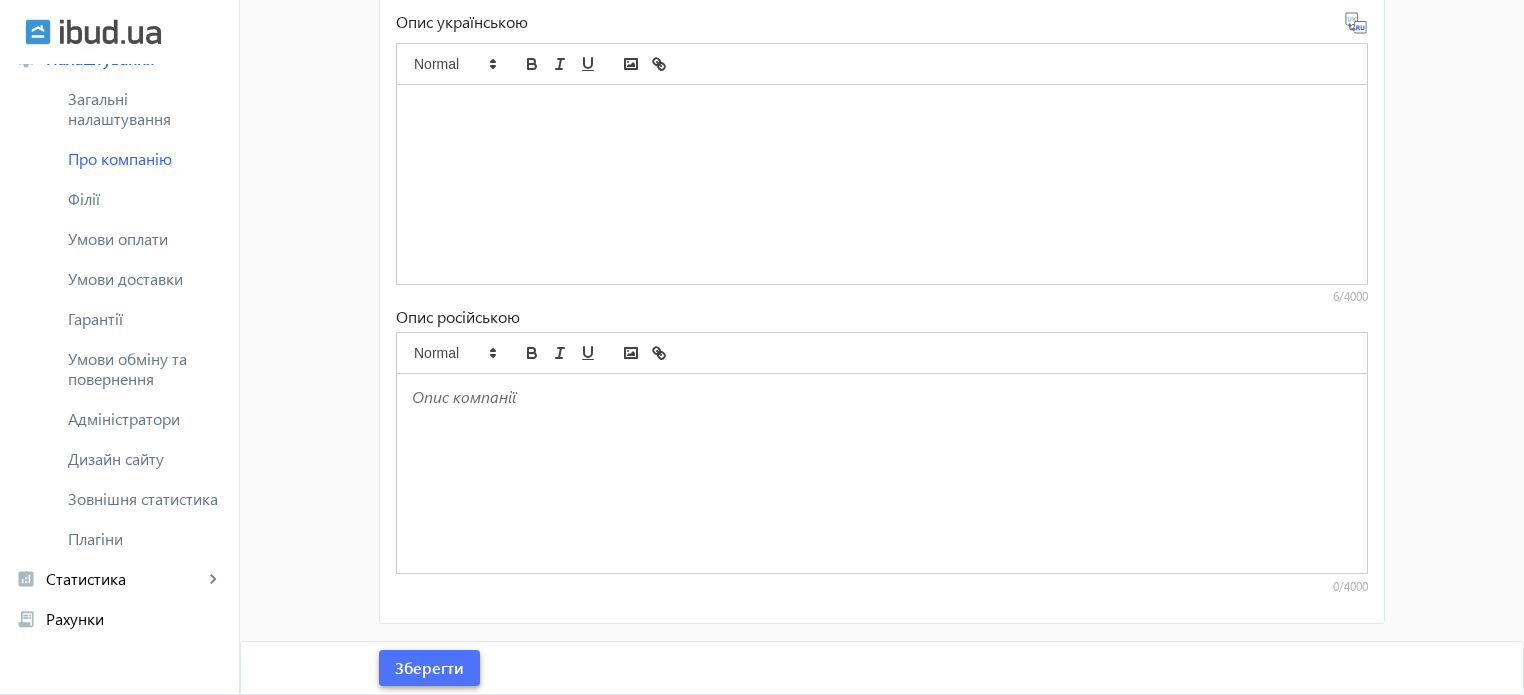 click on "Зберегти" 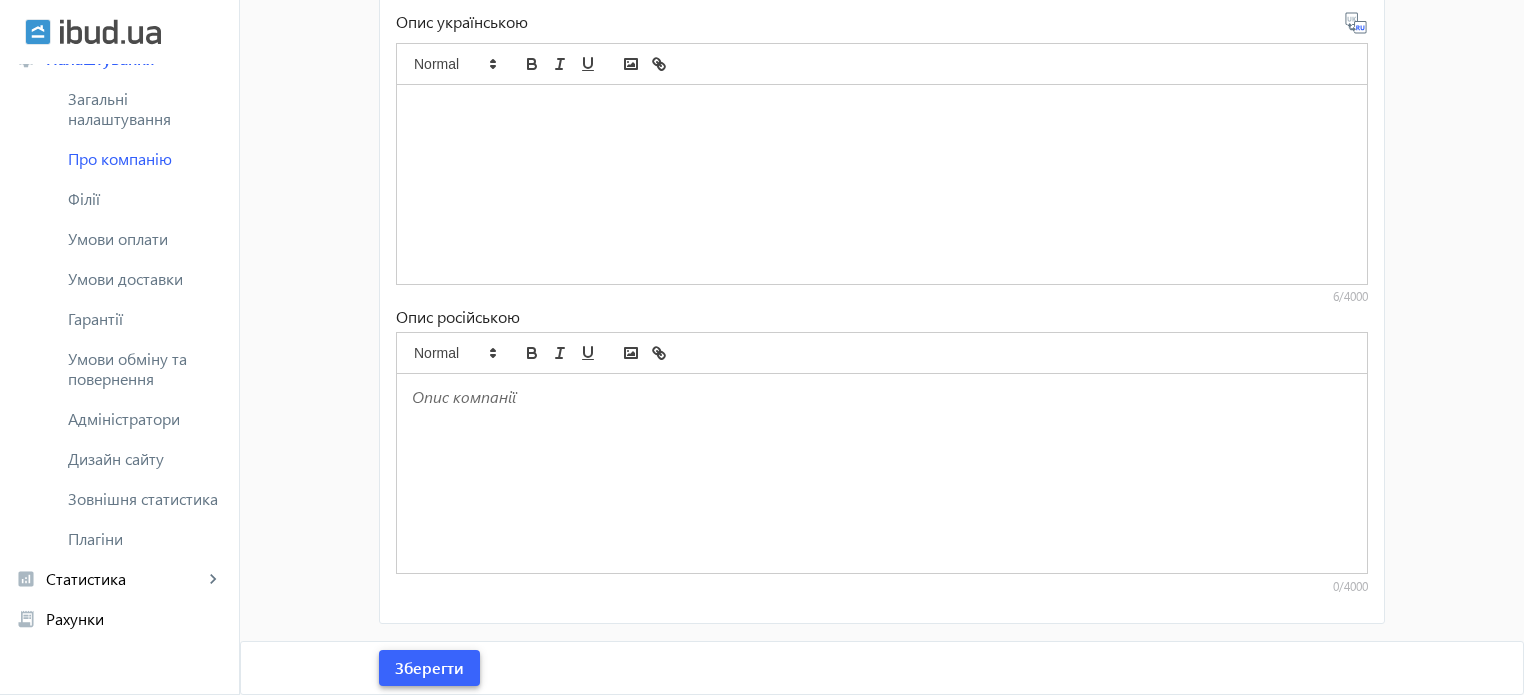 click on "Зберегти" 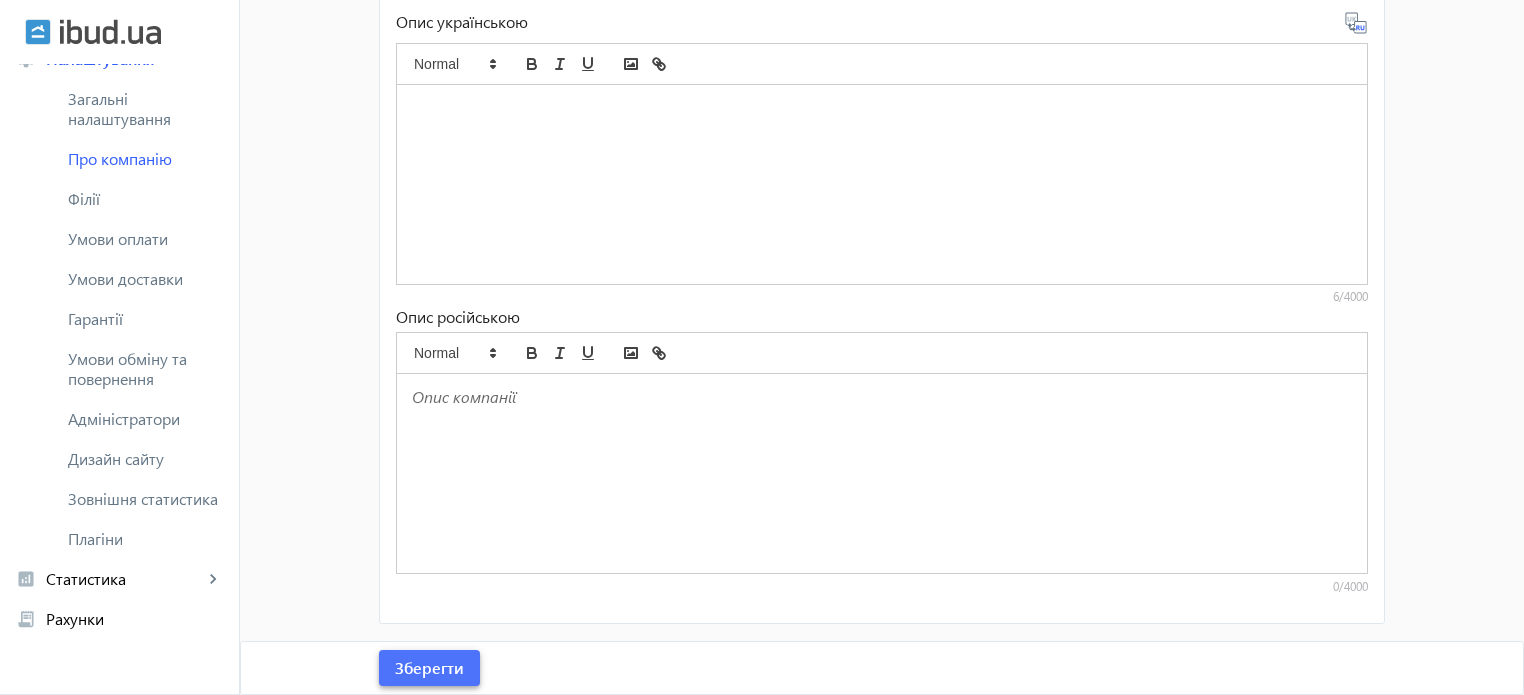 click on "Зберегти" 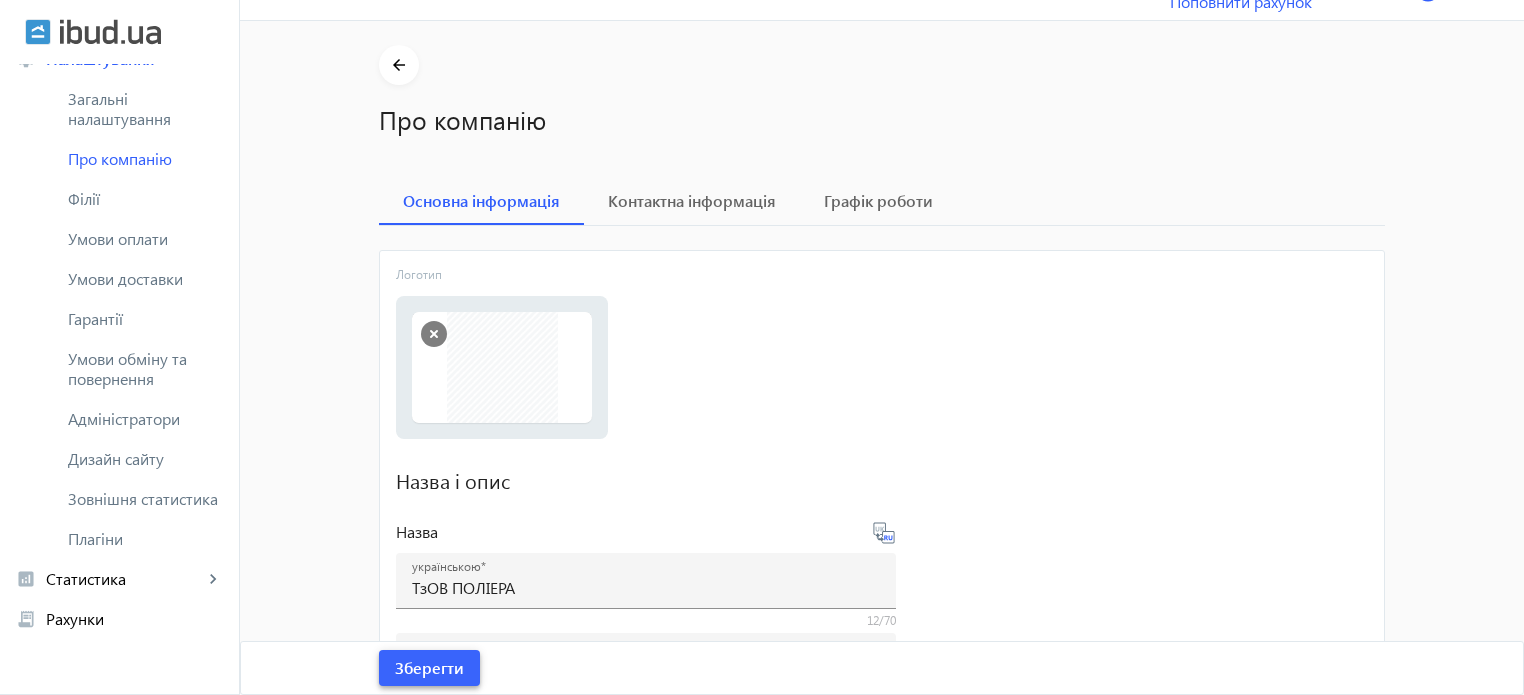scroll, scrollTop: 32, scrollLeft: 0, axis: vertical 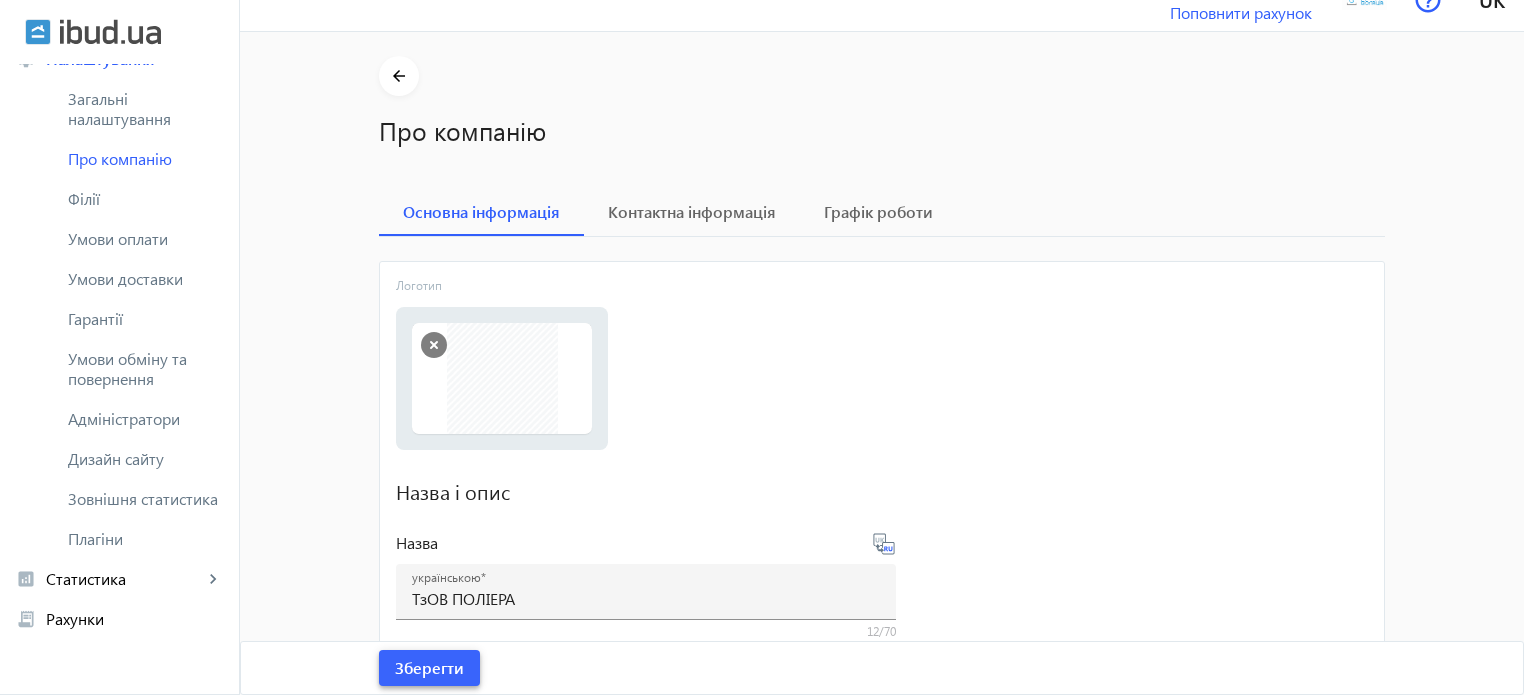 click on "Зберегти" 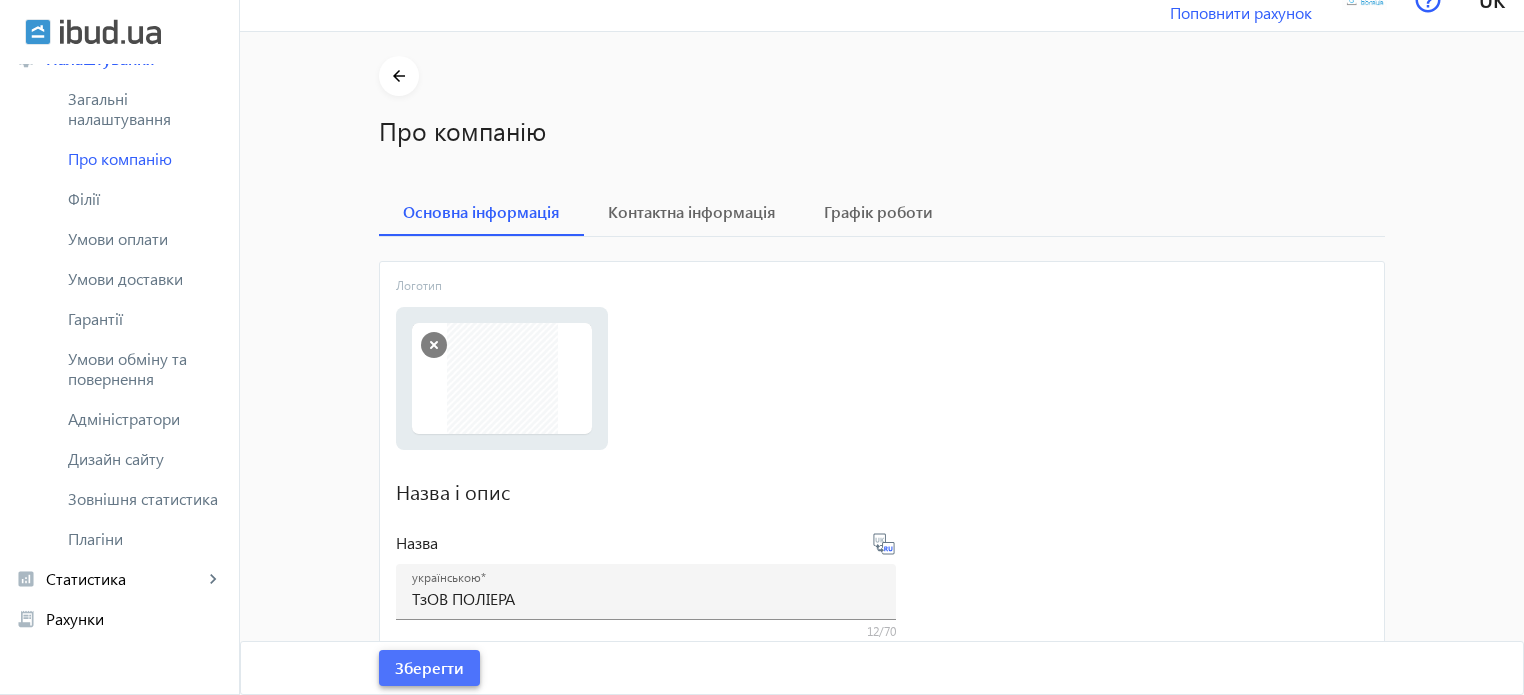 click on "Зберегти" 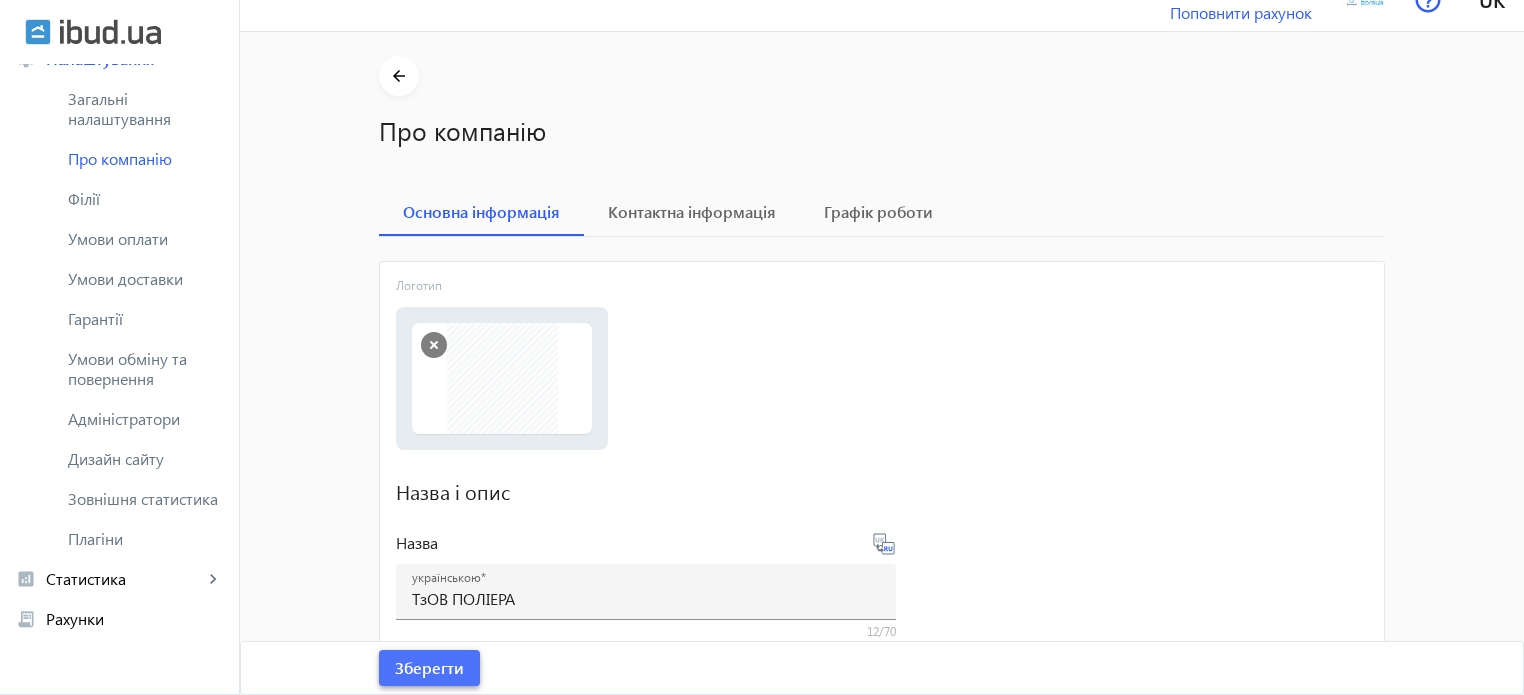 click on "Зберегти" 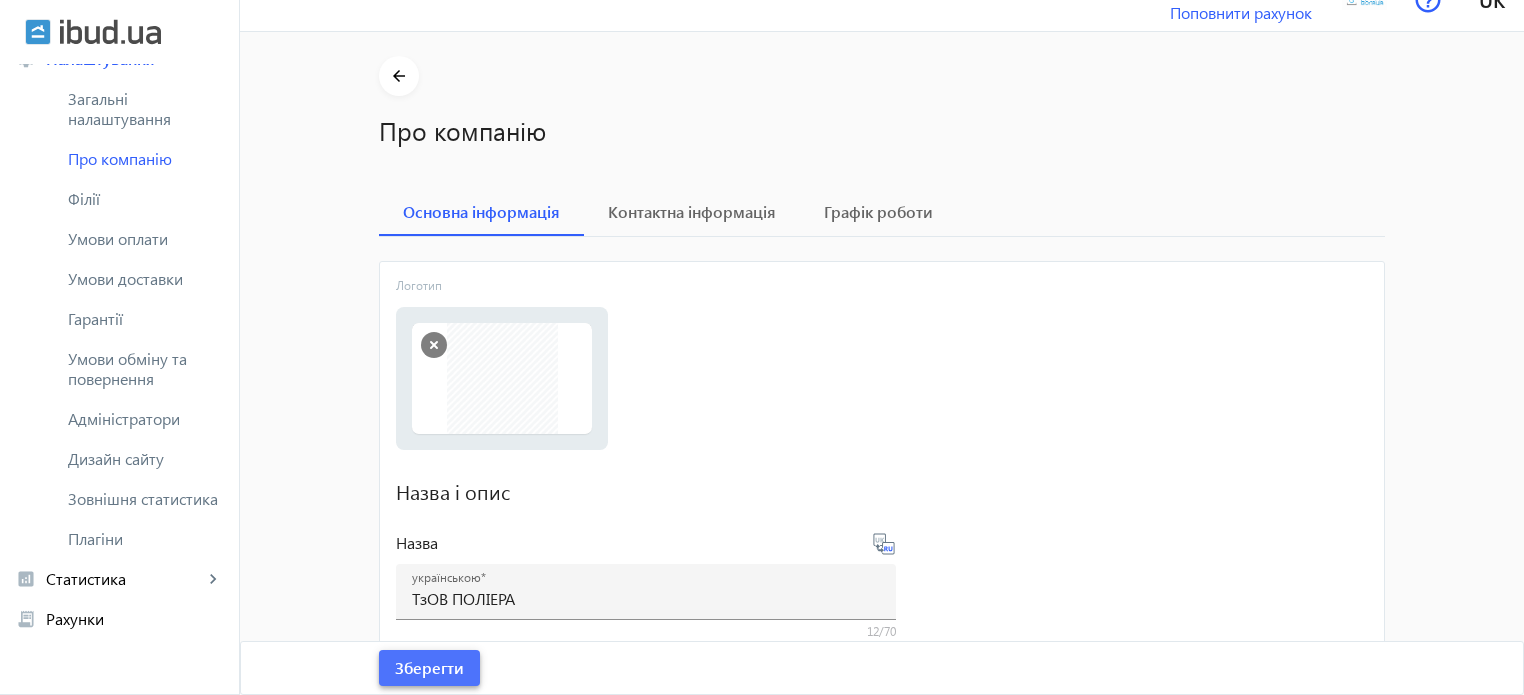 click on "Зберегти" 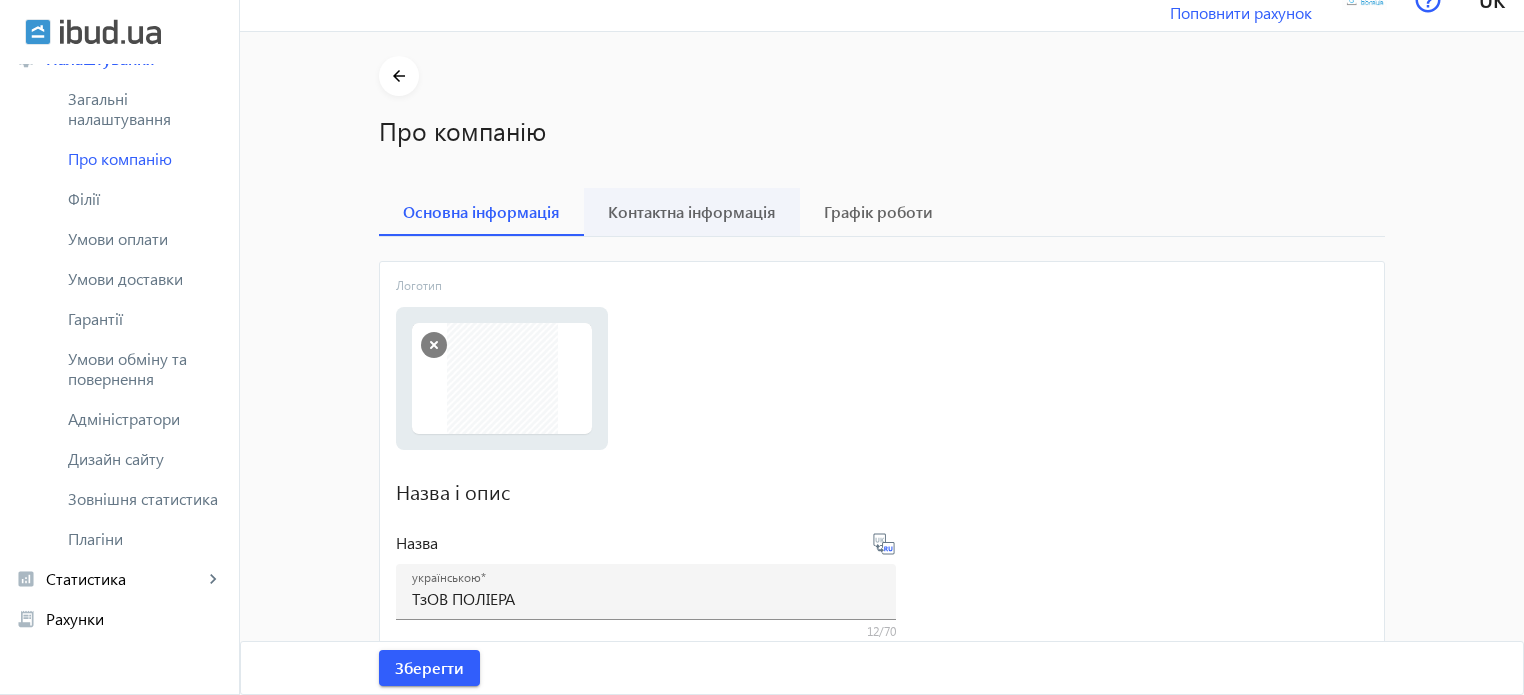 click on "Контактна інформація" at bounding box center [692, 212] 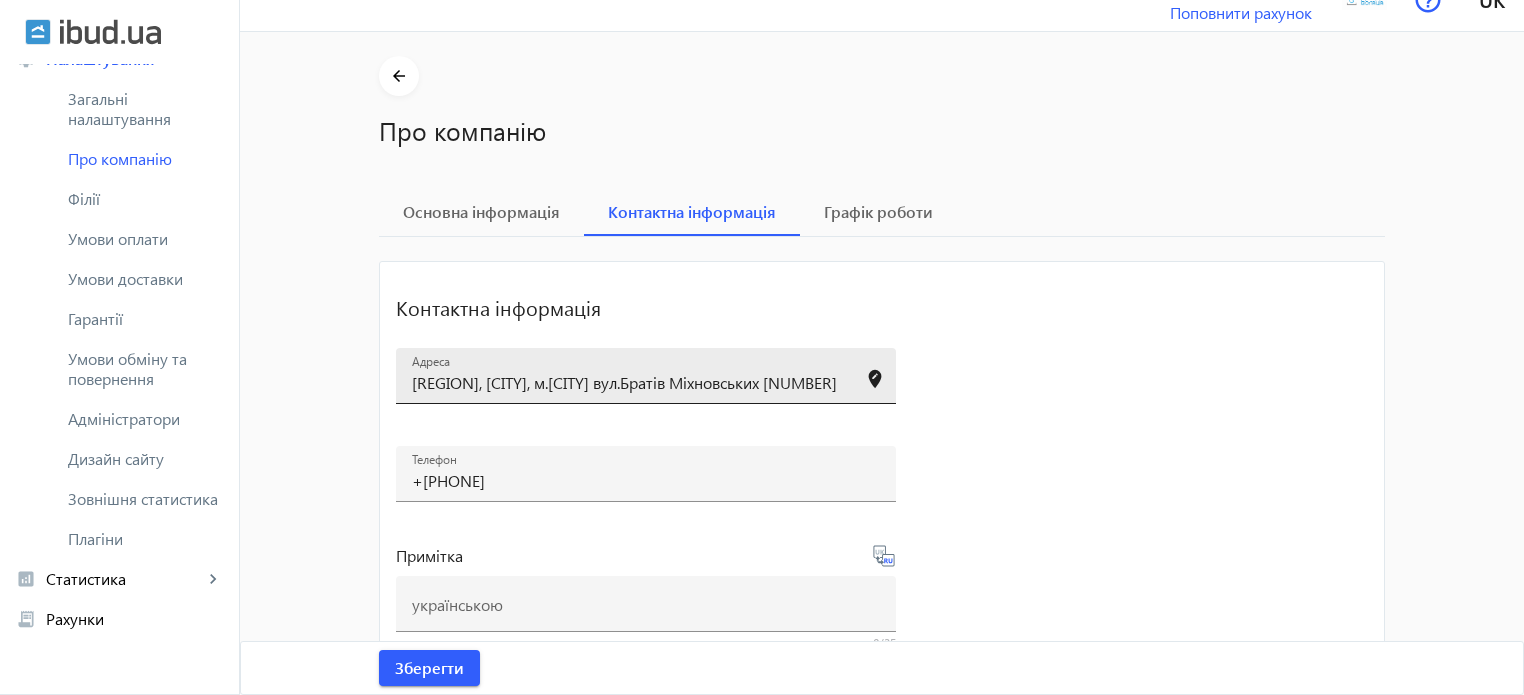 click on "[REGION], [CITY], м.[CITY] вул.Братів Міхновських [NUMBER]" at bounding box center [628, 382] 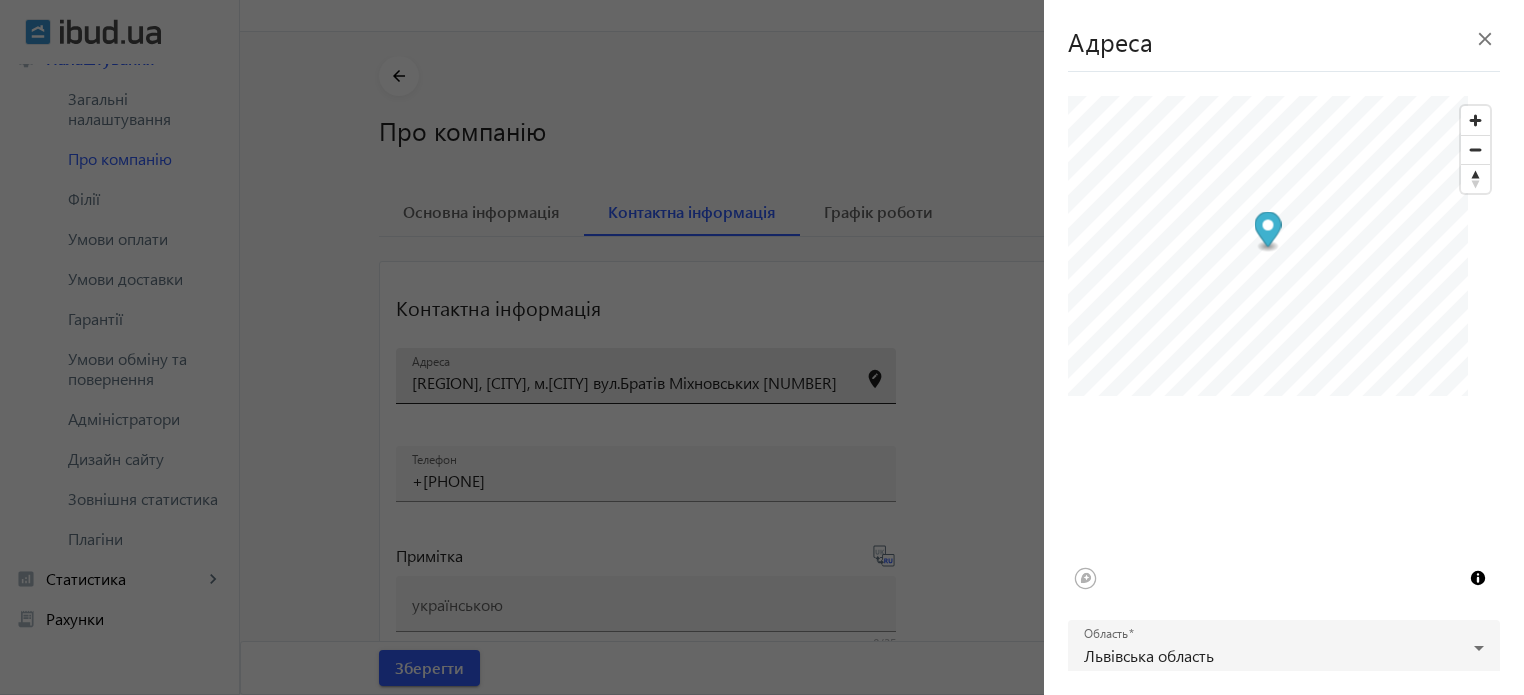 click 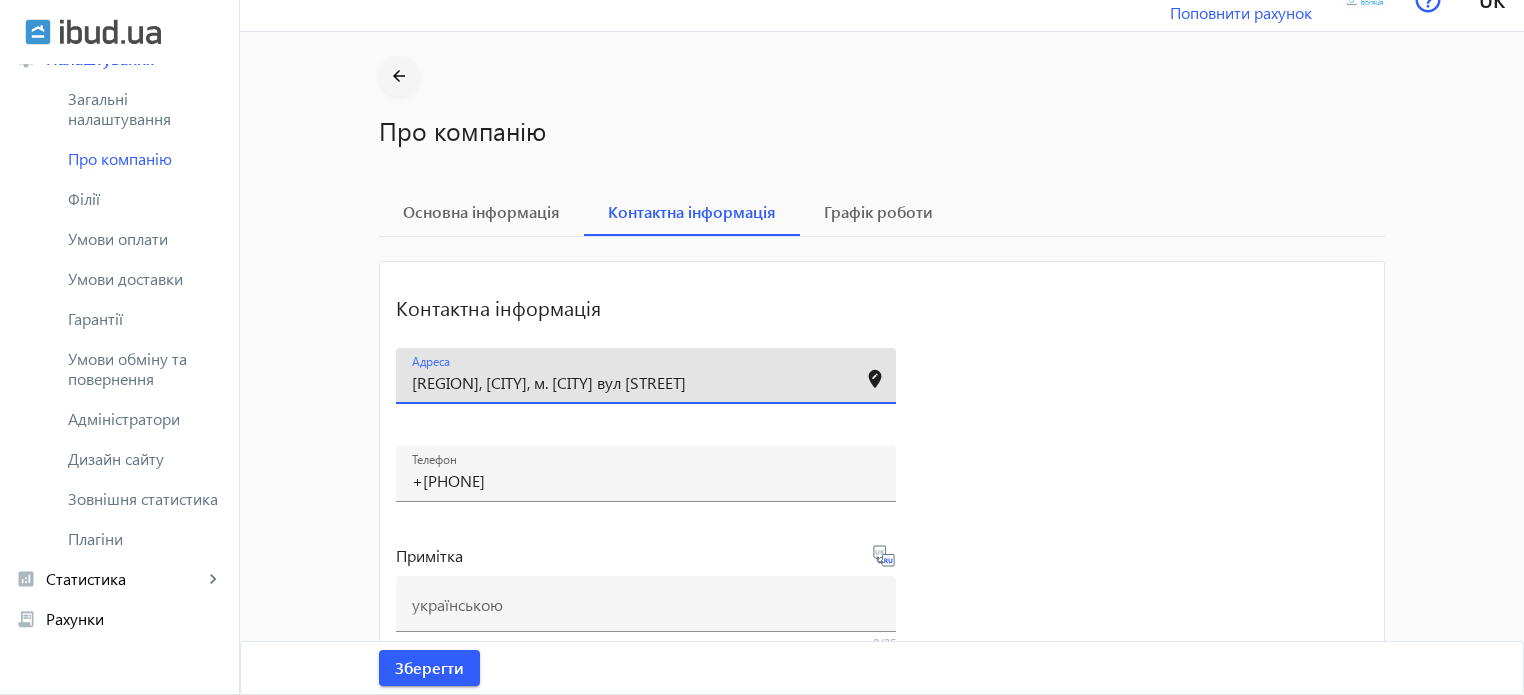 type on "[REGION], [CITY], м. [CITY] вул [STREET]" 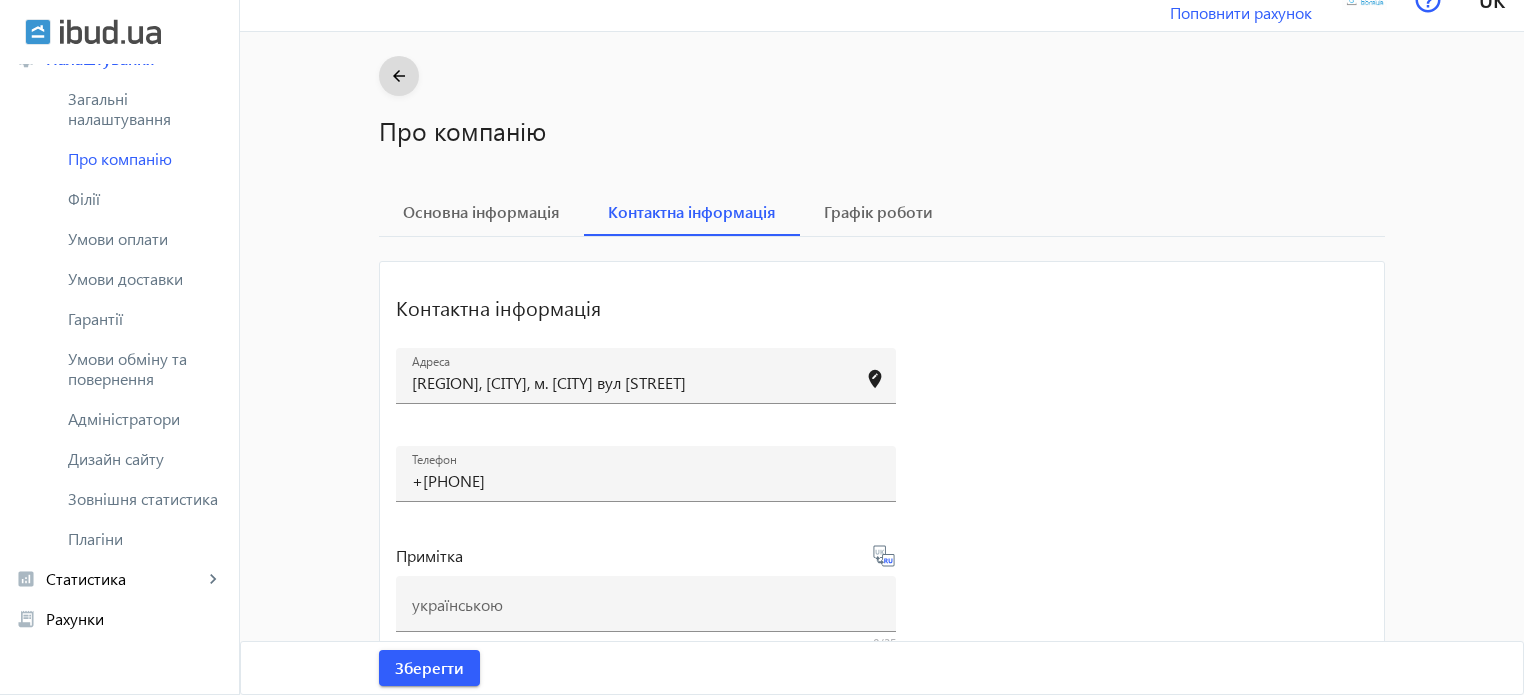 click 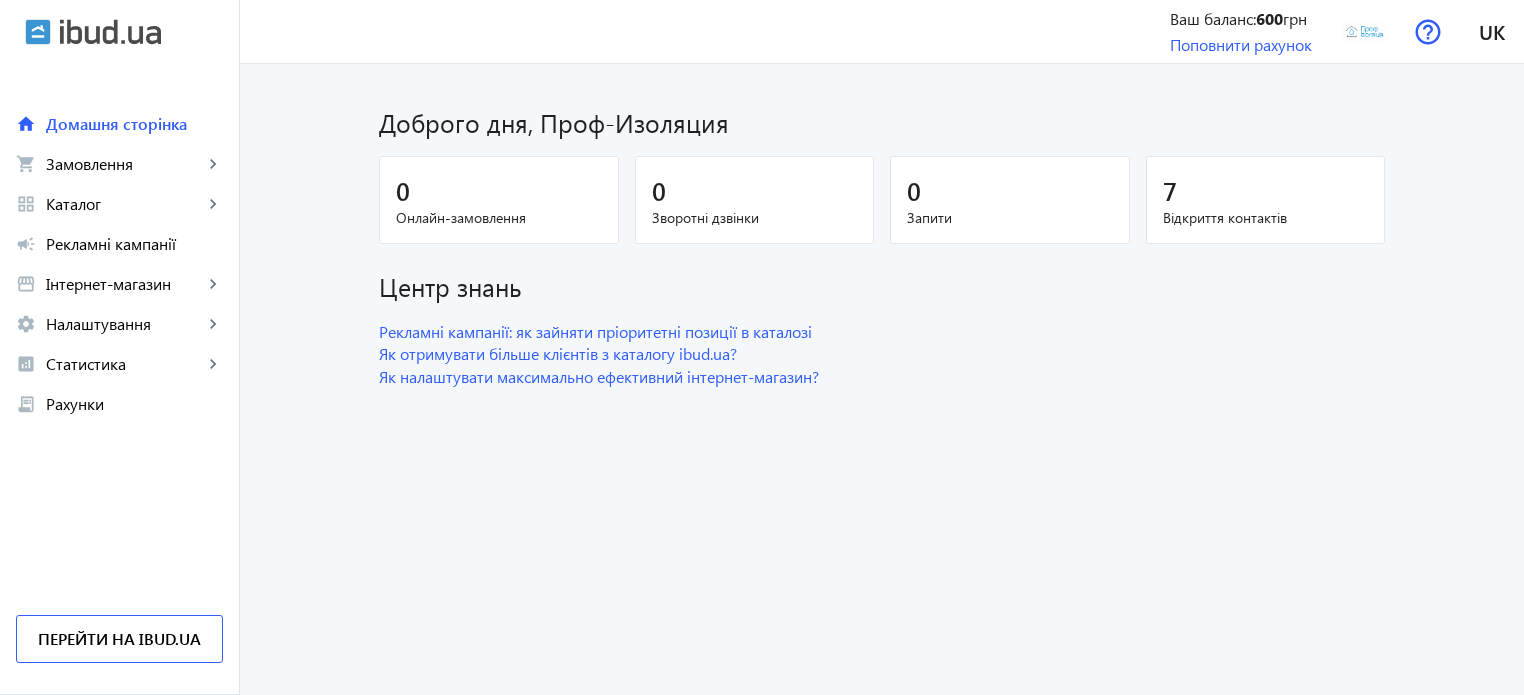 scroll, scrollTop: 0, scrollLeft: 0, axis: both 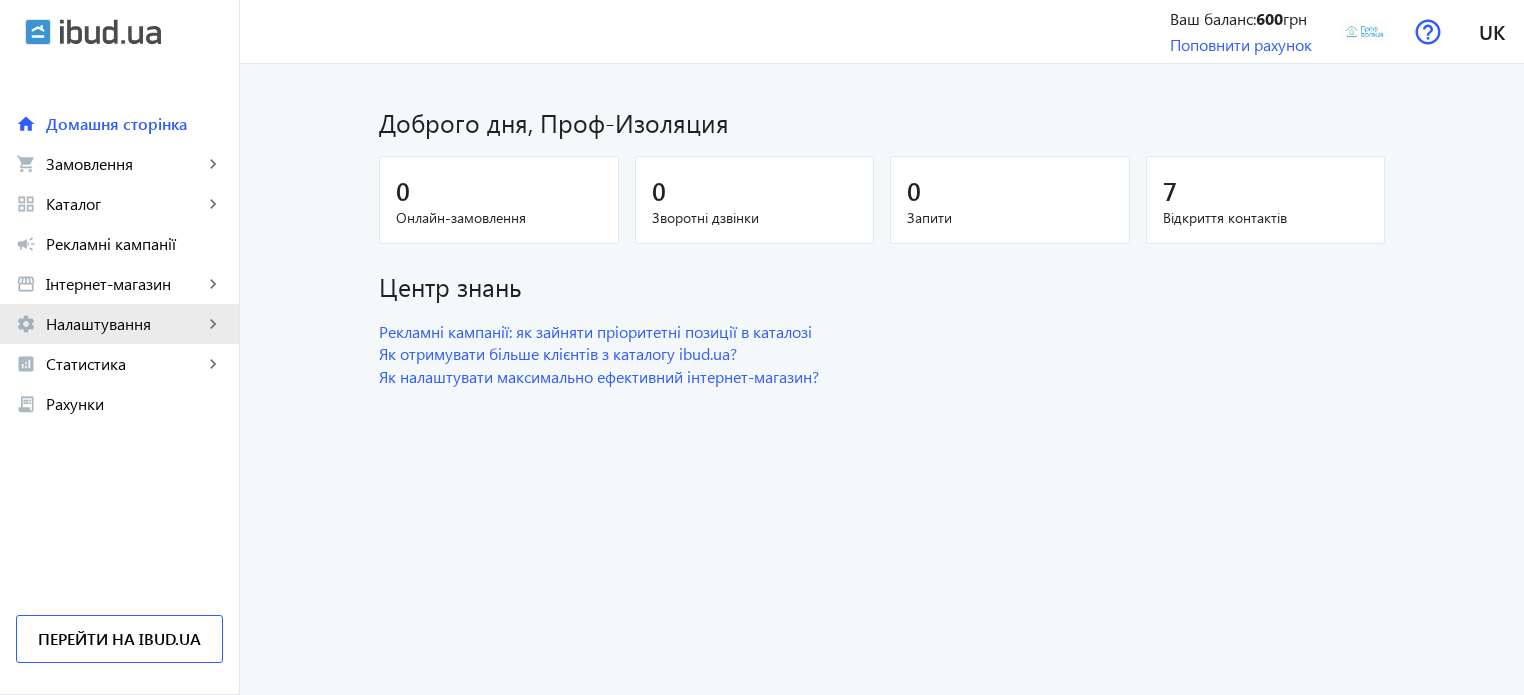 click on "Налаштування" 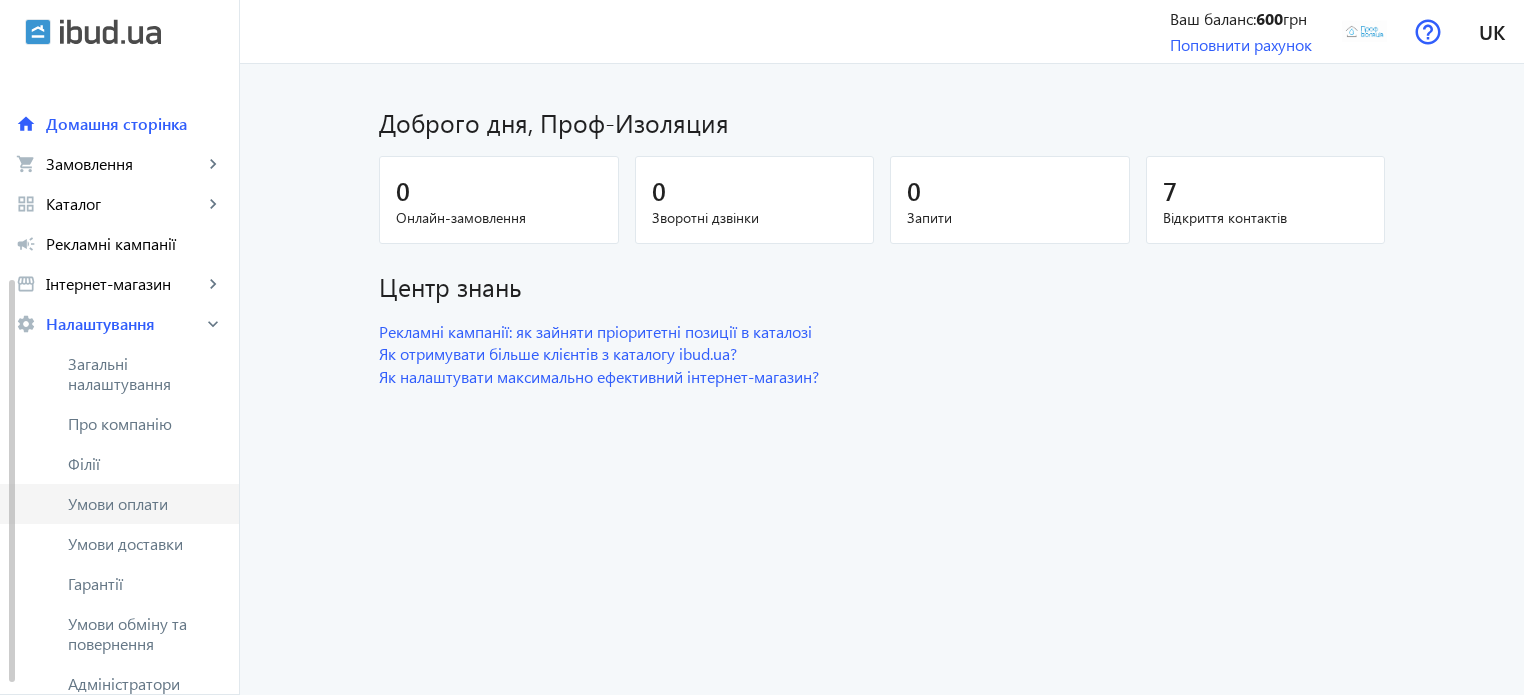 scroll, scrollTop: 132, scrollLeft: 0, axis: vertical 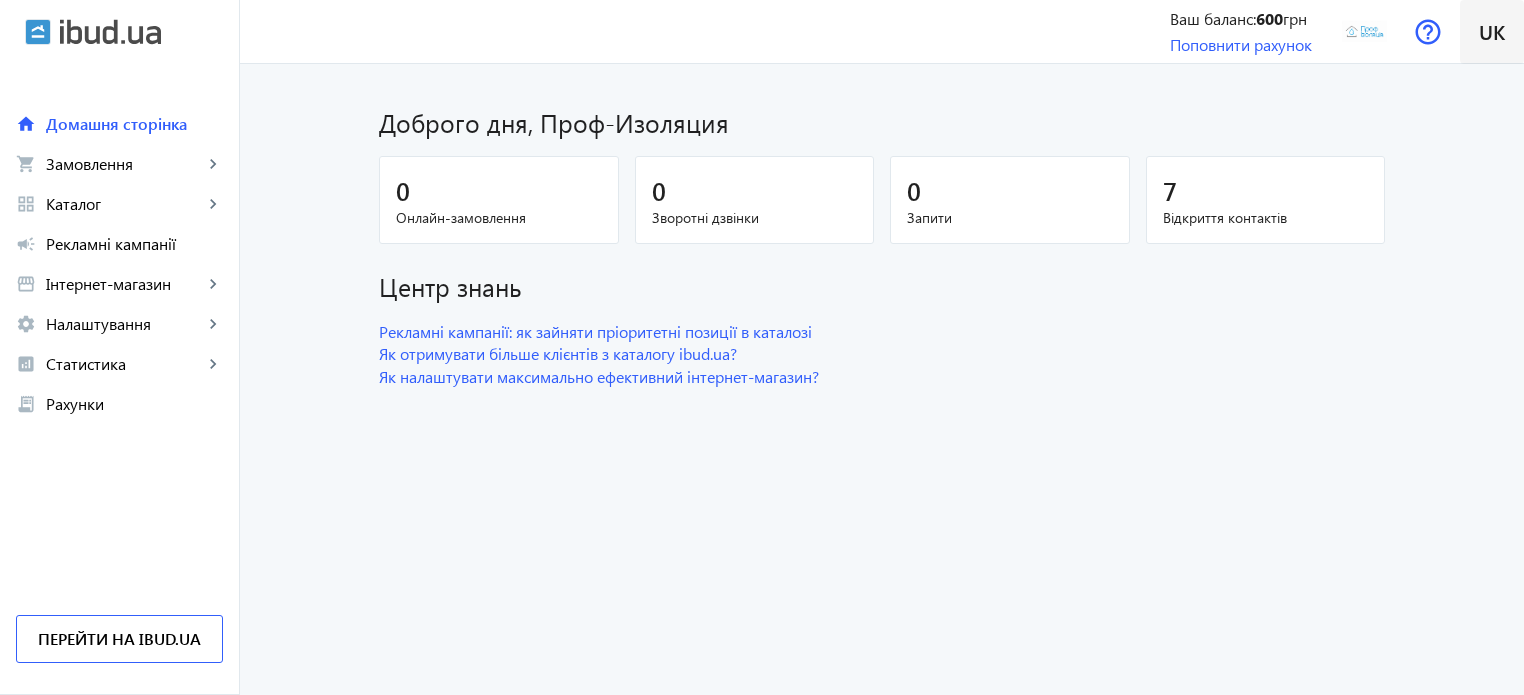 click 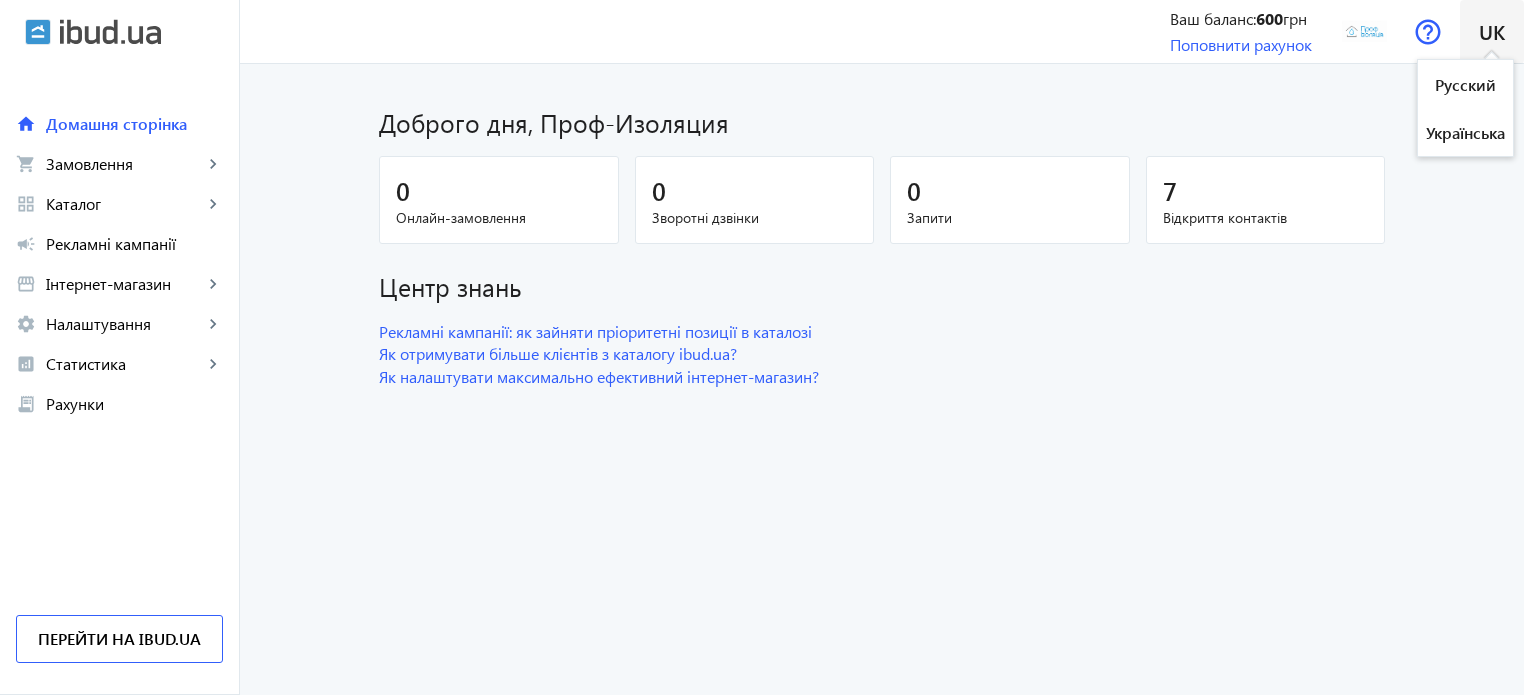 click 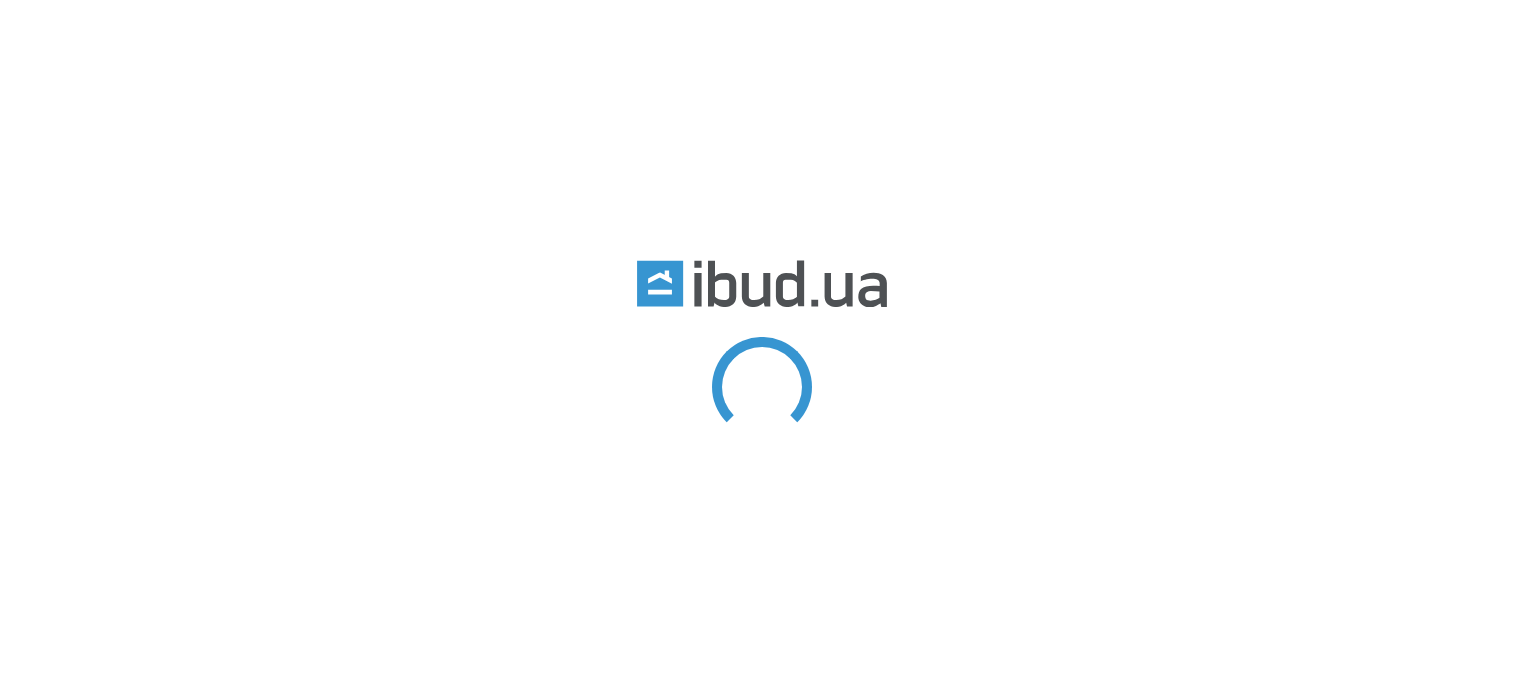 scroll, scrollTop: 0, scrollLeft: 0, axis: both 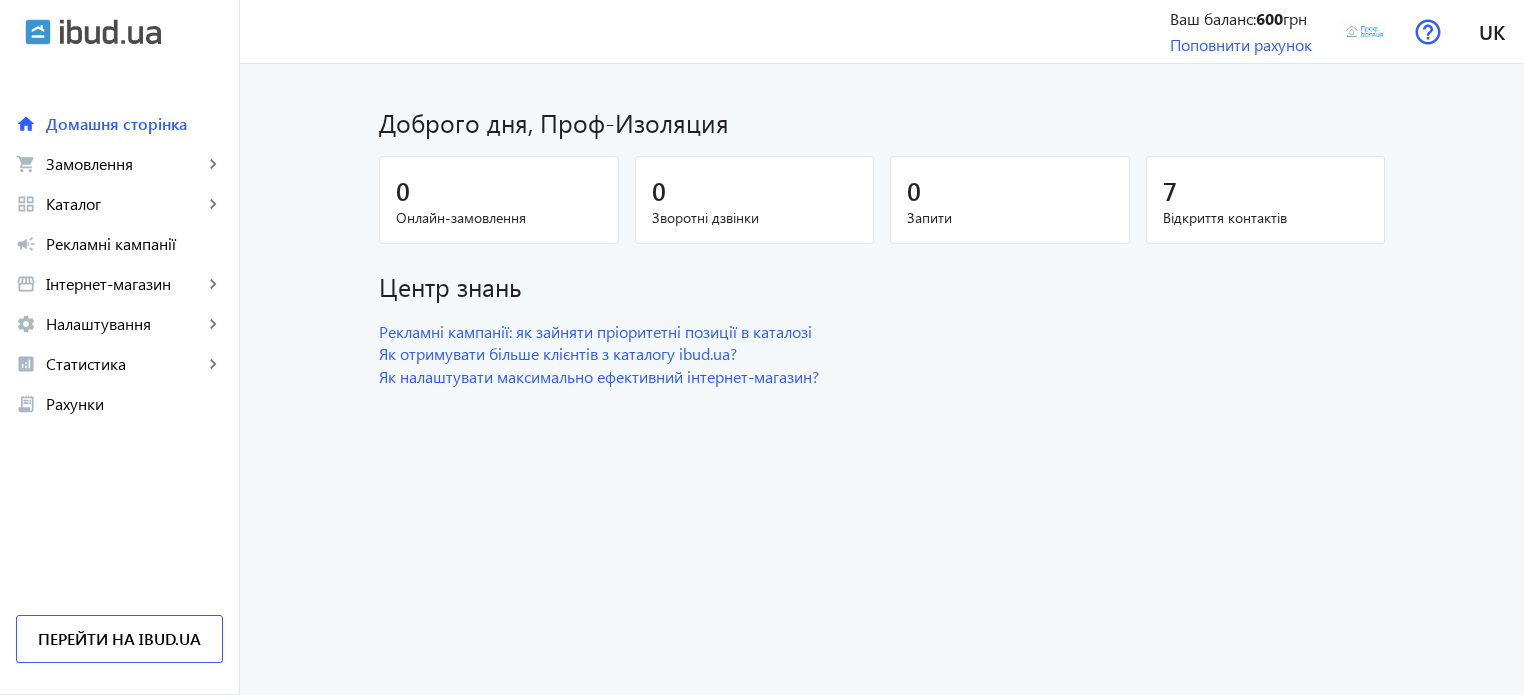 click at bounding box center (110, 32) 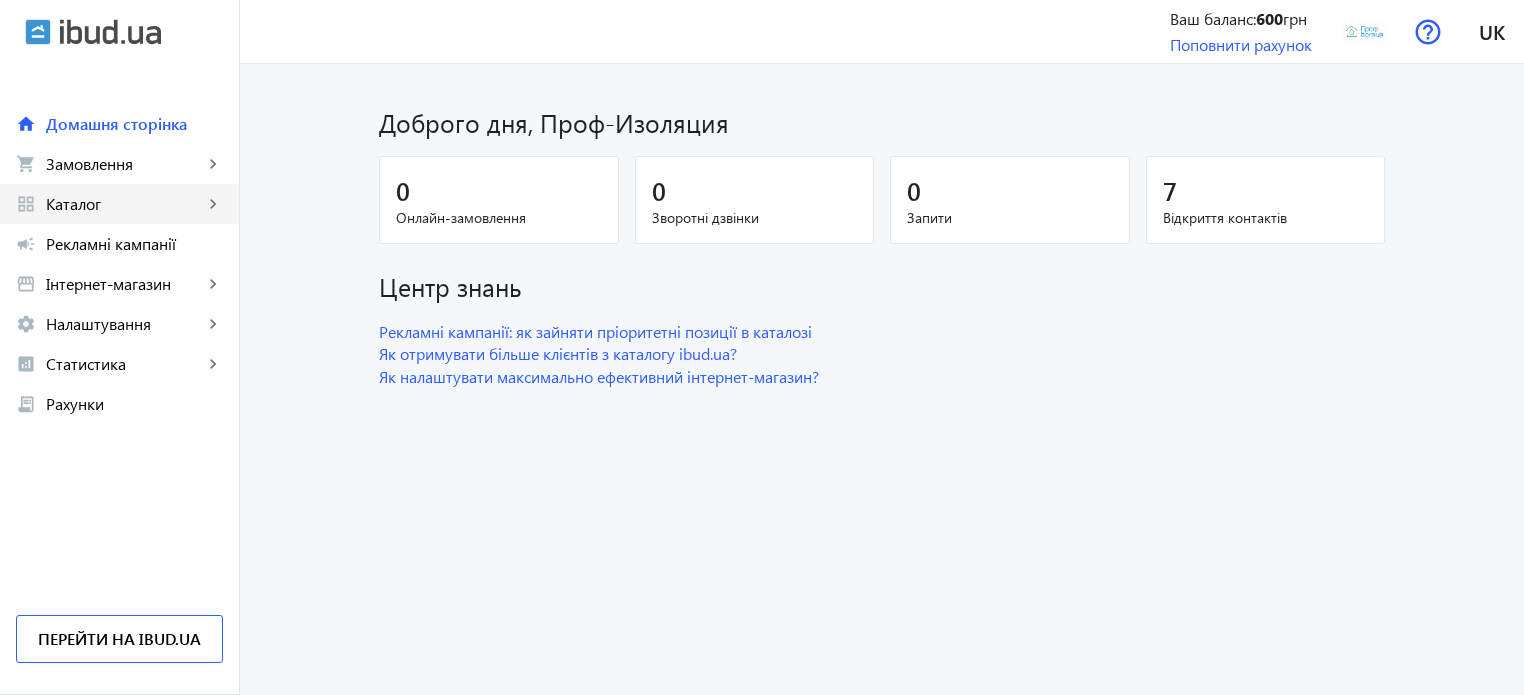 click on "Каталог" 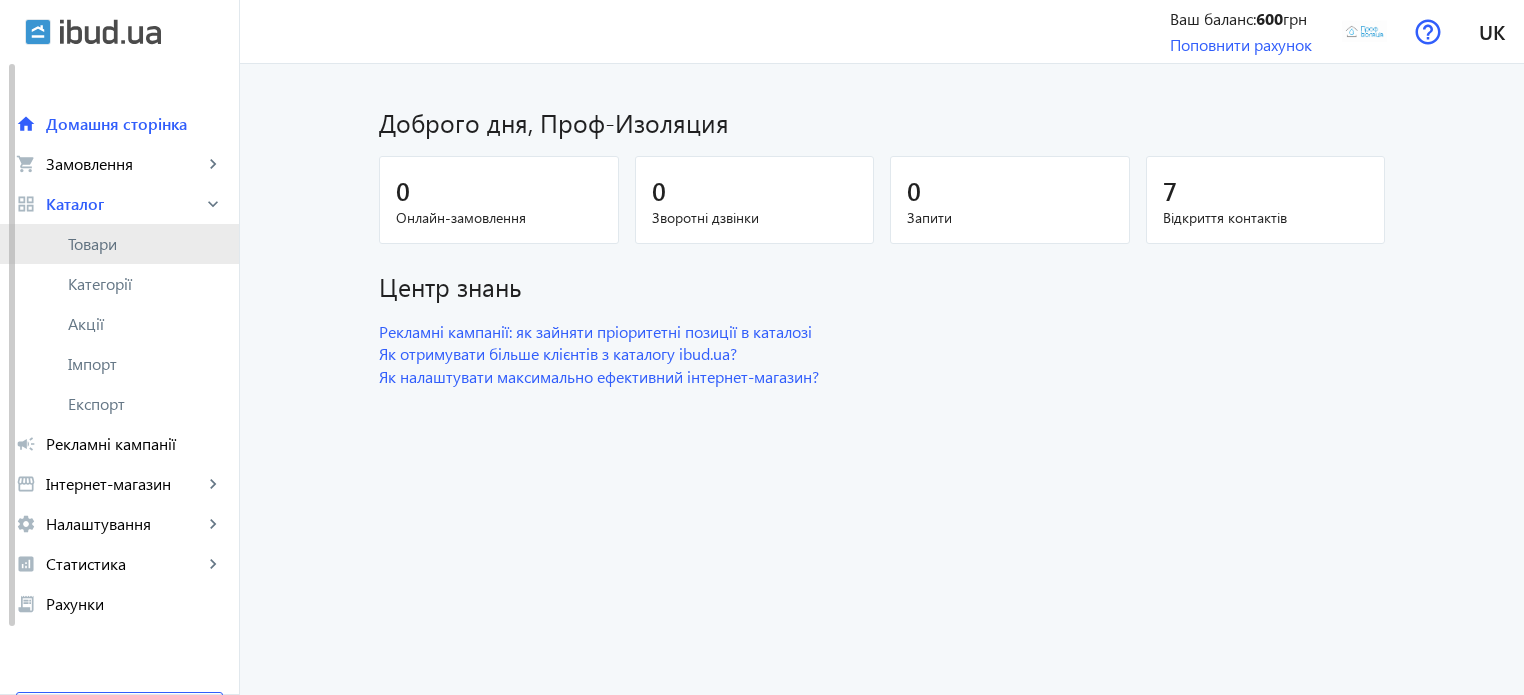 click on "Товари" 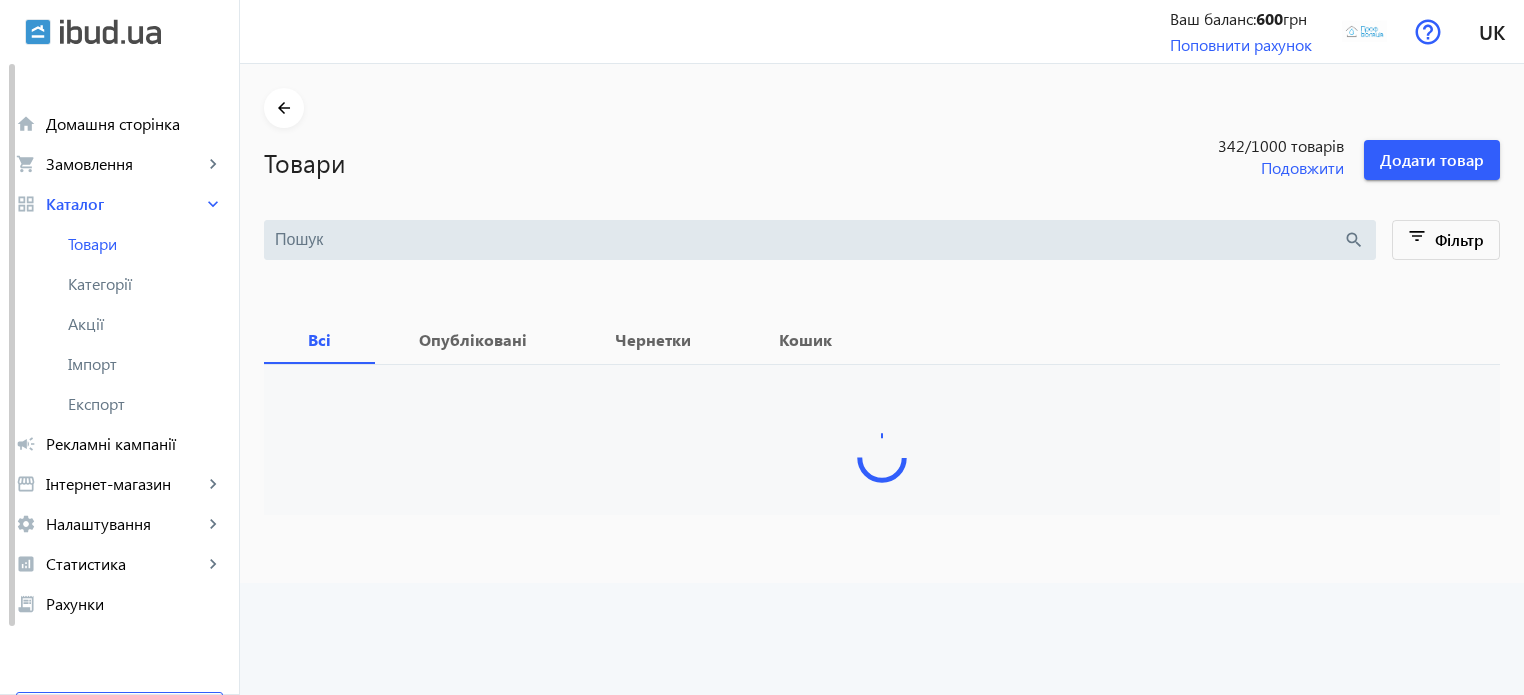 type 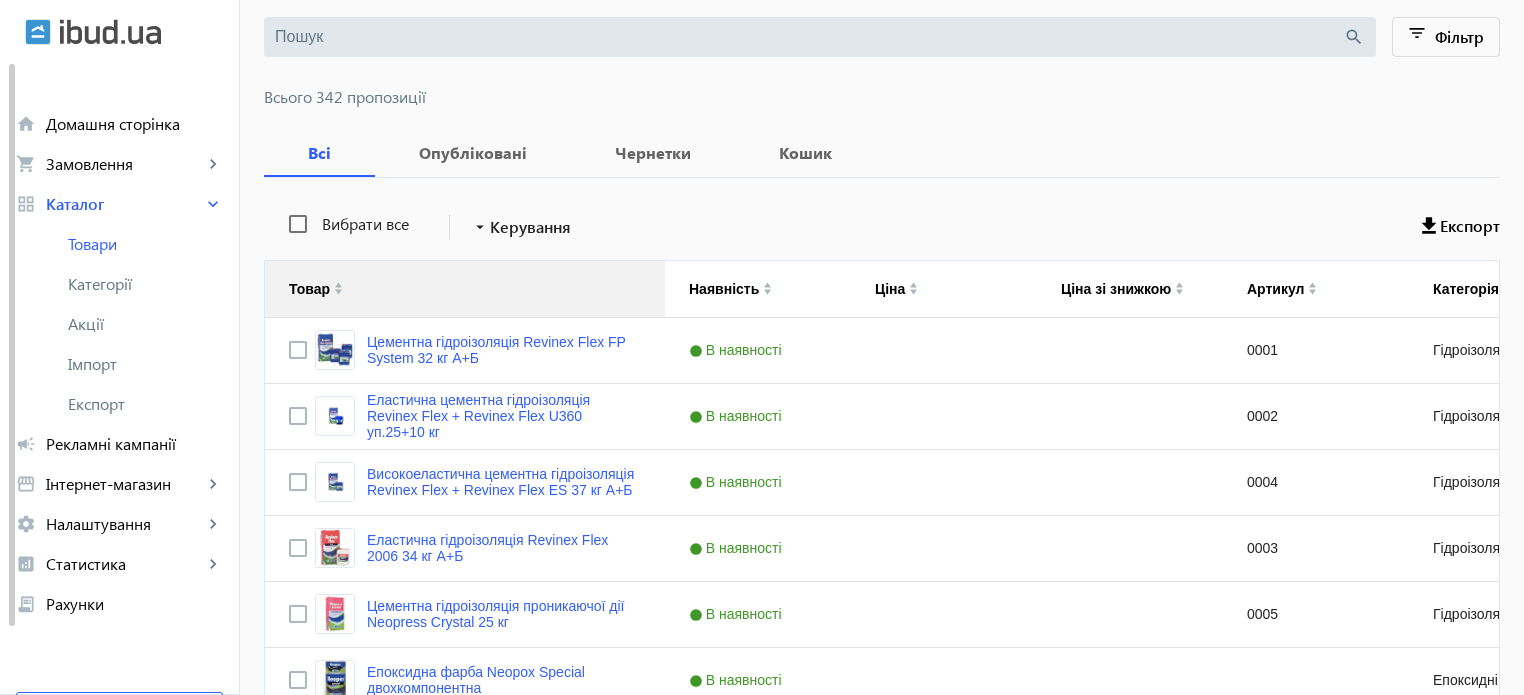 scroll, scrollTop: 333, scrollLeft: 0, axis: vertical 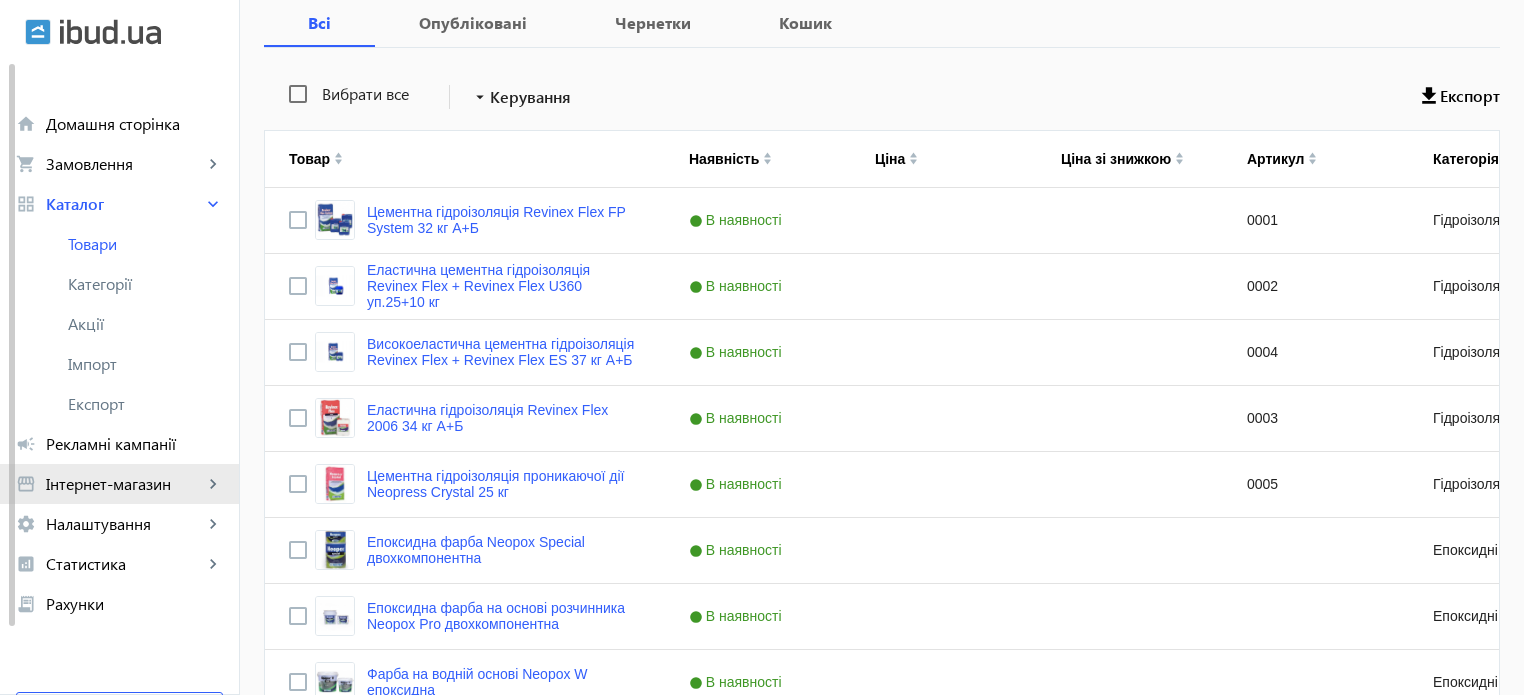 click on "Інтернет-магазин" 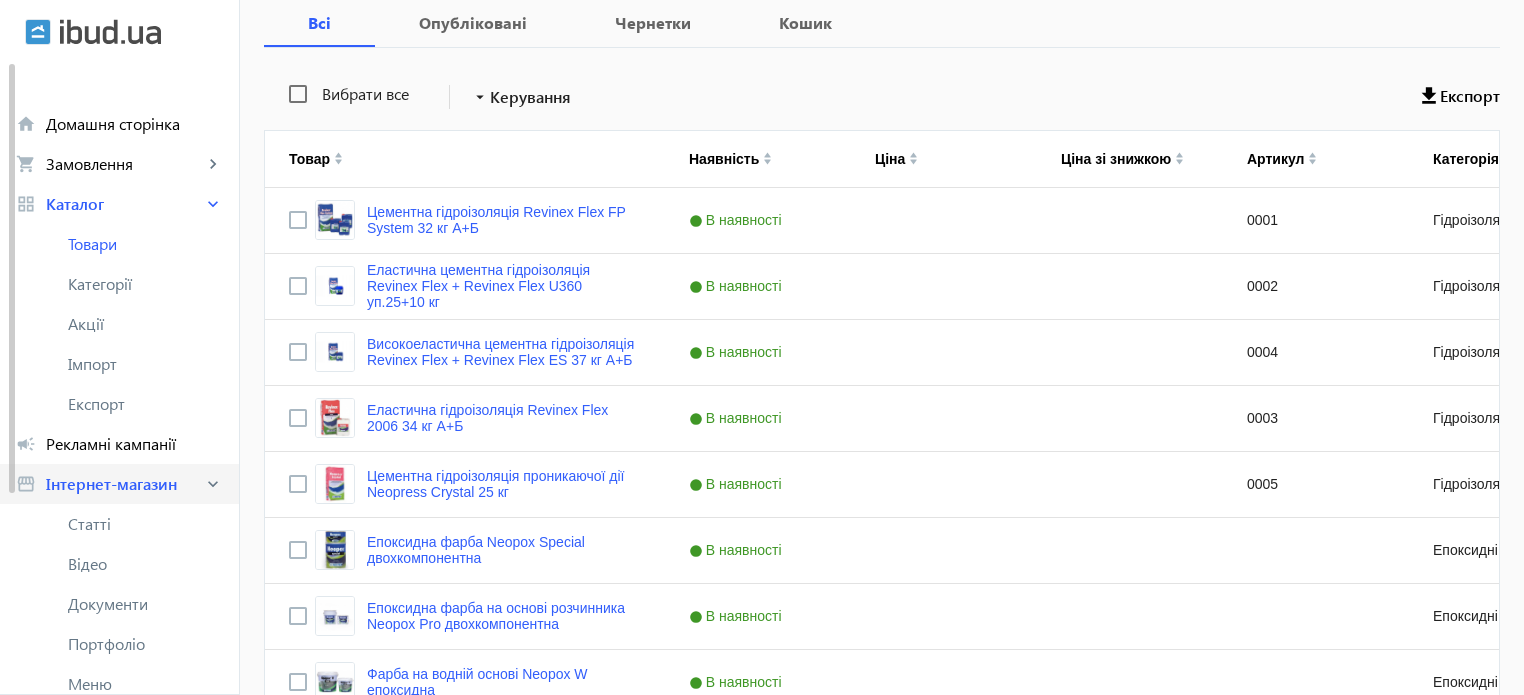 click on "Інтернет-магазин" 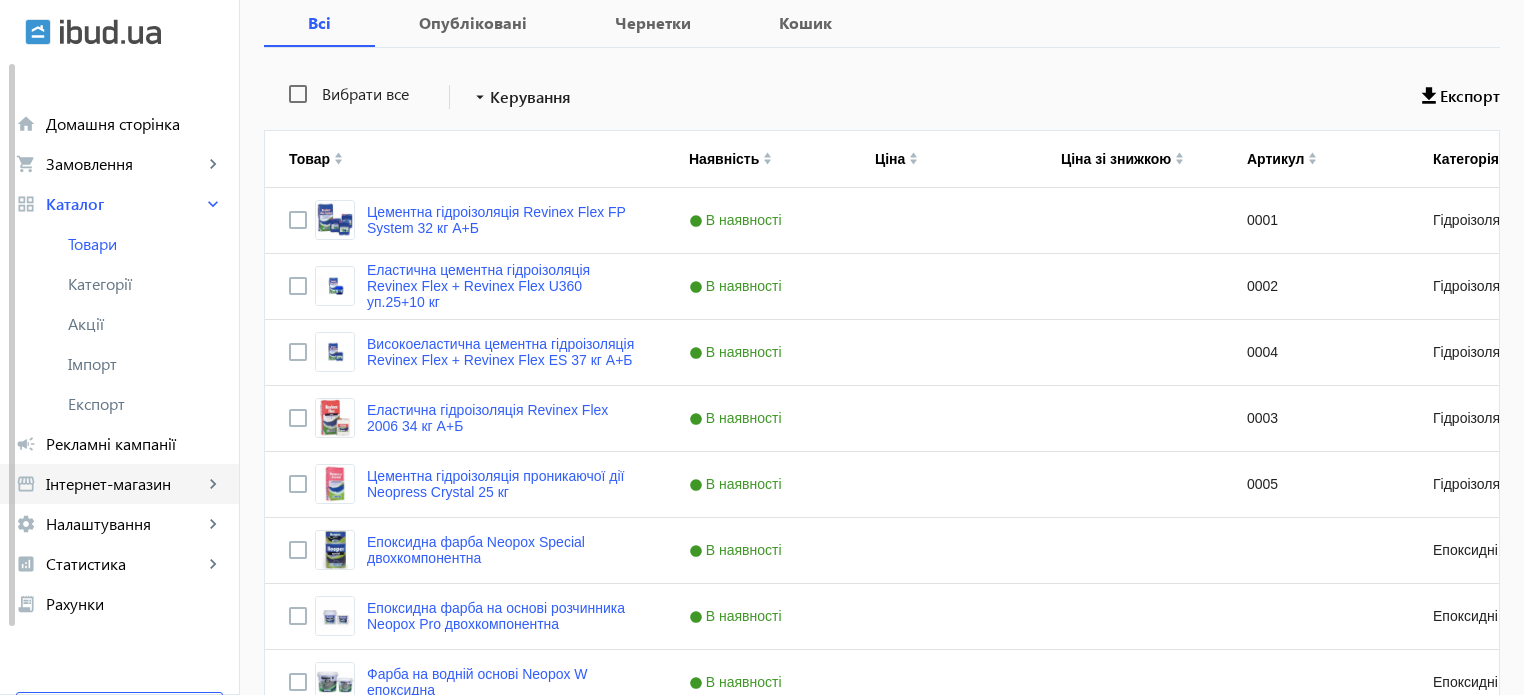 click on "Інтернет-магазин" 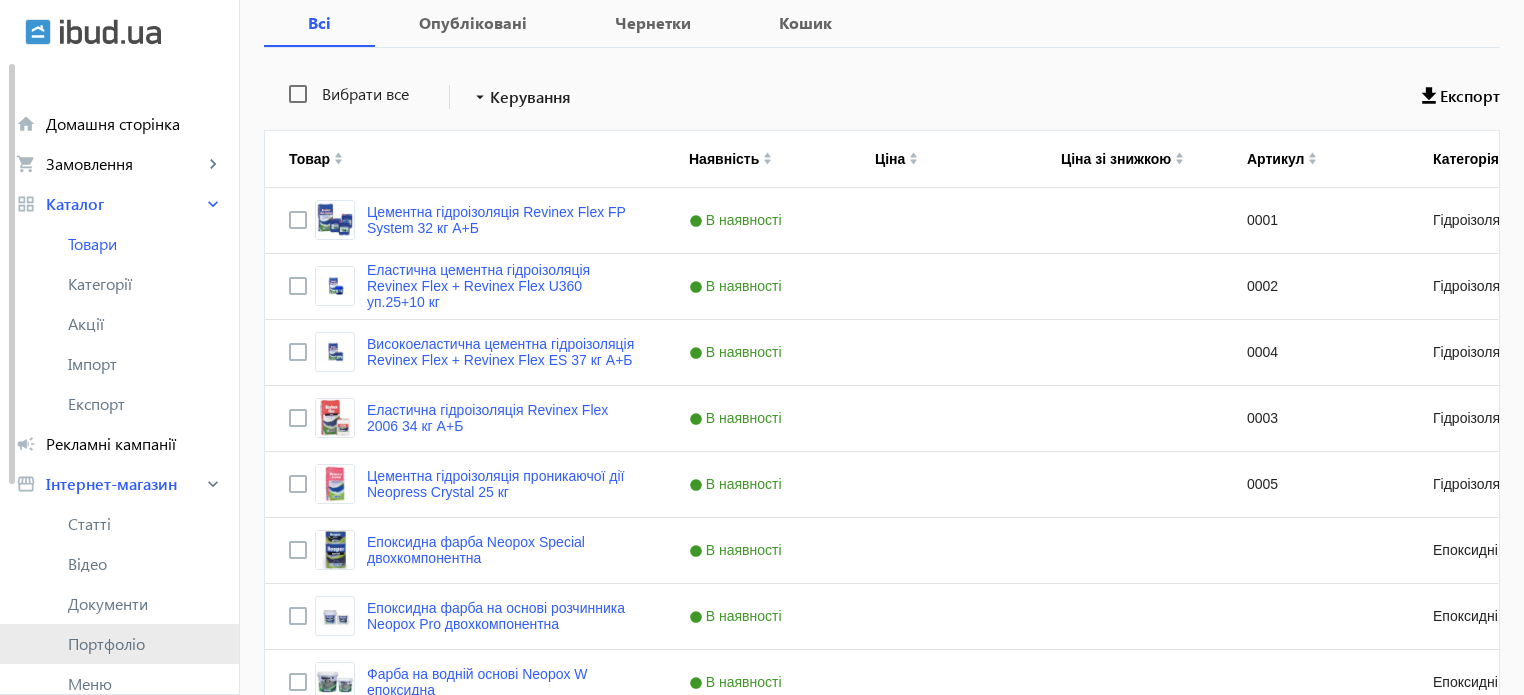 click on "Портфоліо" 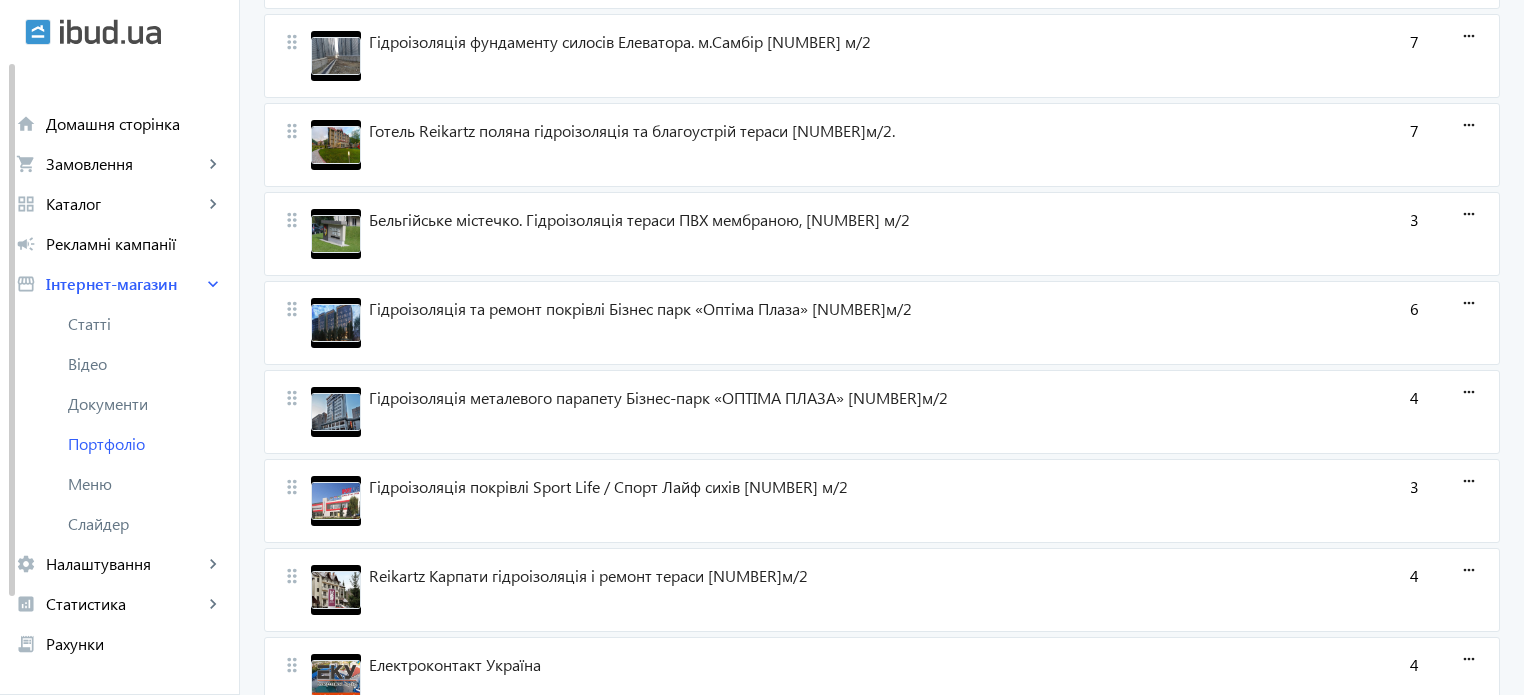 scroll, scrollTop: 0, scrollLeft: 0, axis: both 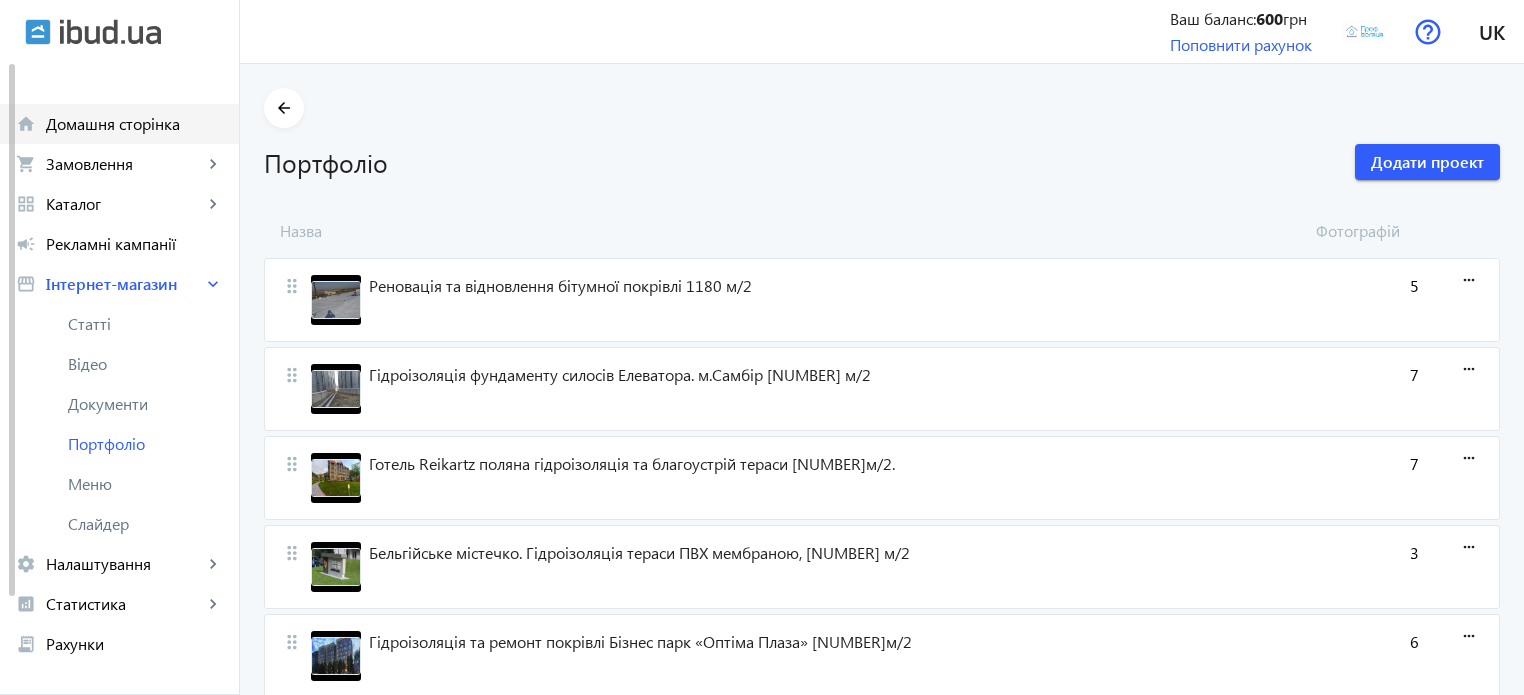 click on "Домашня сторінка" at bounding box center [134, 124] 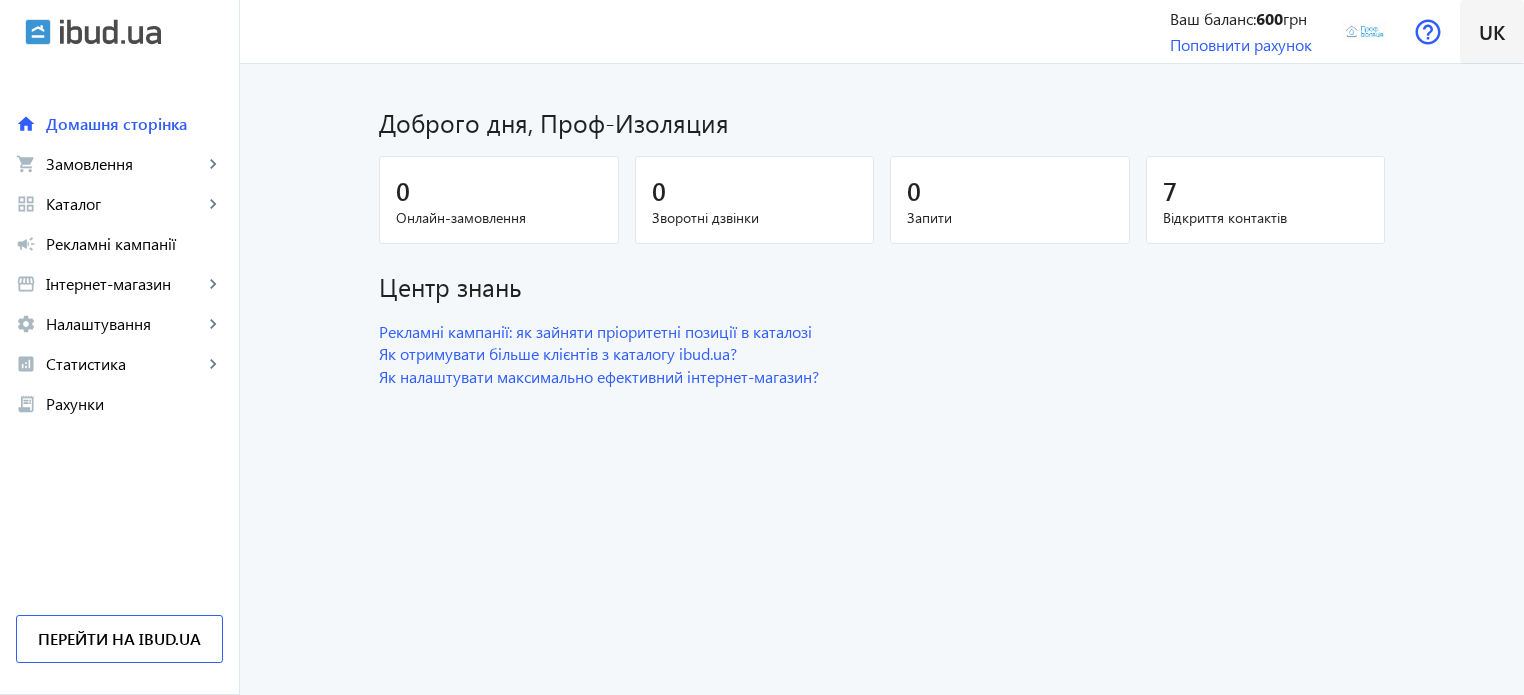 click 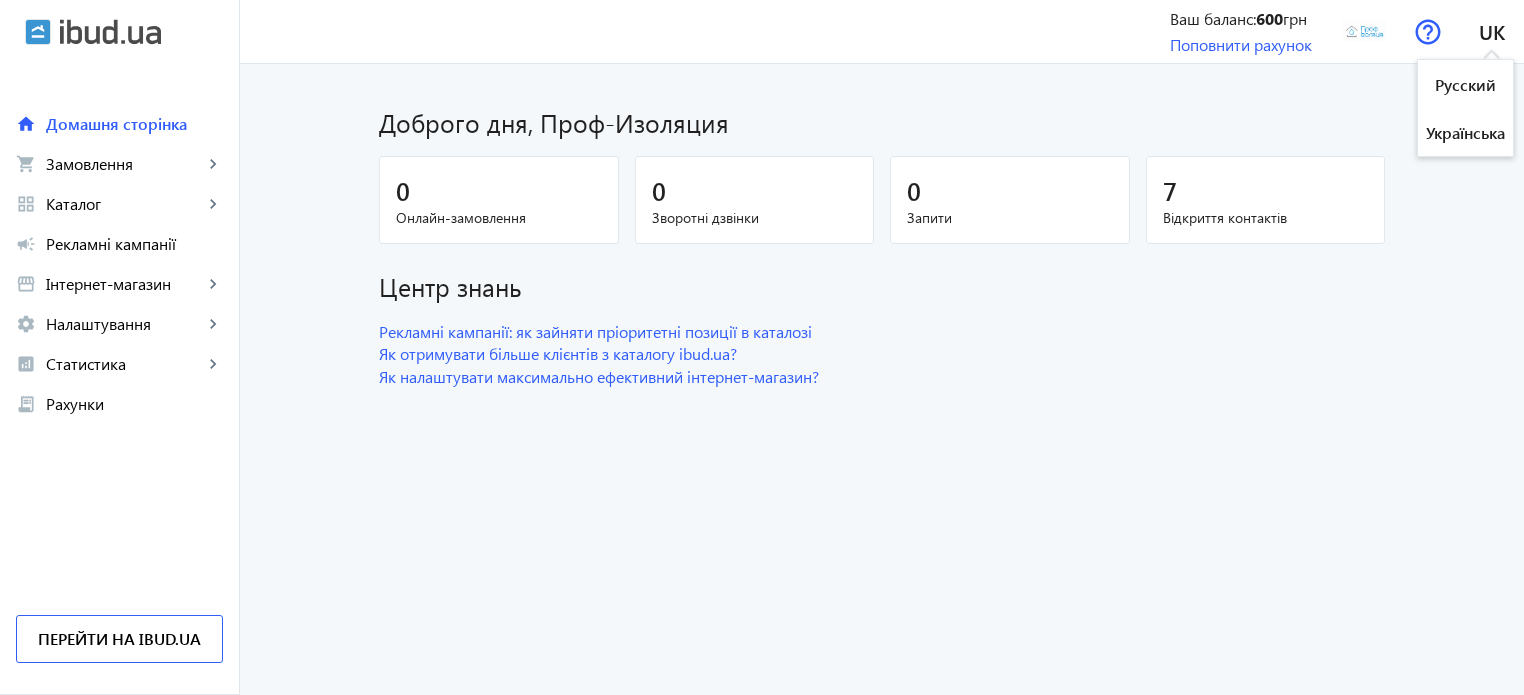 drag, startPoint x: 1309, startPoint y: 111, endPoint x: 1202, endPoint y: 111, distance: 107 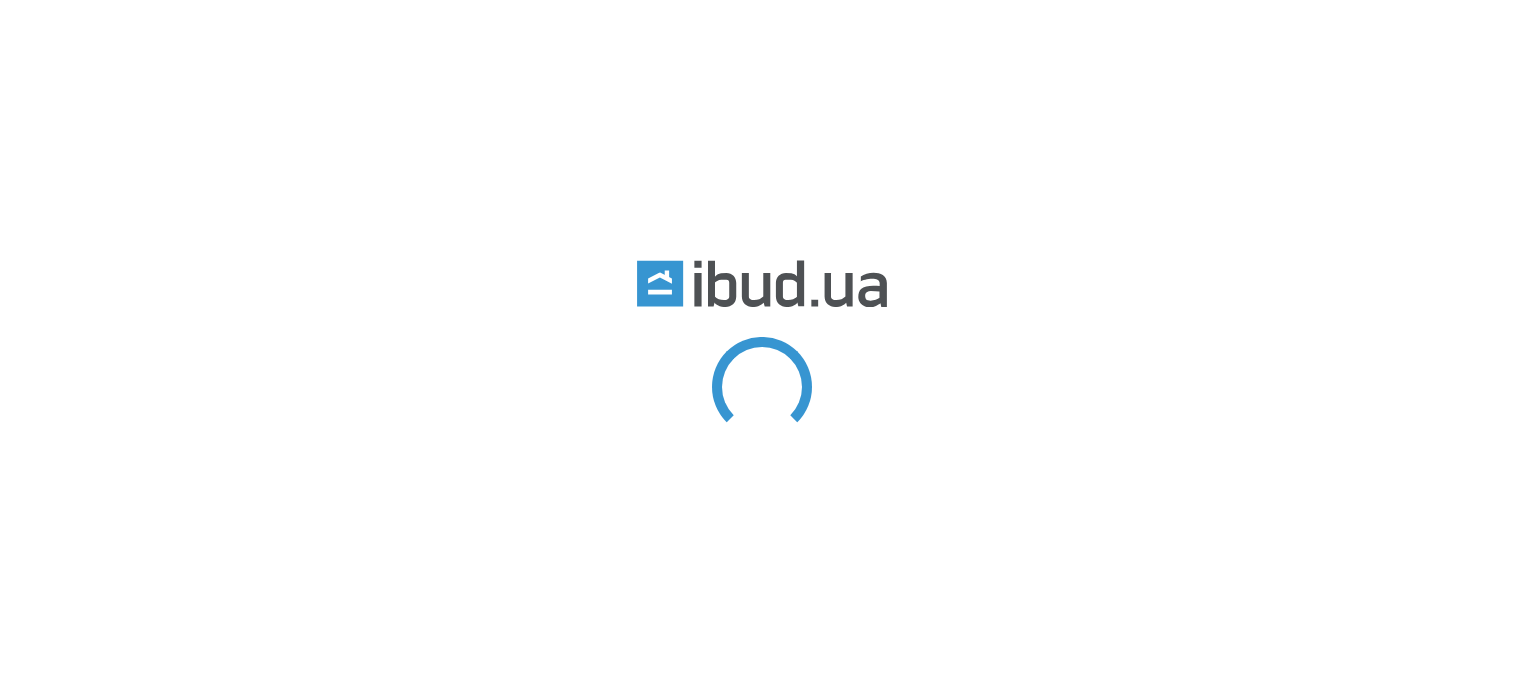 scroll, scrollTop: 0, scrollLeft: 0, axis: both 